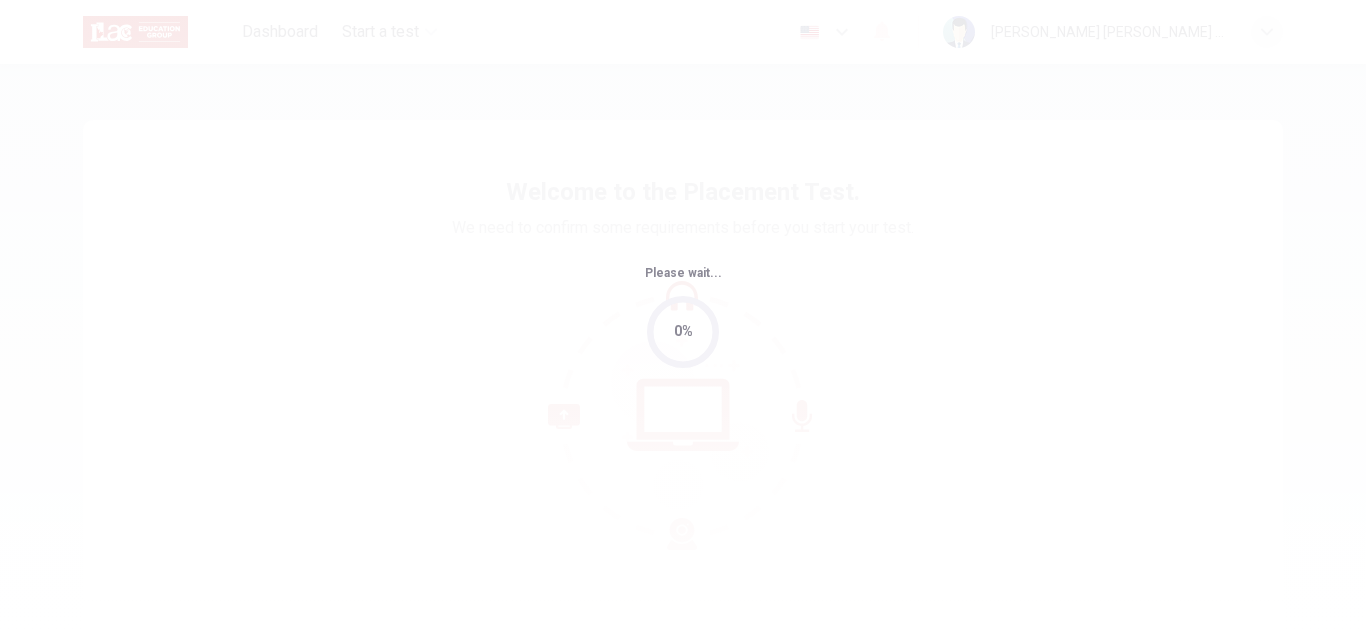 scroll, scrollTop: 0, scrollLeft: 0, axis: both 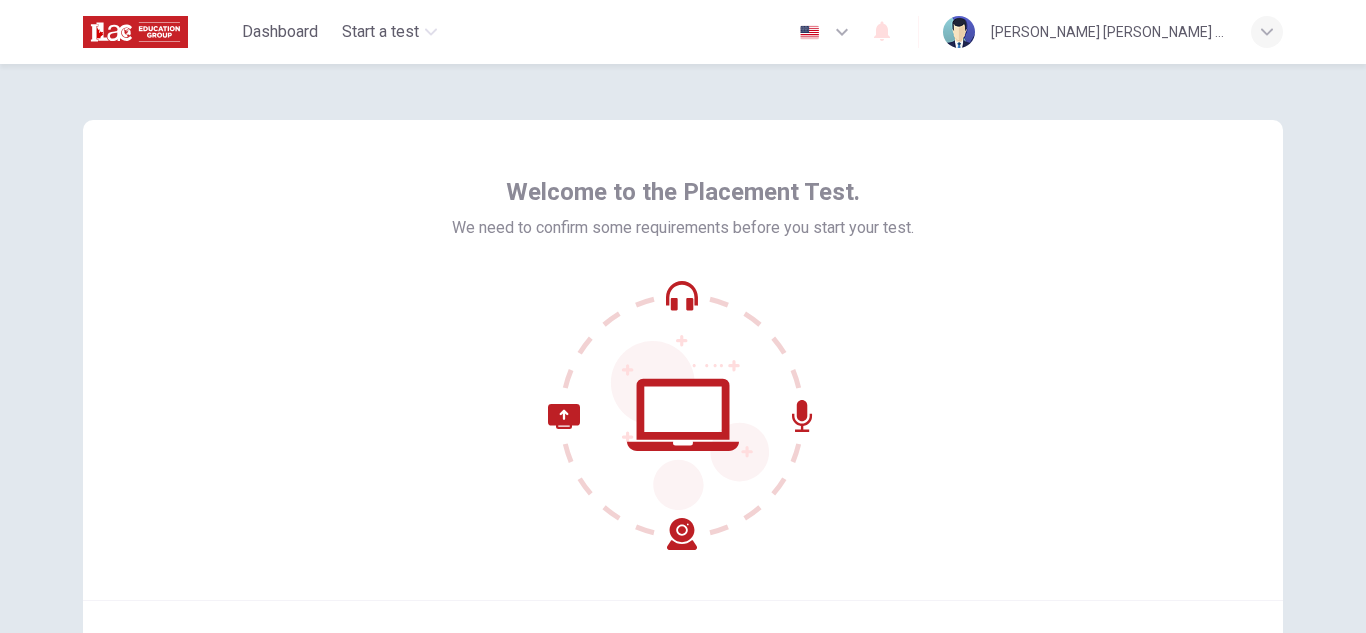 click on "Welcome to the Placement Test. We need to confirm some requirements before you start your test." at bounding box center (683, 360) 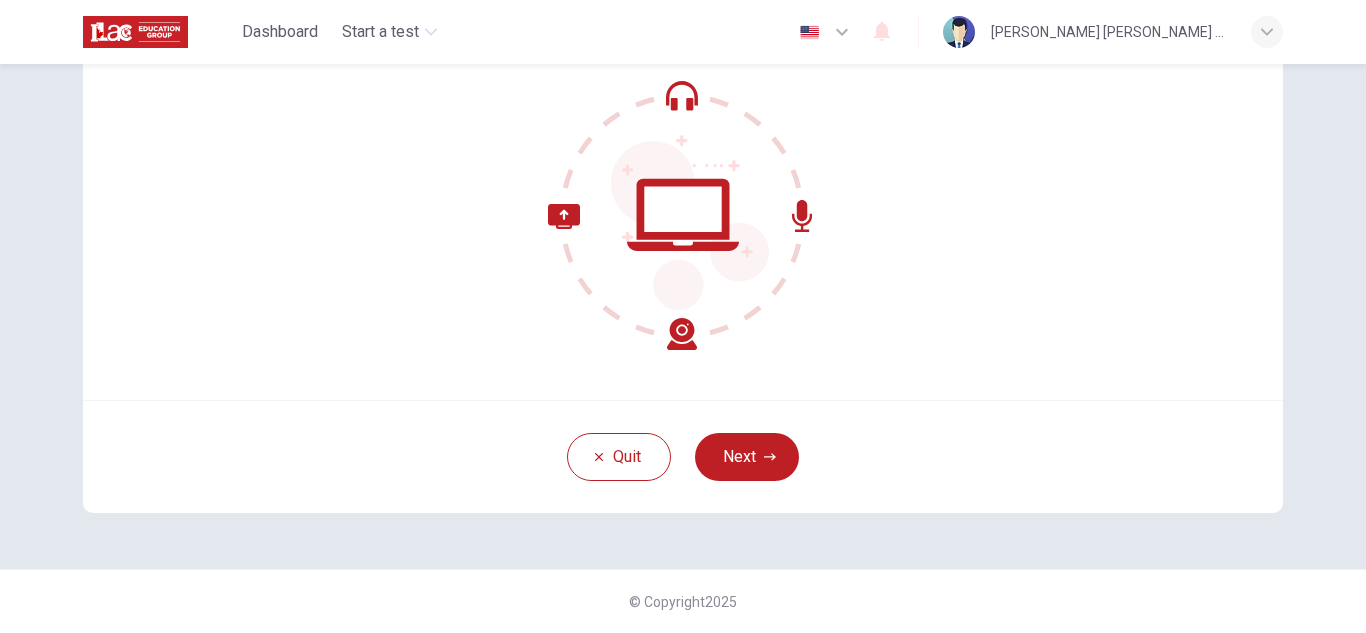 scroll, scrollTop: 100, scrollLeft: 0, axis: vertical 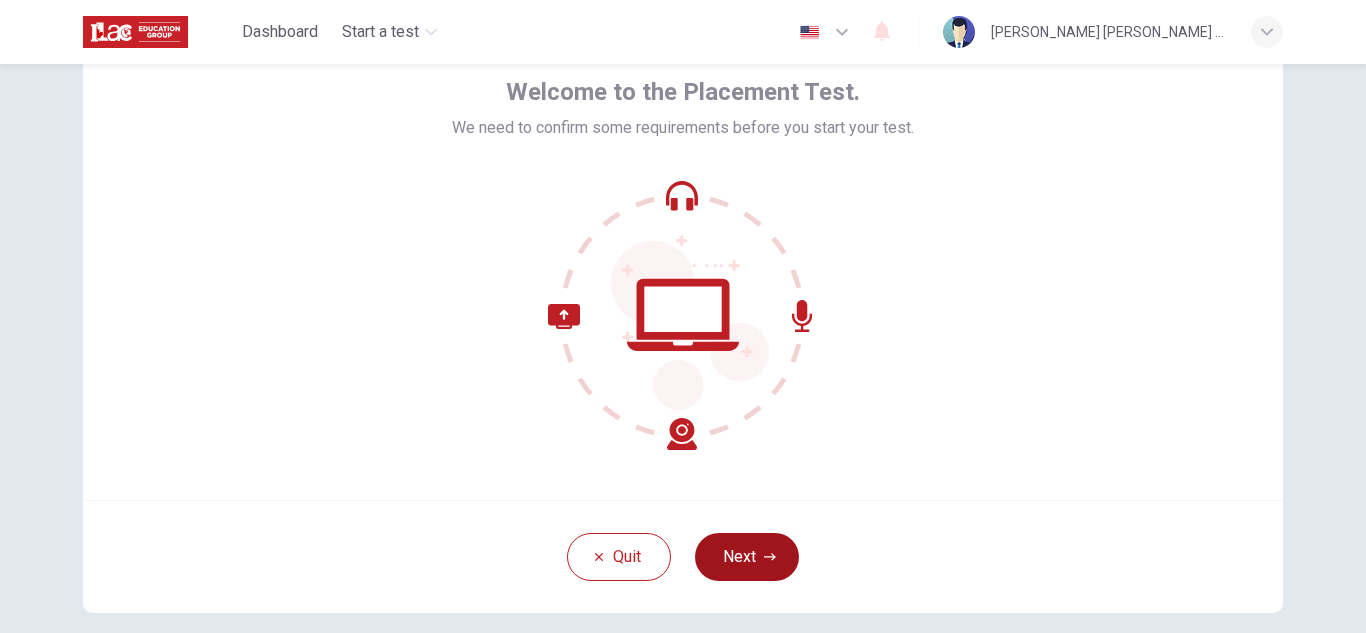 click on "Next" at bounding box center [747, 557] 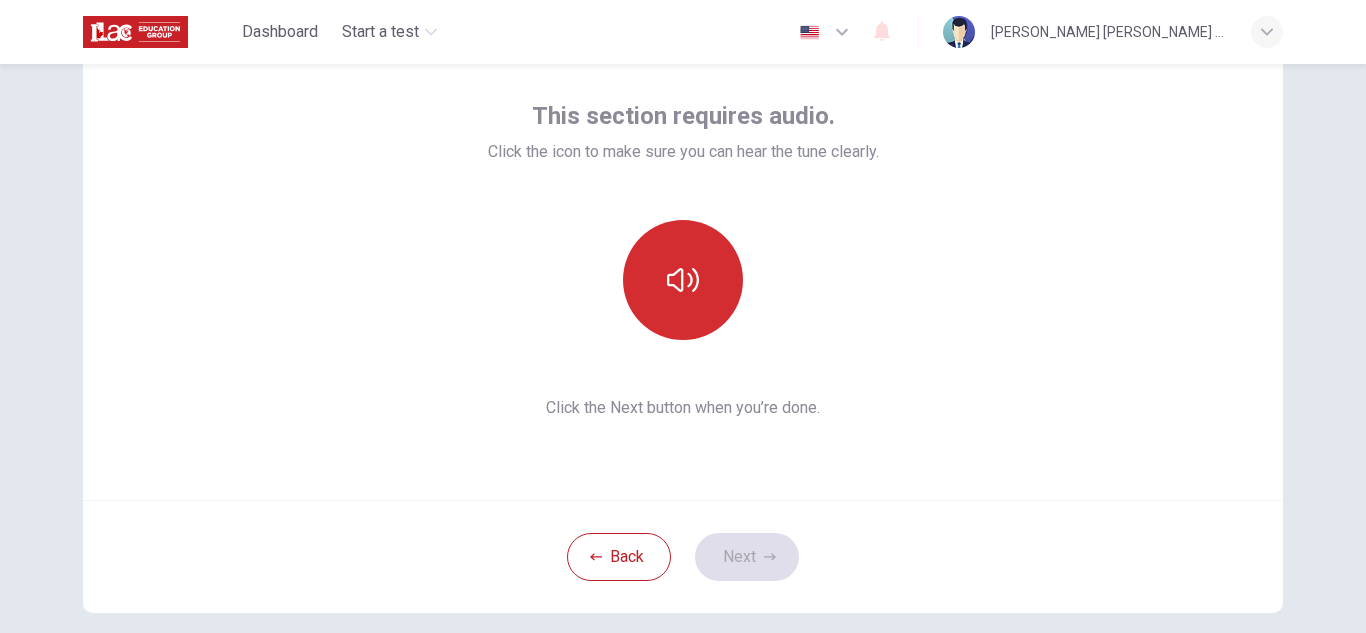 click at bounding box center [683, 280] 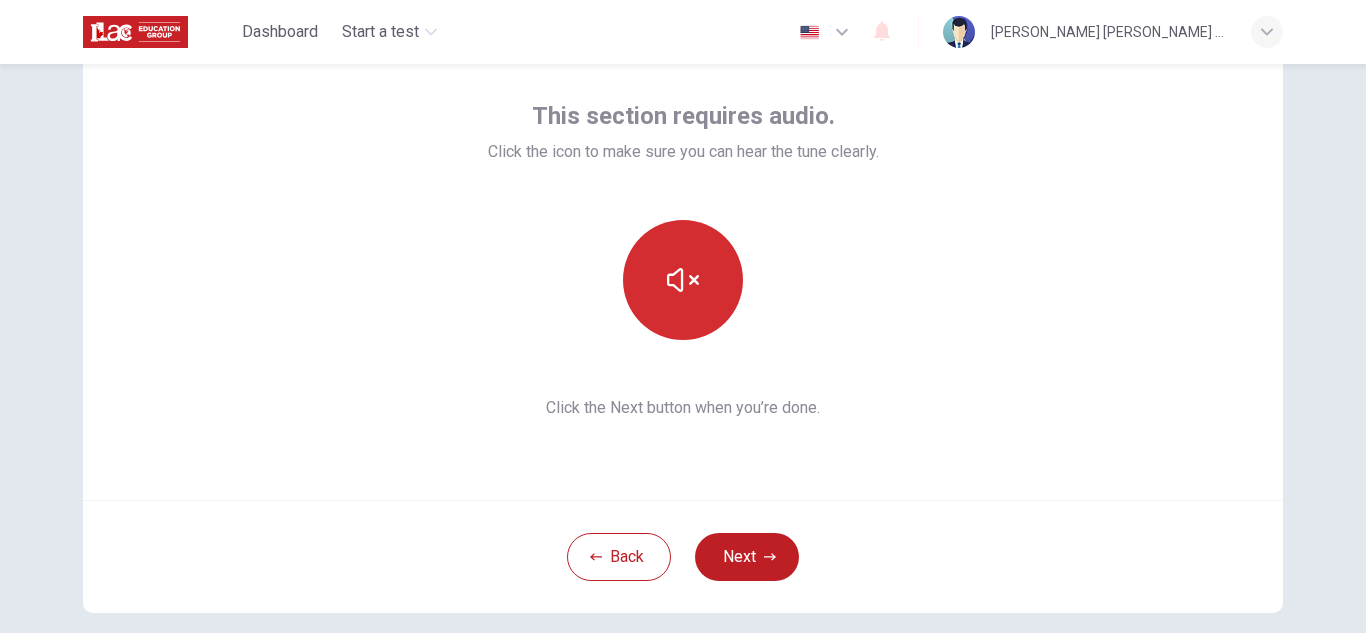 click at bounding box center (683, 280) 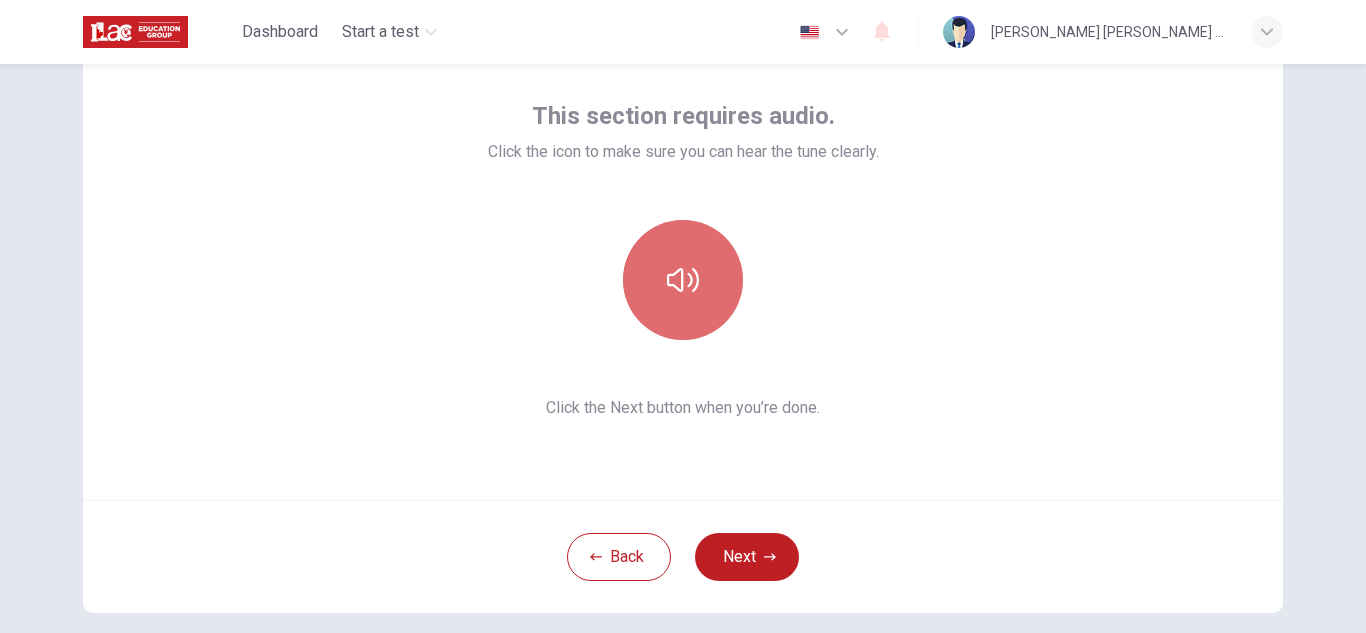 click 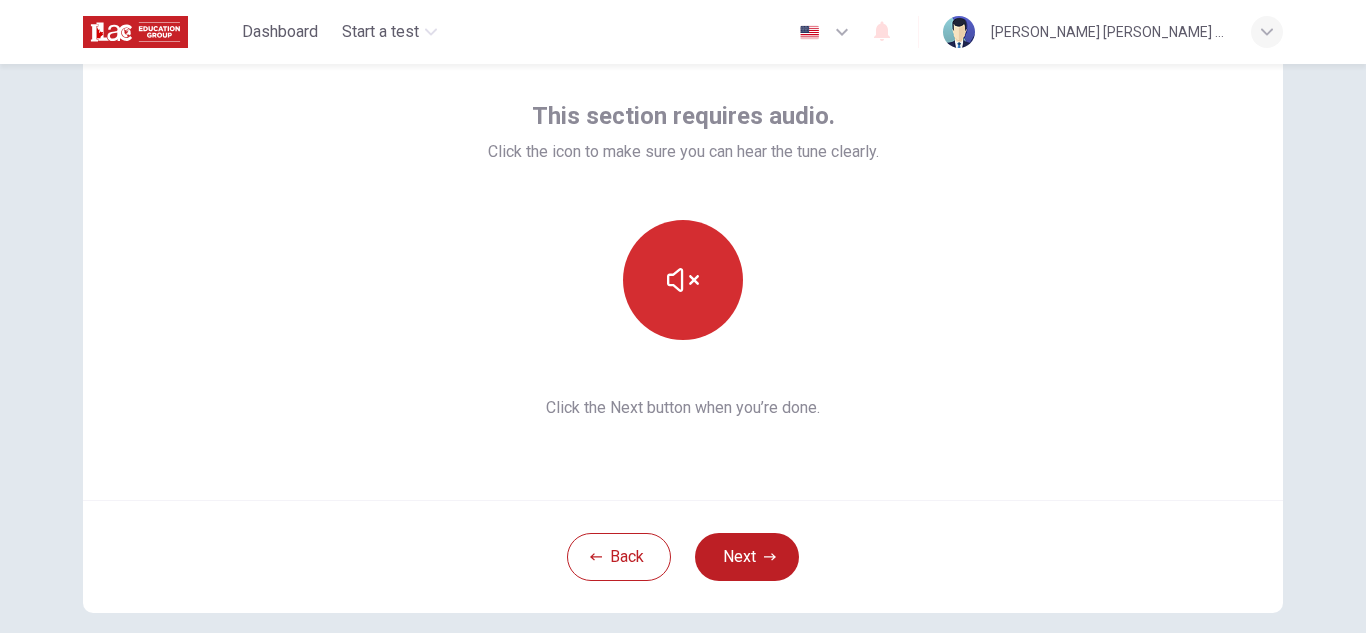 click 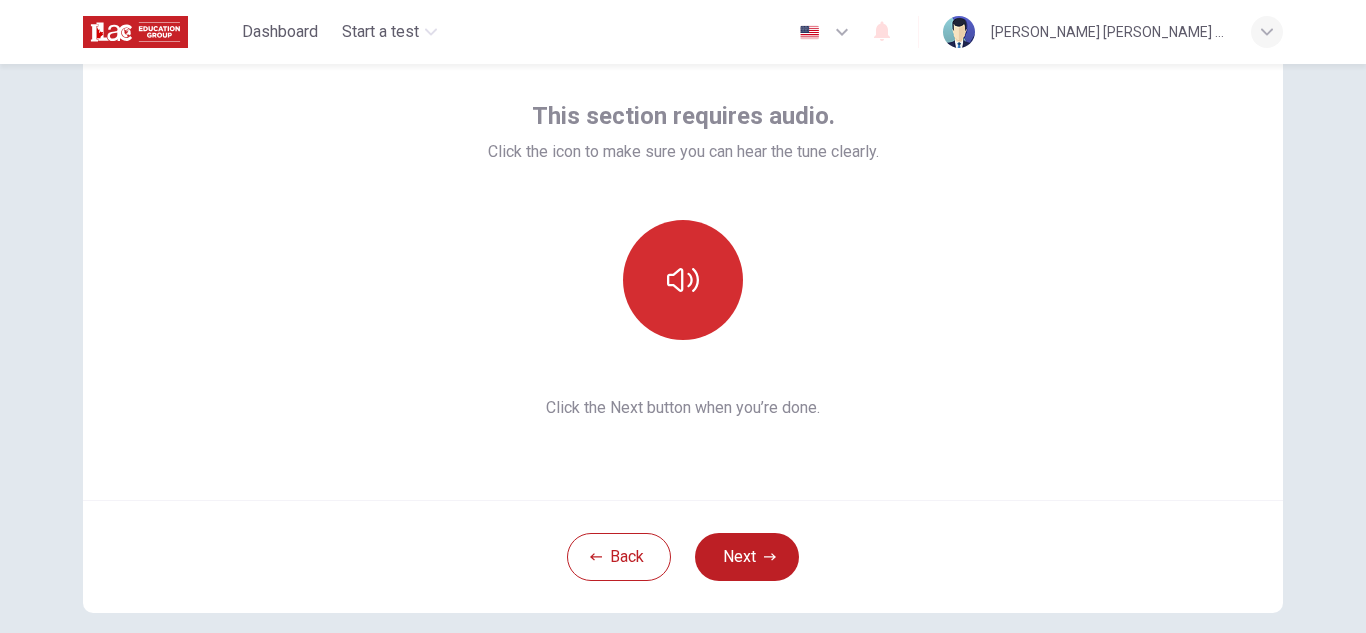 click 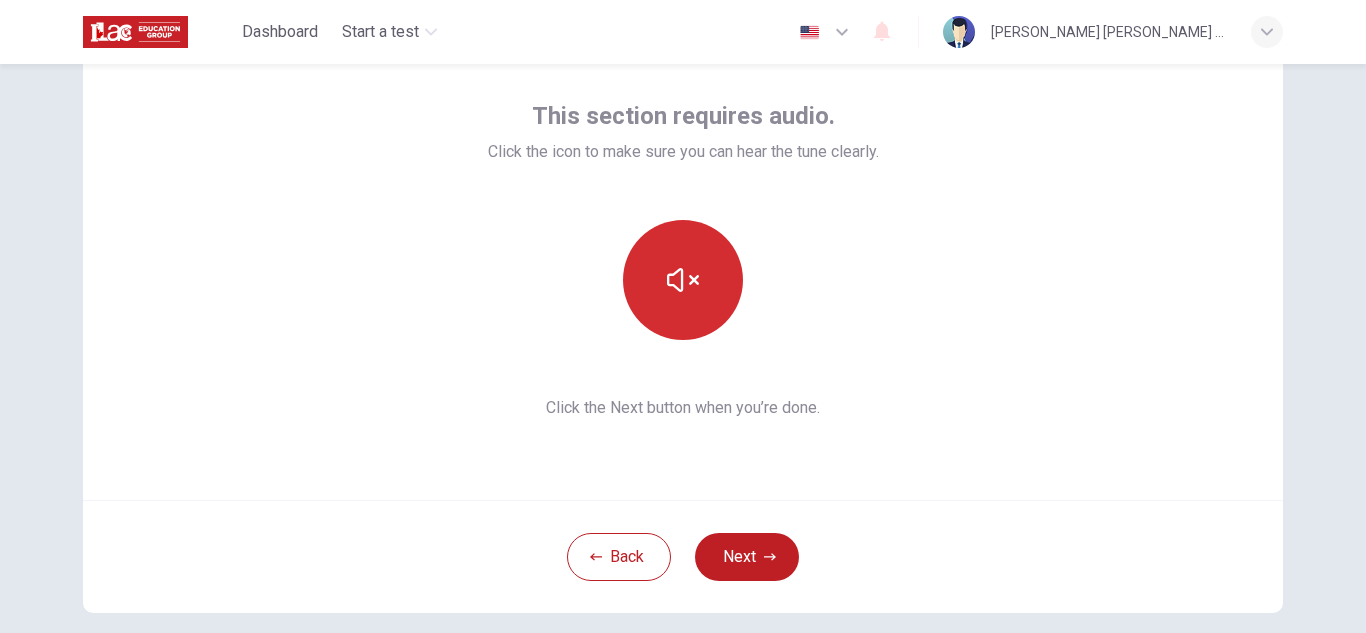 click 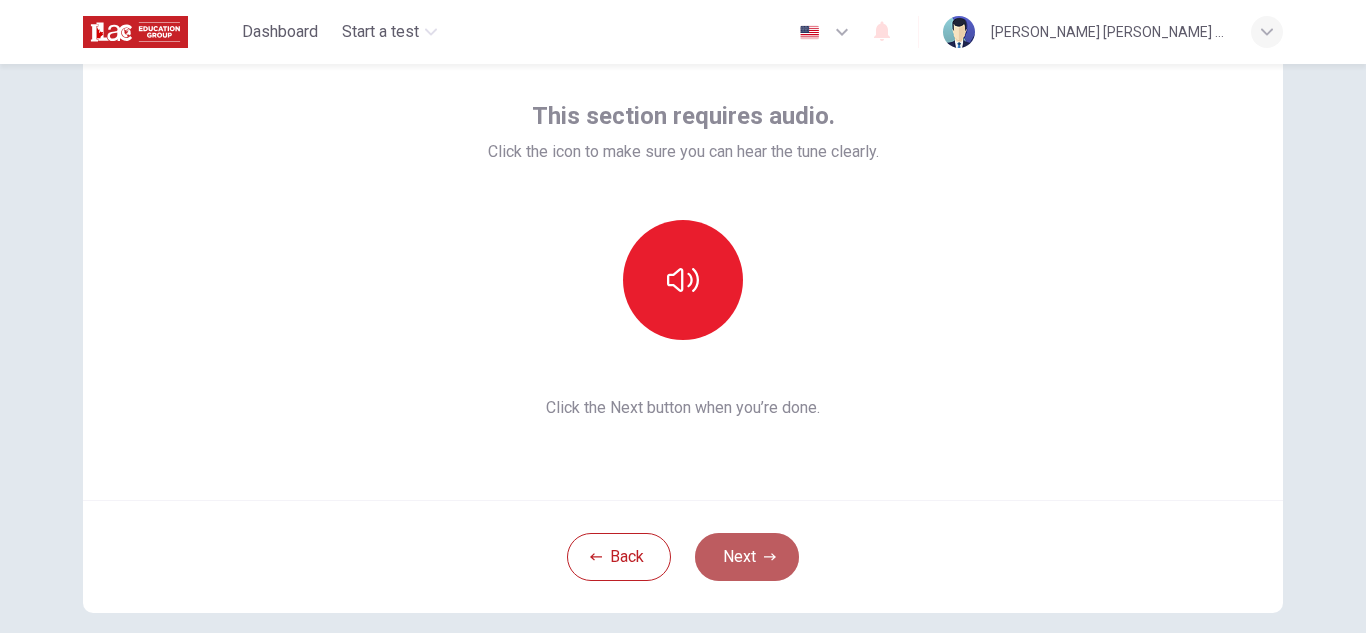 click on "Next" at bounding box center (747, 557) 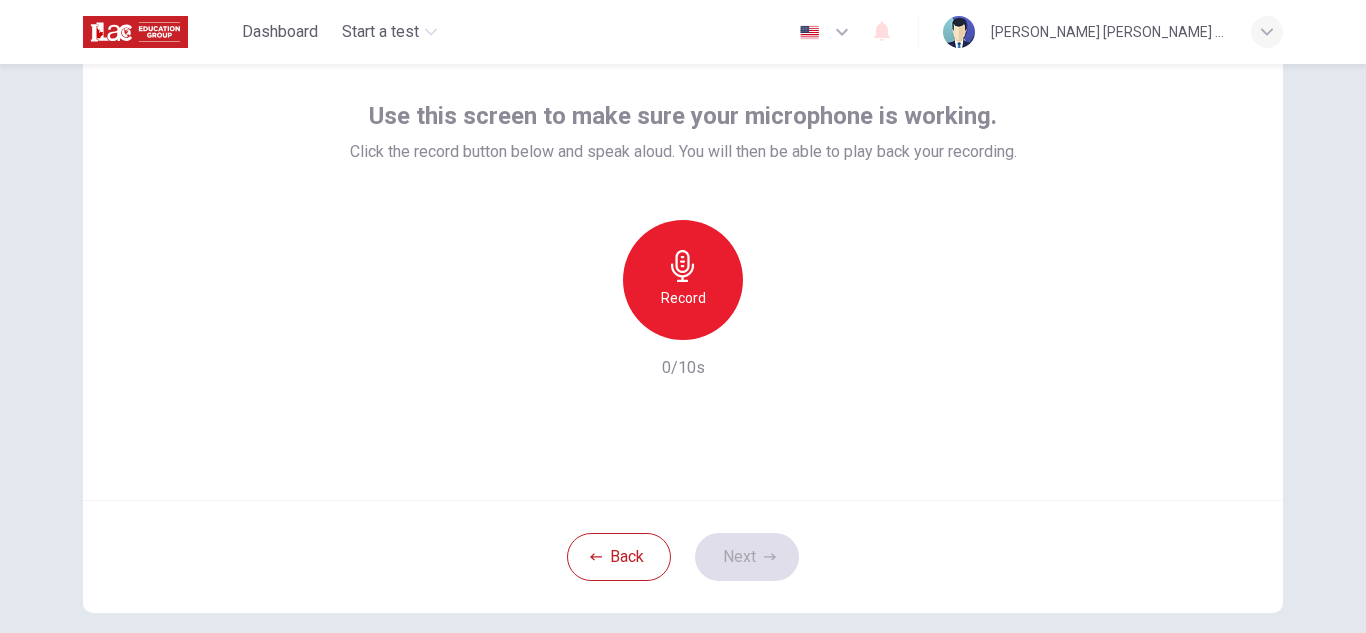 click on "Record" at bounding box center [683, 280] 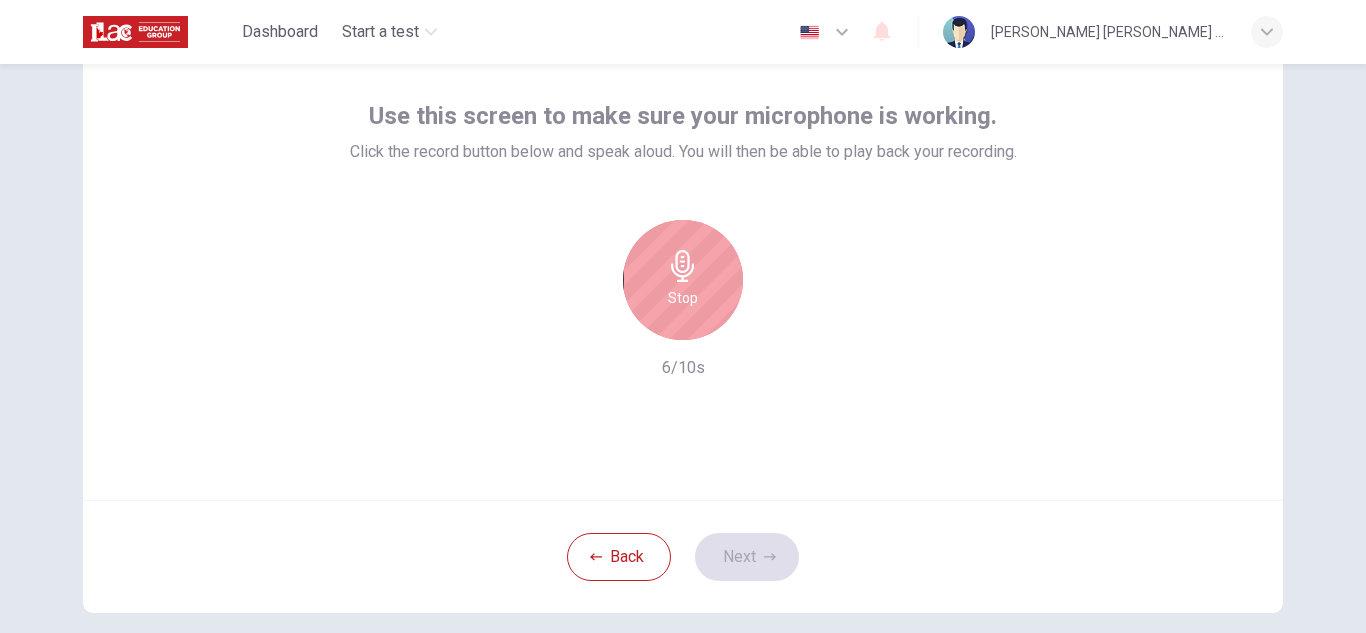 click on "Stop" at bounding box center (683, 298) 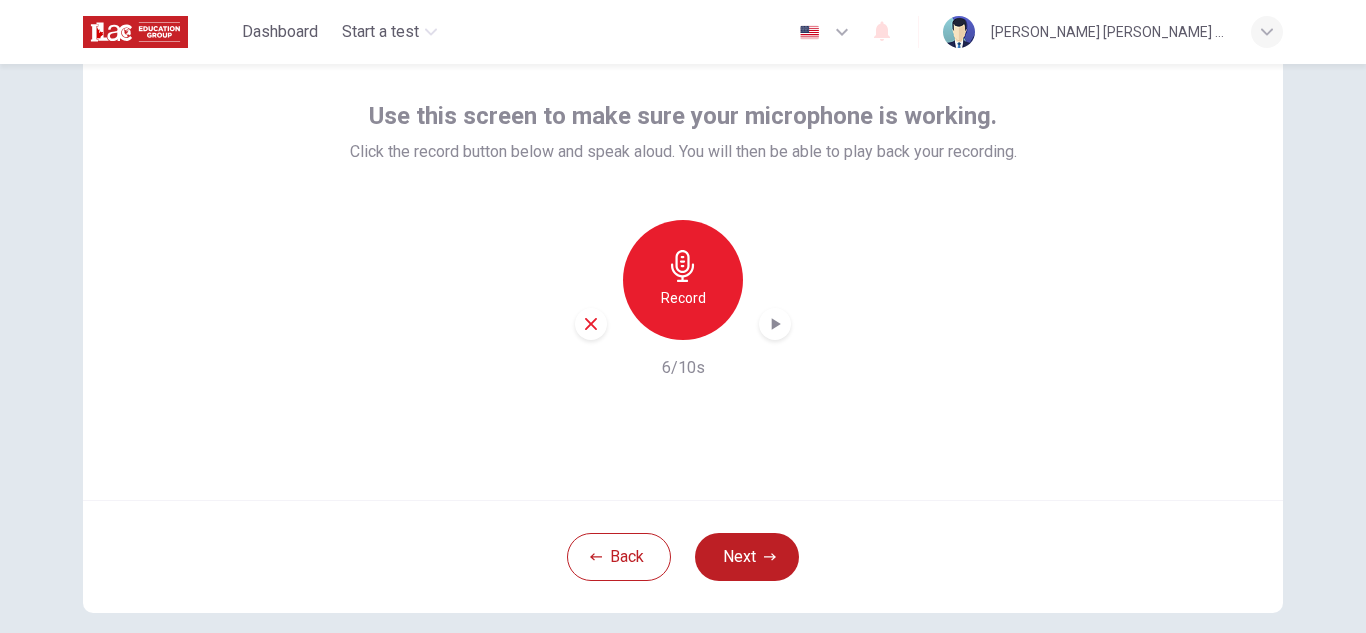 click 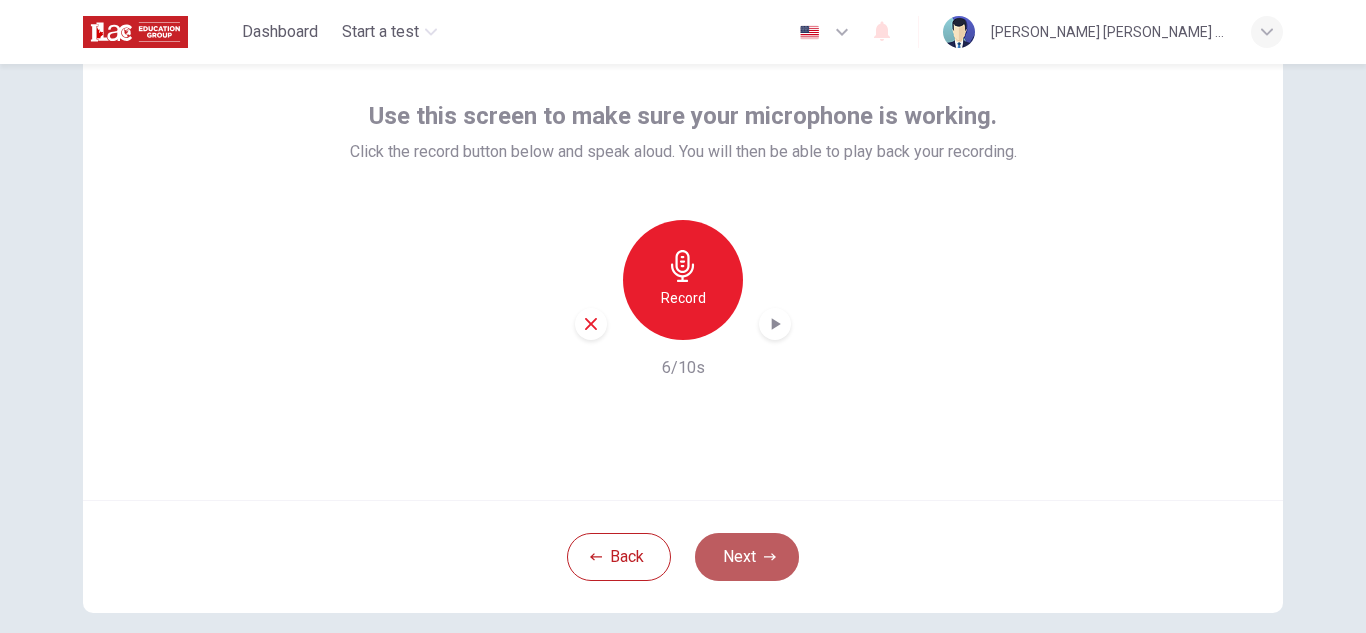 click 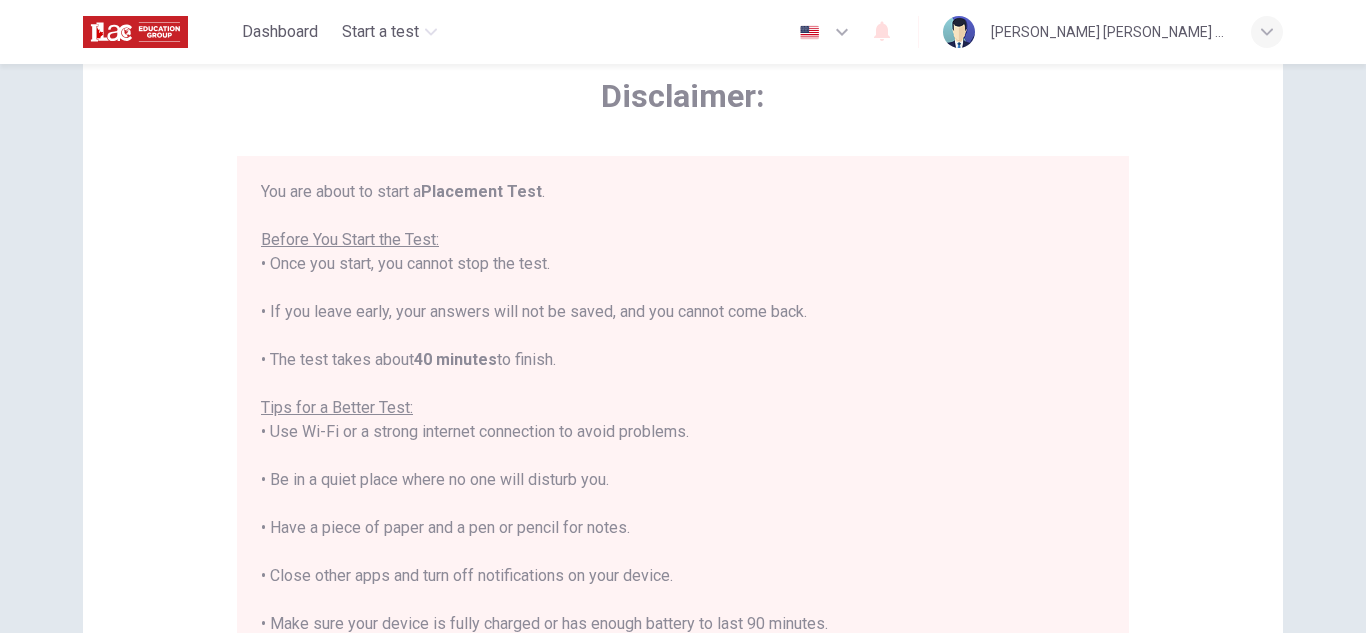 scroll, scrollTop: 23, scrollLeft: 0, axis: vertical 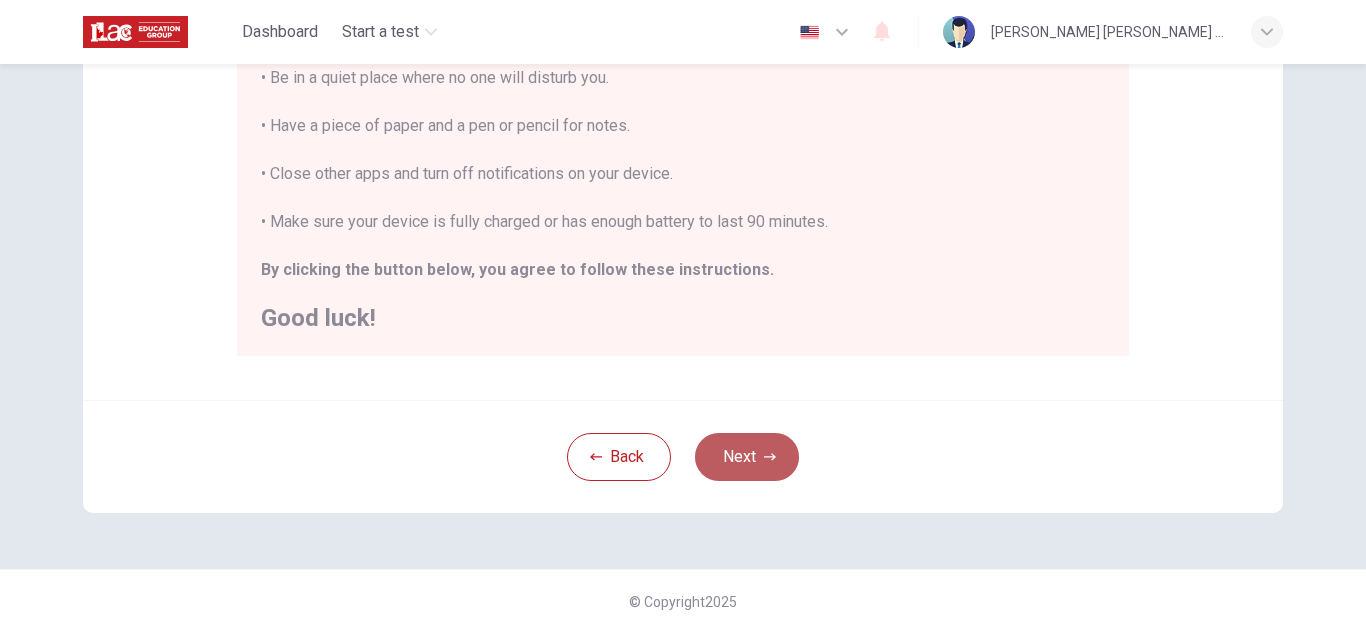 click on "Next" at bounding box center [747, 457] 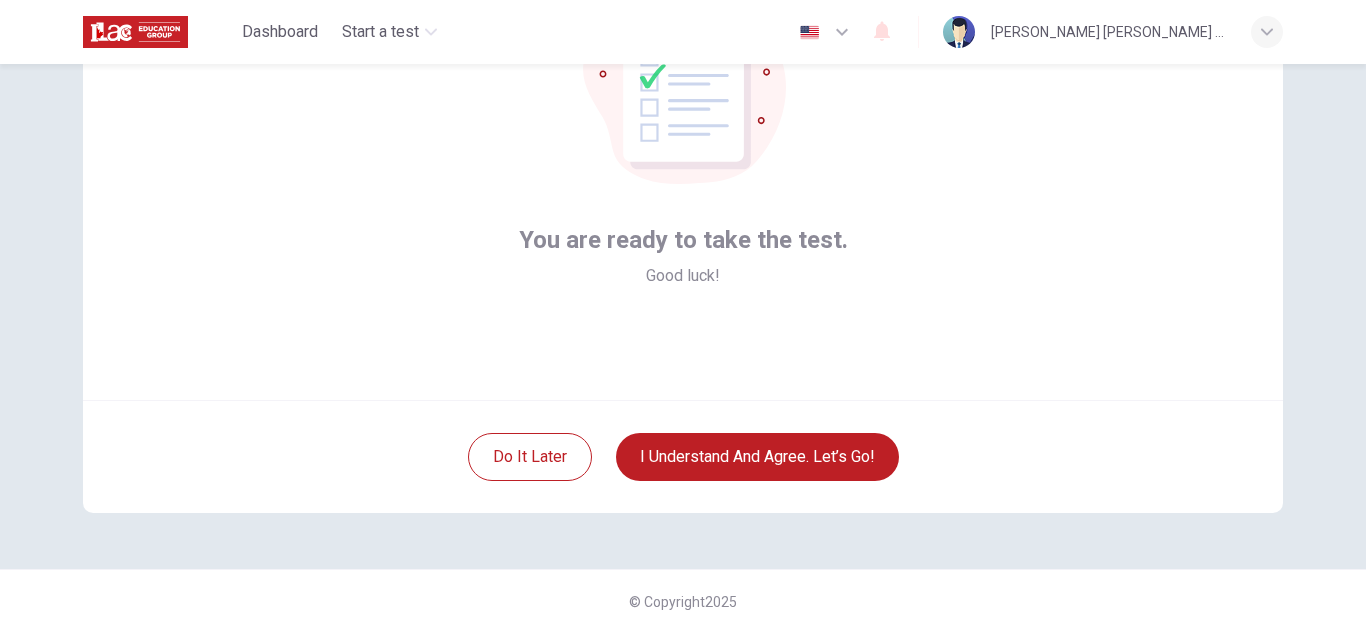 scroll, scrollTop: 100, scrollLeft: 0, axis: vertical 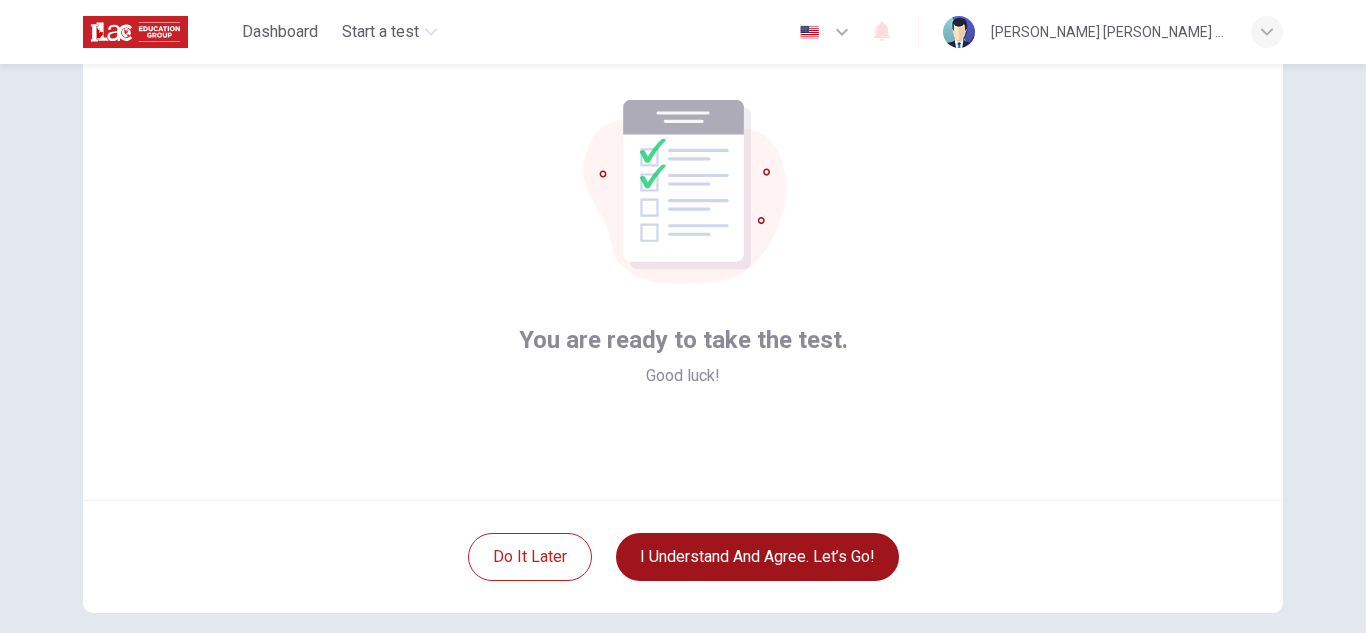 click on "I understand and agree. Let’s go!" at bounding box center (757, 557) 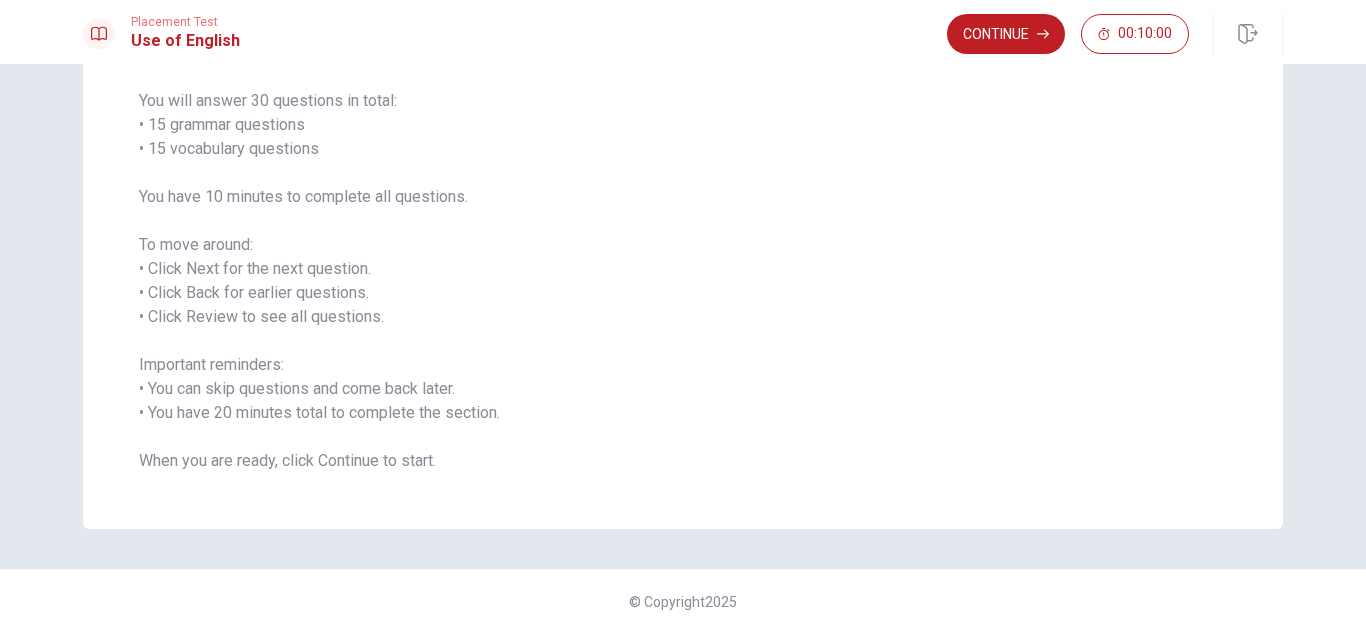 scroll, scrollTop: 0, scrollLeft: 0, axis: both 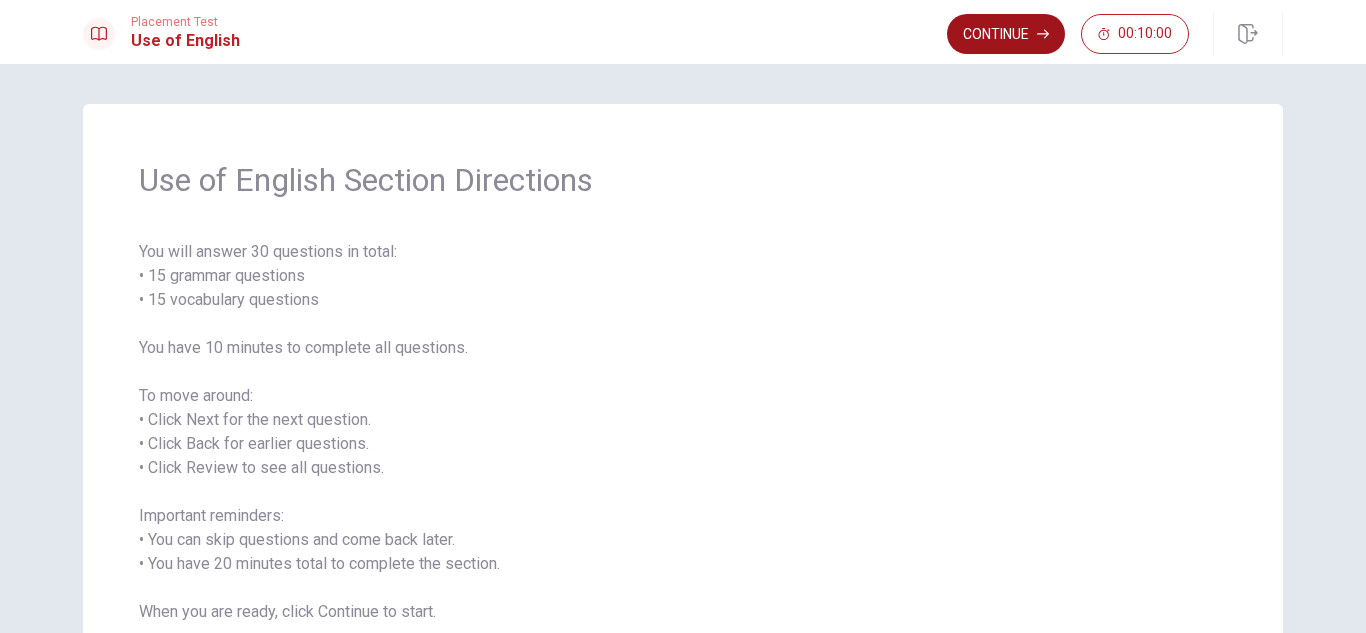 click on "Continue" at bounding box center (1006, 34) 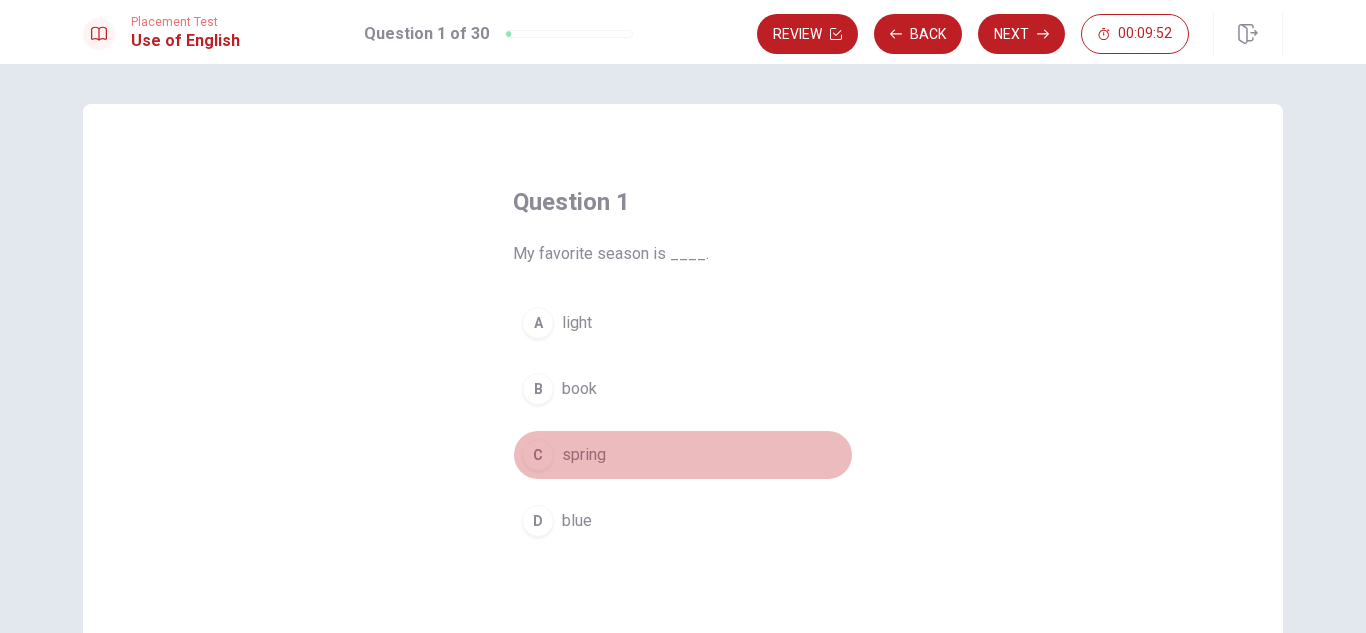 click on "C" at bounding box center [538, 455] 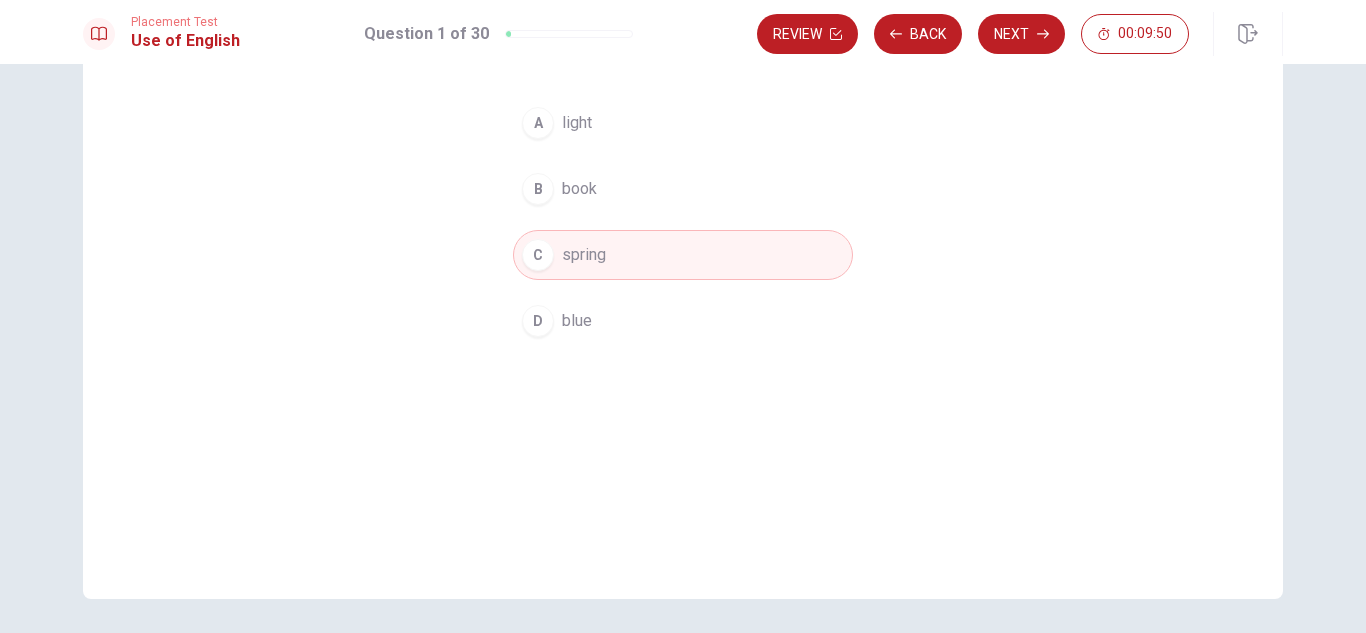 scroll, scrollTop: 100, scrollLeft: 0, axis: vertical 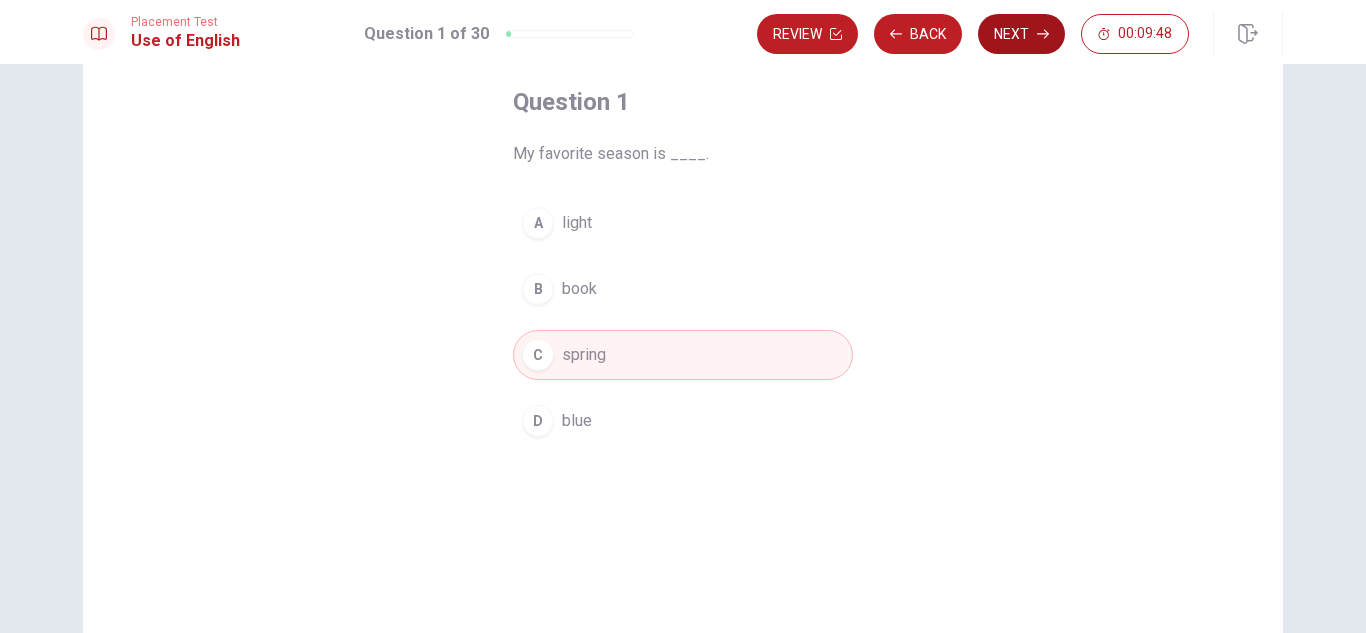 click on "Next" at bounding box center [1021, 34] 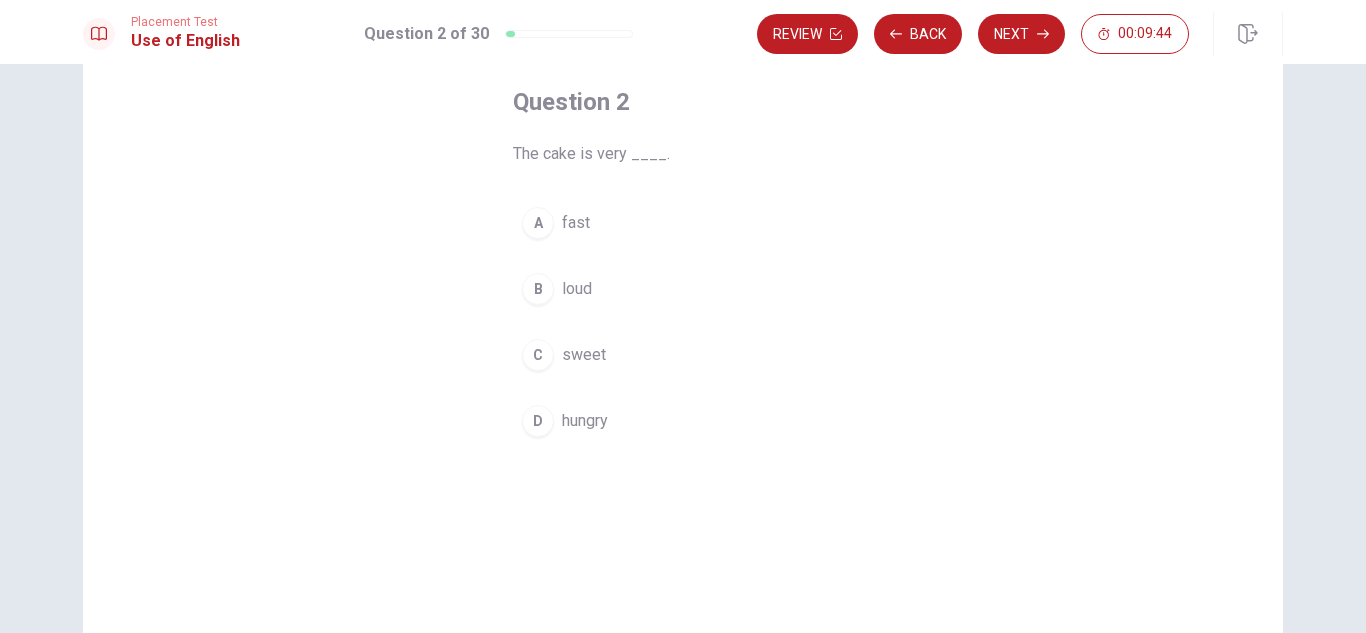 click on "C sweet" at bounding box center [683, 355] 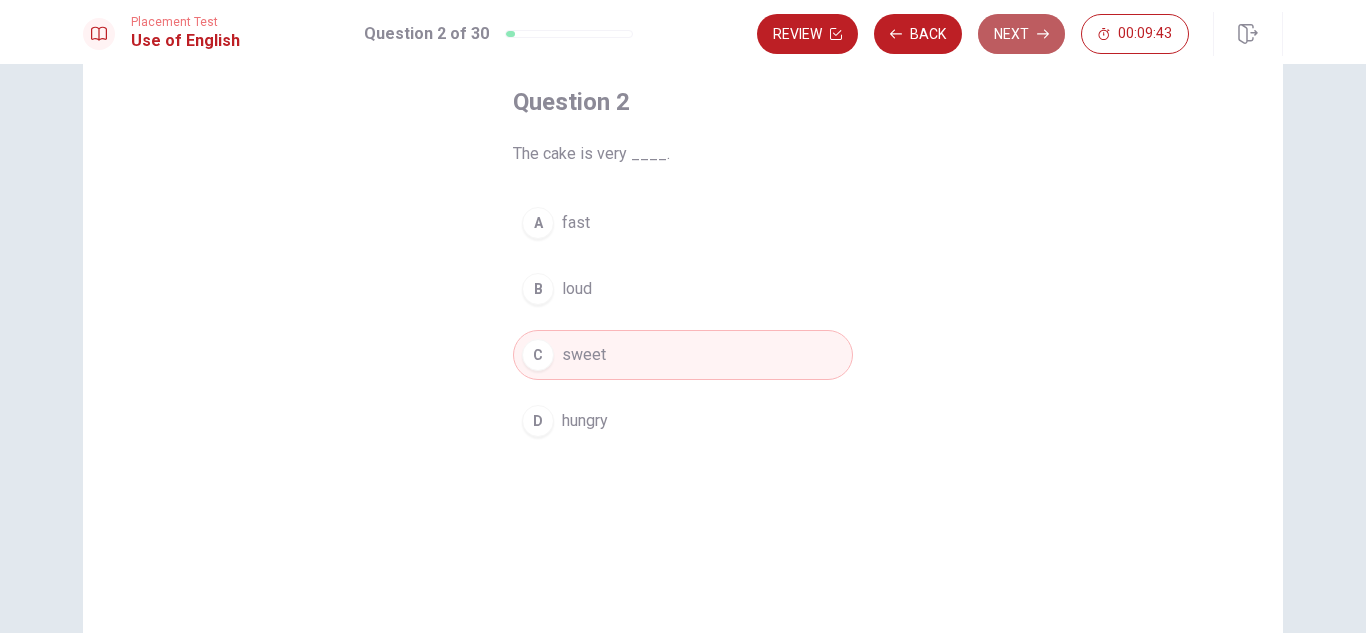 click on "Next" at bounding box center [1021, 34] 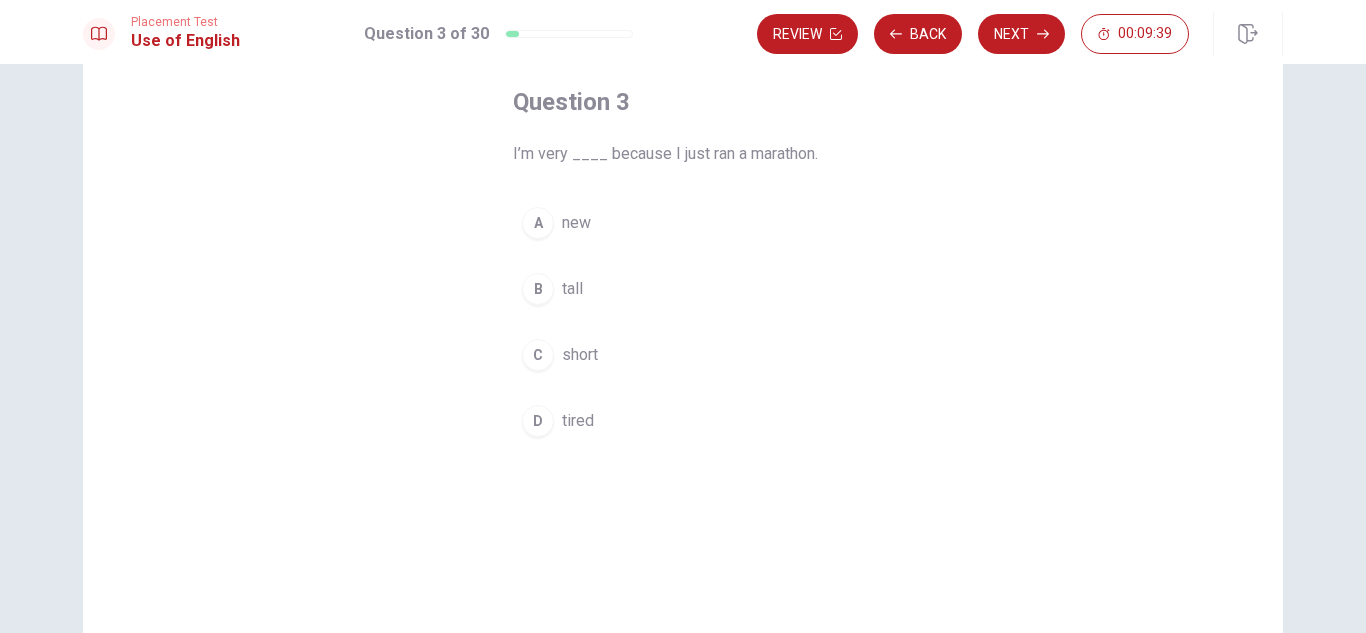 click on "D tired" at bounding box center [683, 421] 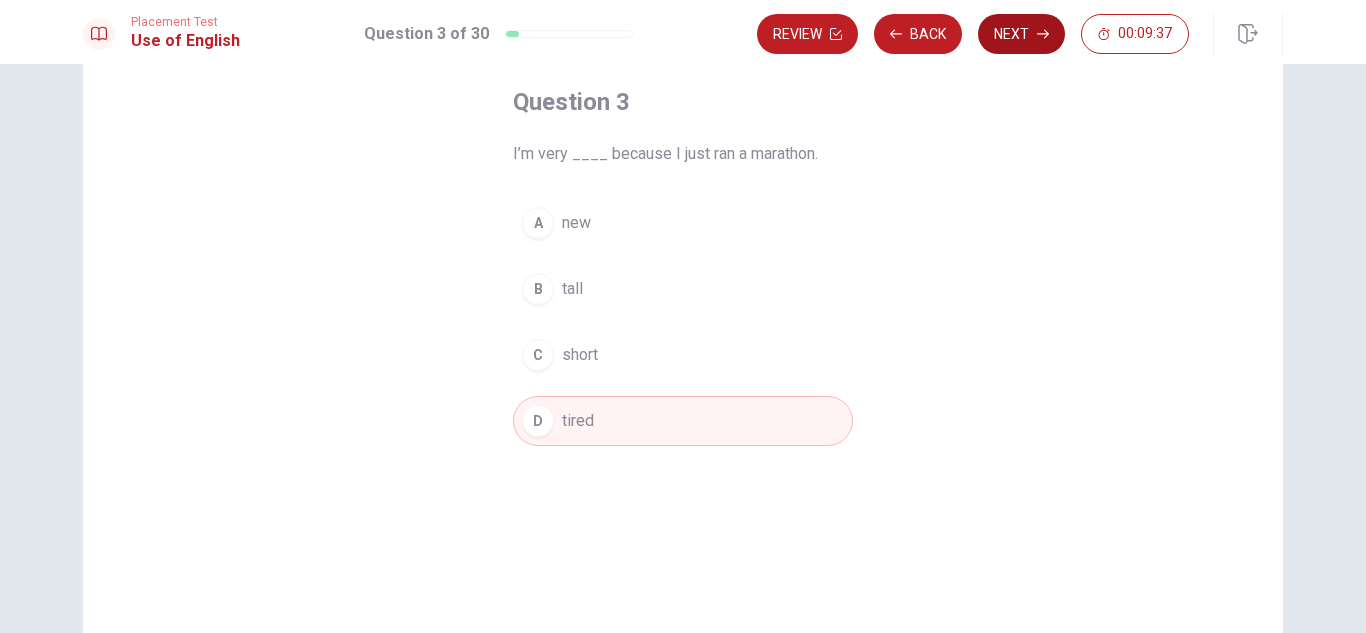 click on "Next" at bounding box center (1021, 34) 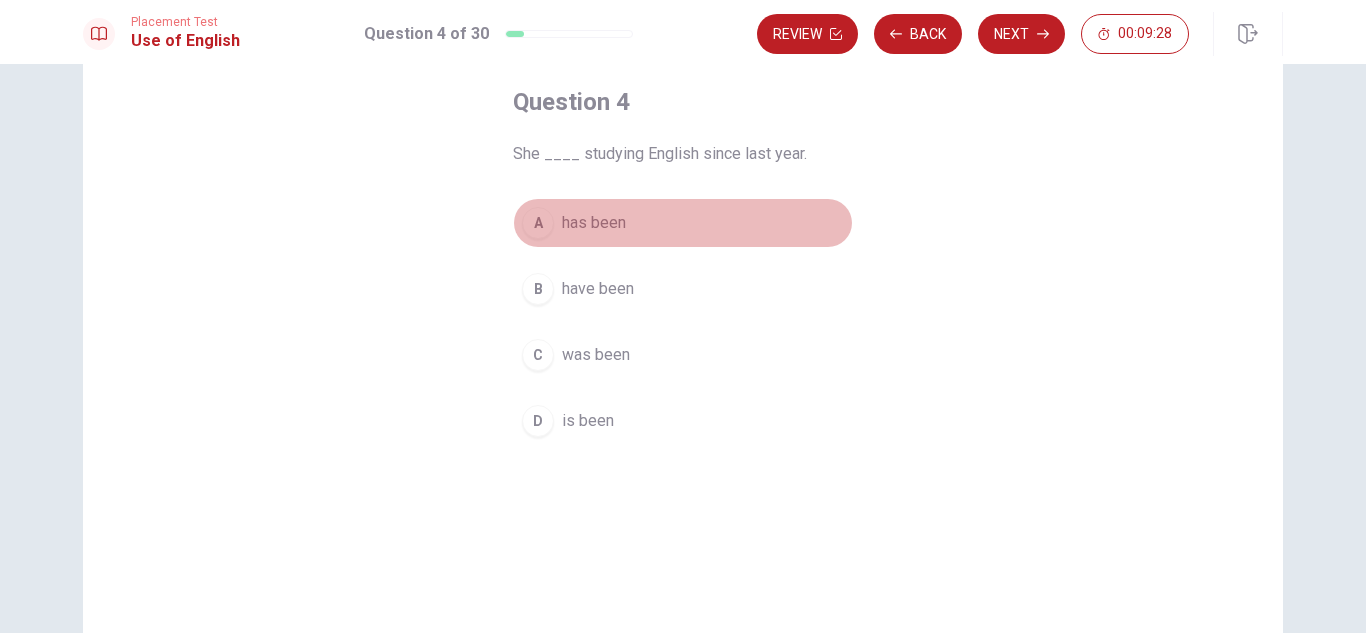 click on "A has been" at bounding box center (683, 223) 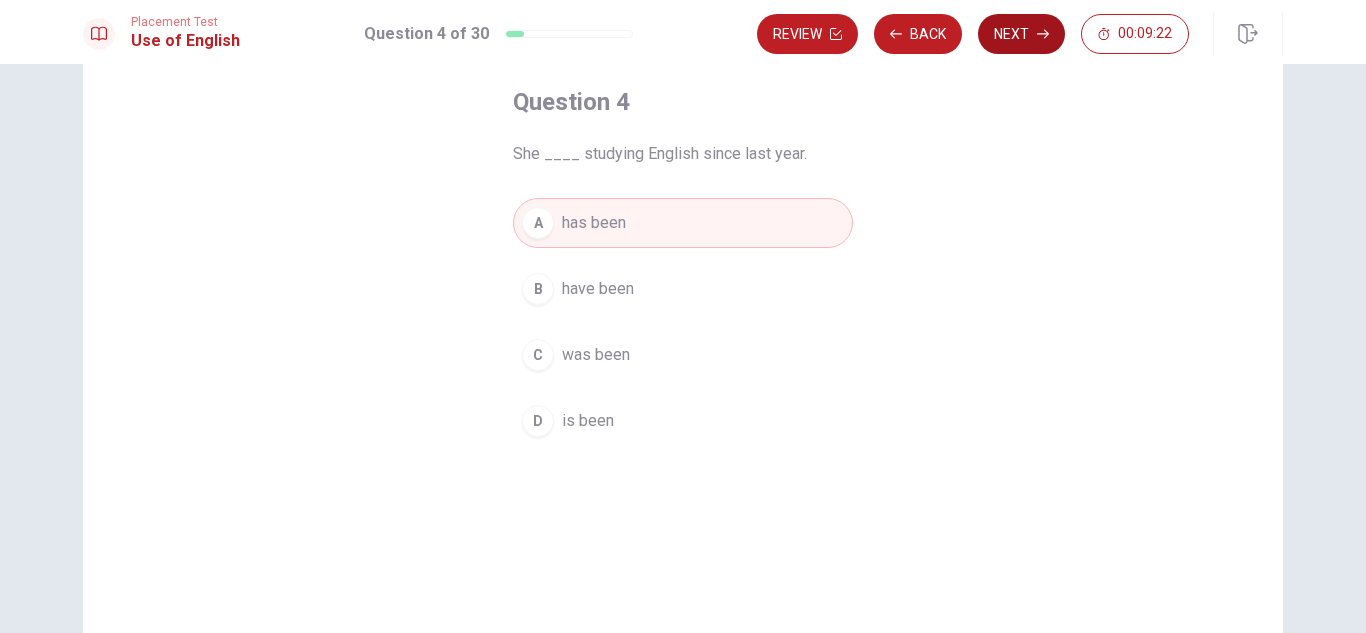 click on "Next" at bounding box center (1021, 34) 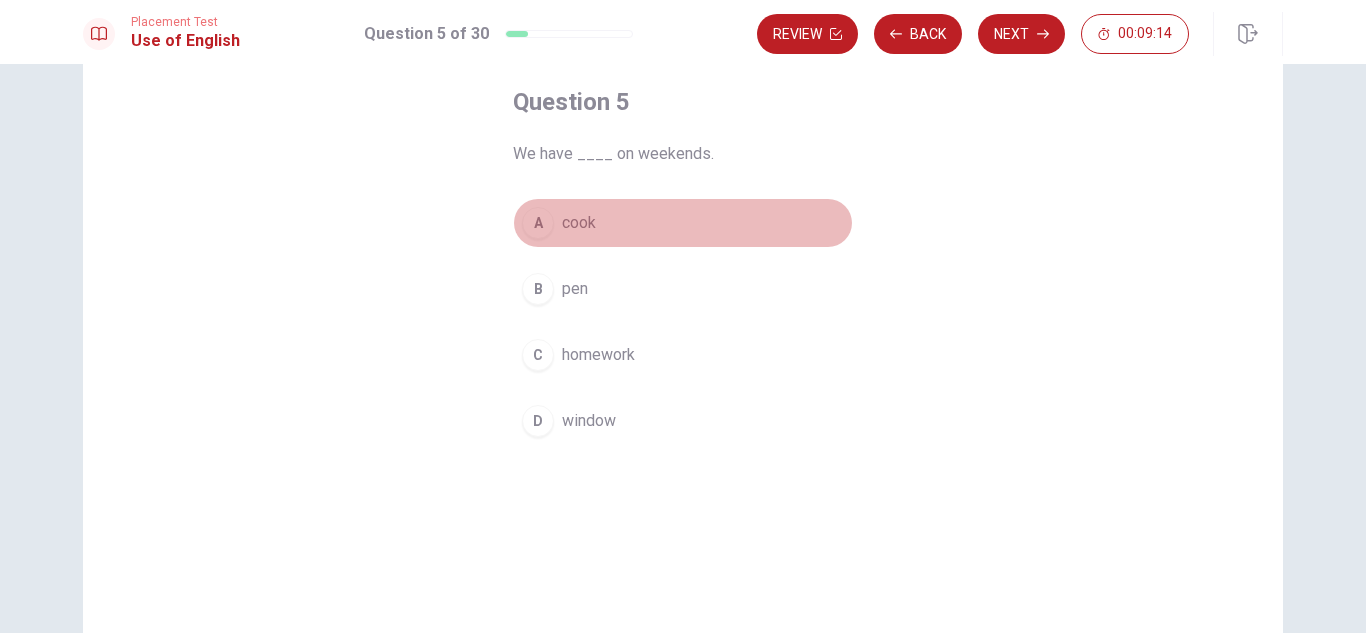 click on "A cook" at bounding box center (683, 223) 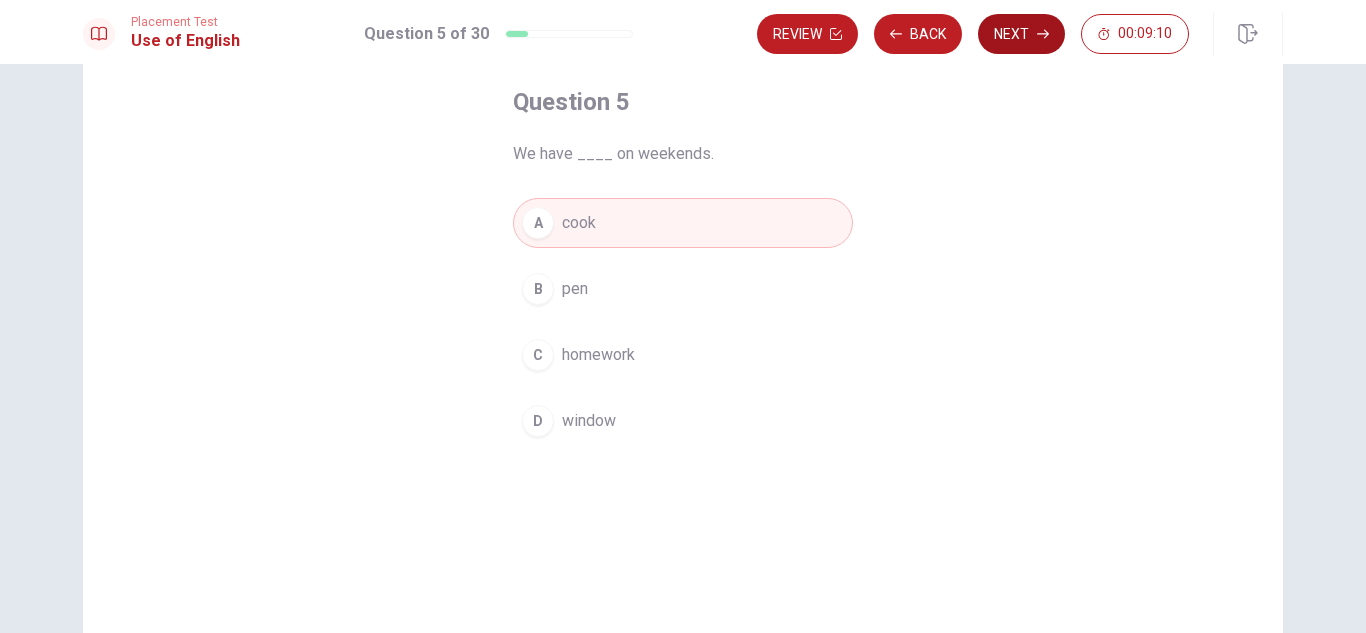 click on "Next" at bounding box center (1021, 34) 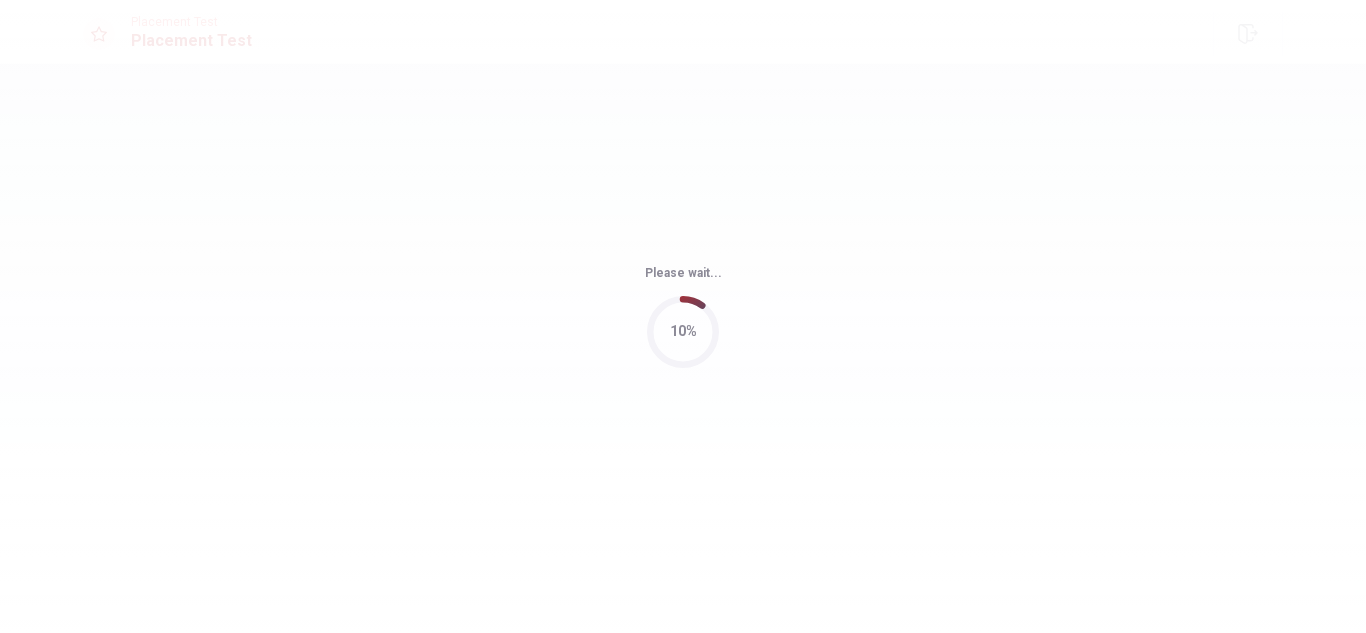 scroll, scrollTop: 0, scrollLeft: 0, axis: both 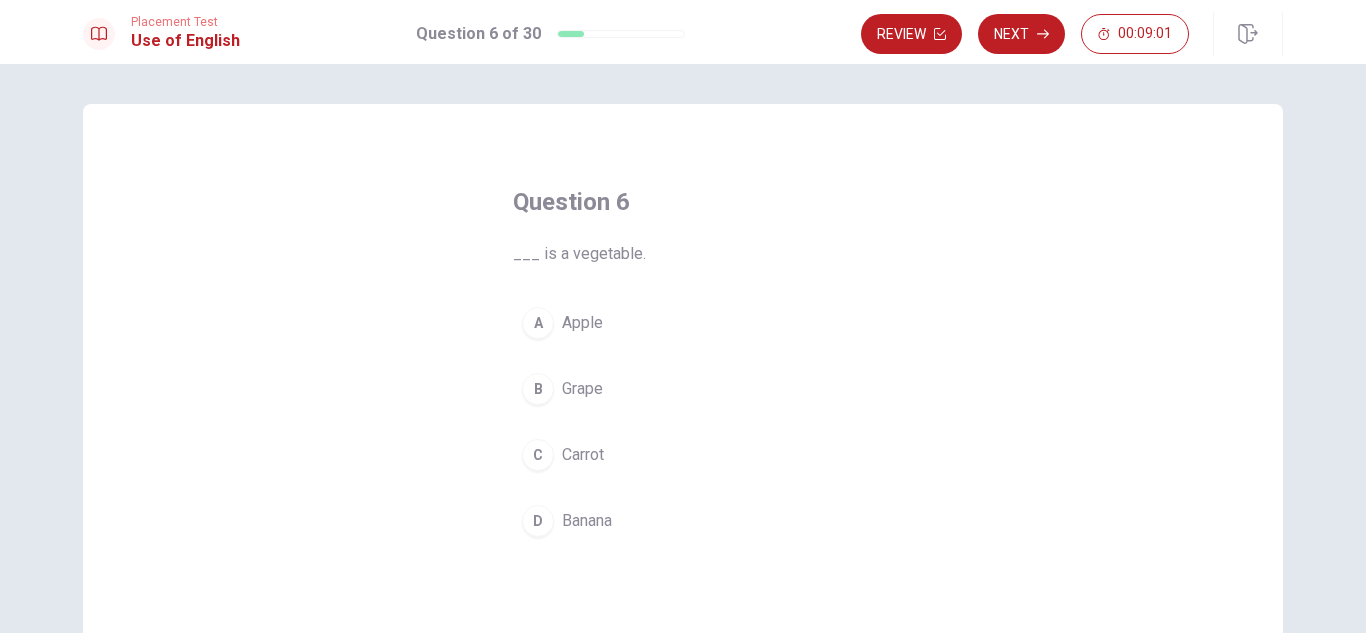 click on "C Carrot" at bounding box center (683, 455) 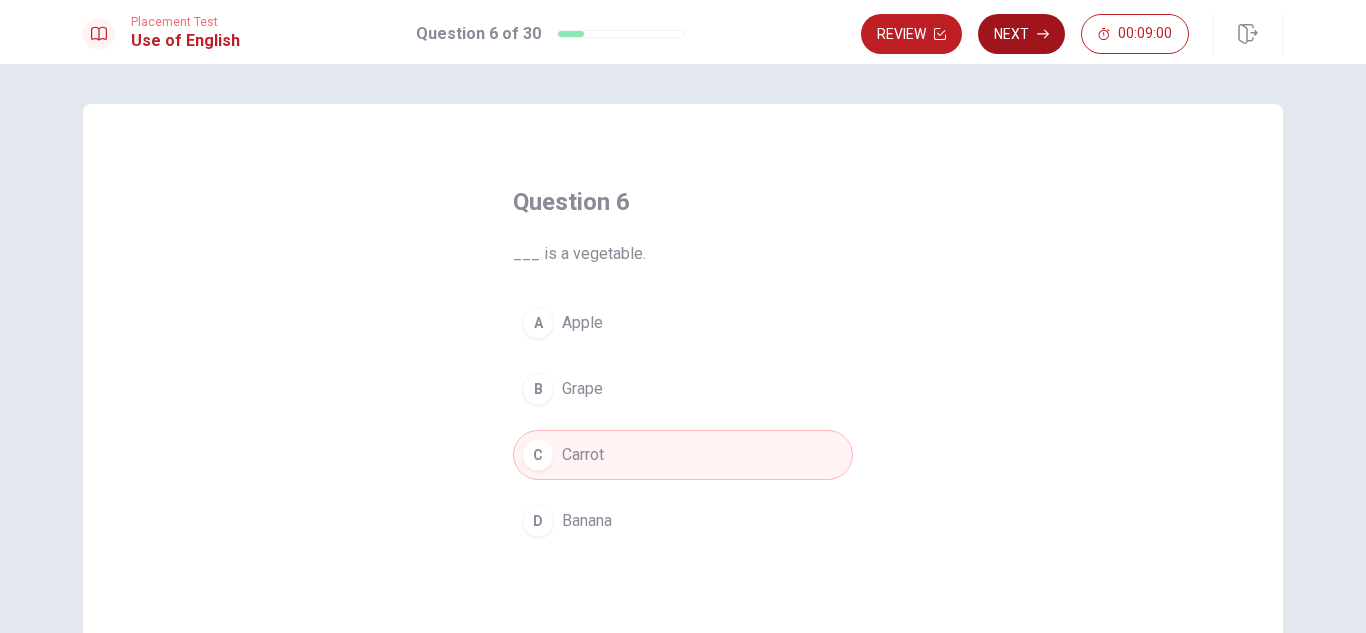 click on "Next" at bounding box center [1021, 34] 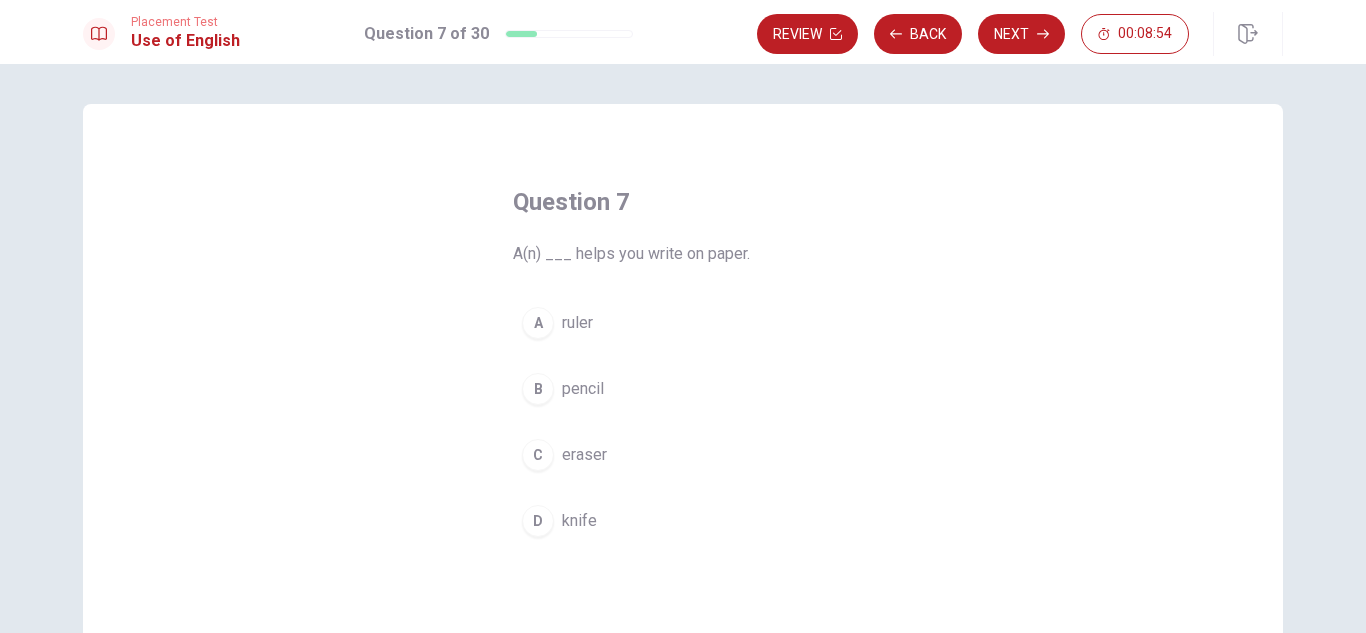 click on "pencil" at bounding box center (583, 389) 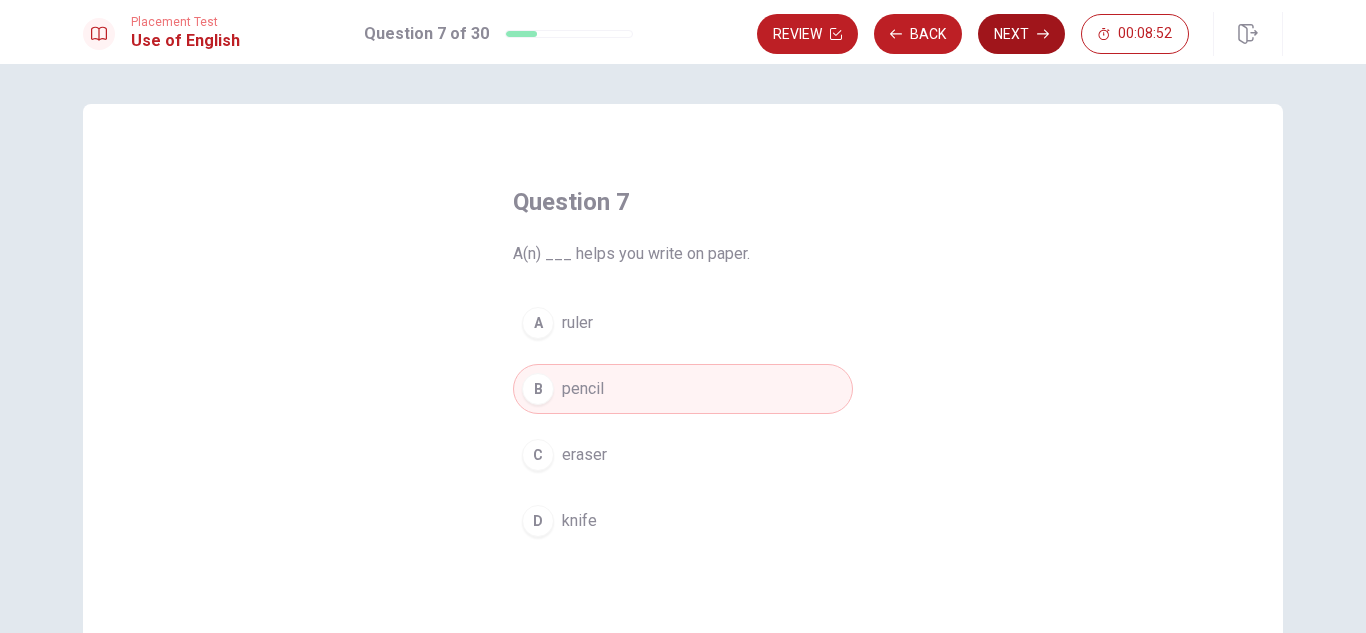 click on "Next" at bounding box center [1021, 34] 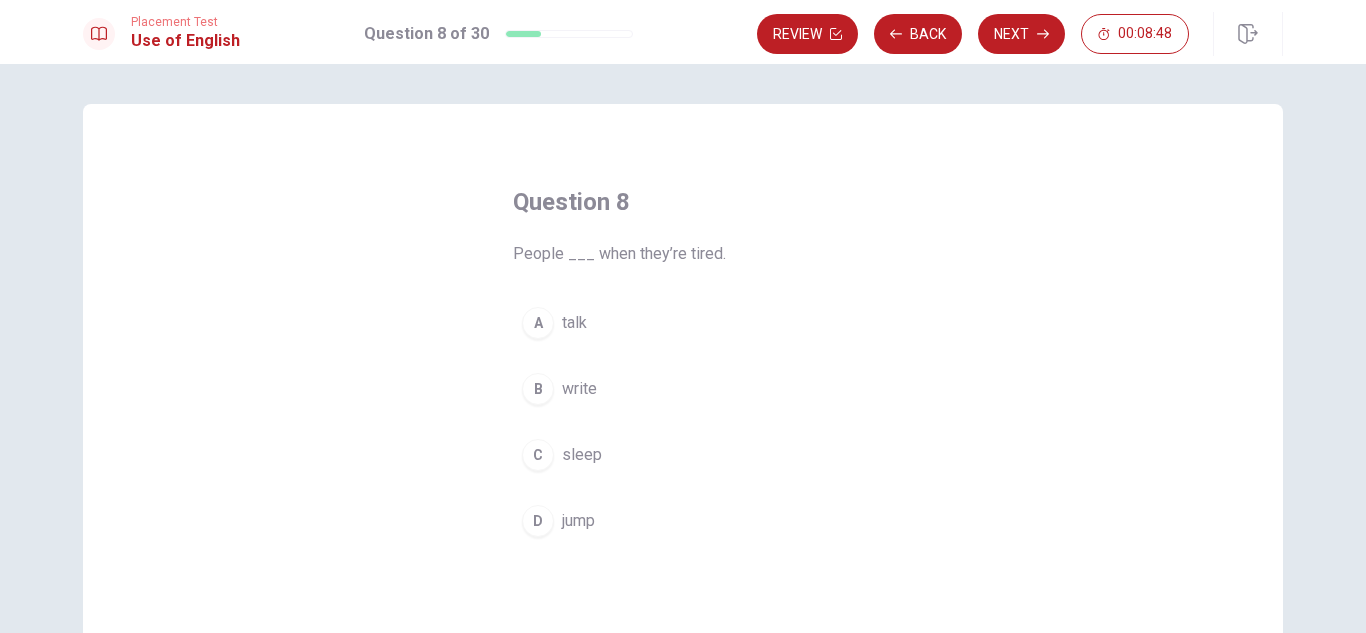 click on "C" at bounding box center [538, 455] 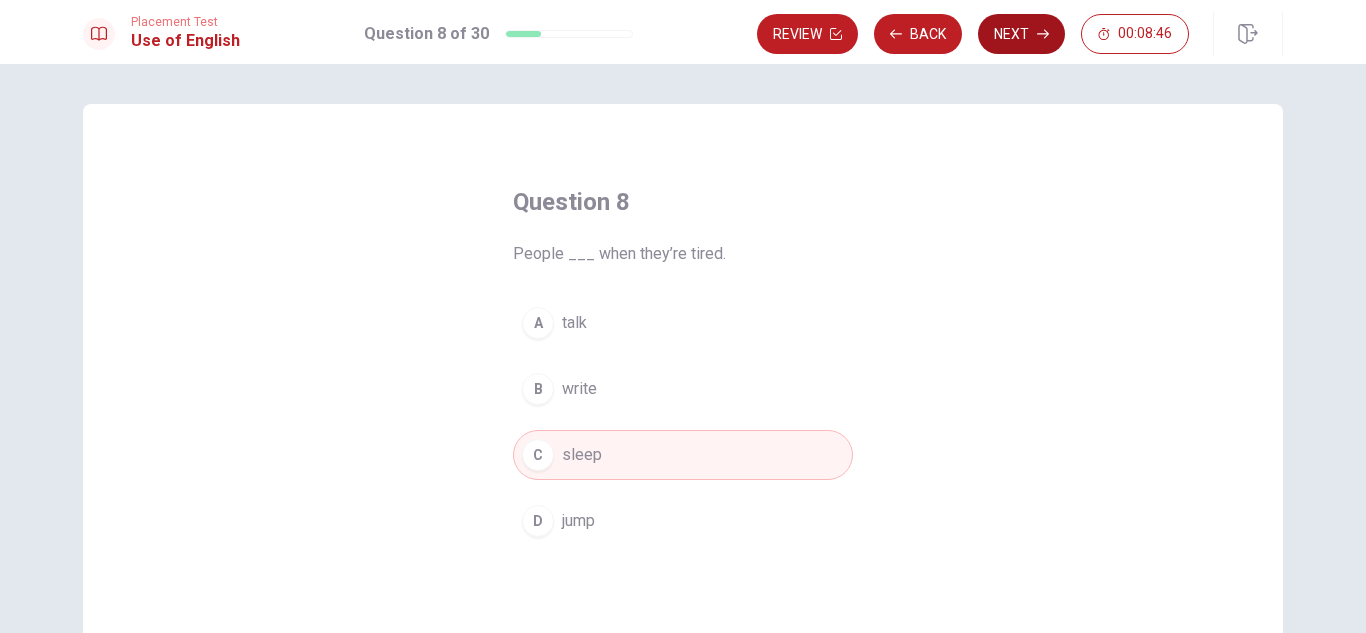 click on "Next" at bounding box center [1021, 34] 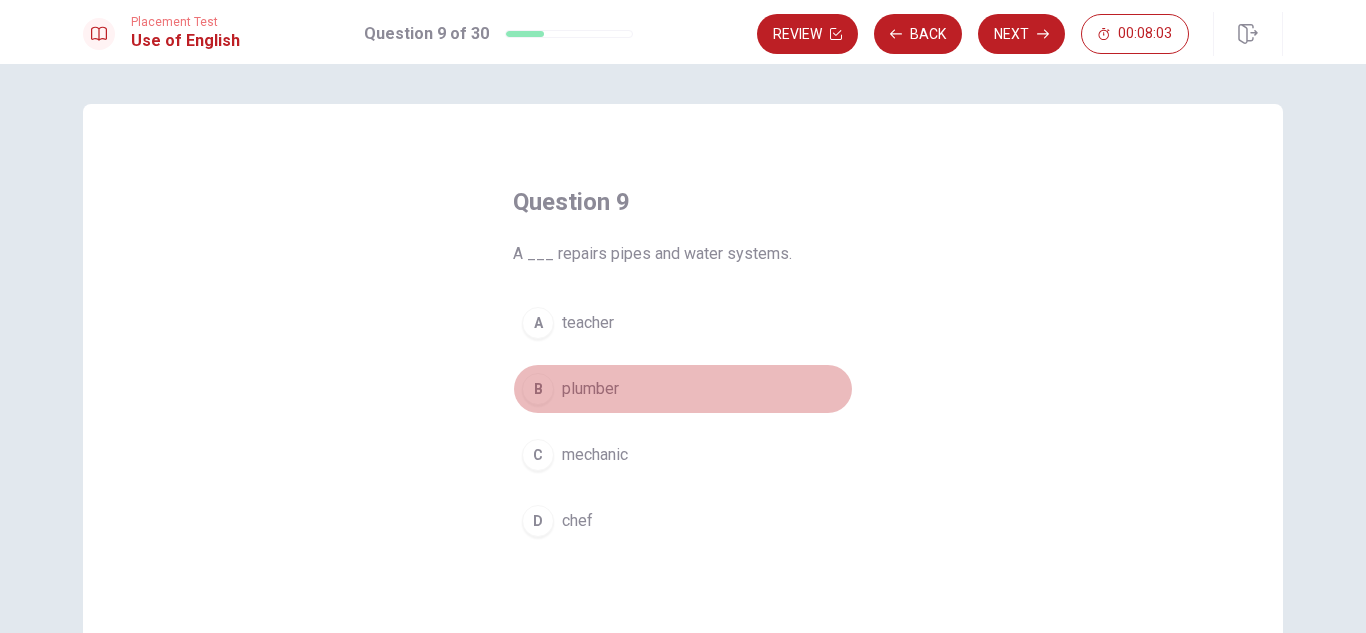 click on "B plumber" at bounding box center [683, 389] 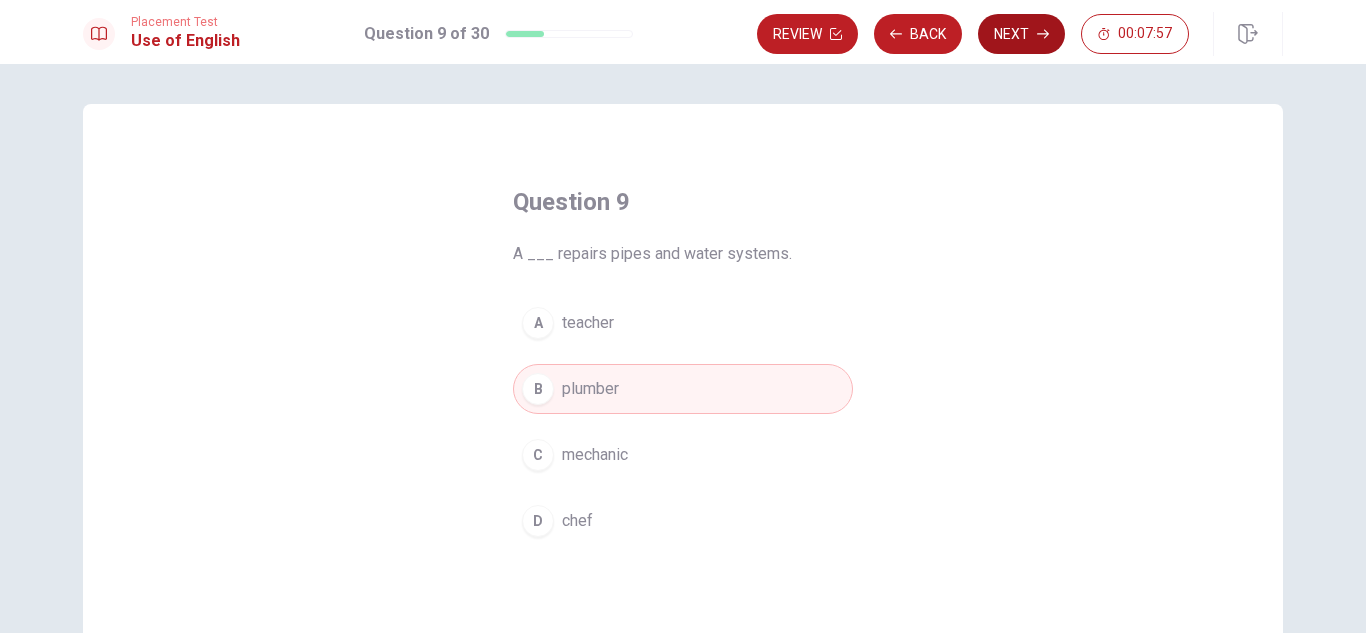 click on "Next" at bounding box center [1021, 34] 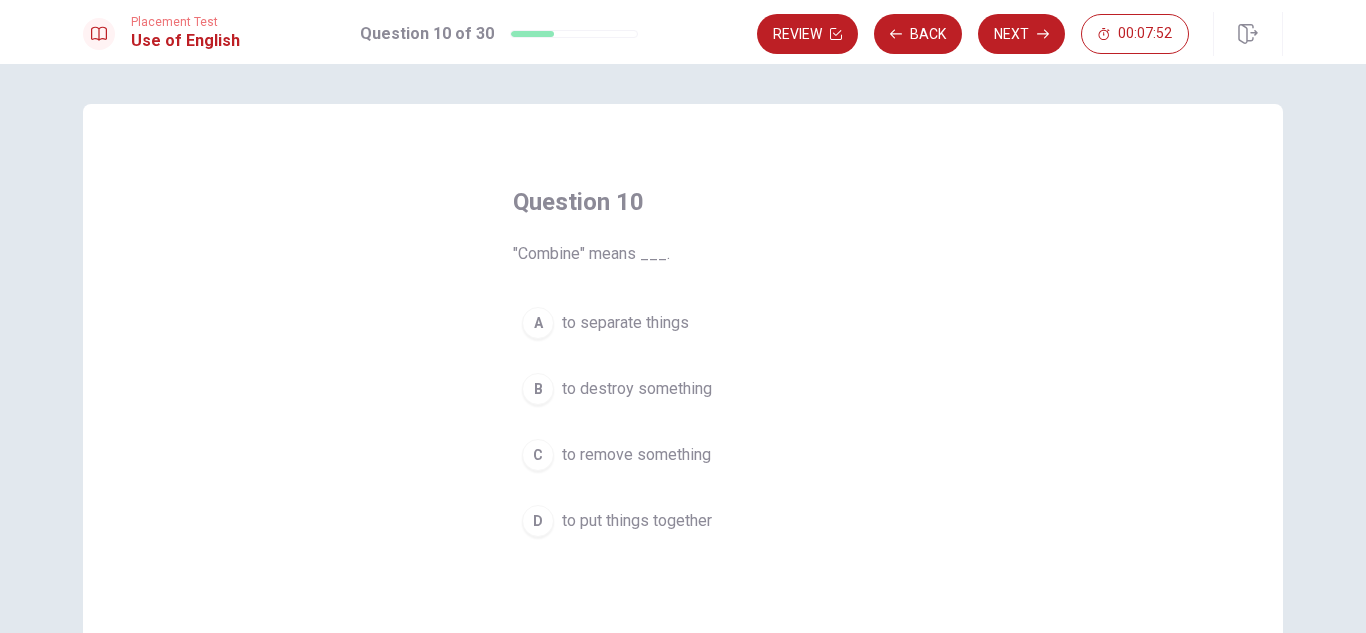 click on "D to put things together" at bounding box center [683, 521] 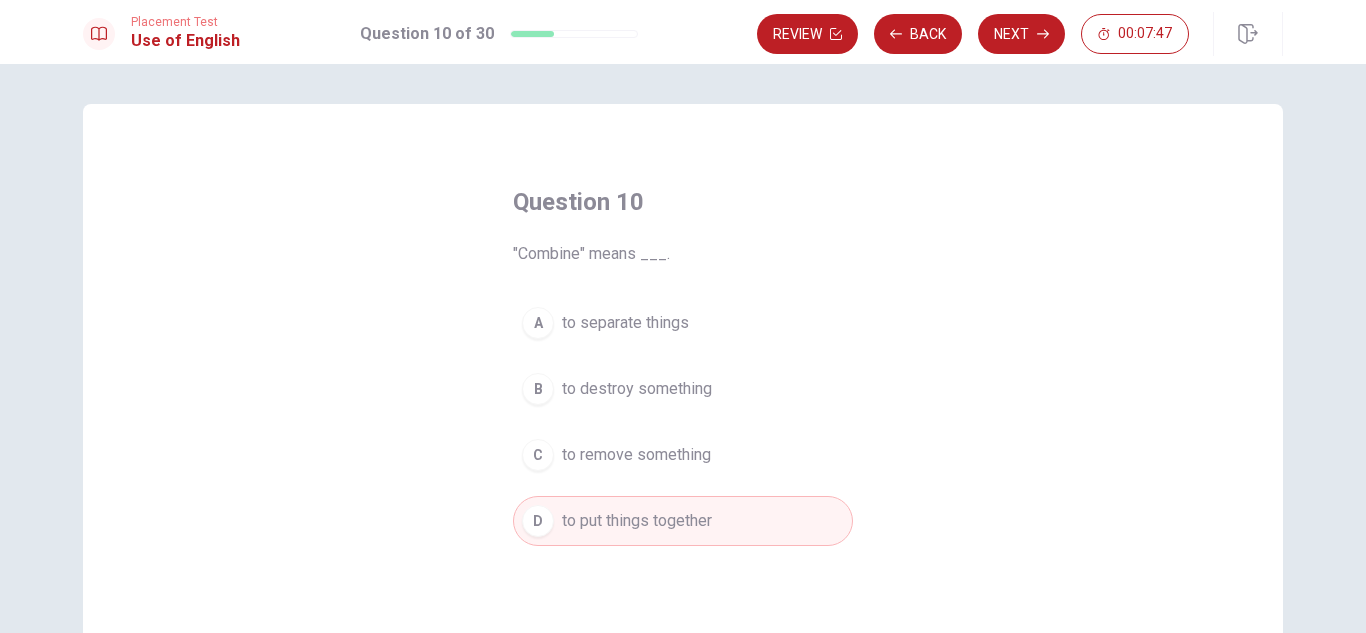 click on "Next" at bounding box center (1021, 34) 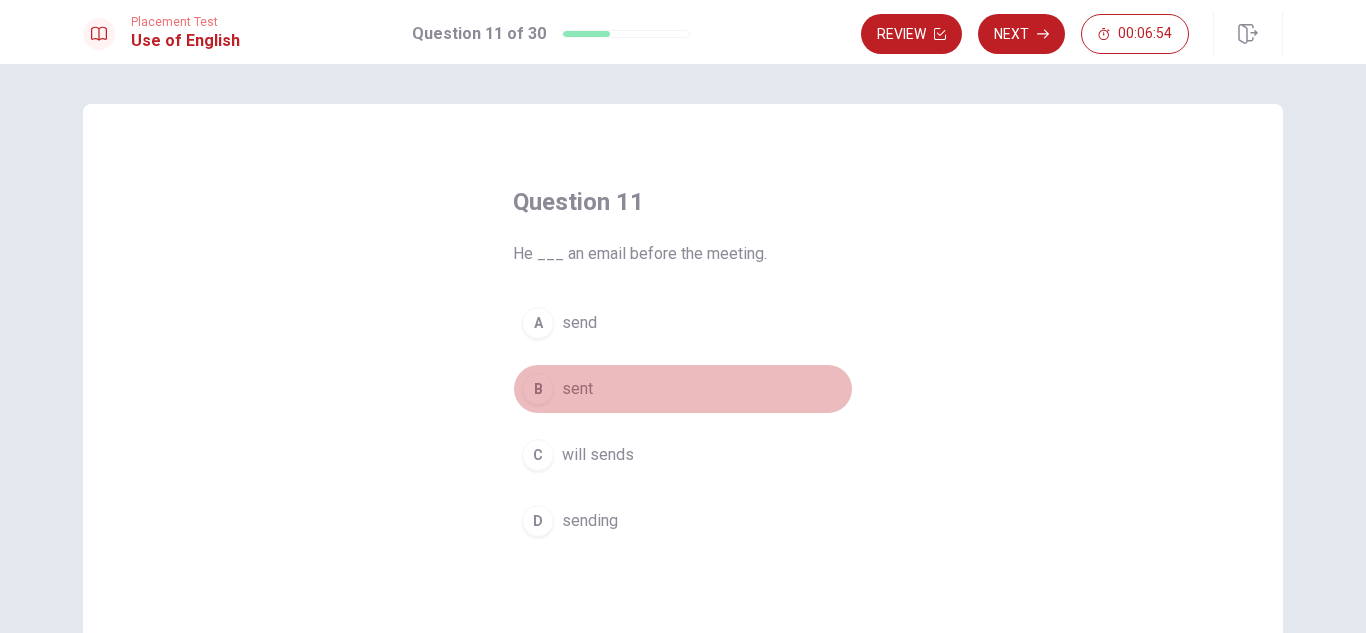 click on "B sent" at bounding box center [683, 389] 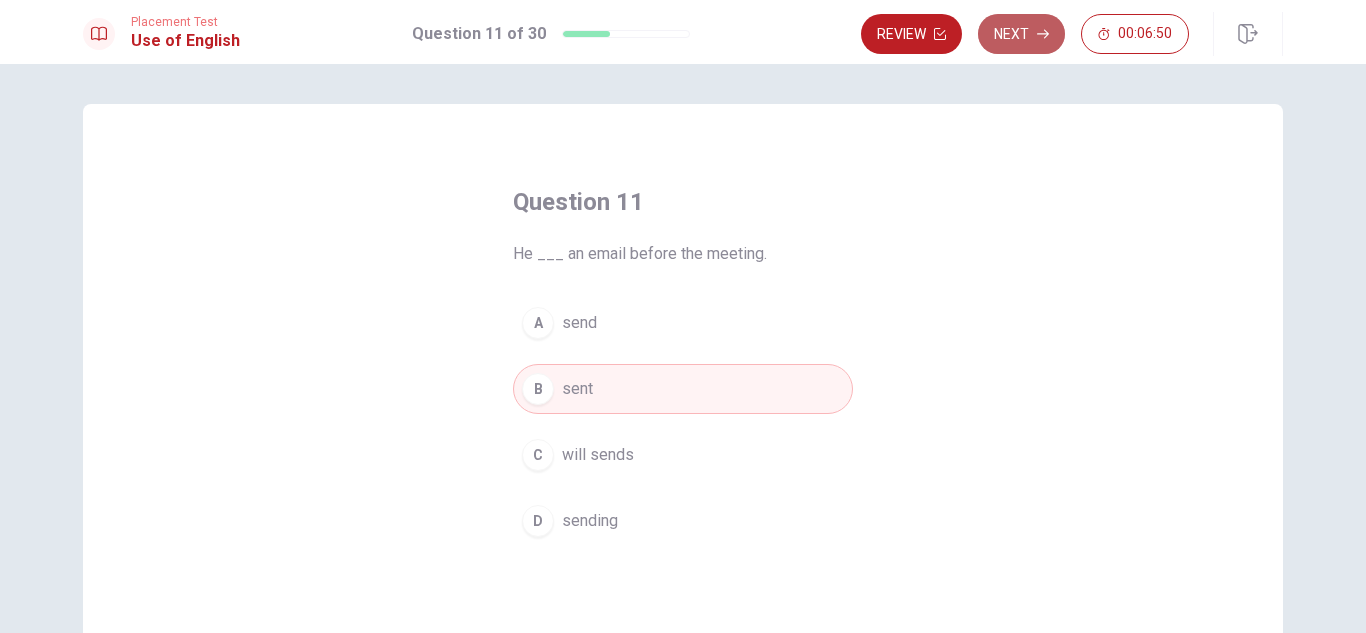 click 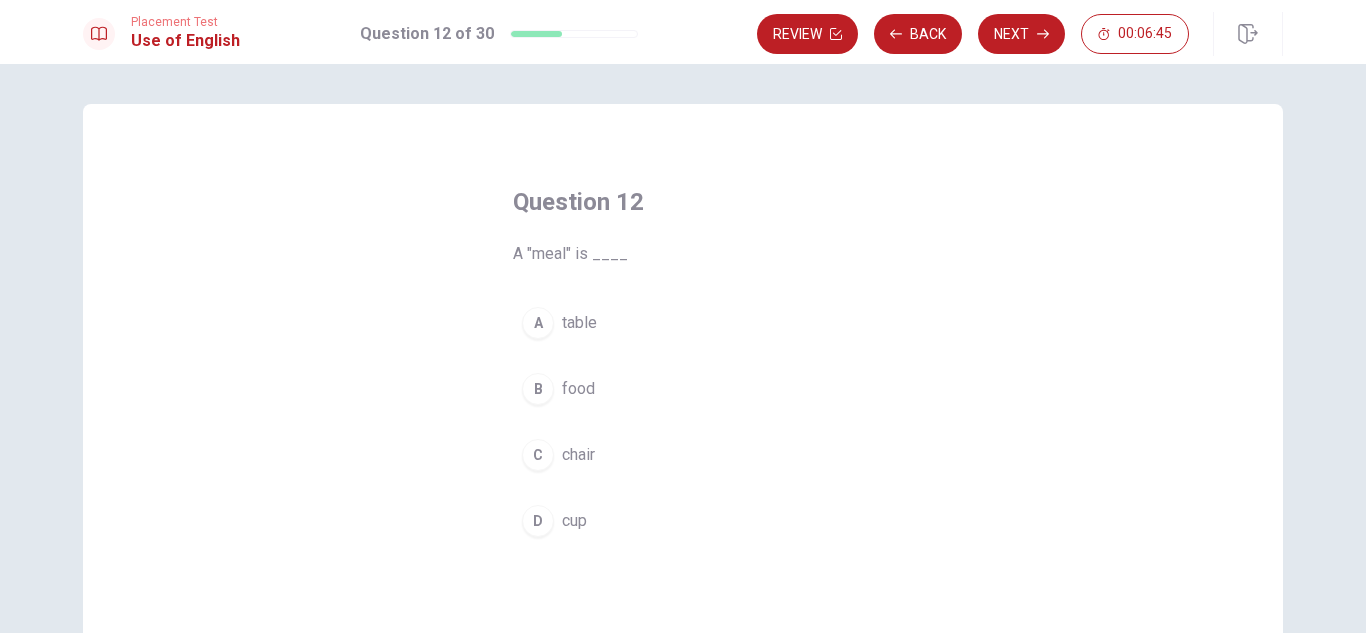 click on "B food" at bounding box center [683, 389] 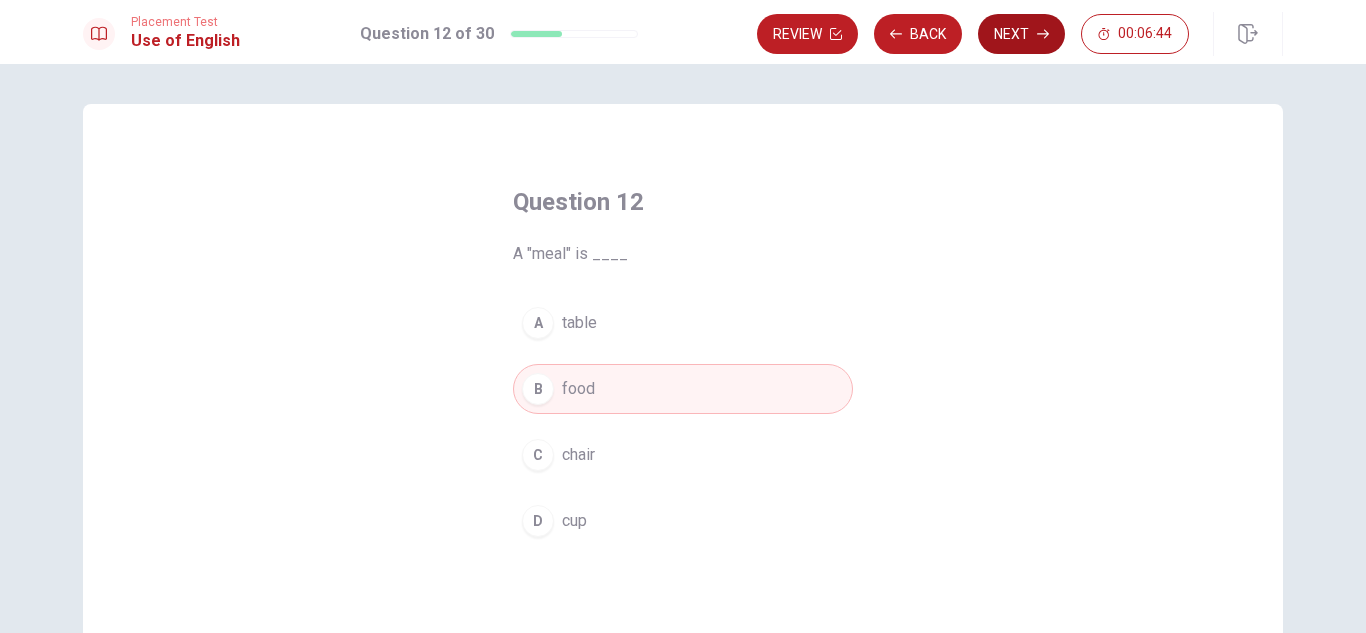click on "Next" at bounding box center (1021, 34) 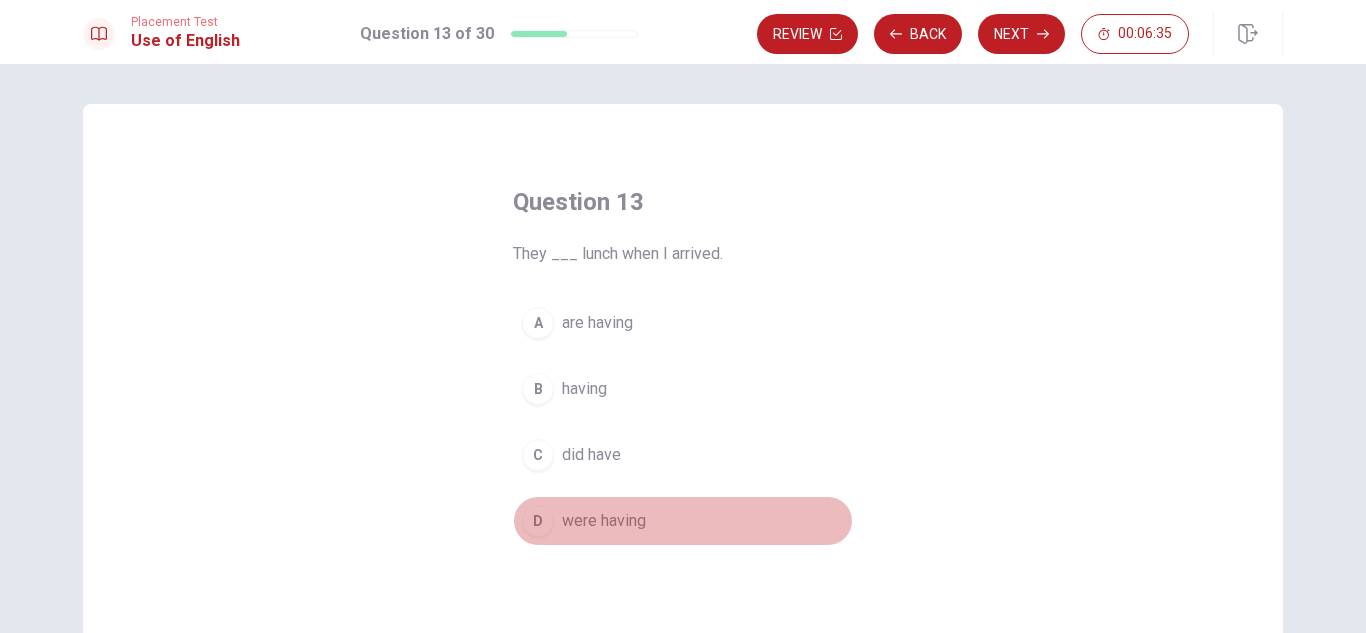 click on "were having" at bounding box center (604, 521) 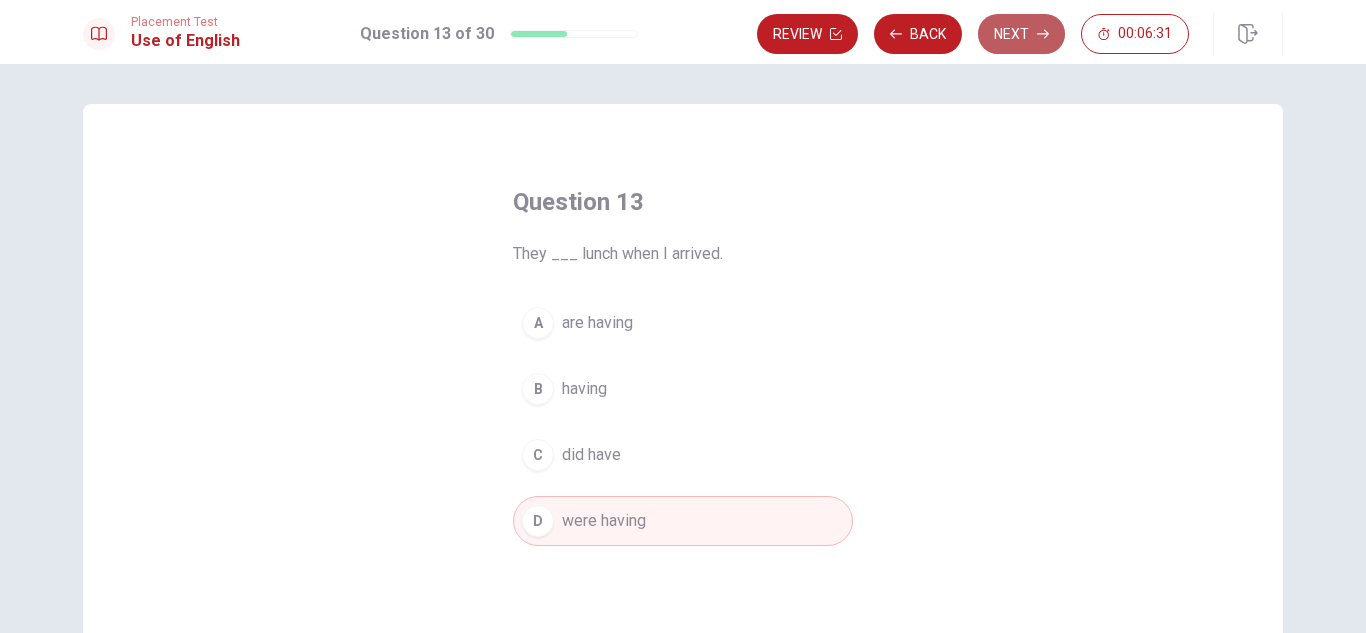 click on "Next" at bounding box center (1021, 34) 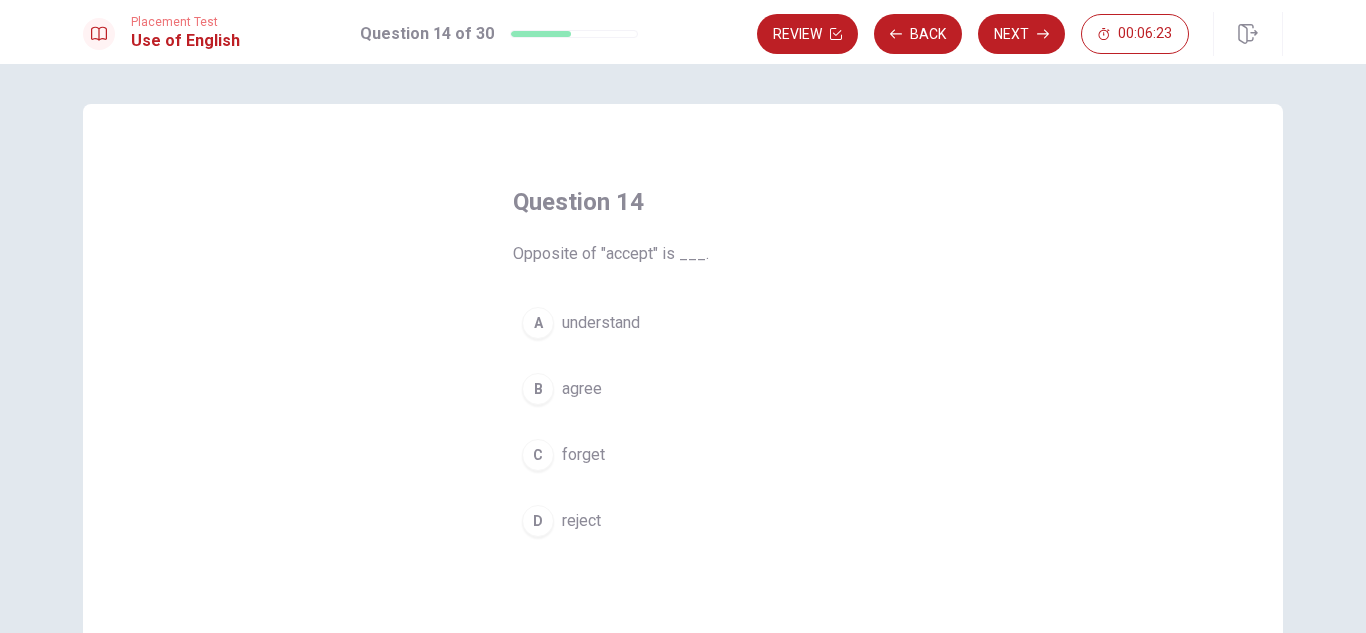 click on "D reject" at bounding box center [683, 521] 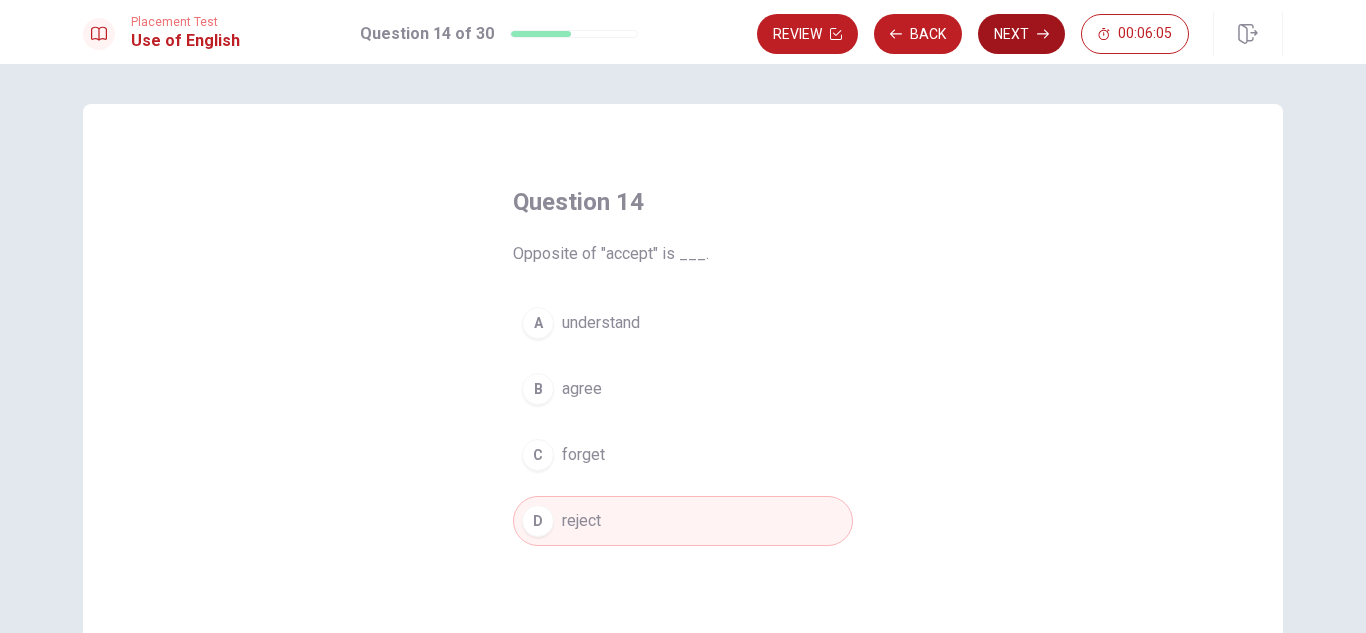 click on "Next" at bounding box center (1021, 34) 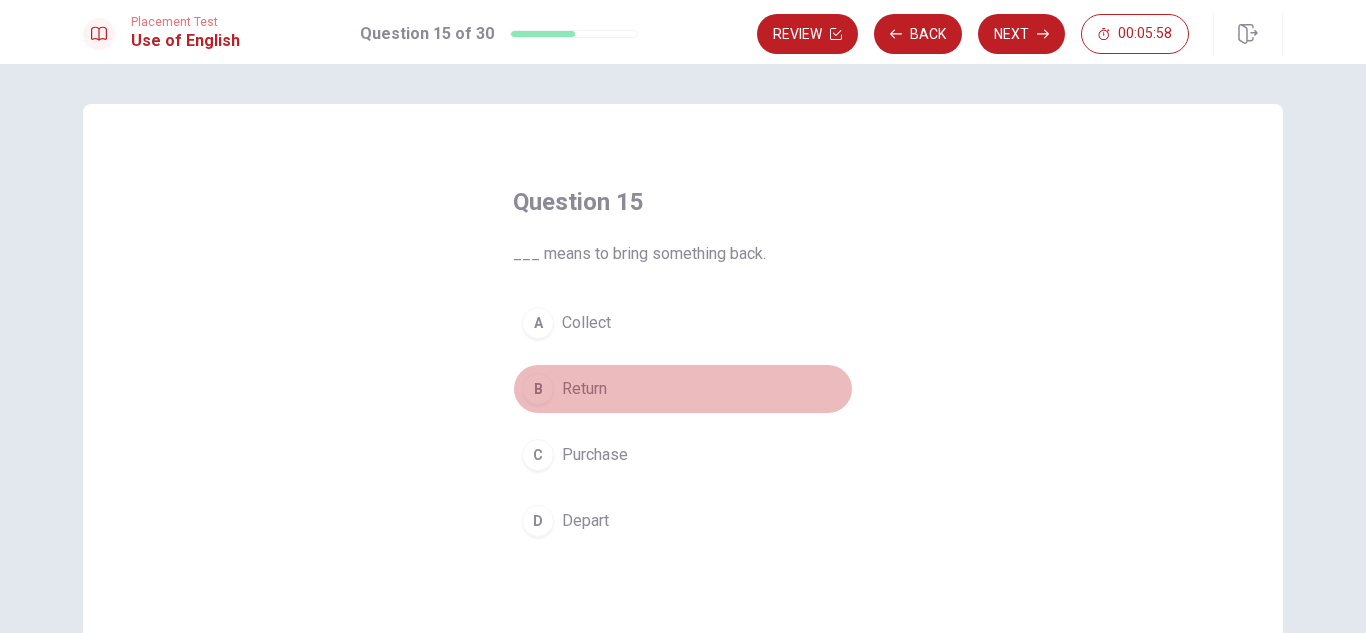 click on "B Return" at bounding box center (683, 389) 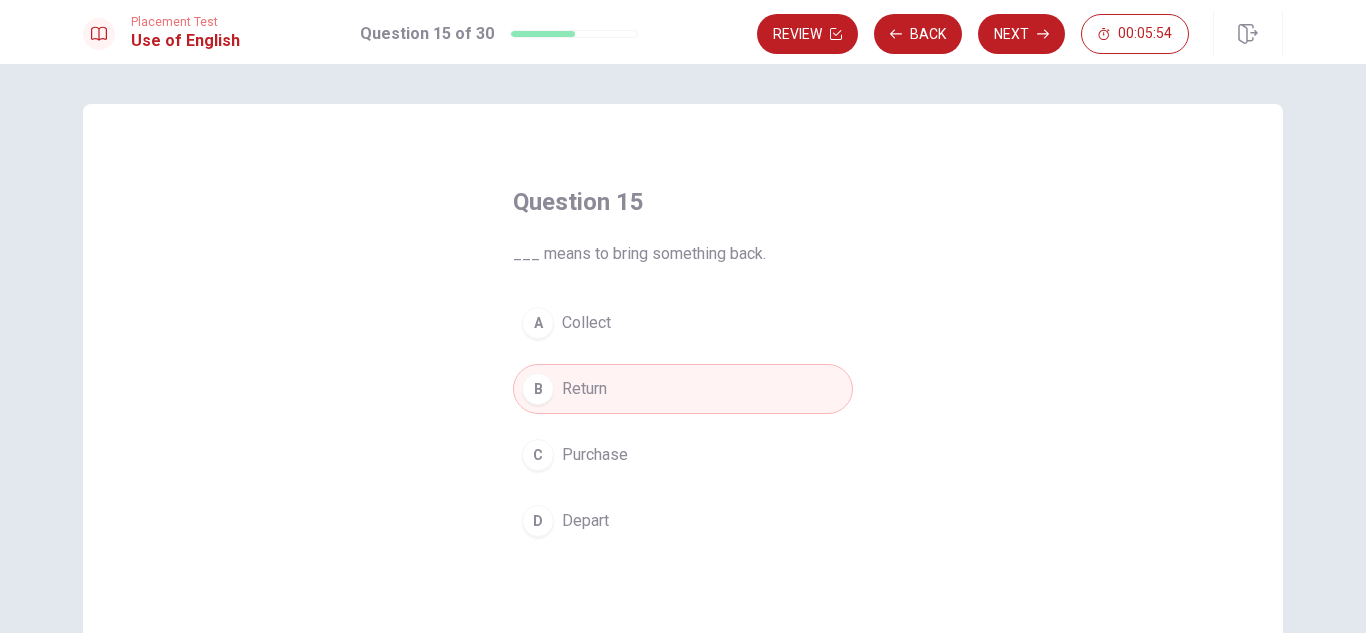 click on "C Purchase" at bounding box center [683, 455] 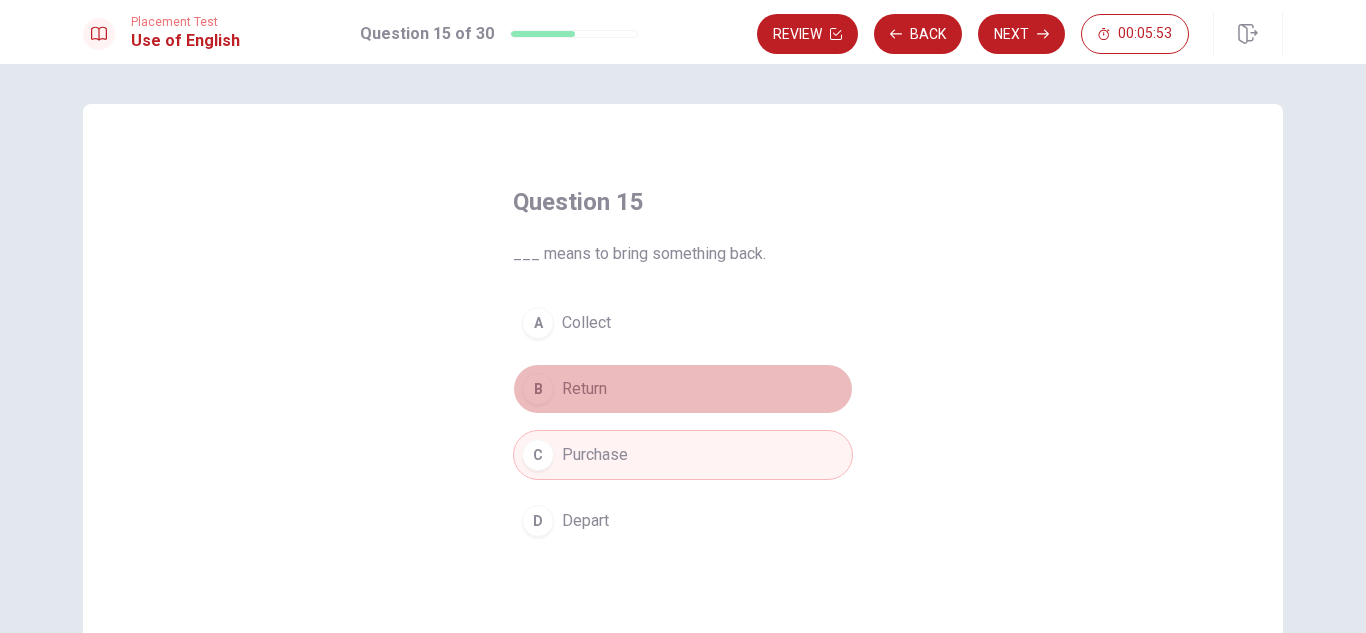 click on "B Return" at bounding box center [683, 389] 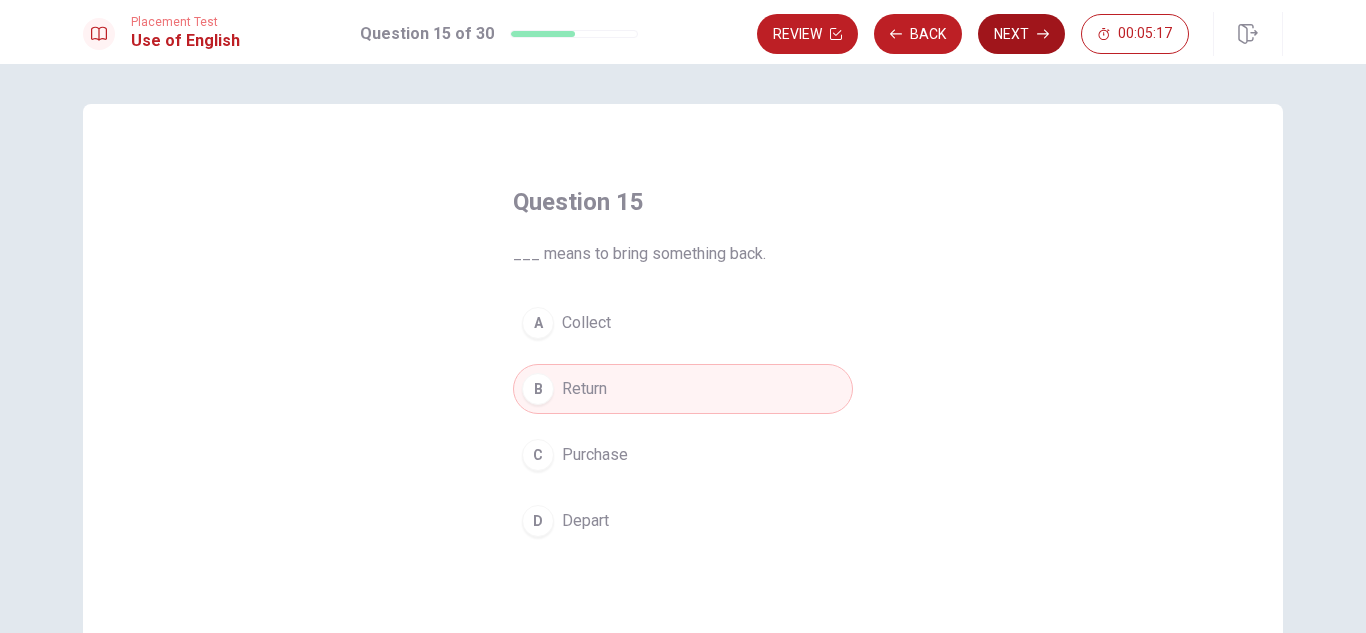 click on "Next" at bounding box center [1021, 34] 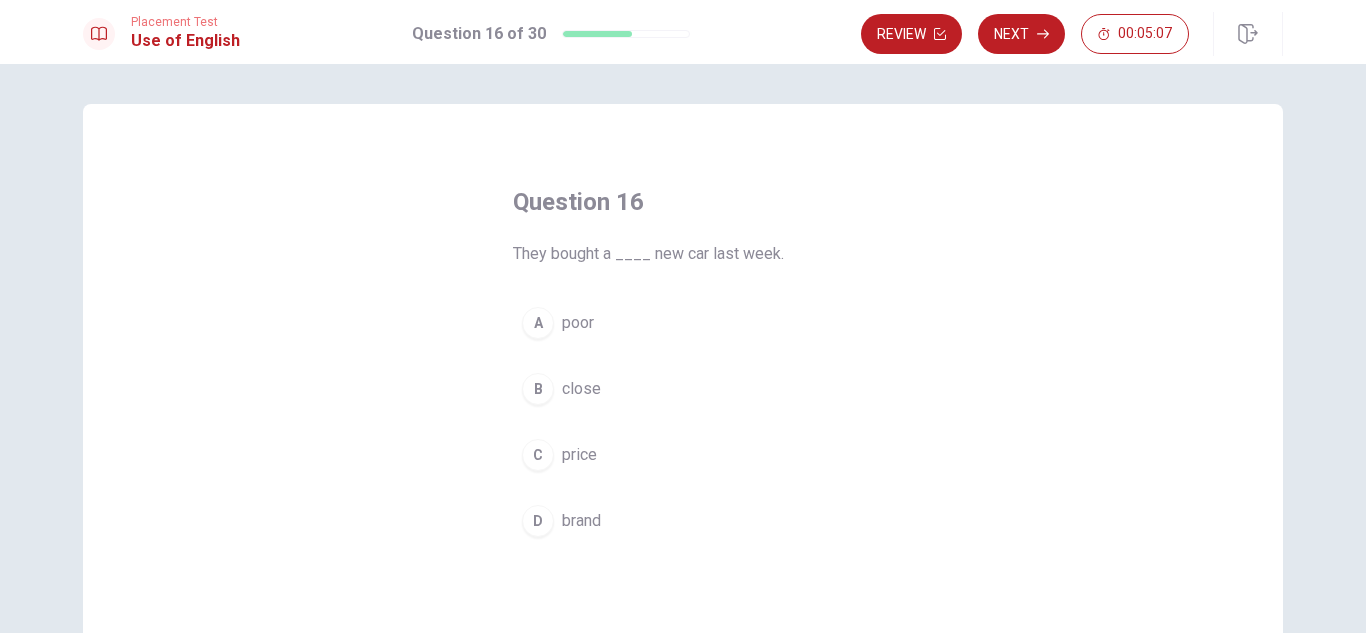 click on "D brand" at bounding box center (683, 521) 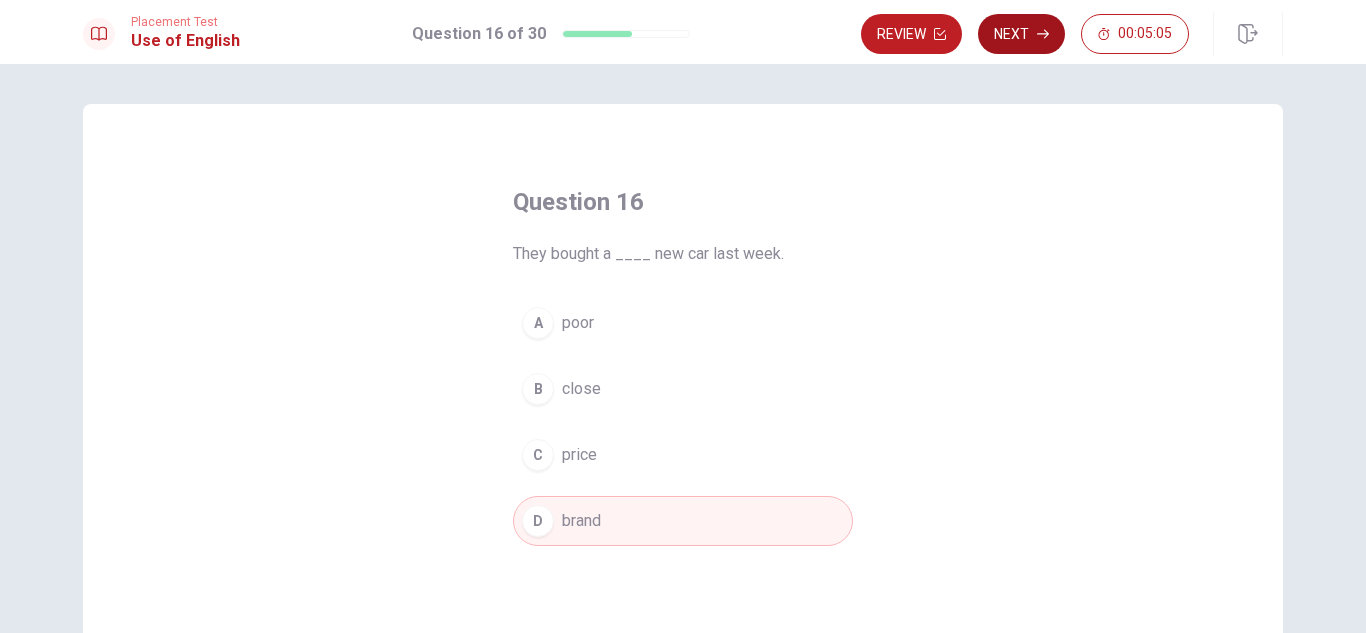 click on "Next" at bounding box center [1021, 34] 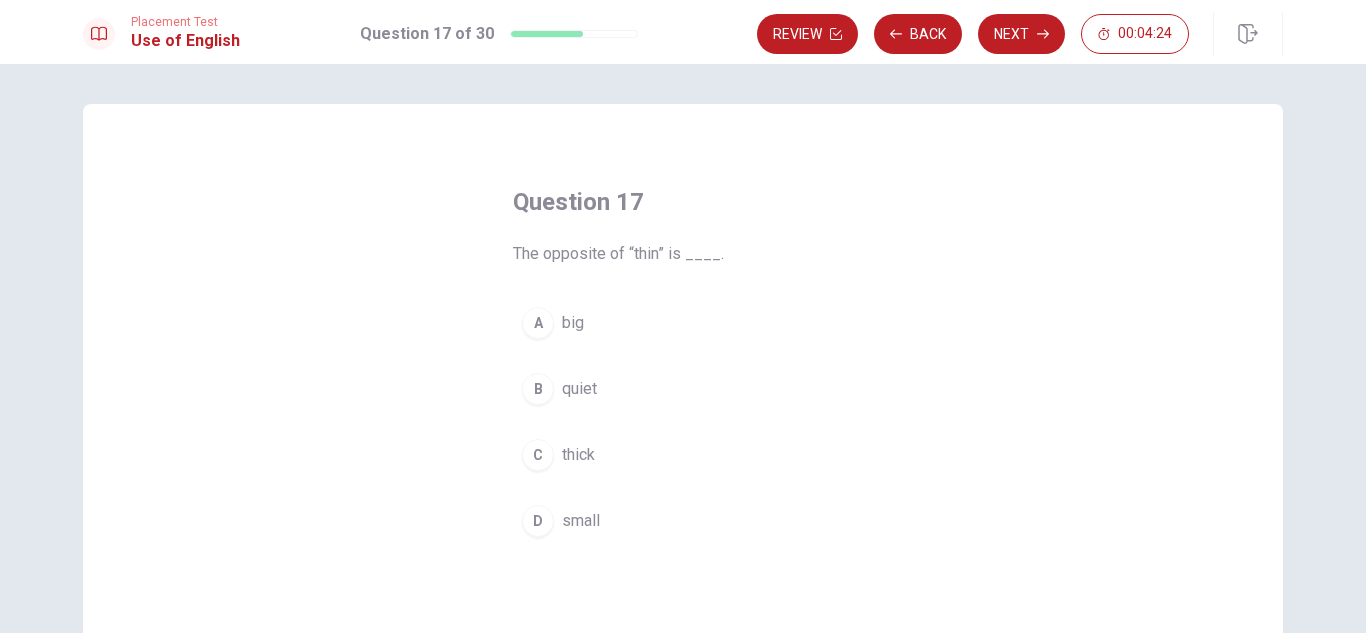 click on "C thick" at bounding box center [683, 455] 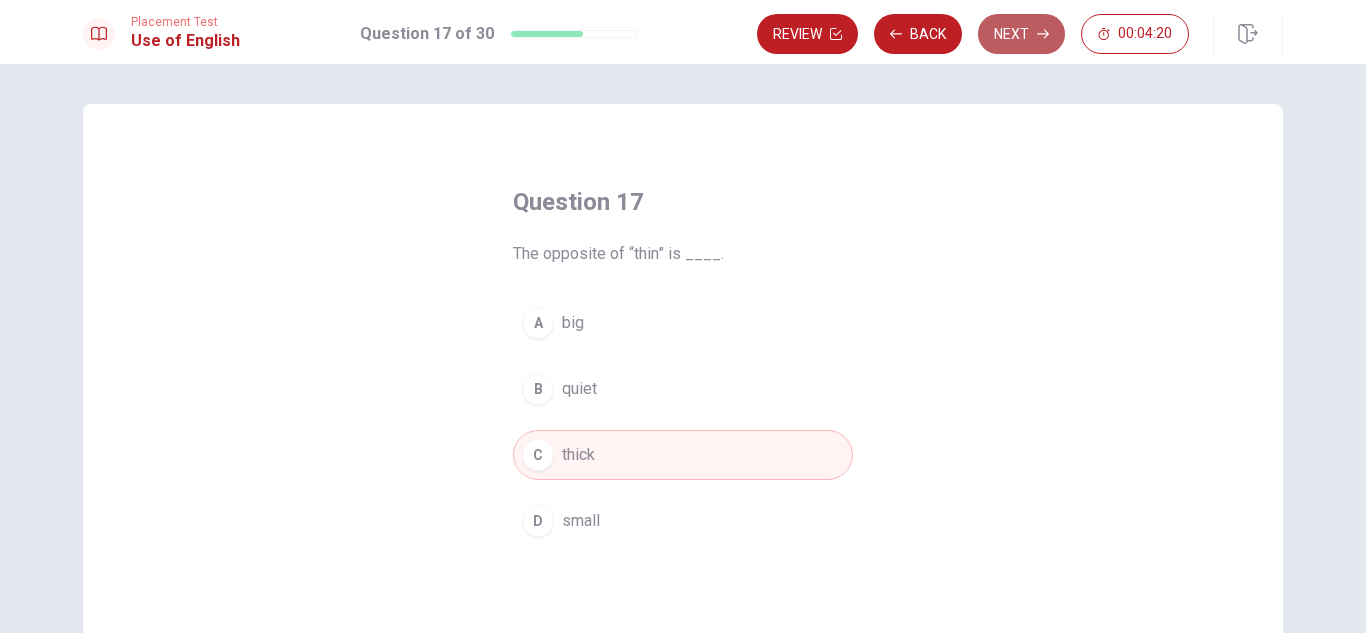 click on "Next" at bounding box center (1021, 34) 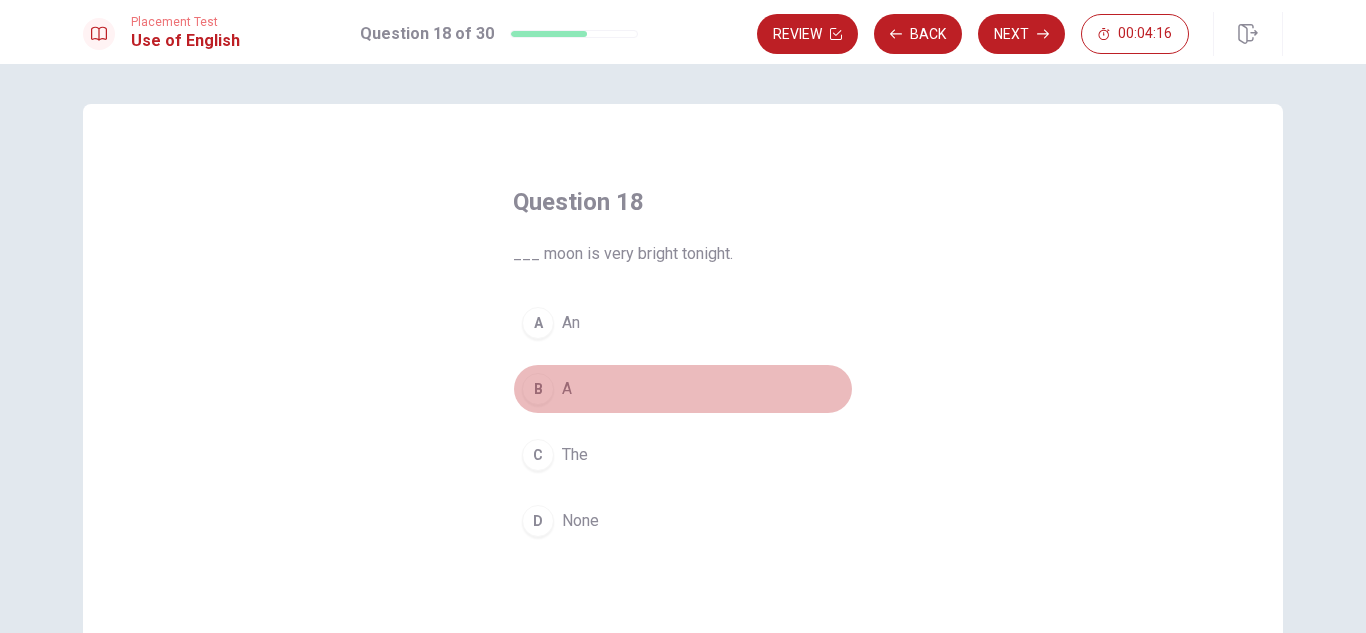 click on "B A" at bounding box center [683, 389] 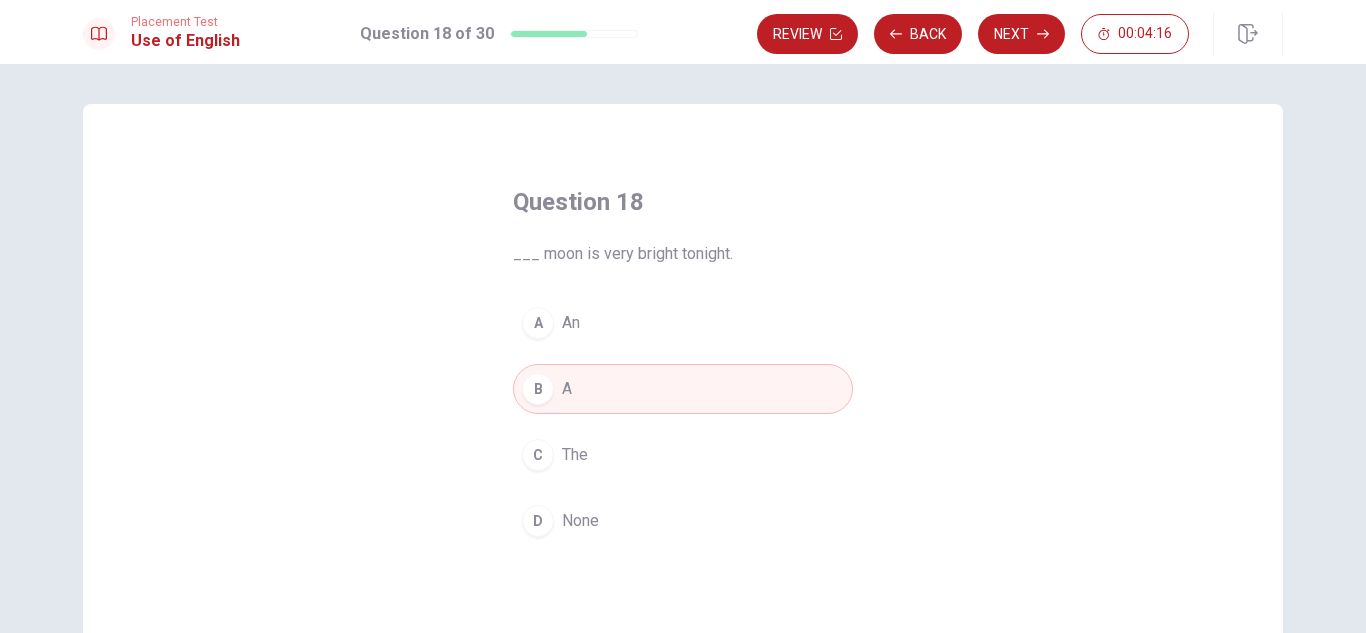 click on "C The" at bounding box center (683, 455) 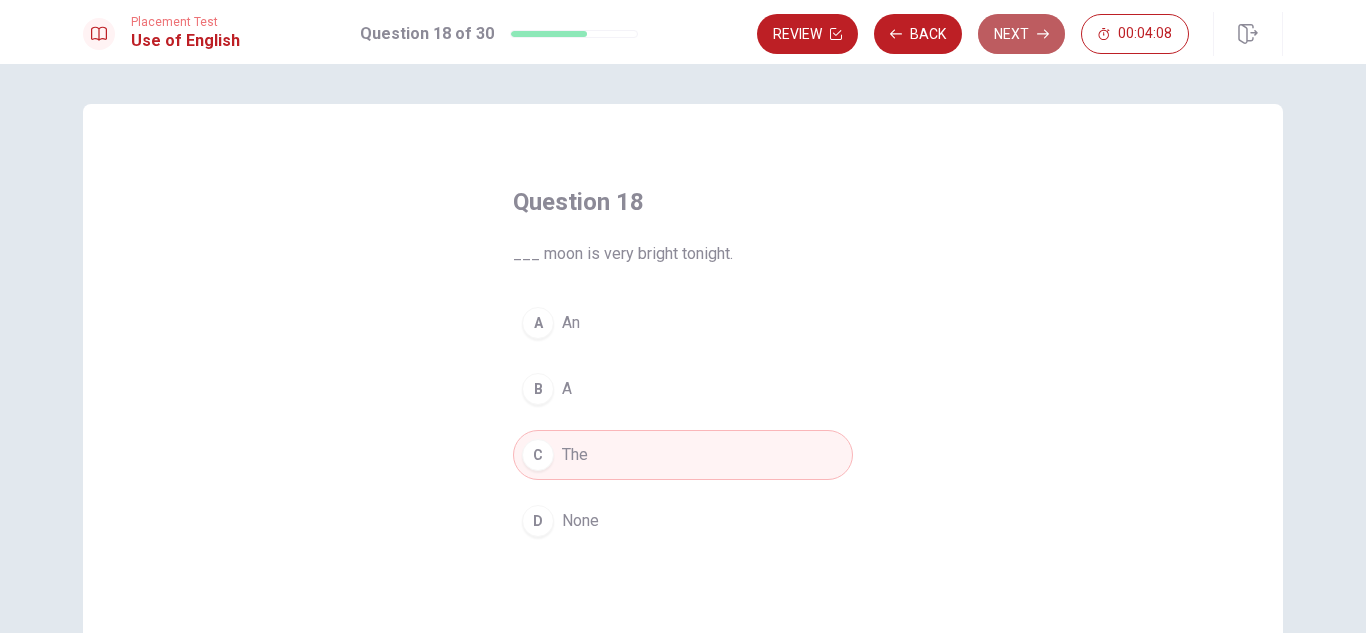 click on "Next" at bounding box center (1021, 34) 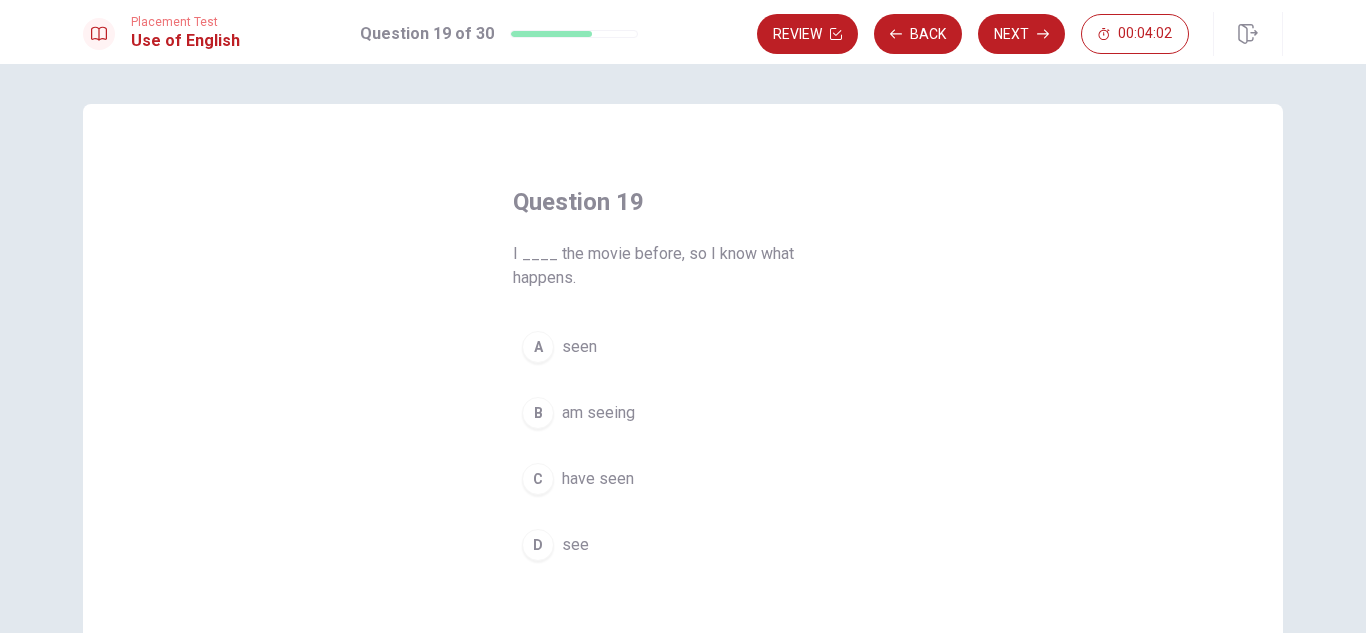 click on "C have seen" at bounding box center [683, 479] 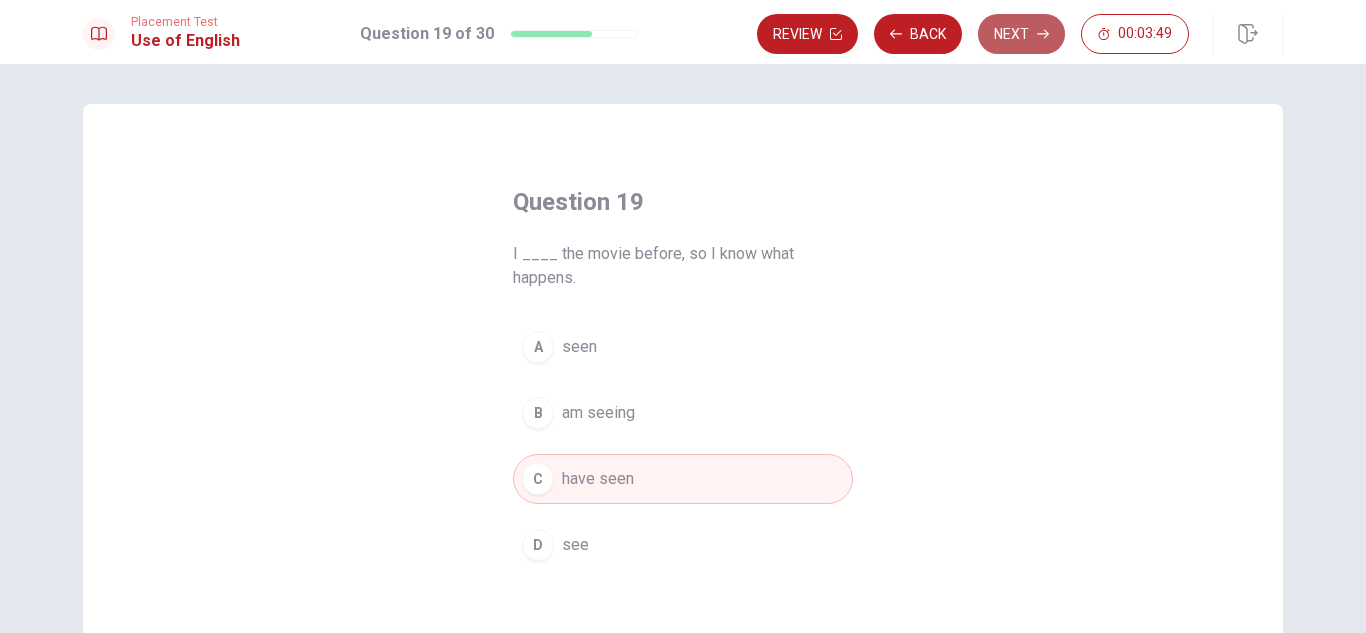 click on "Next" at bounding box center (1021, 34) 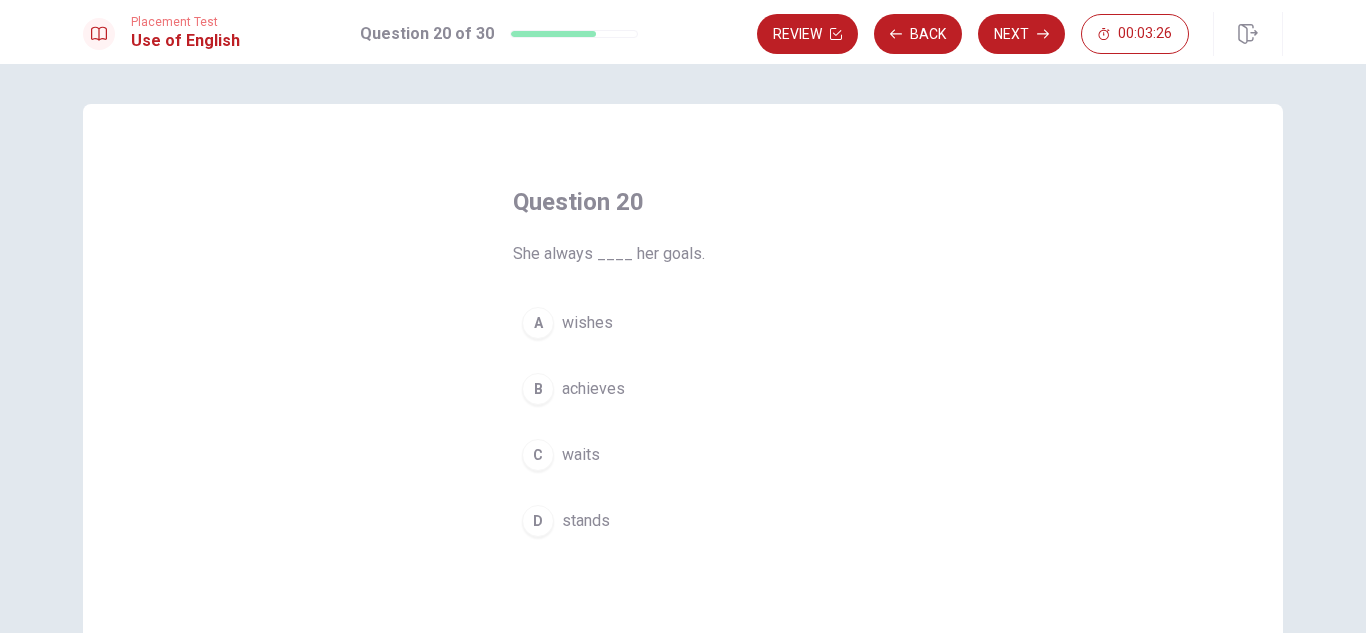 click on "B achieves" at bounding box center [683, 389] 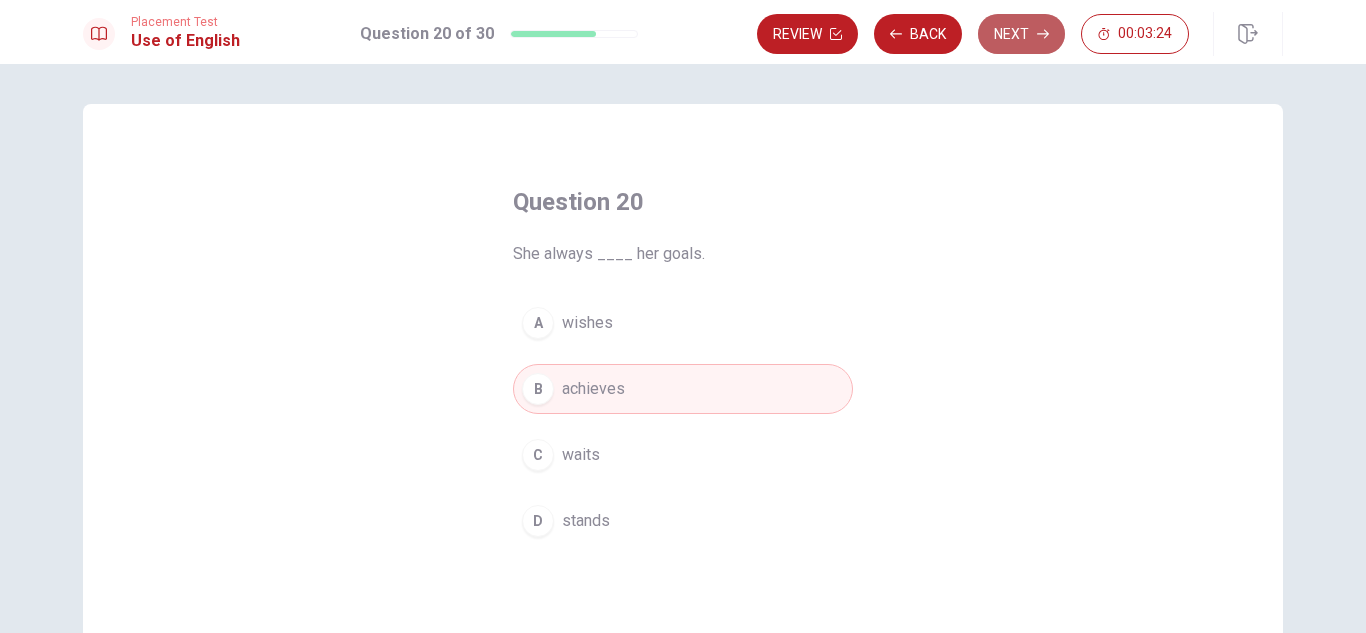 click on "Next" at bounding box center (1021, 34) 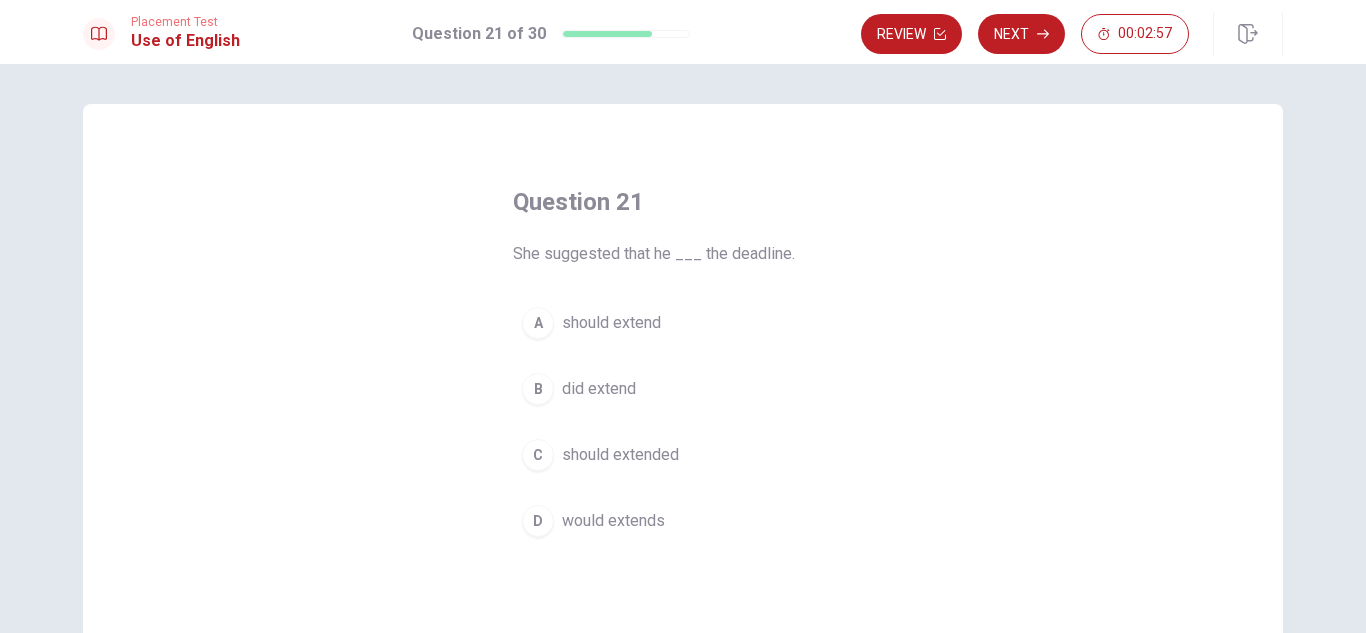 click on "should extended" at bounding box center (620, 455) 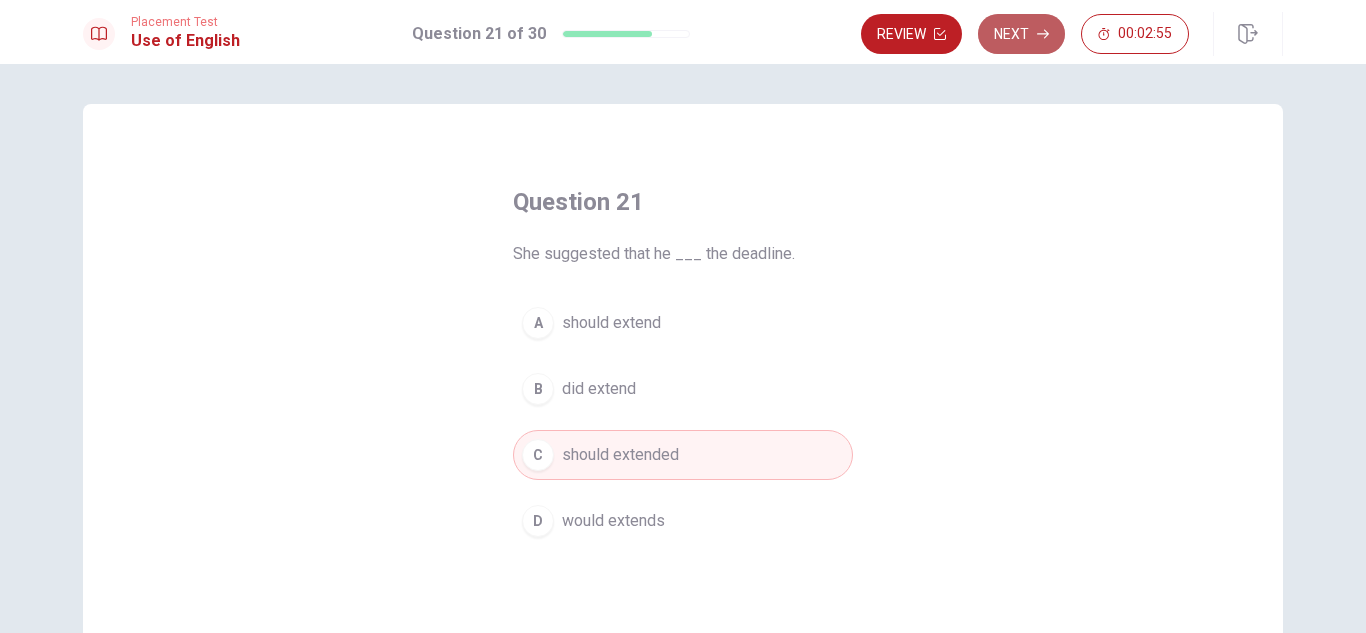 click on "Next" at bounding box center [1021, 34] 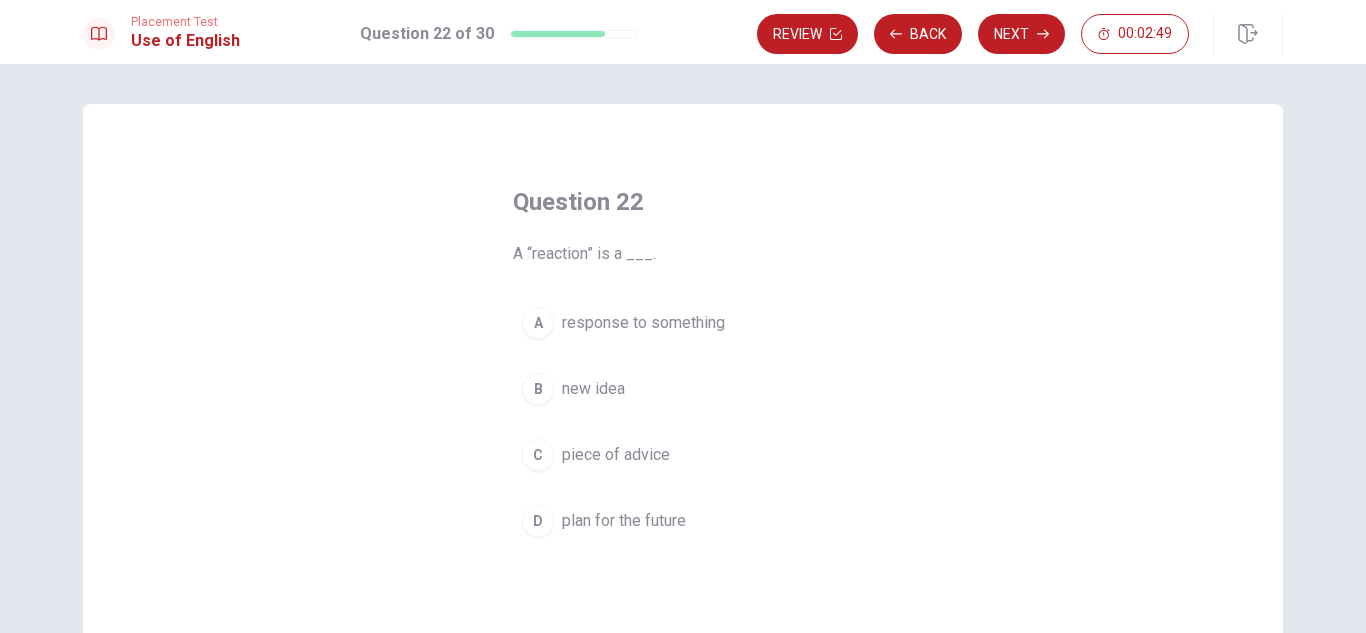 click on "response to something" at bounding box center [643, 323] 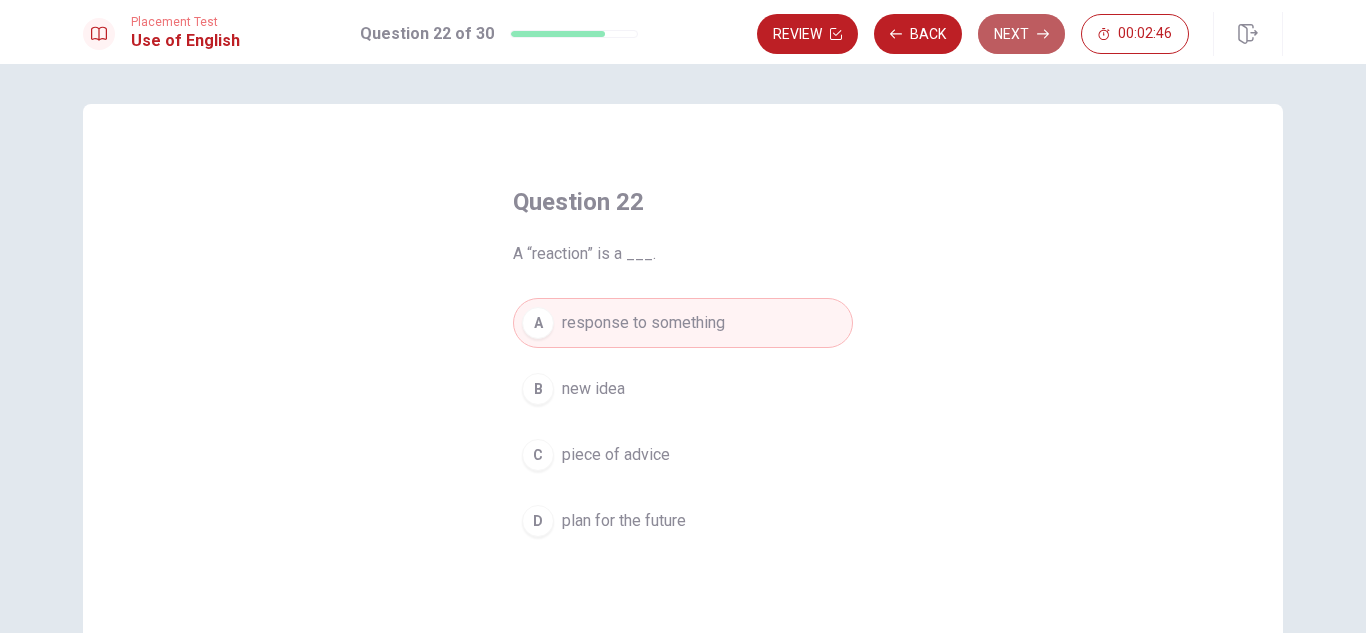 click on "Next" at bounding box center [1021, 34] 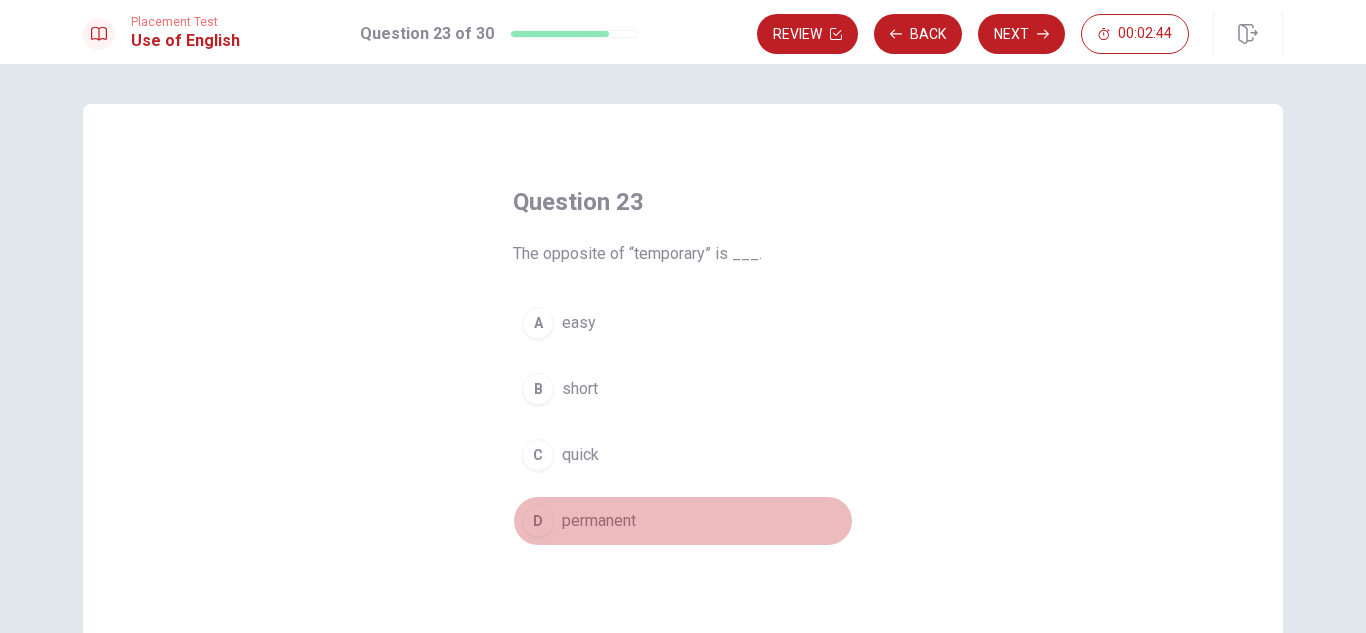 click on "D permanent" at bounding box center (683, 521) 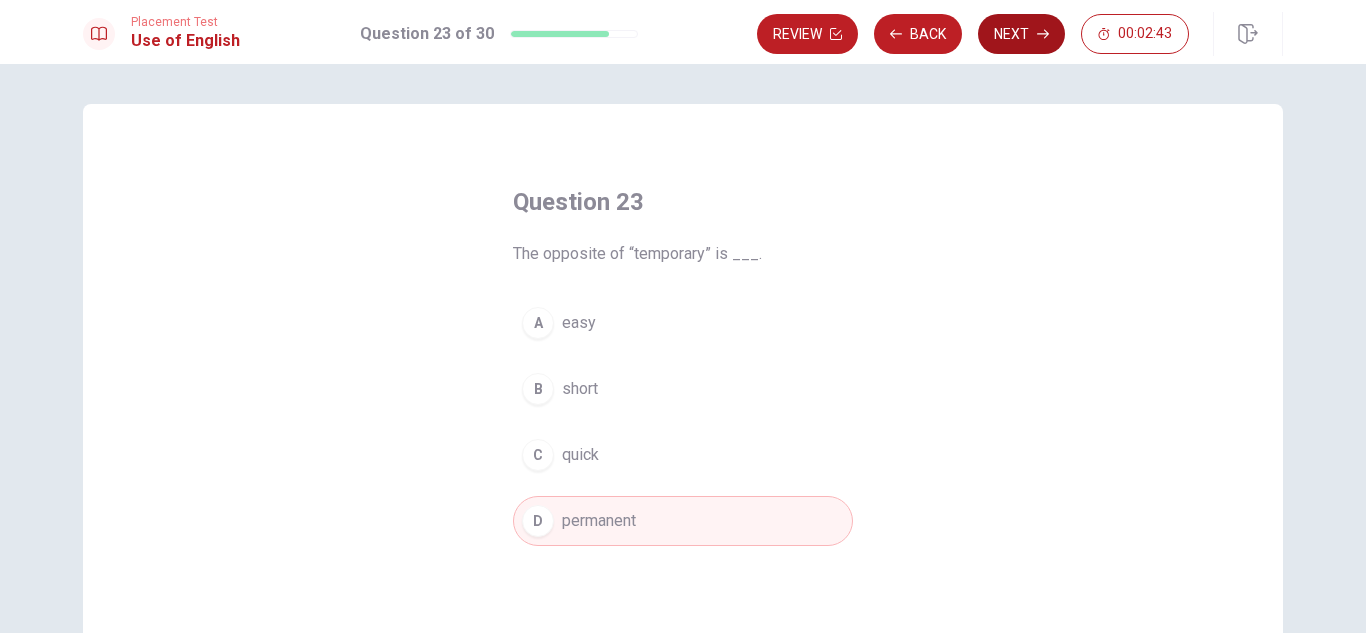 click on "Next" at bounding box center (1021, 34) 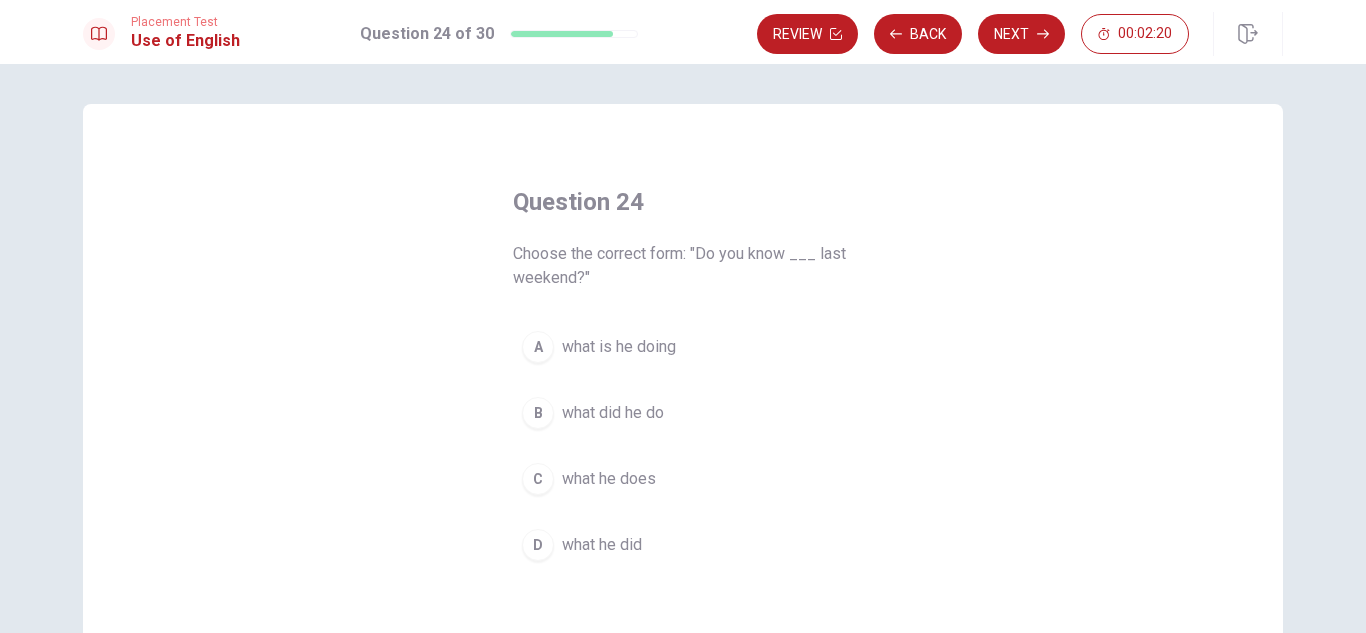 click on "what did he do" at bounding box center (613, 413) 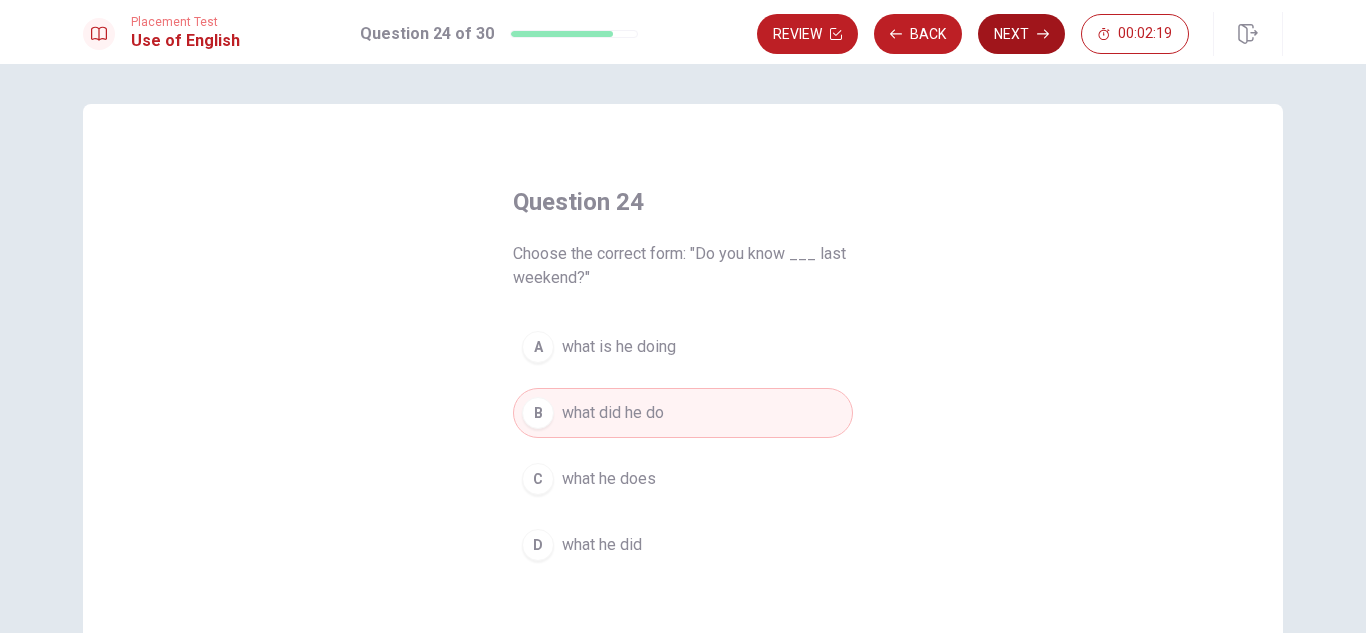 click on "Next" at bounding box center (1021, 34) 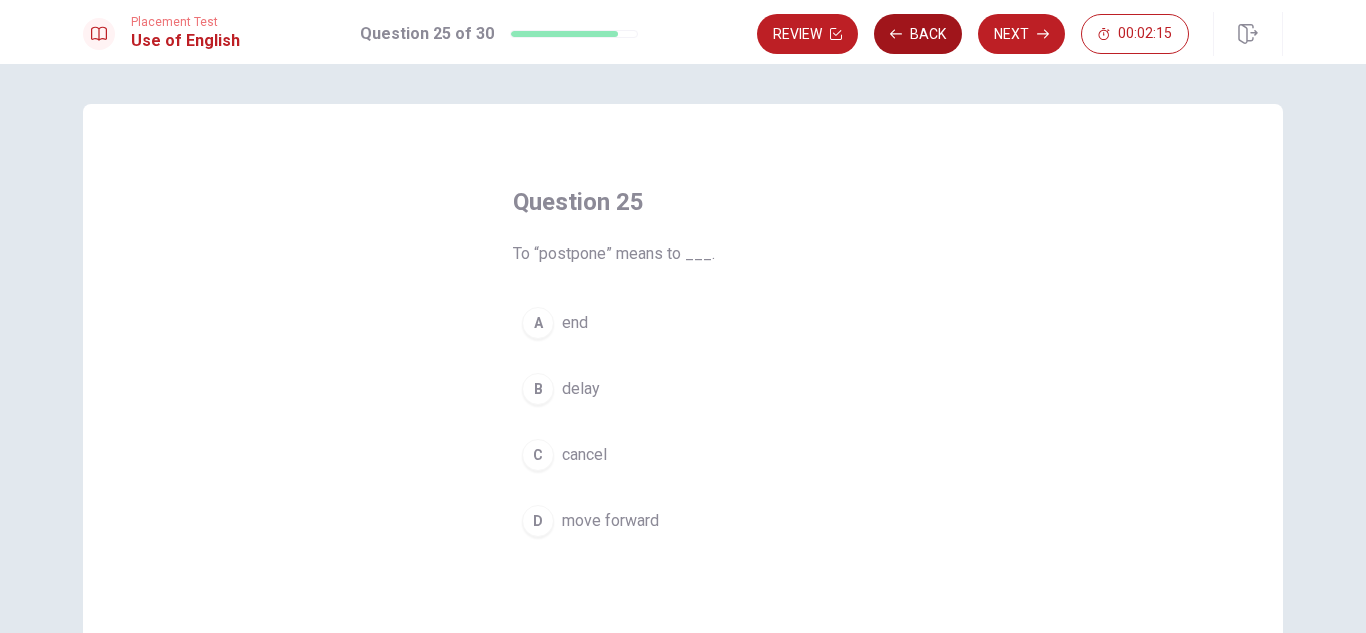click on "Back" at bounding box center [918, 34] 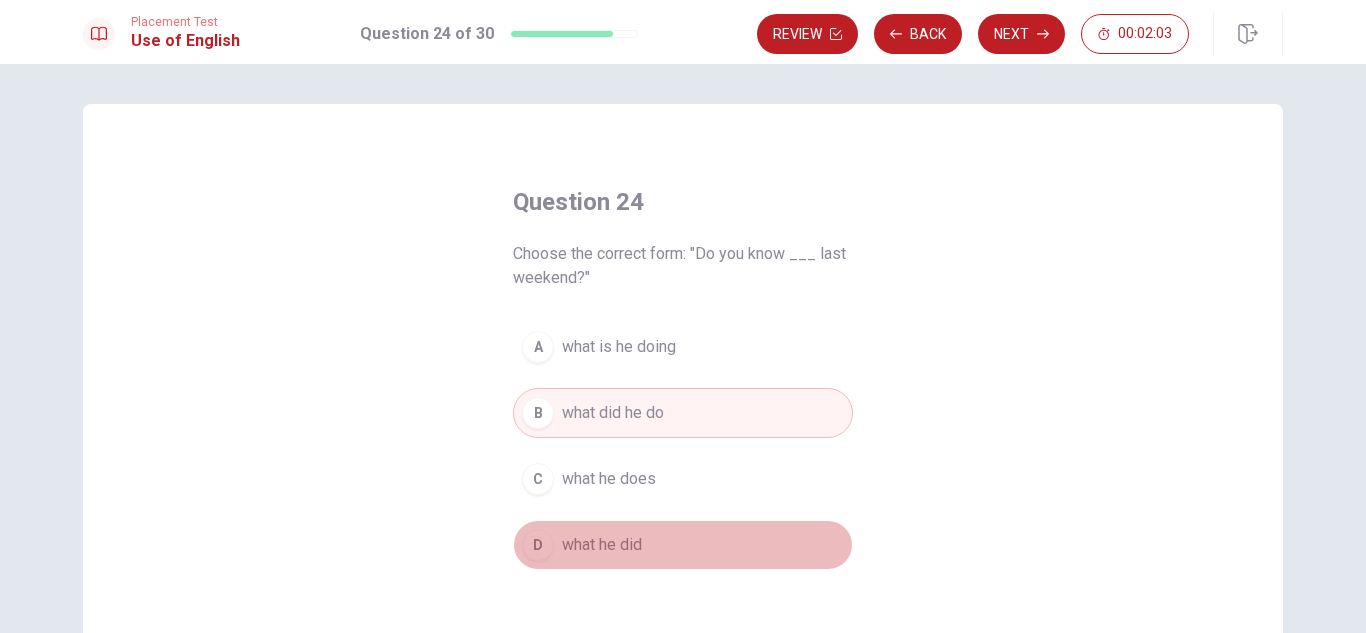 click on "D what he did" at bounding box center [683, 545] 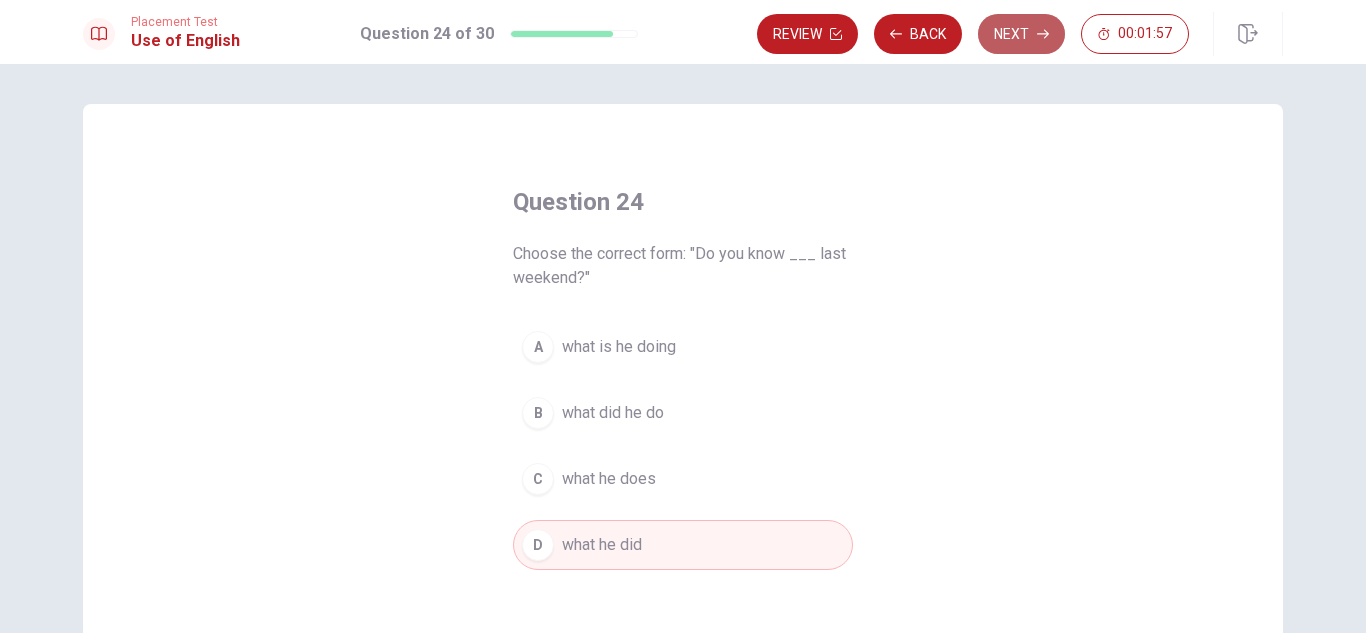 click on "Next" at bounding box center [1021, 34] 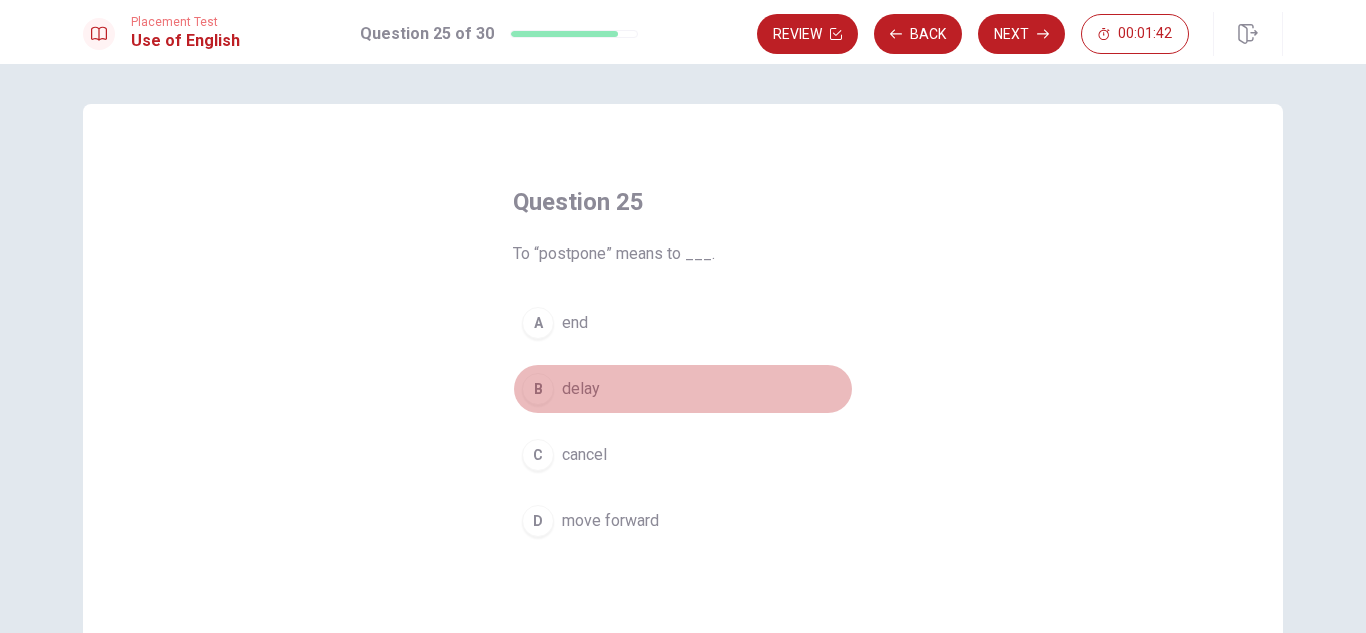 click on "B delay" at bounding box center (683, 389) 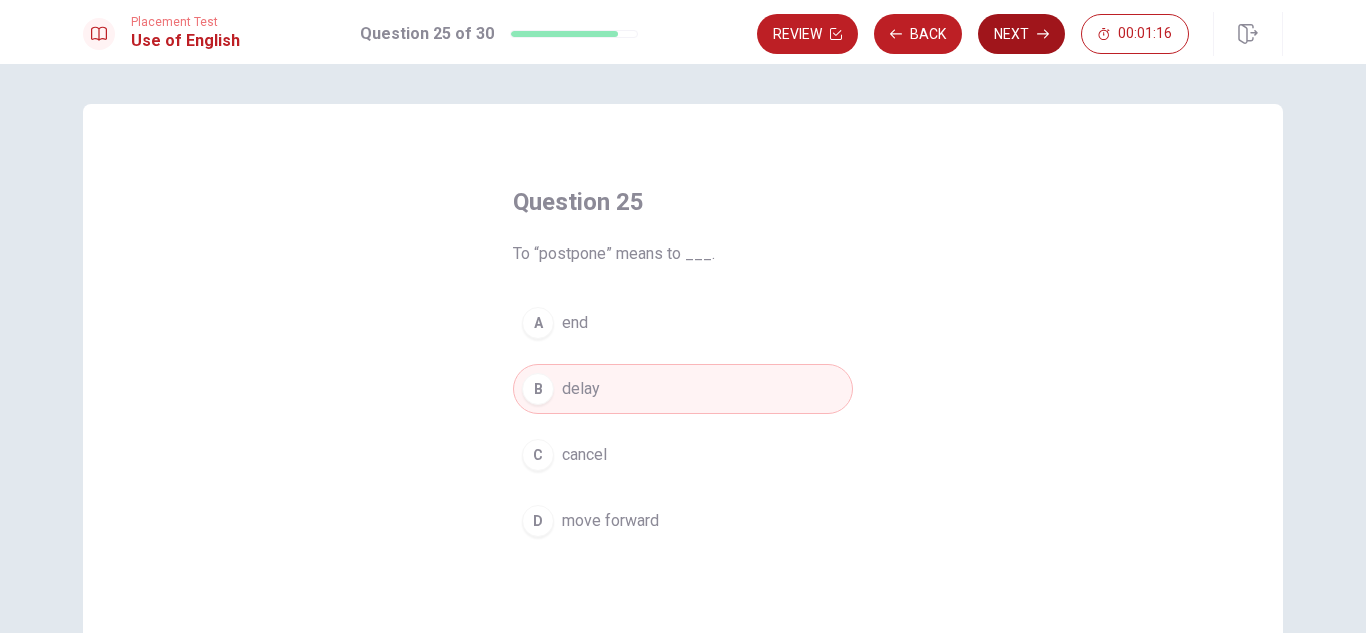 click on "Next" at bounding box center (1021, 34) 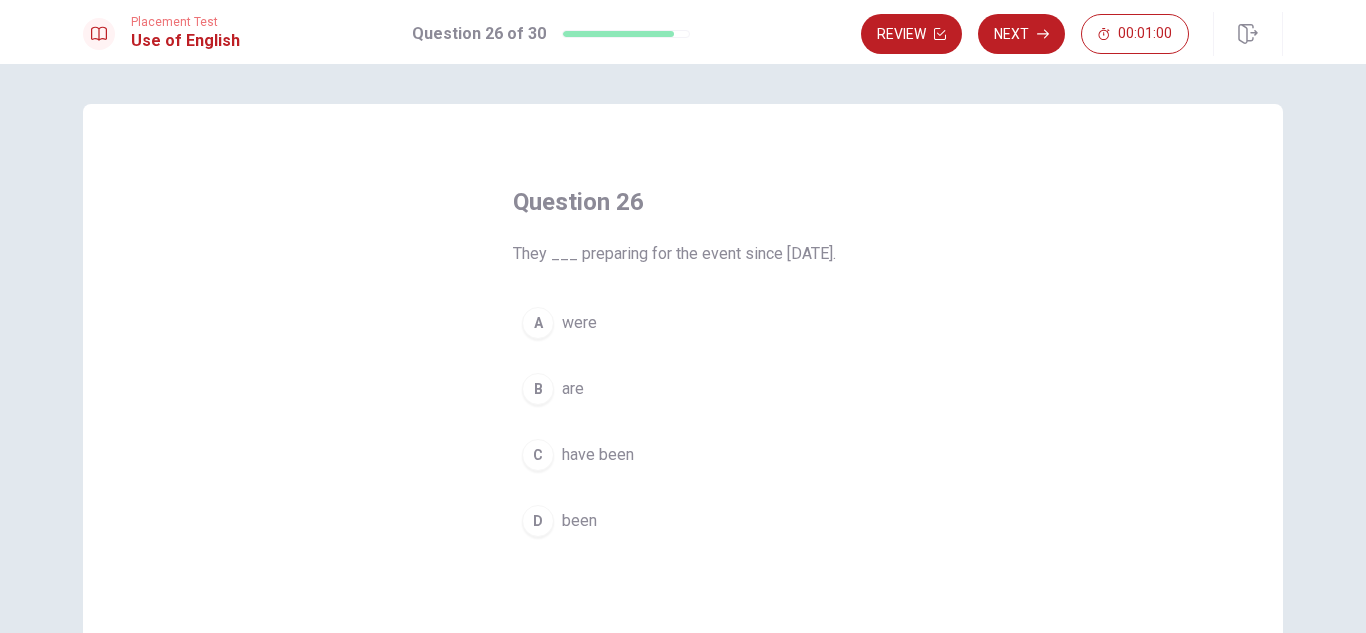 click on "A were" at bounding box center [683, 323] 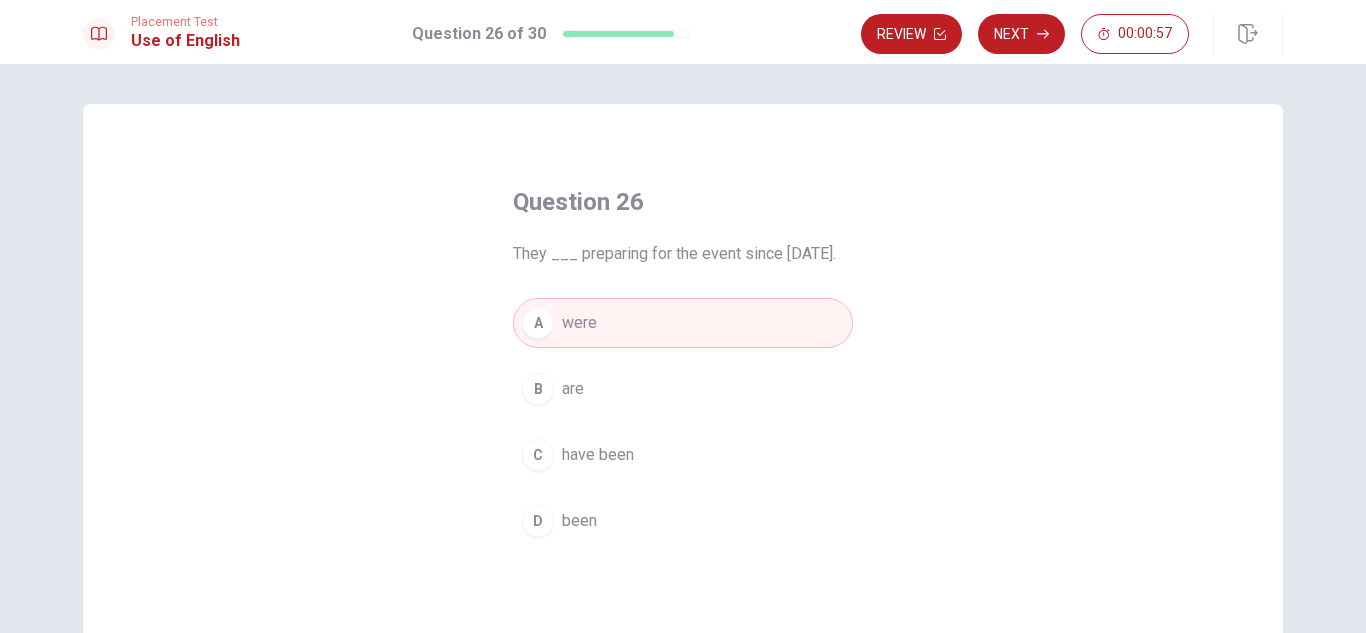 drag, startPoint x: 653, startPoint y: 471, endPoint x: 666, endPoint y: 464, distance: 14.764823 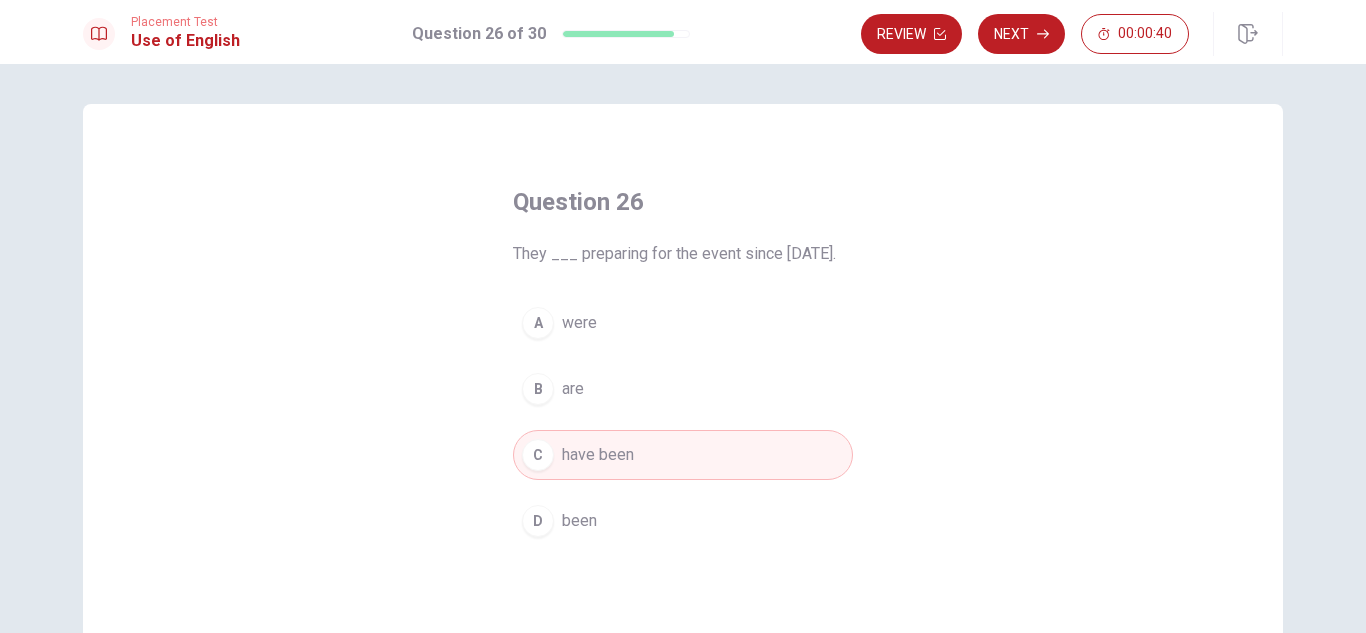 click on "A were" at bounding box center [683, 323] 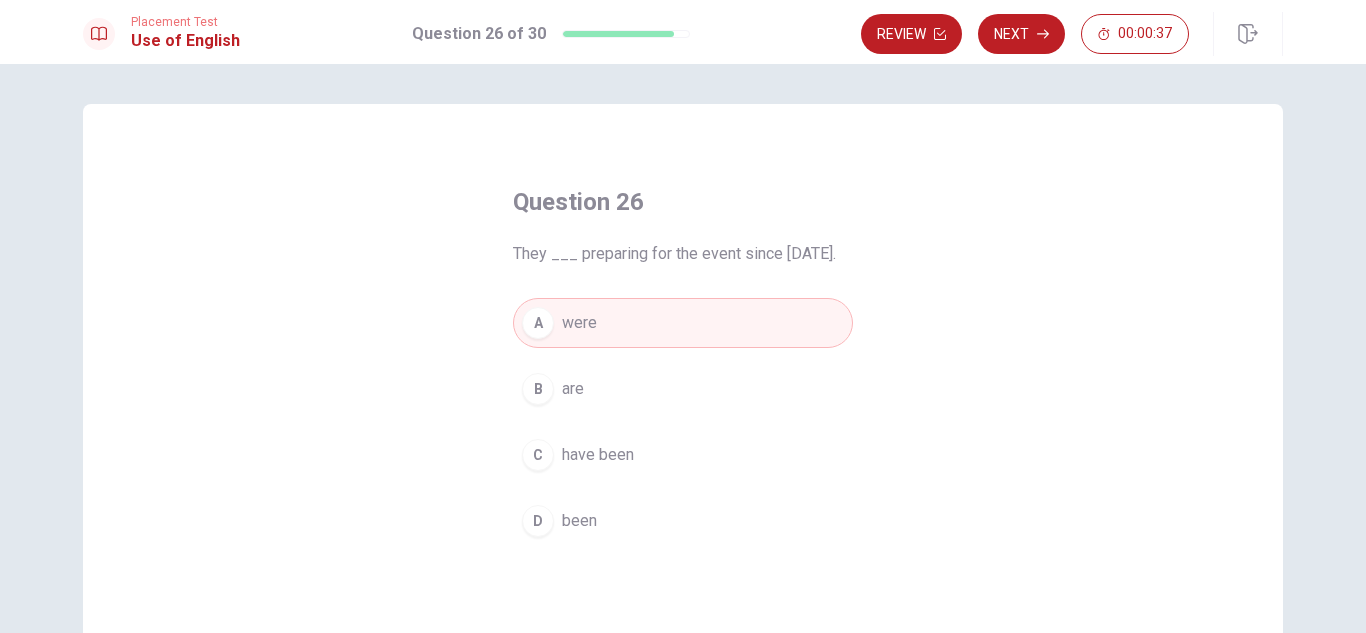 click on "C have been" at bounding box center [683, 455] 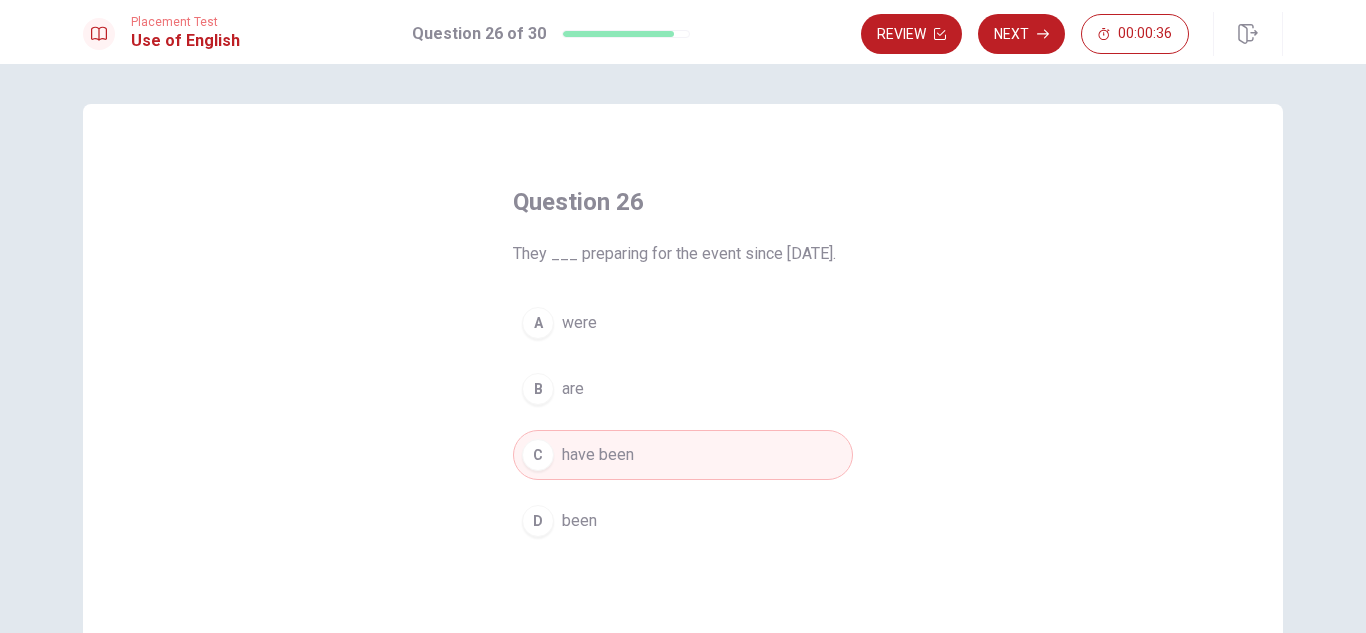 click on "A were" at bounding box center (683, 323) 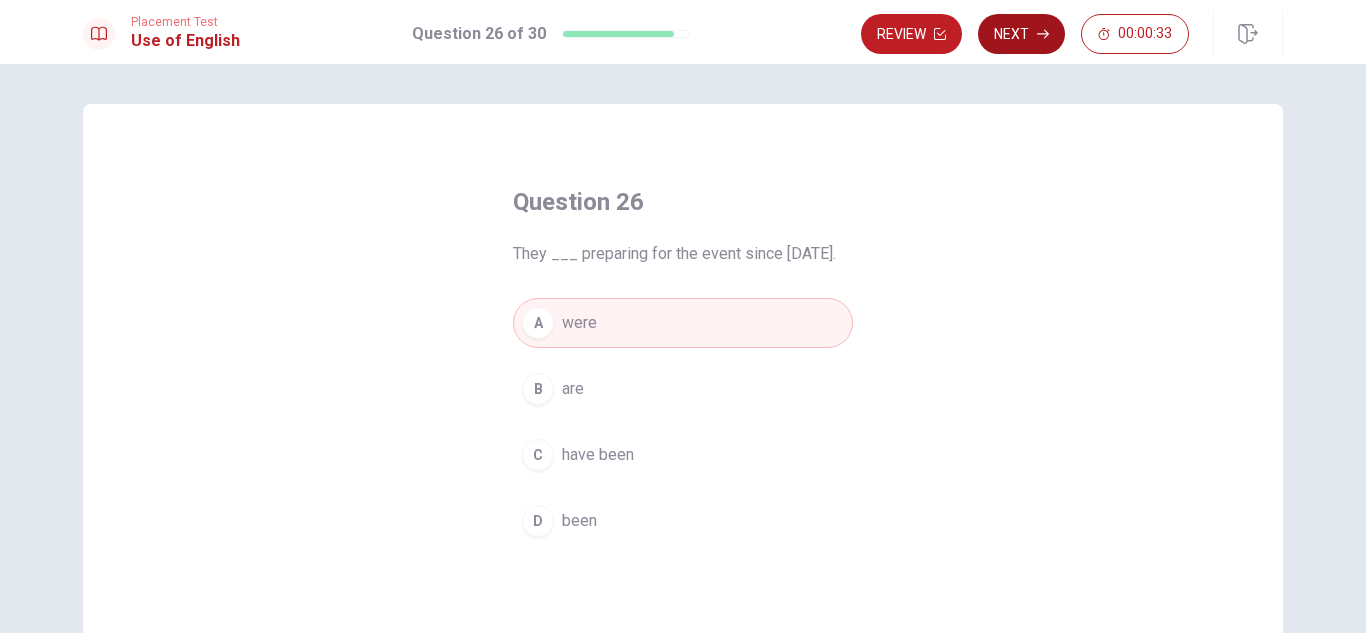 click on "Next" at bounding box center [1021, 34] 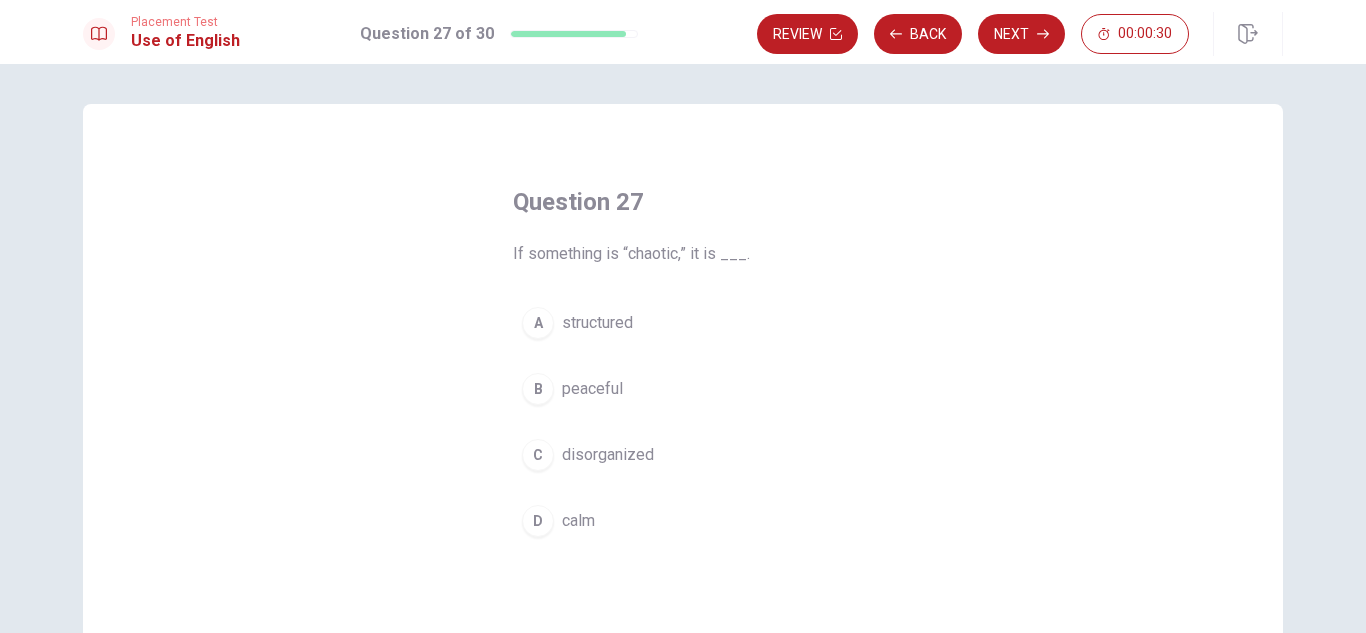 click on "C disorganized" at bounding box center (683, 455) 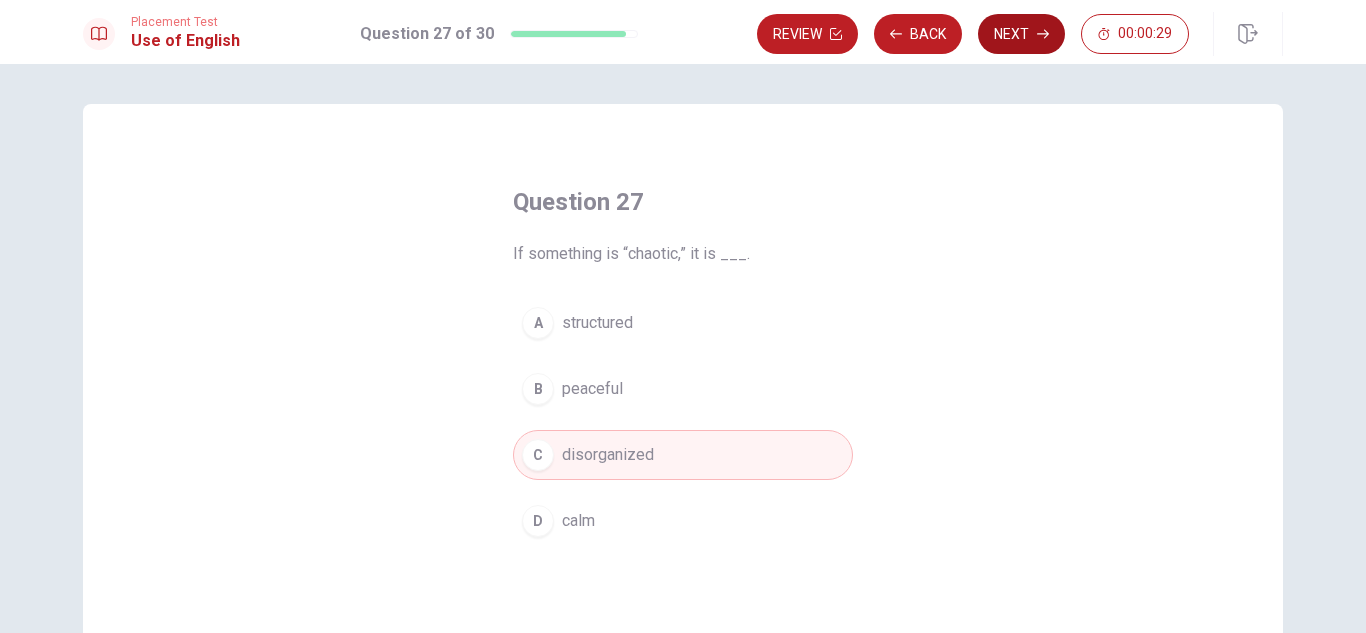 click on "Next" at bounding box center (1021, 34) 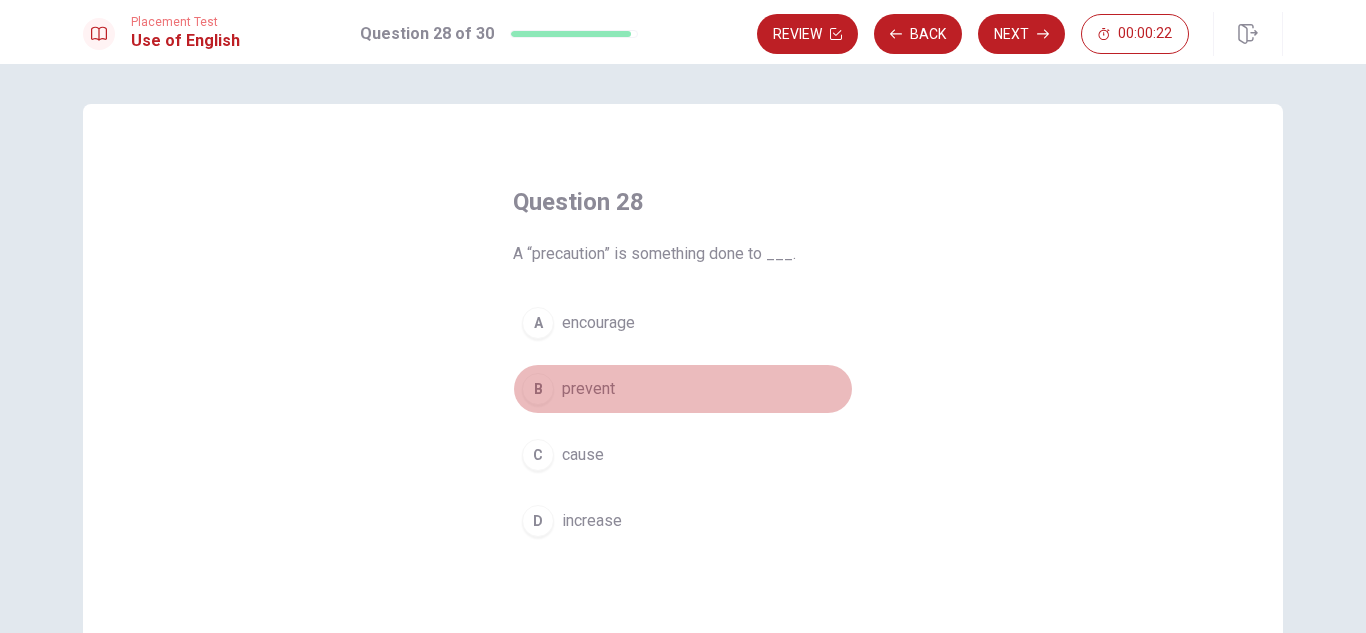 click on "B prevent" at bounding box center [683, 389] 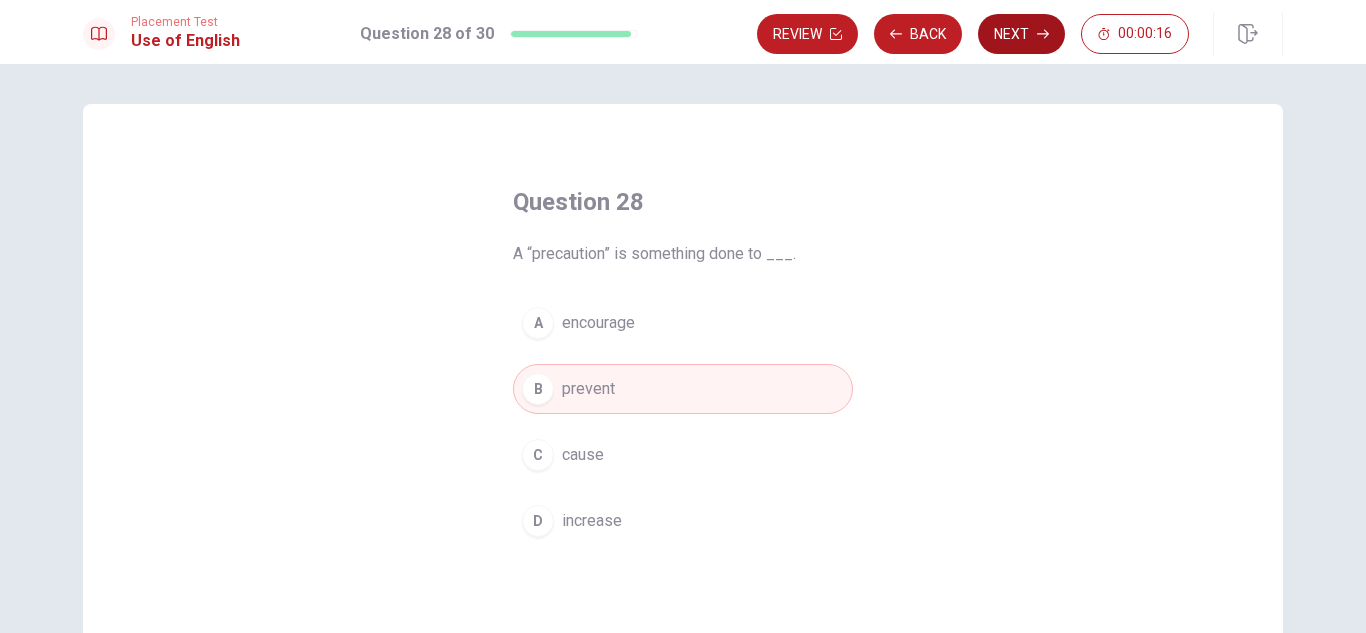 click on "Next" at bounding box center (1021, 34) 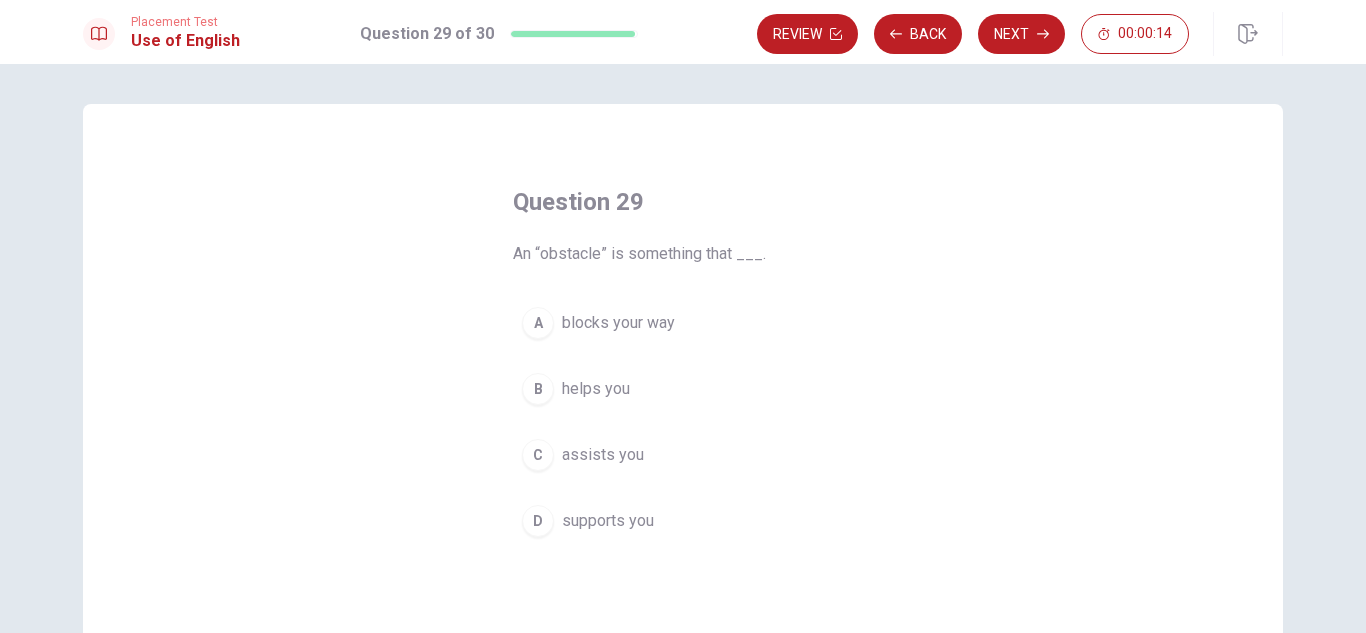click on "A blocks your way" at bounding box center (683, 323) 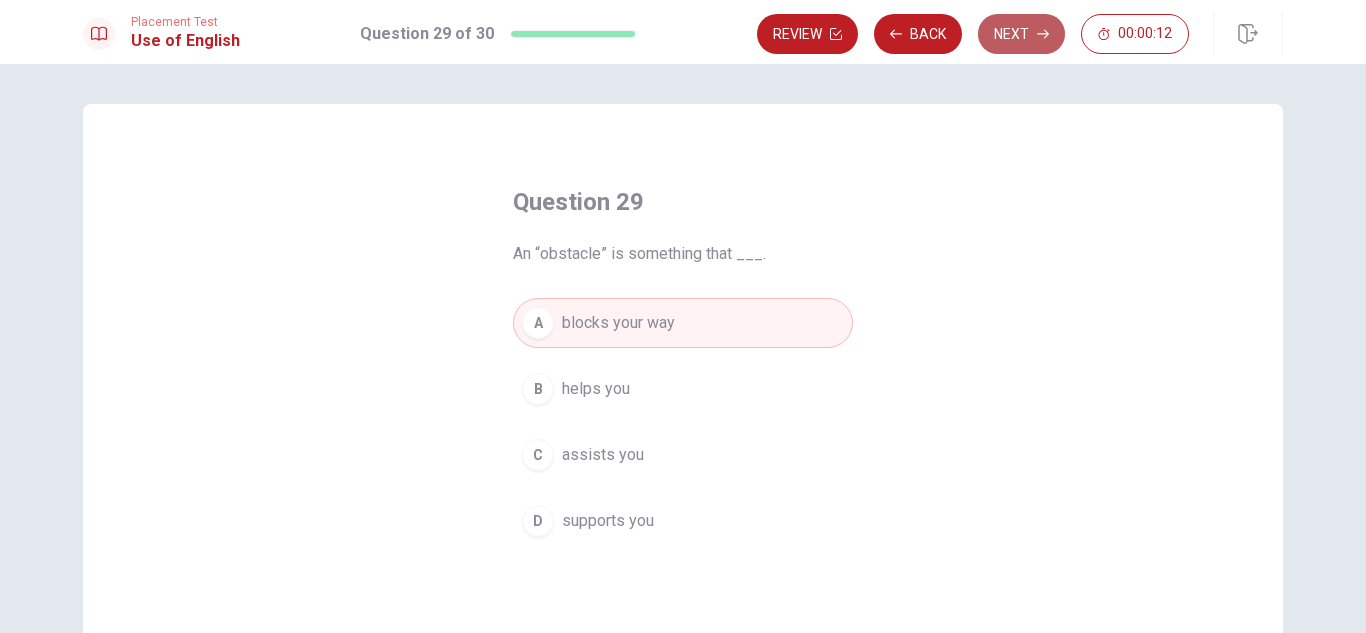 click on "Next" at bounding box center [1021, 34] 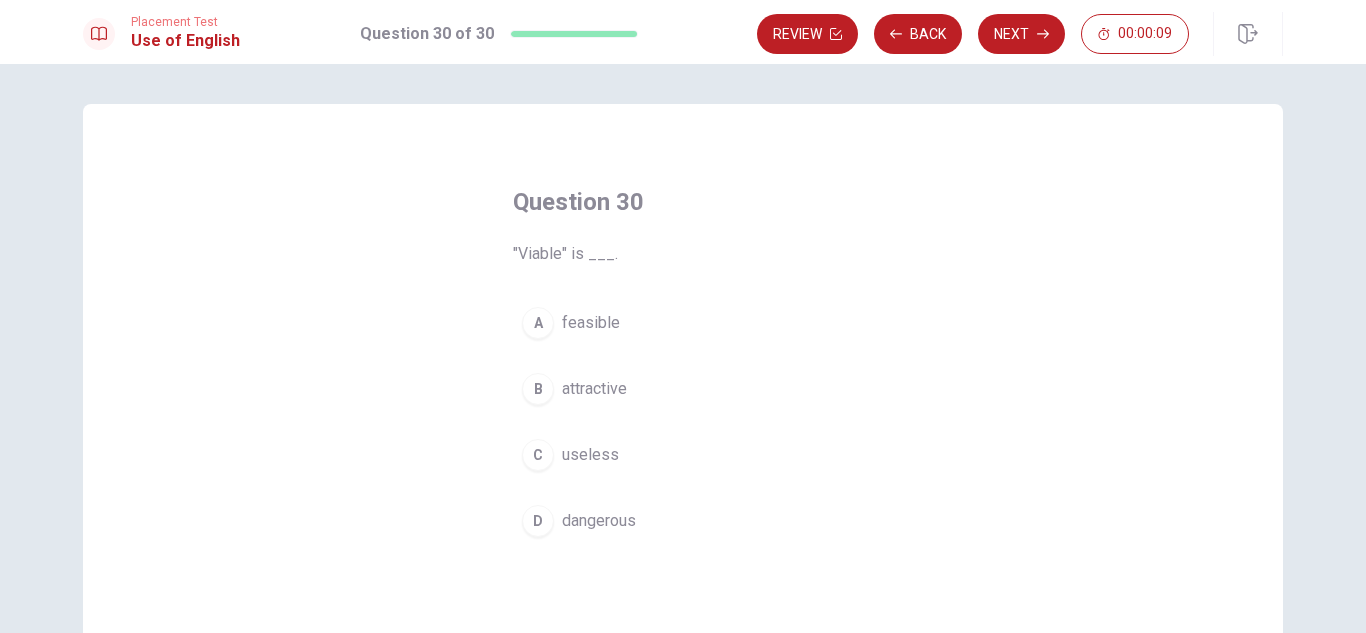 click on "C useless" at bounding box center [683, 455] 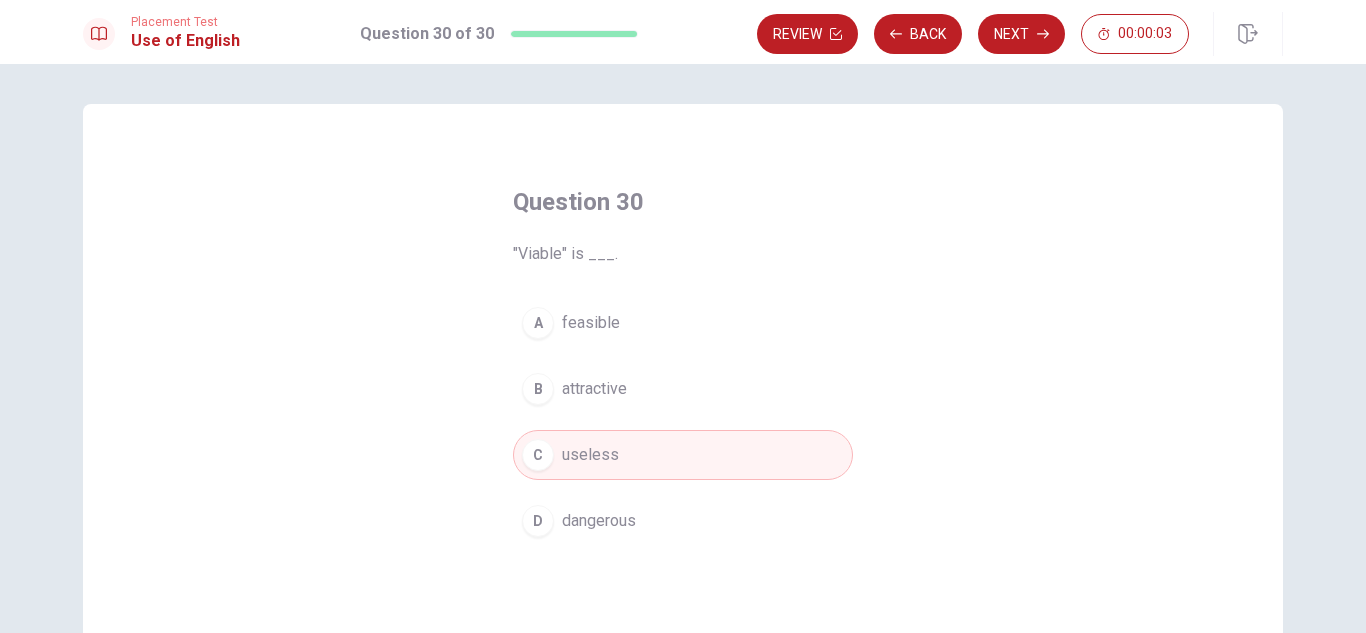 click on "A feasible" at bounding box center (683, 323) 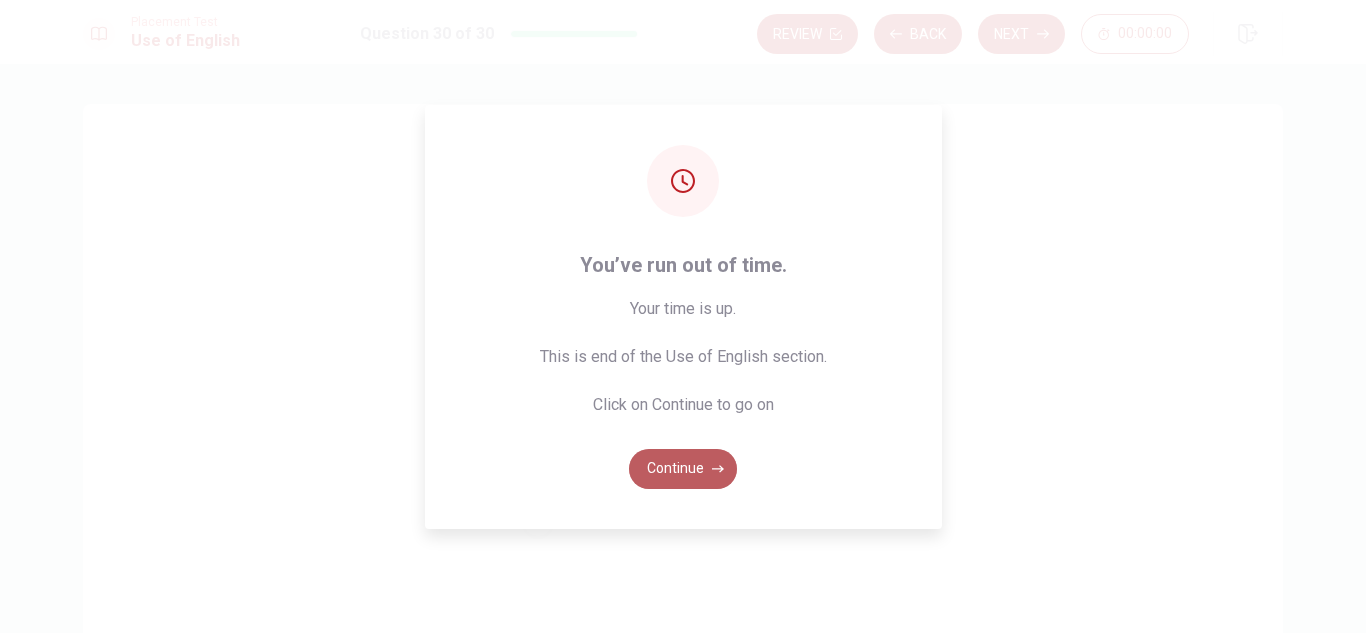 click on "Continue" at bounding box center (683, 469) 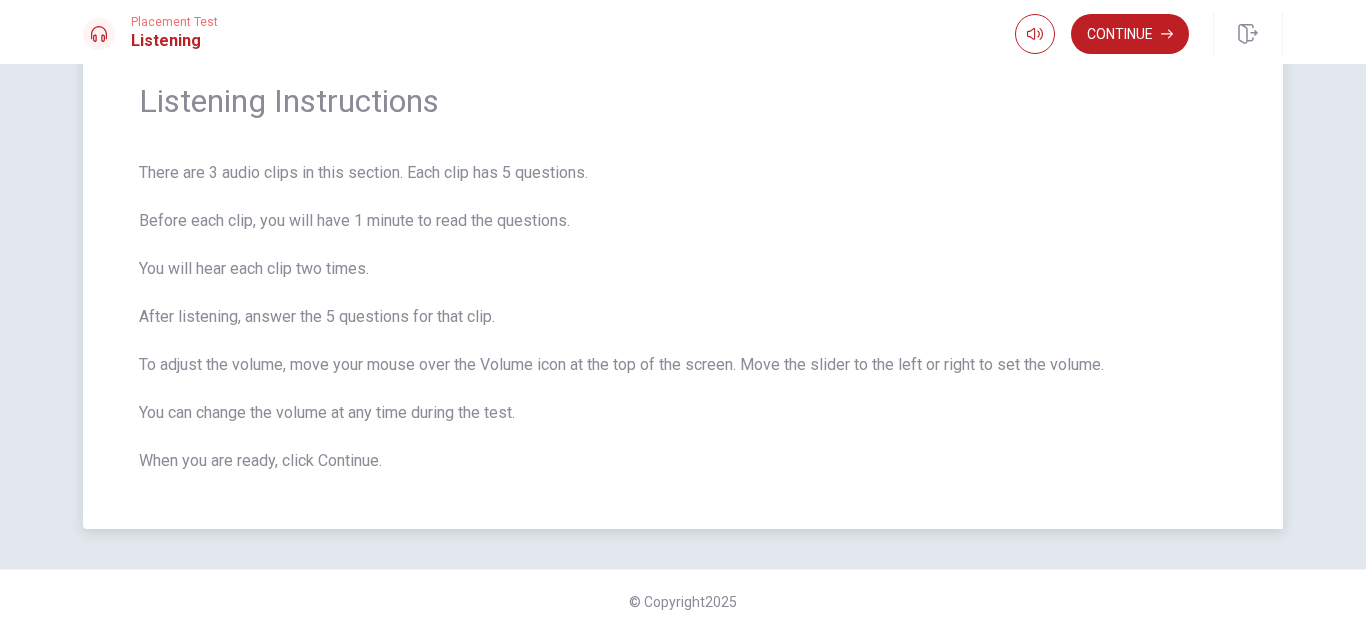 scroll, scrollTop: 0, scrollLeft: 0, axis: both 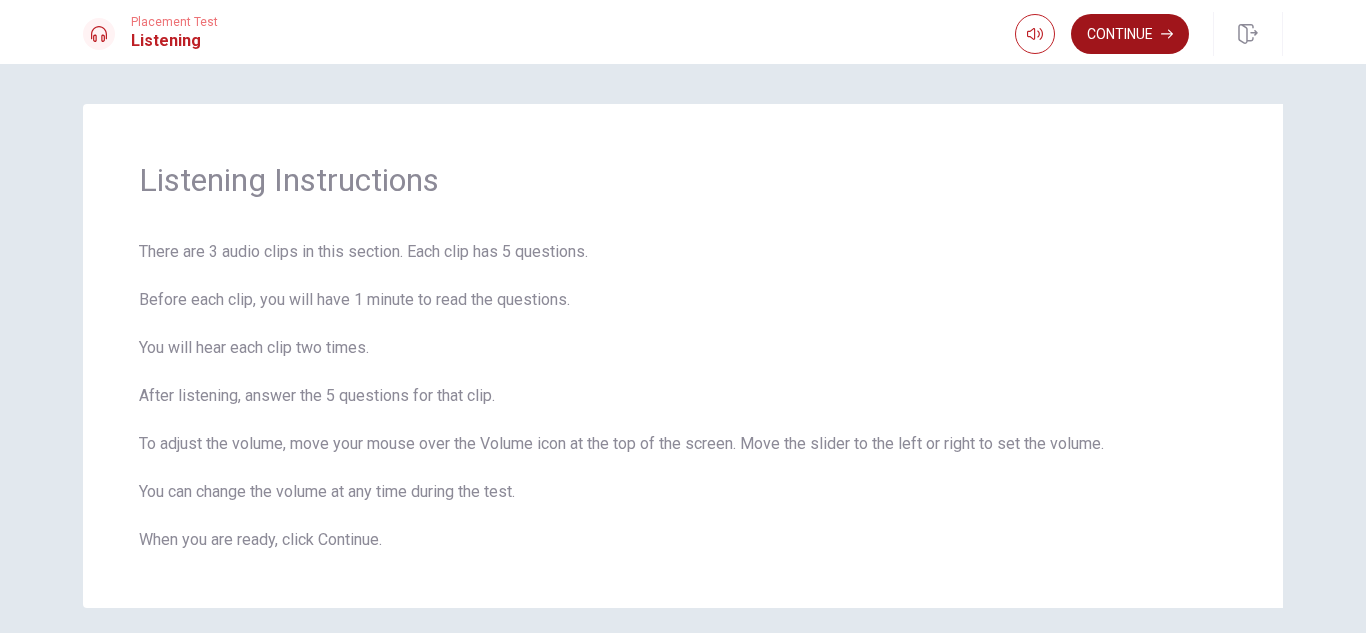 click on "Continue" at bounding box center (1130, 34) 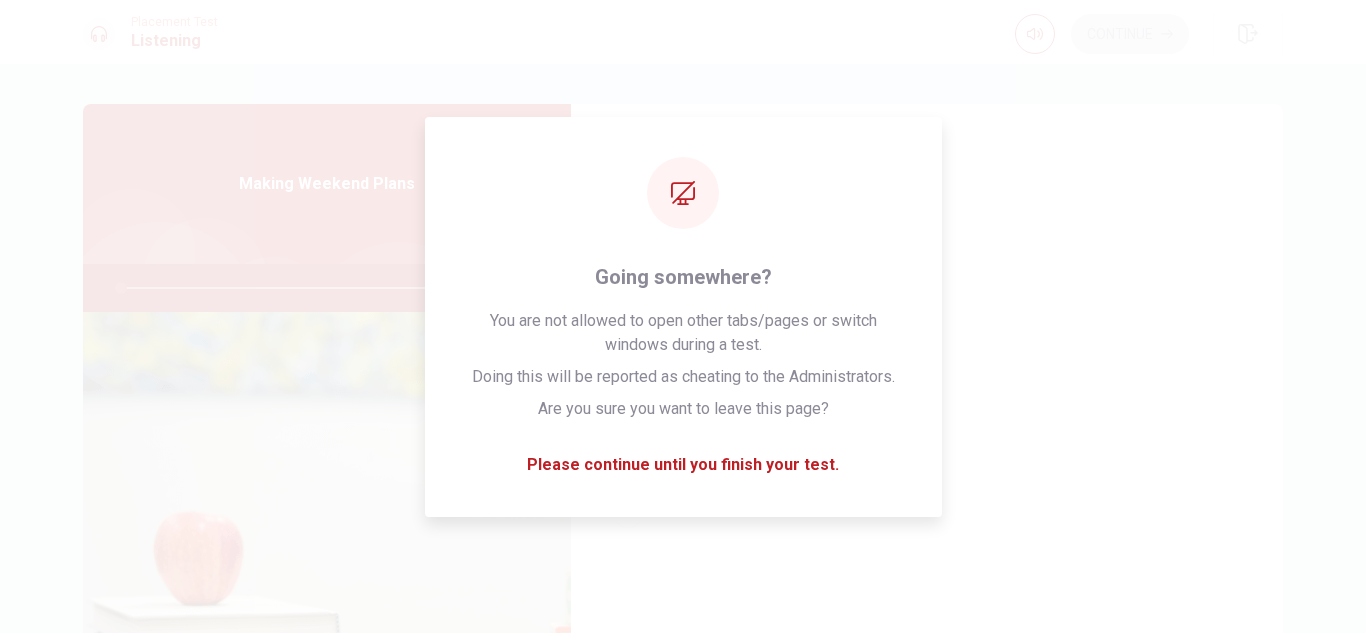 click on "Question 1 What will the woman bring? A Drinks B A blanket and sandwiches C A grill D A tent" at bounding box center [927, 360] 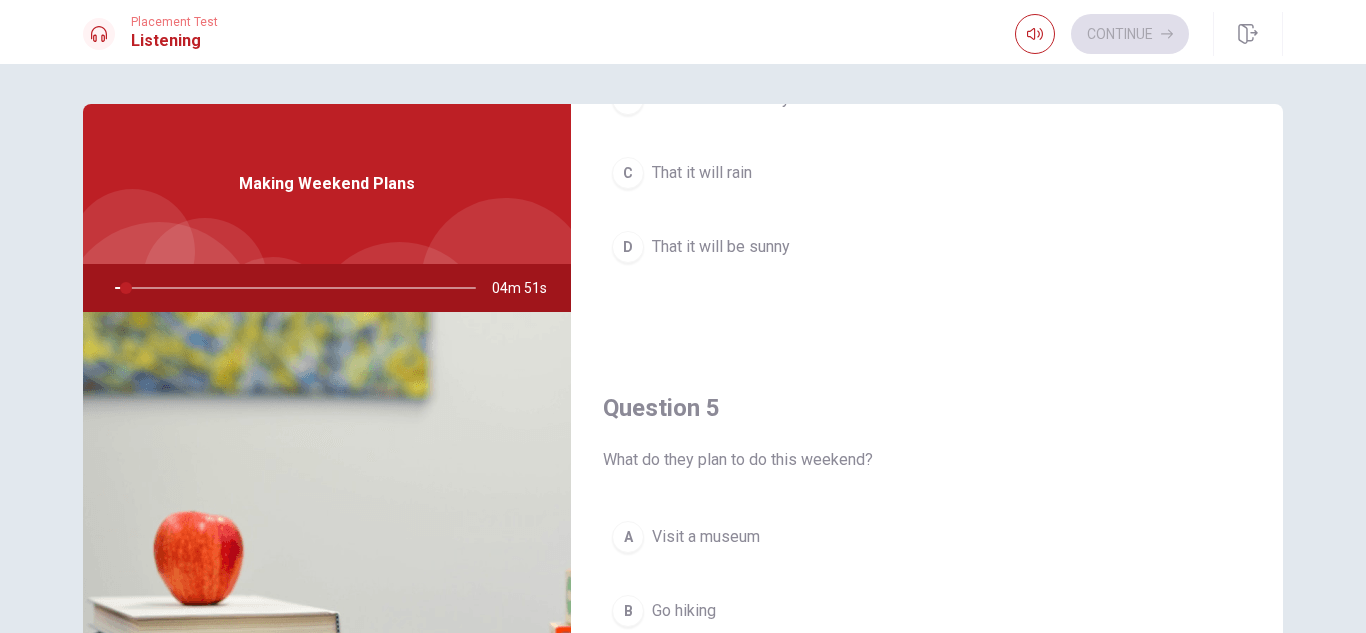 scroll, scrollTop: 1865, scrollLeft: 0, axis: vertical 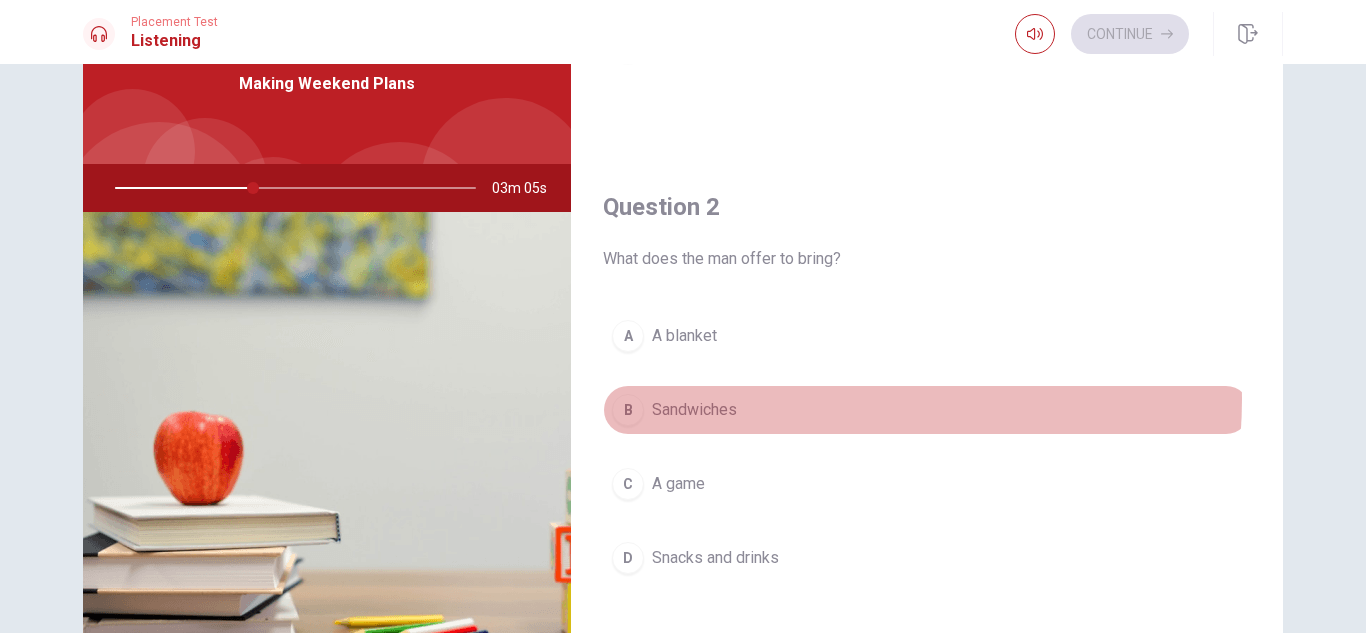 click on "B Sandwiches" at bounding box center [927, 410] 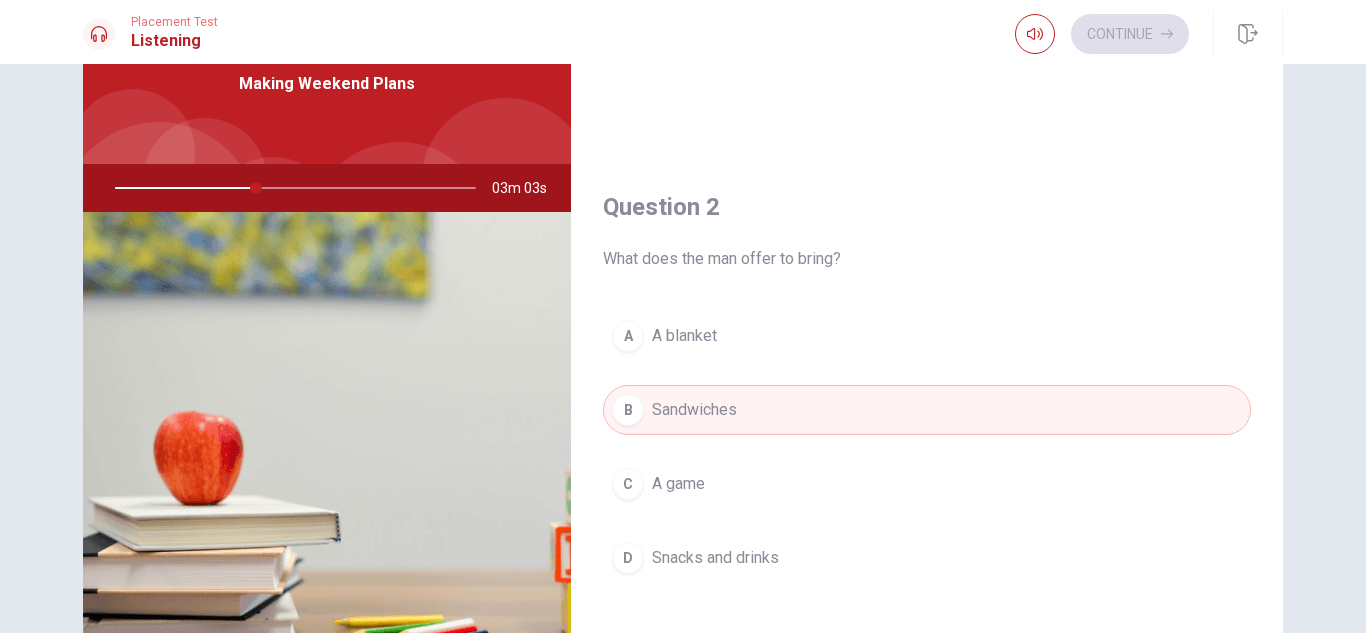 click on "Snacks and drinks" at bounding box center [715, 558] 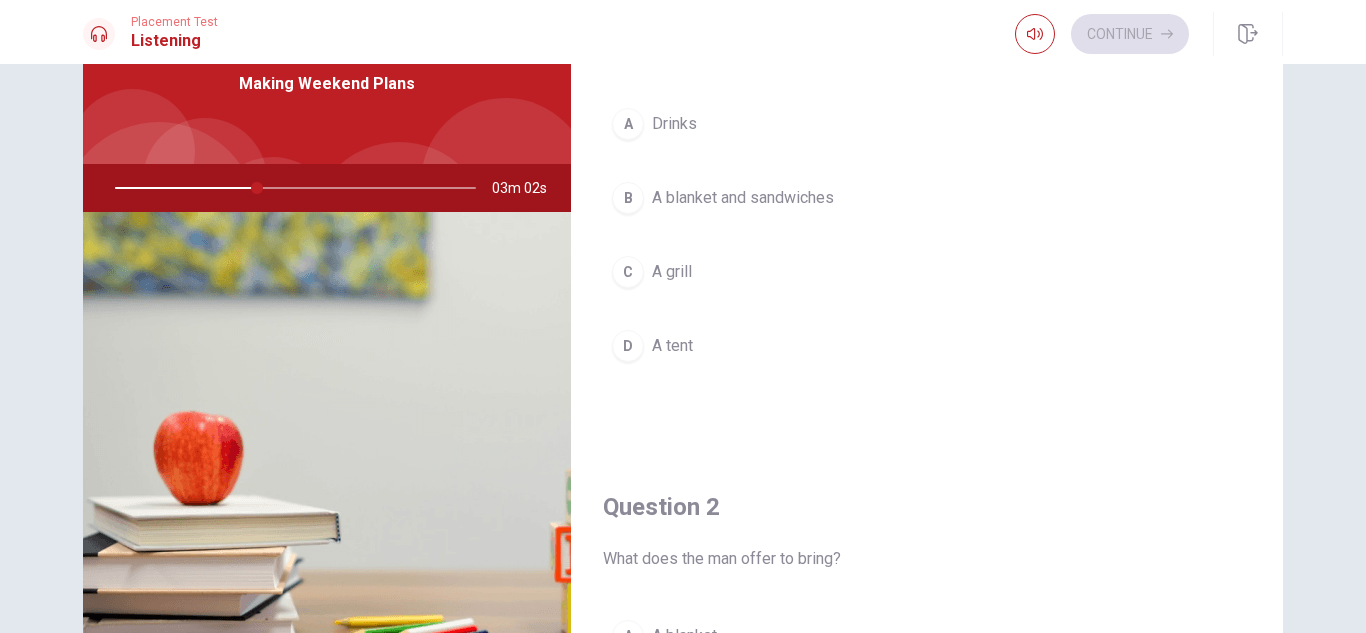 scroll, scrollTop: 0, scrollLeft: 0, axis: both 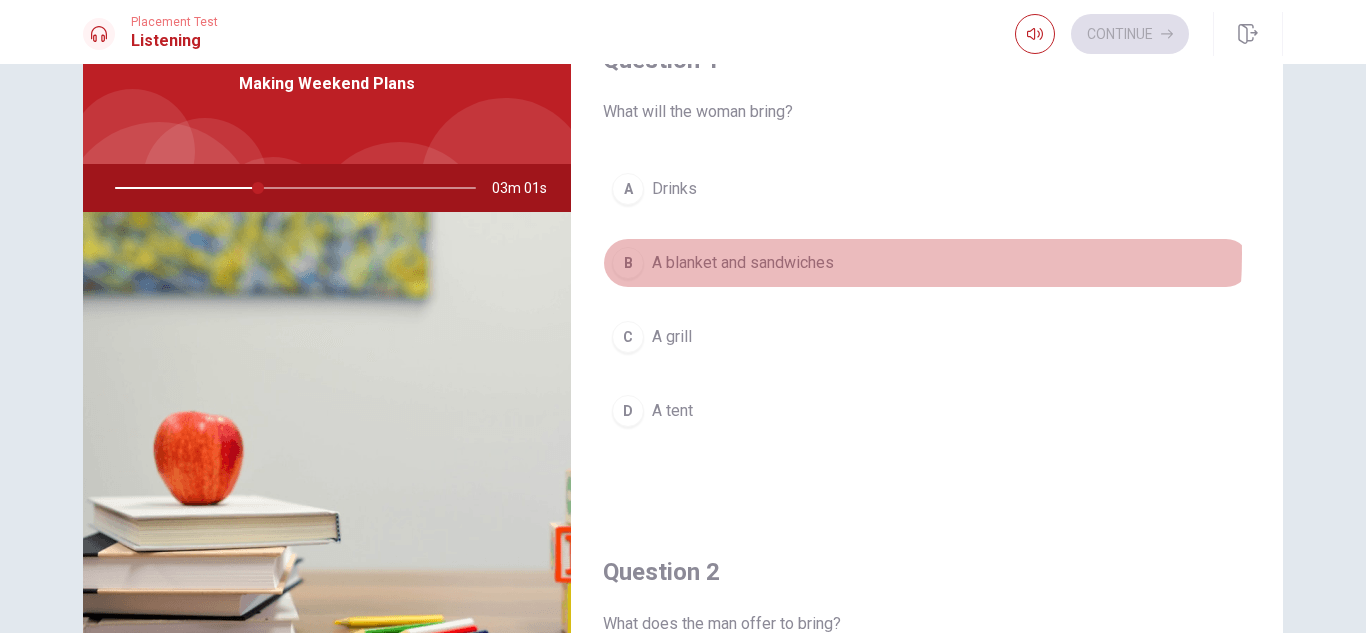 click on "A blanket and sandwiches" at bounding box center (743, 263) 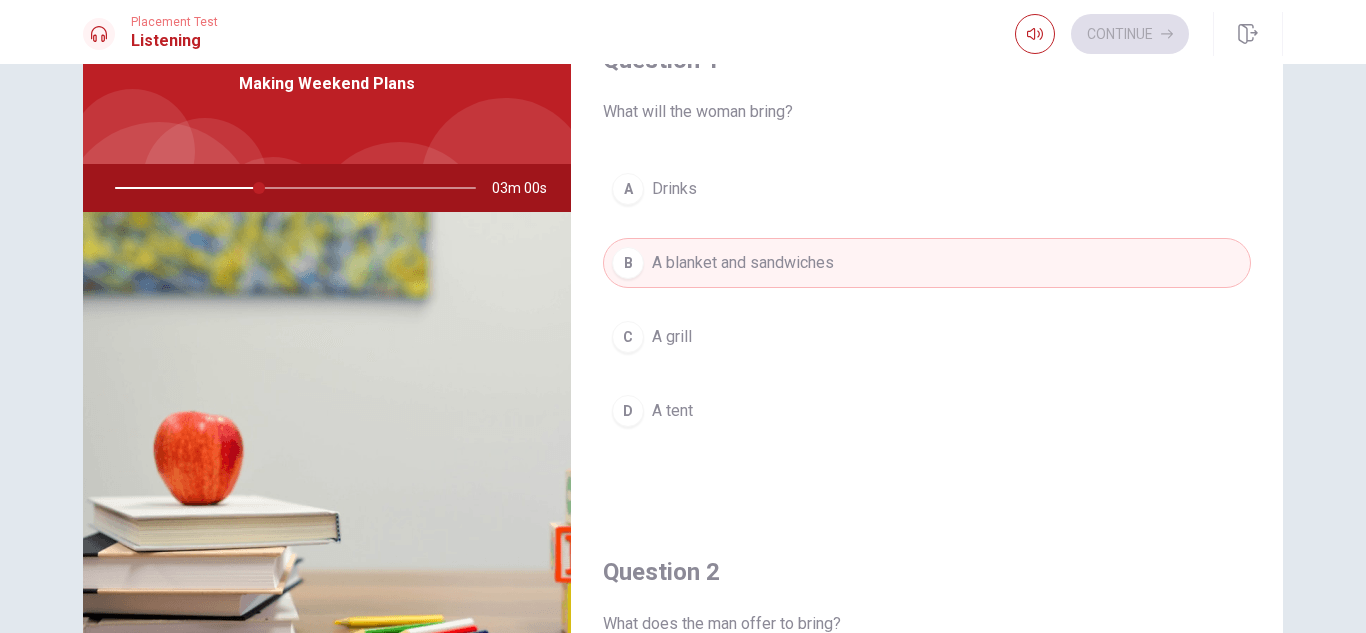 scroll, scrollTop: 0, scrollLeft: 0, axis: both 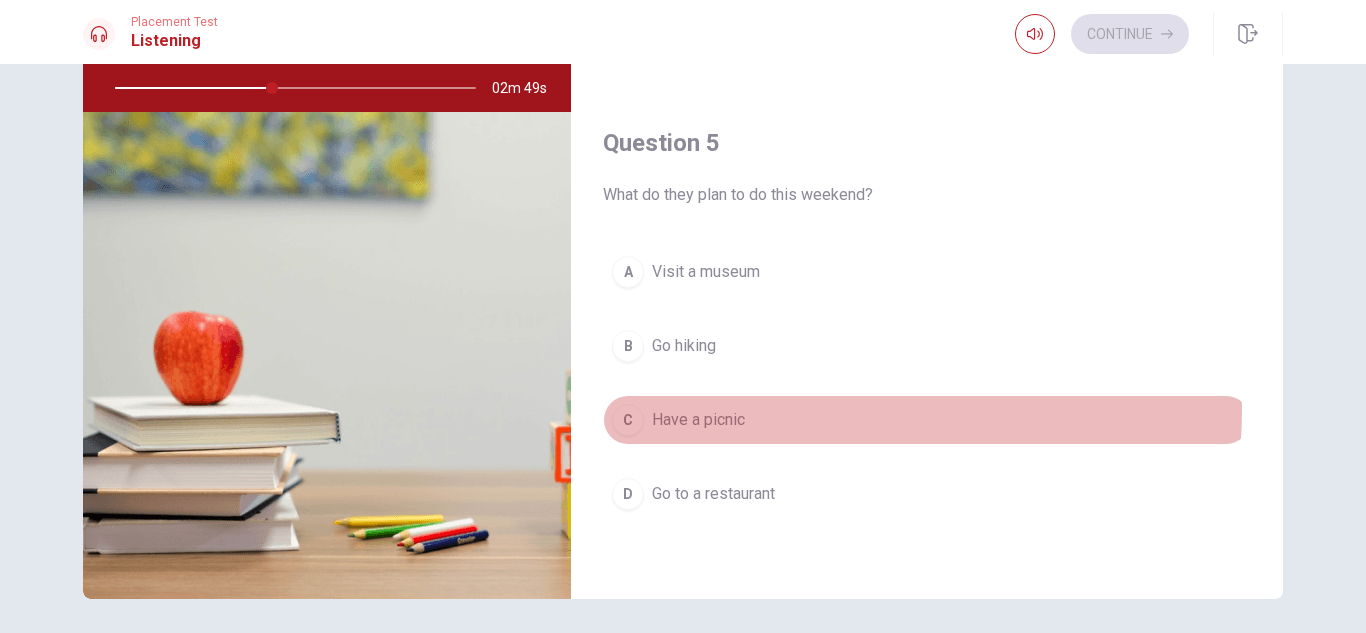 click on "C Have a picnic" at bounding box center [927, 420] 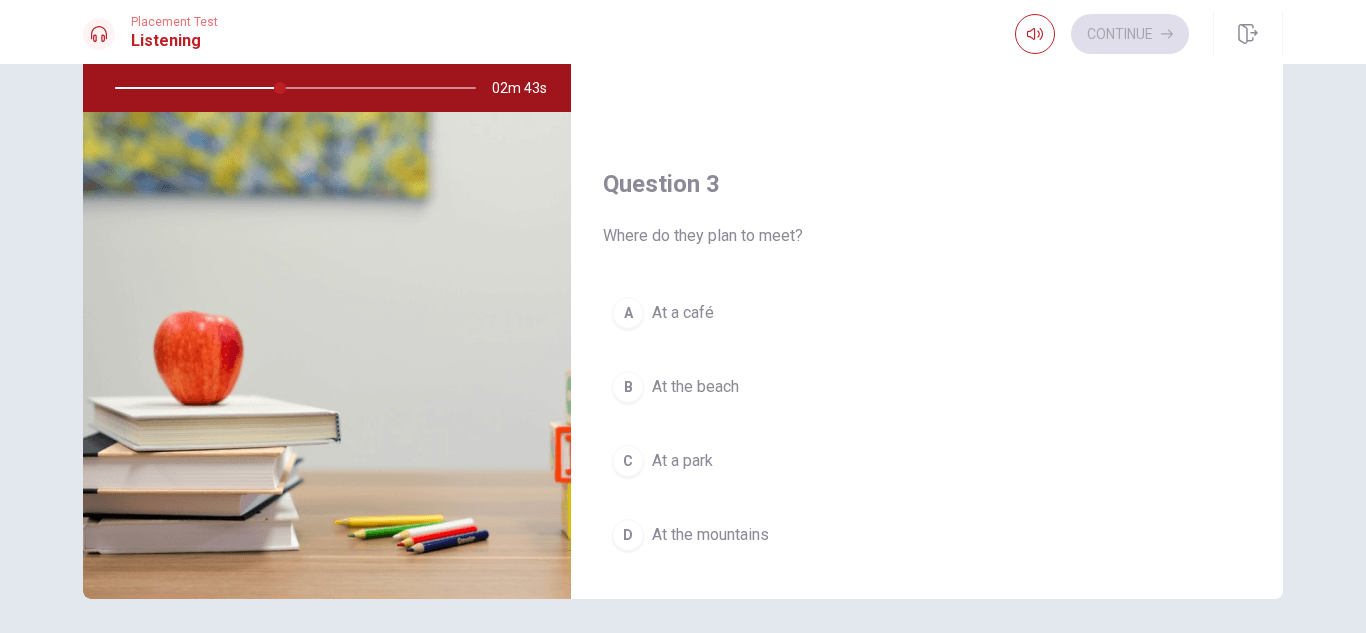 scroll, scrollTop: 900, scrollLeft: 0, axis: vertical 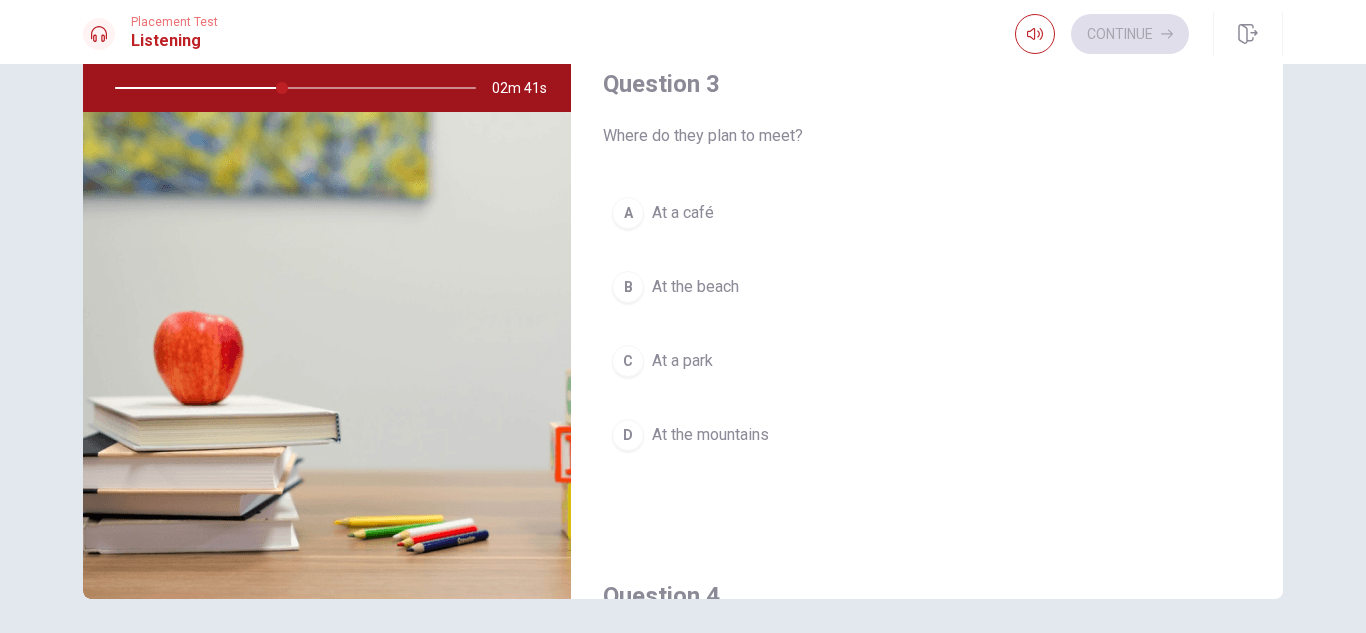 click on "C At a park" at bounding box center [927, 361] 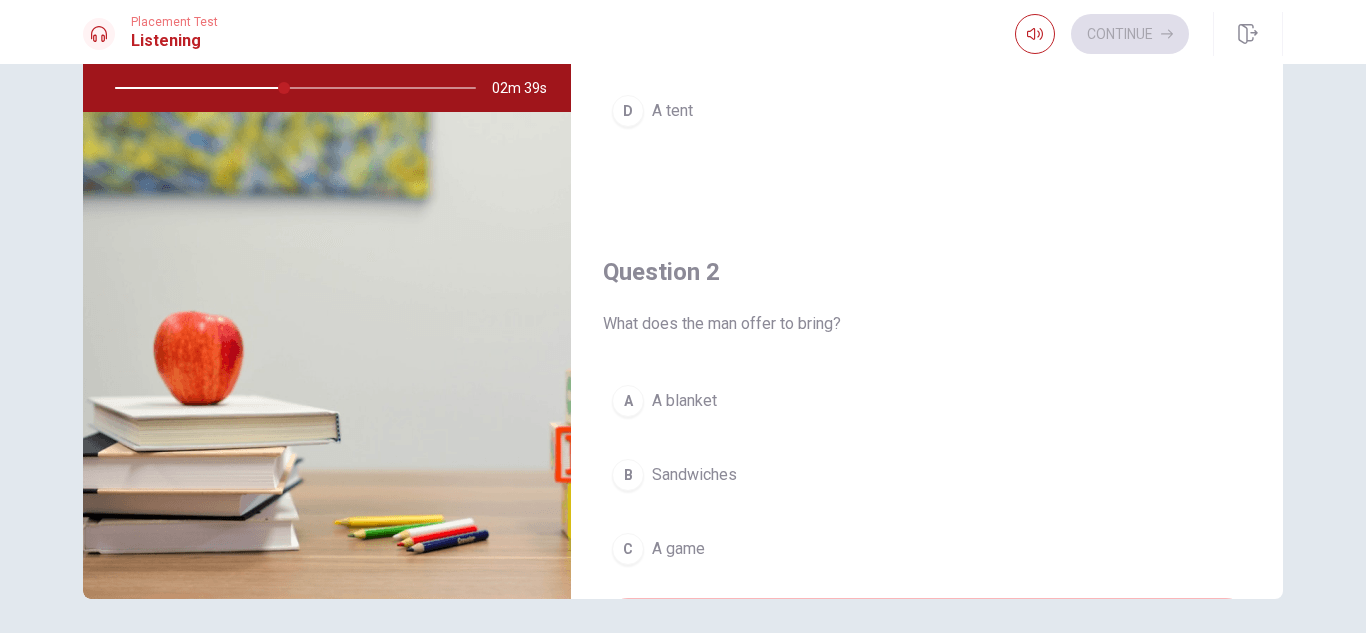 scroll, scrollTop: 0, scrollLeft: 0, axis: both 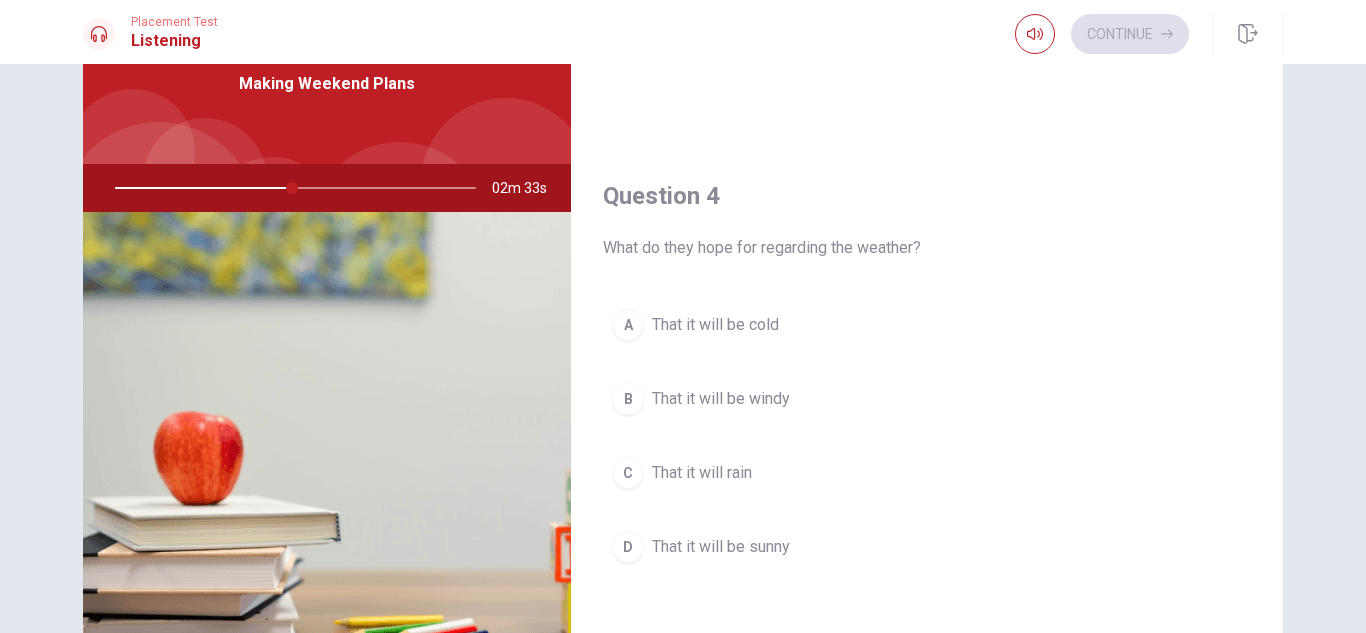 click on "That it will be sunny" at bounding box center (721, 547) 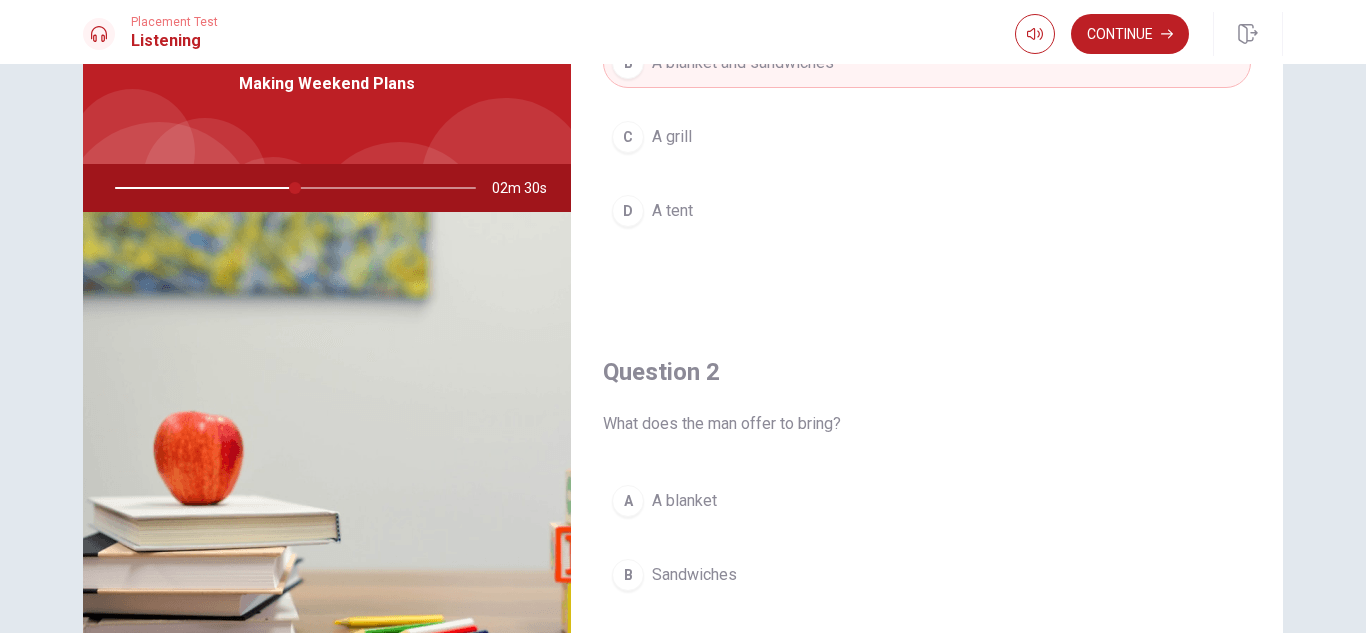 scroll, scrollTop: 0, scrollLeft: 0, axis: both 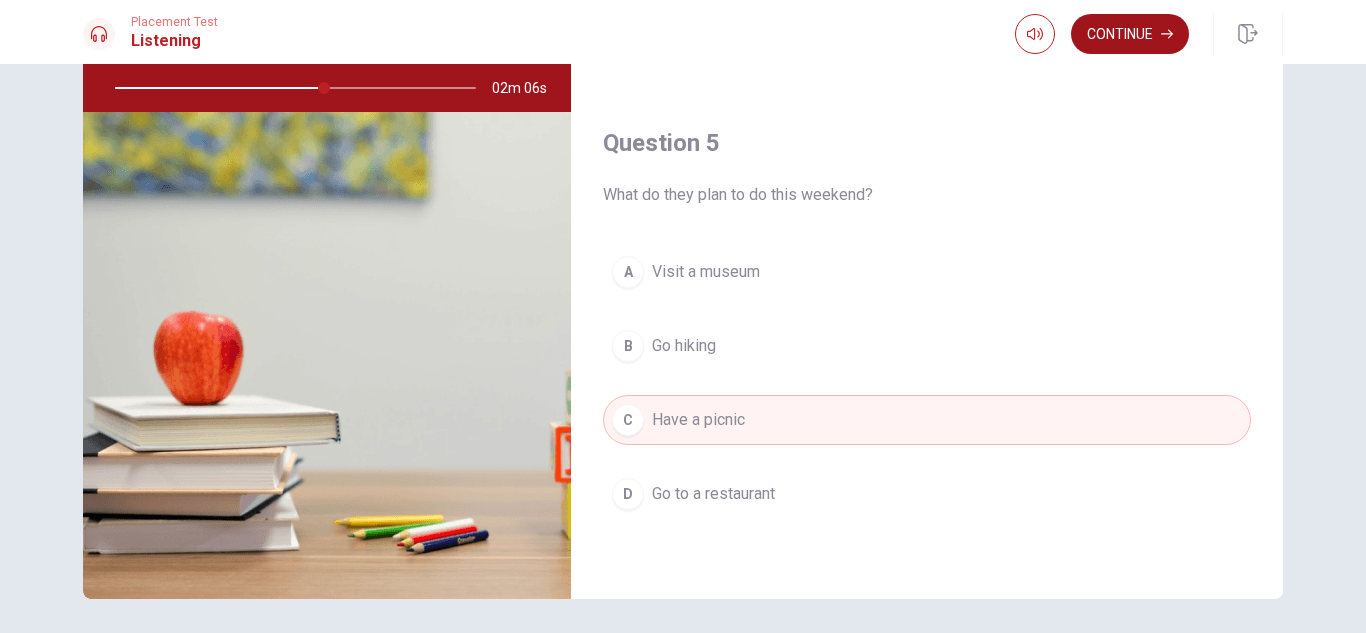 click on "Continue" at bounding box center (1130, 34) 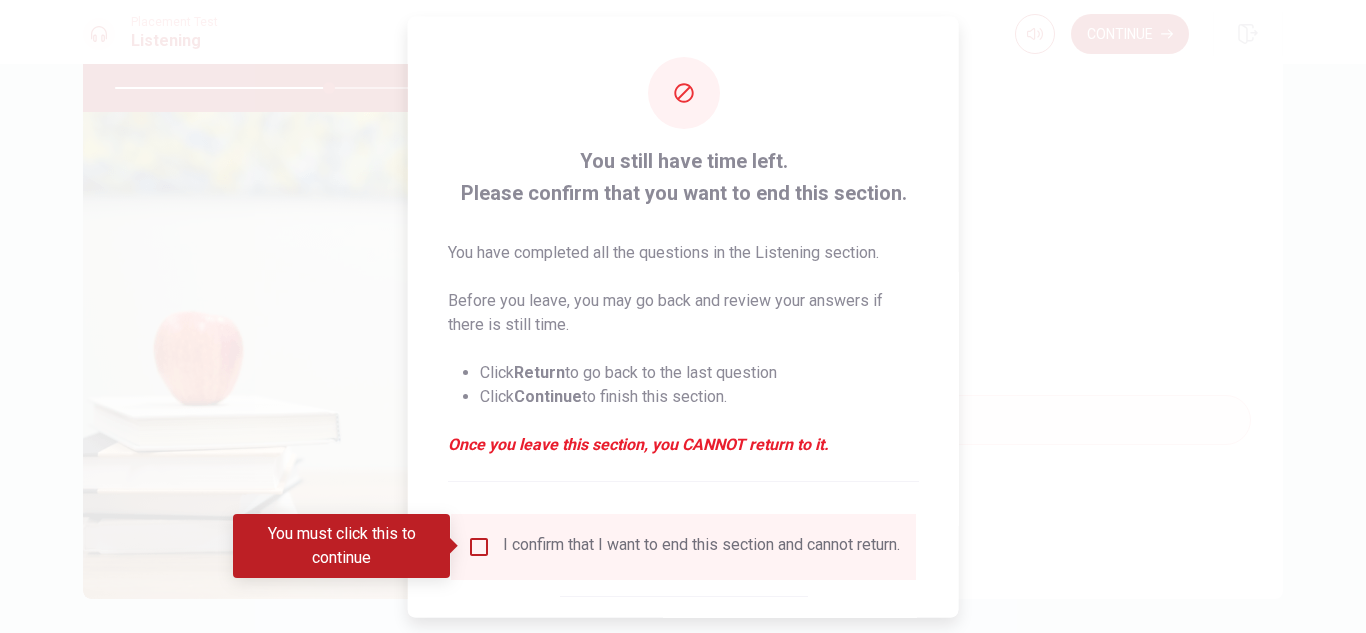 click at bounding box center [479, 546] 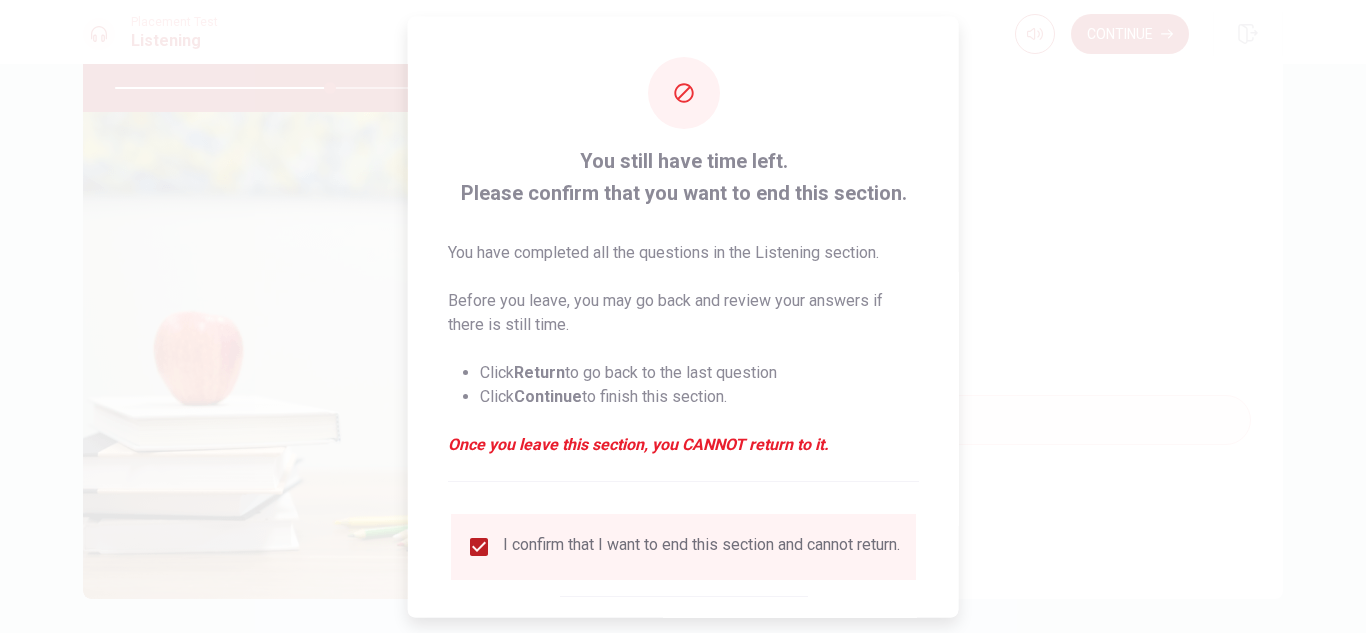 scroll, scrollTop: 113, scrollLeft: 0, axis: vertical 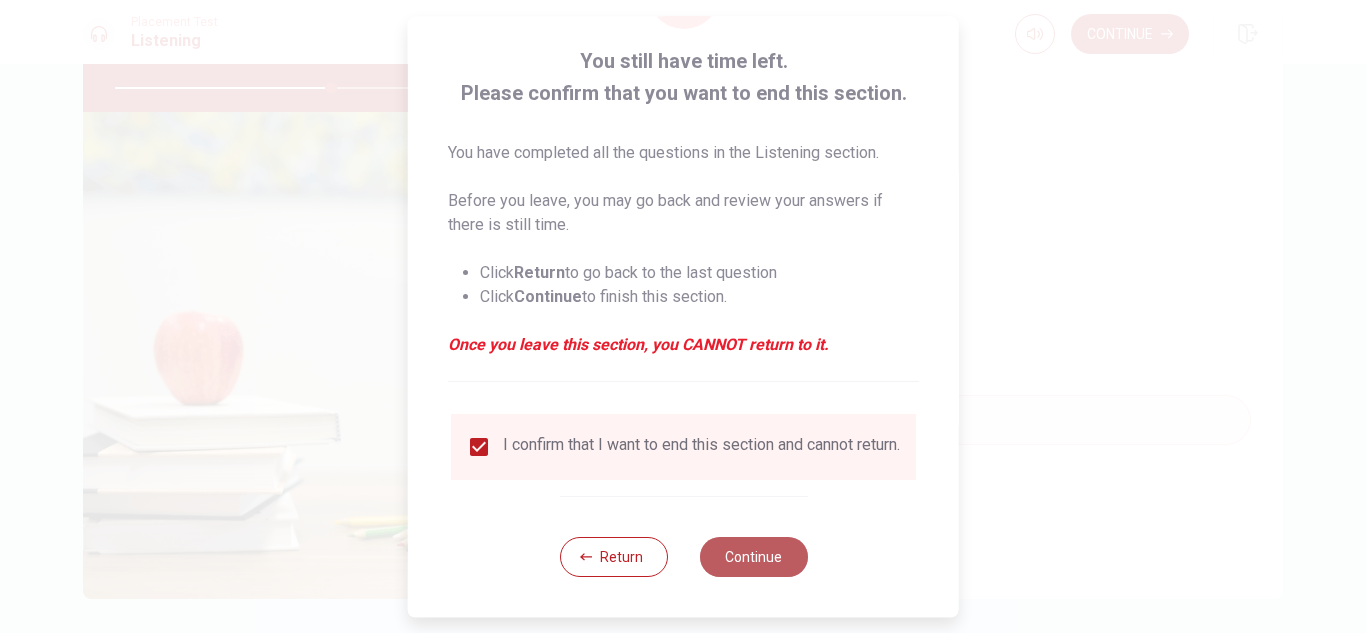 click on "Continue" at bounding box center [753, 557] 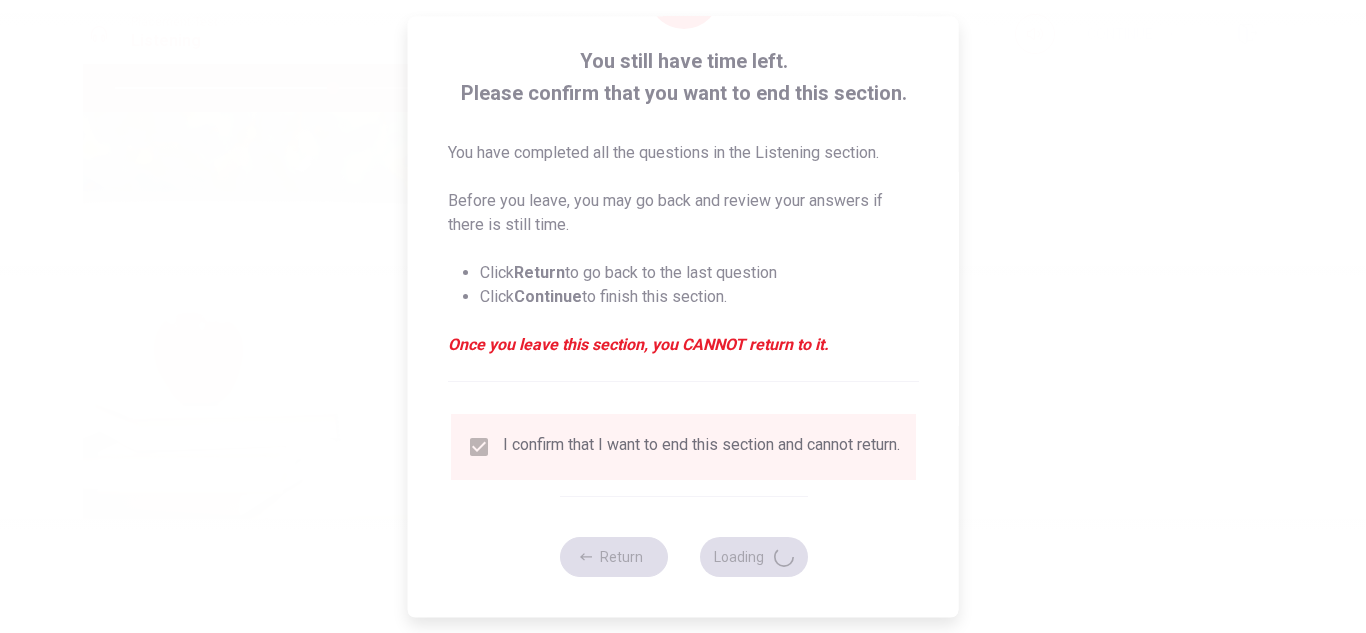 type on "61" 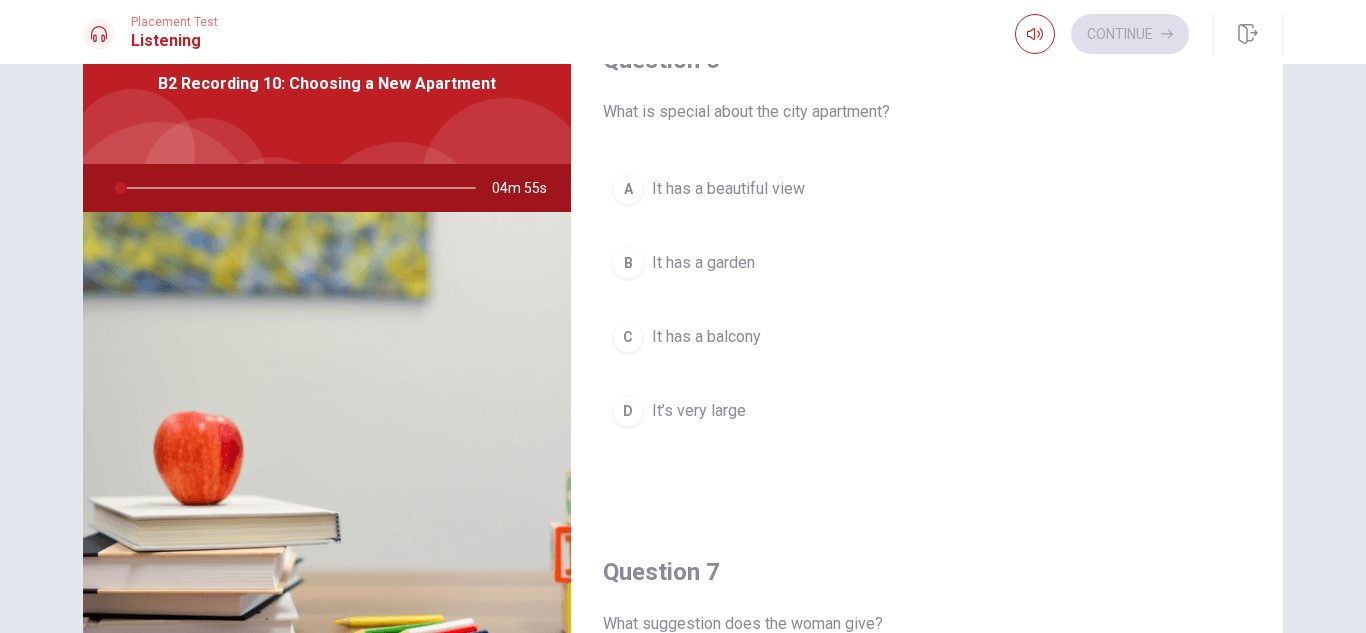scroll, scrollTop: 0, scrollLeft: 0, axis: both 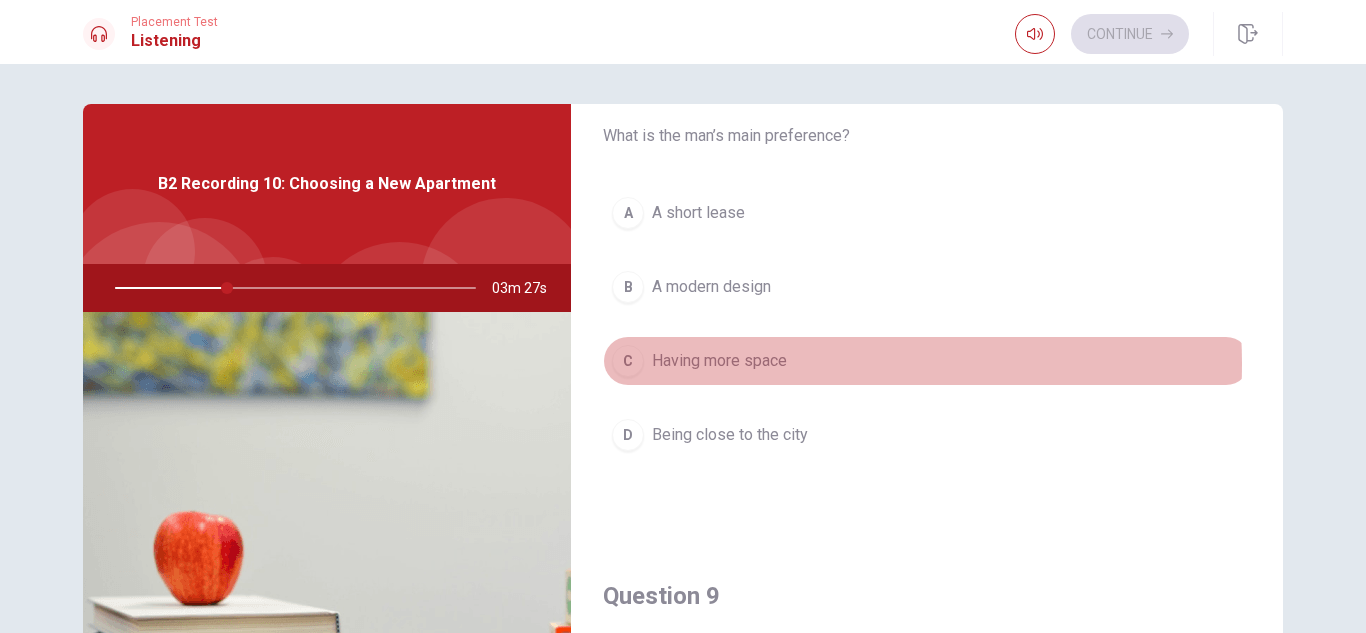 click on "Having more space" at bounding box center [719, 361] 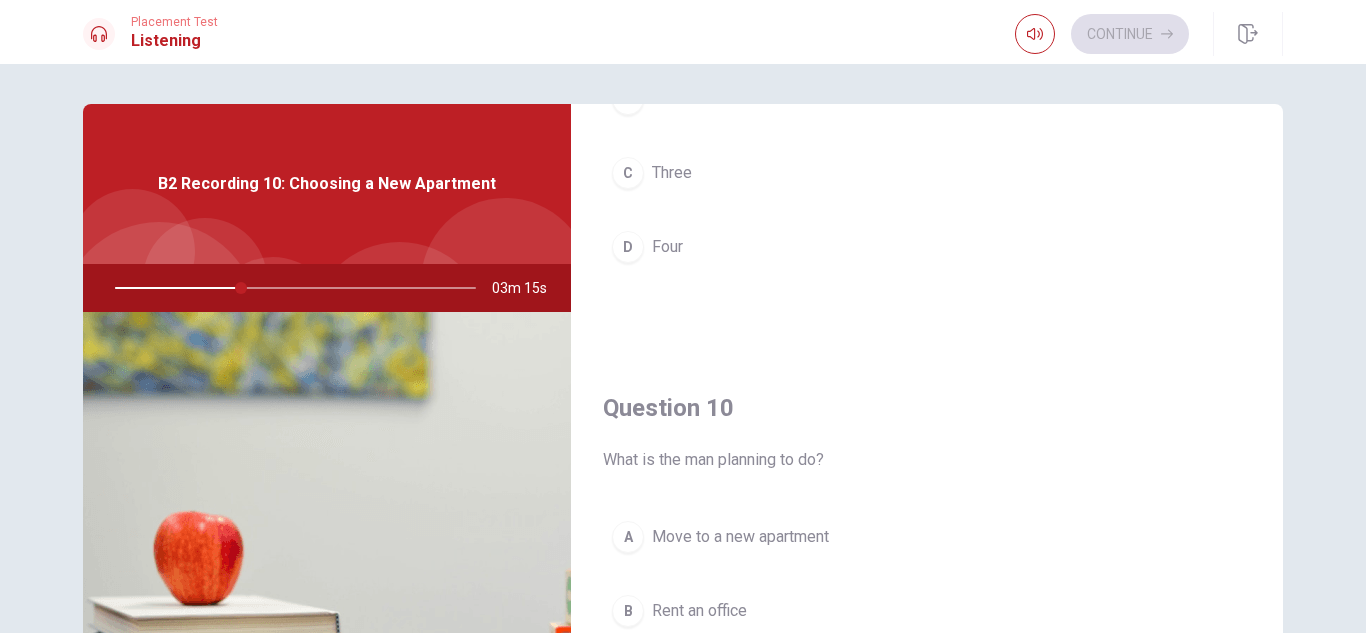 scroll, scrollTop: 1865, scrollLeft: 0, axis: vertical 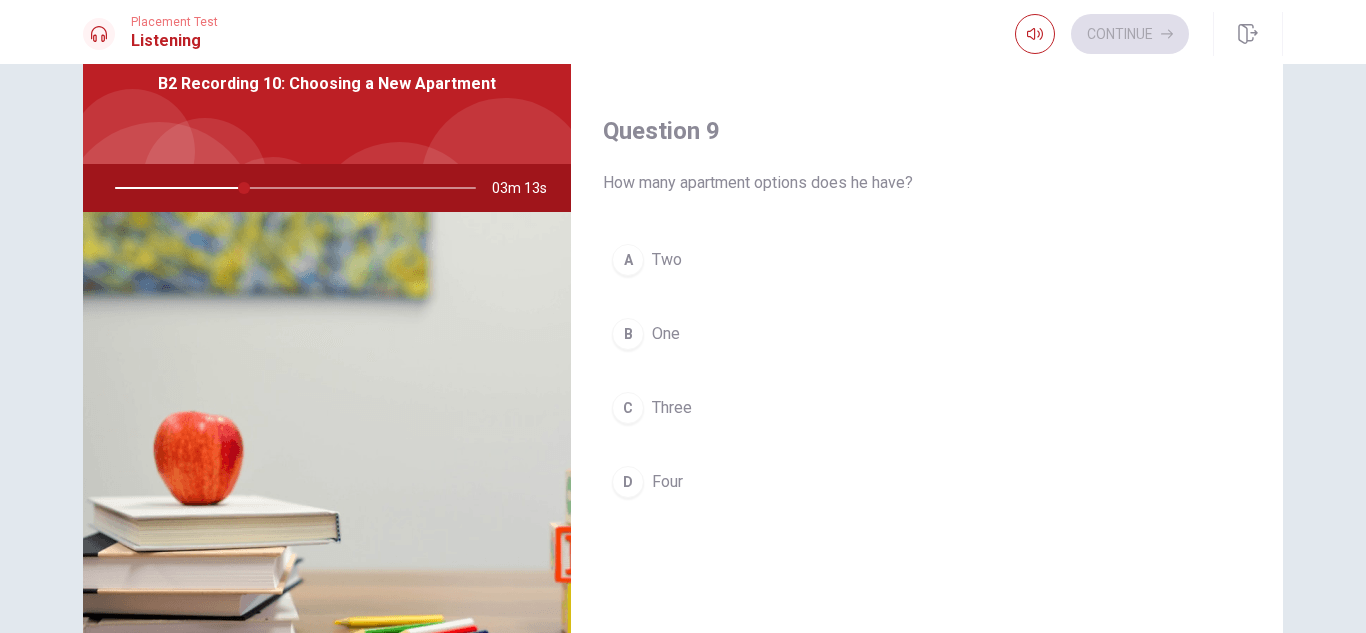 click on "A Two" at bounding box center (927, 260) 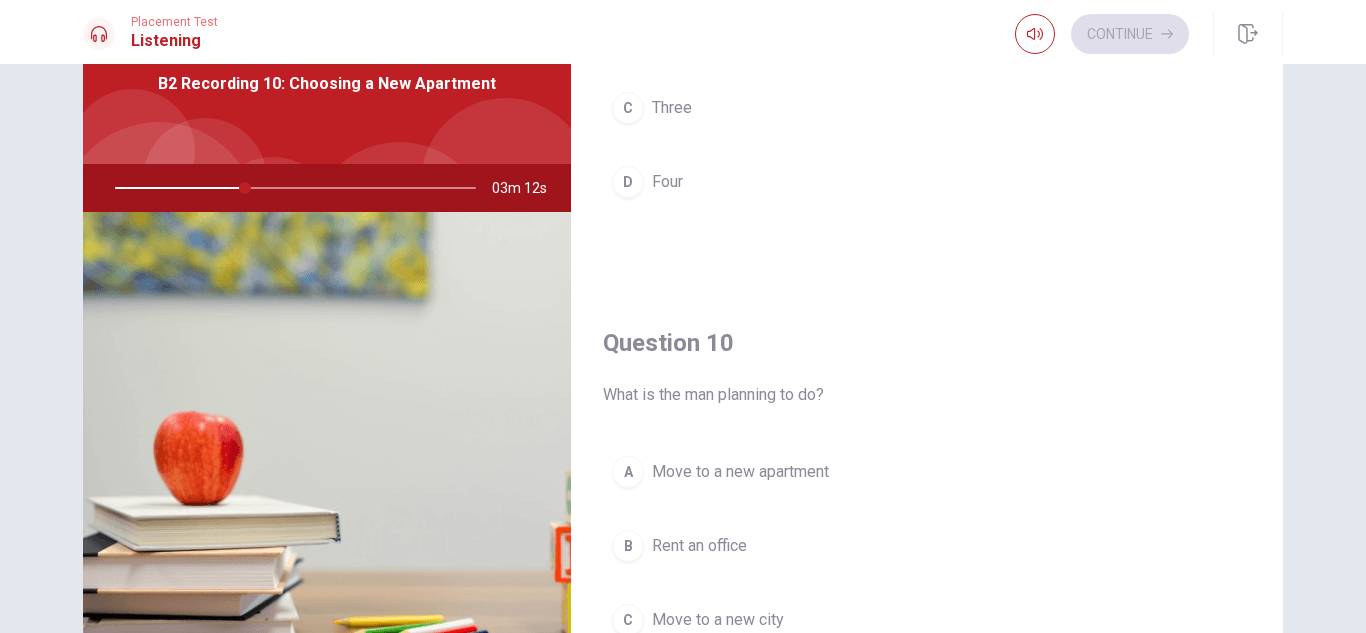scroll, scrollTop: 1865, scrollLeft: 0, axis: vertical 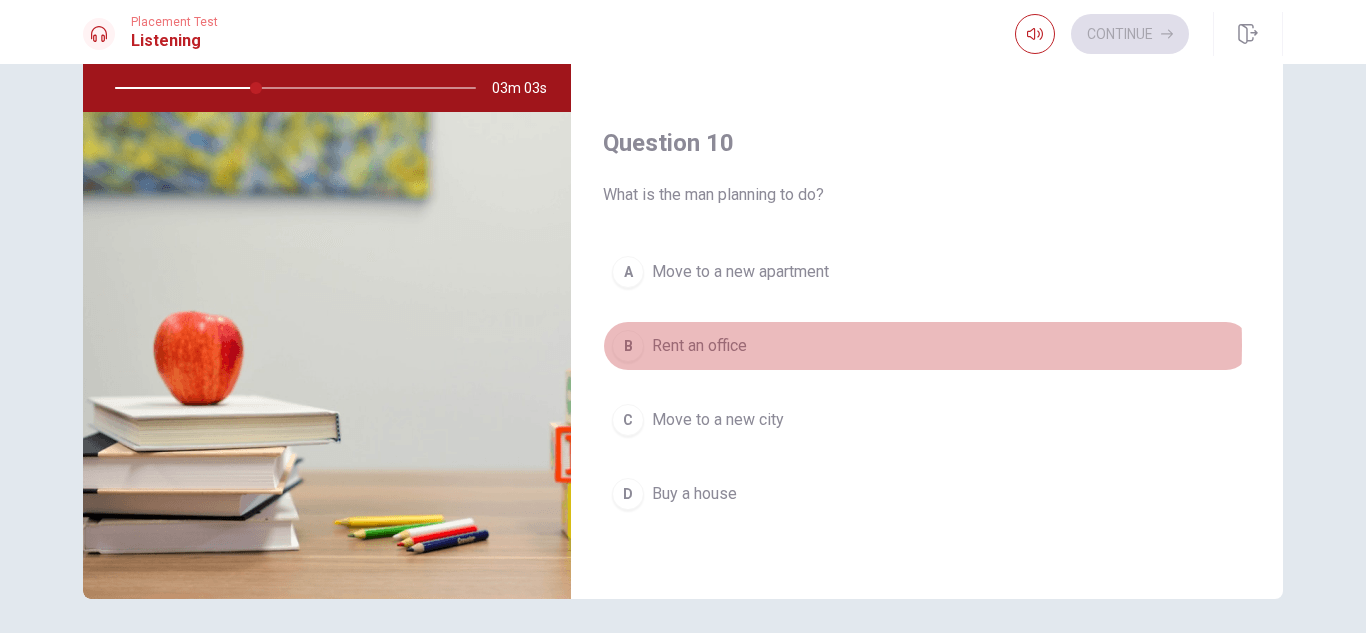 click on "B Rent an office" at bounding box center (927, 346) 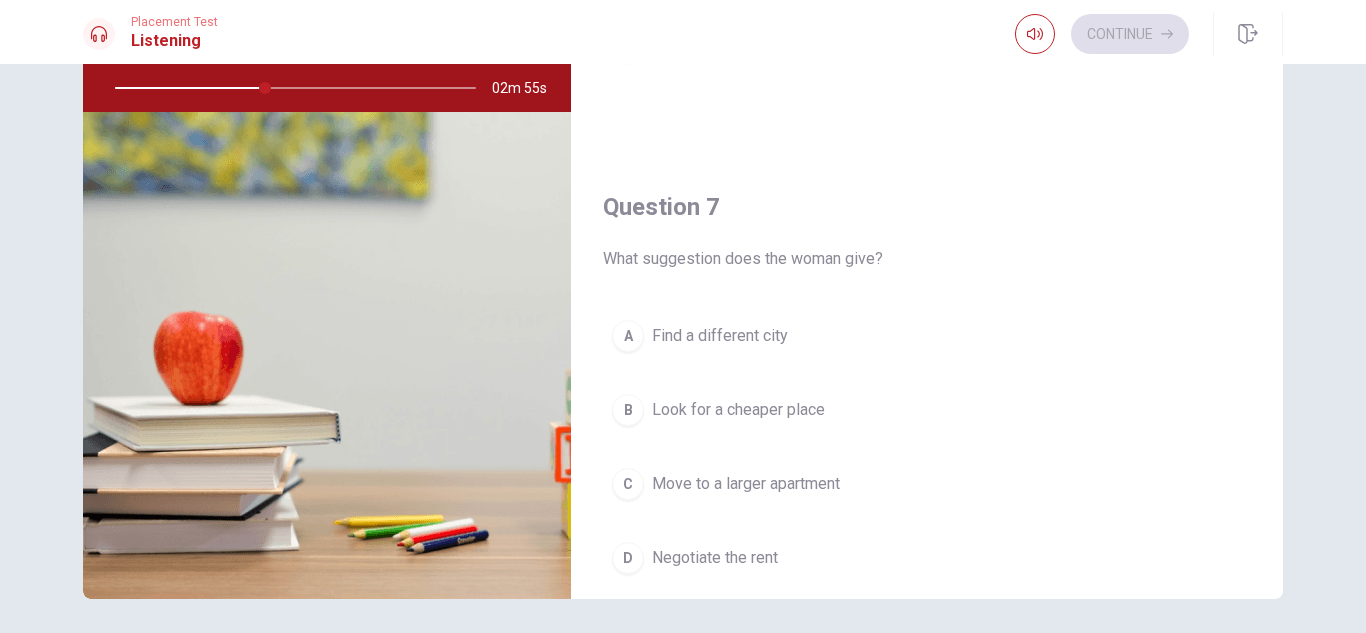 scroll, scrollTop: 0, scrollLeft: 0, axis: both 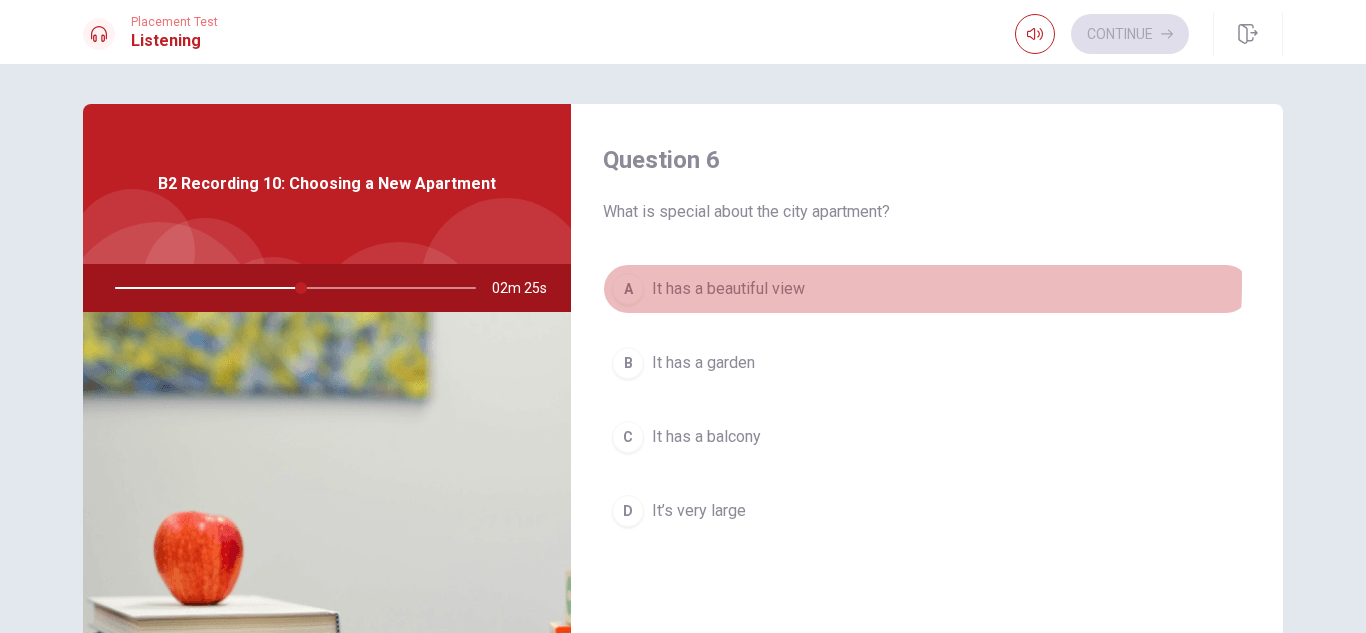 click on "It has a beautiful view" at bounding box center [728, 289] 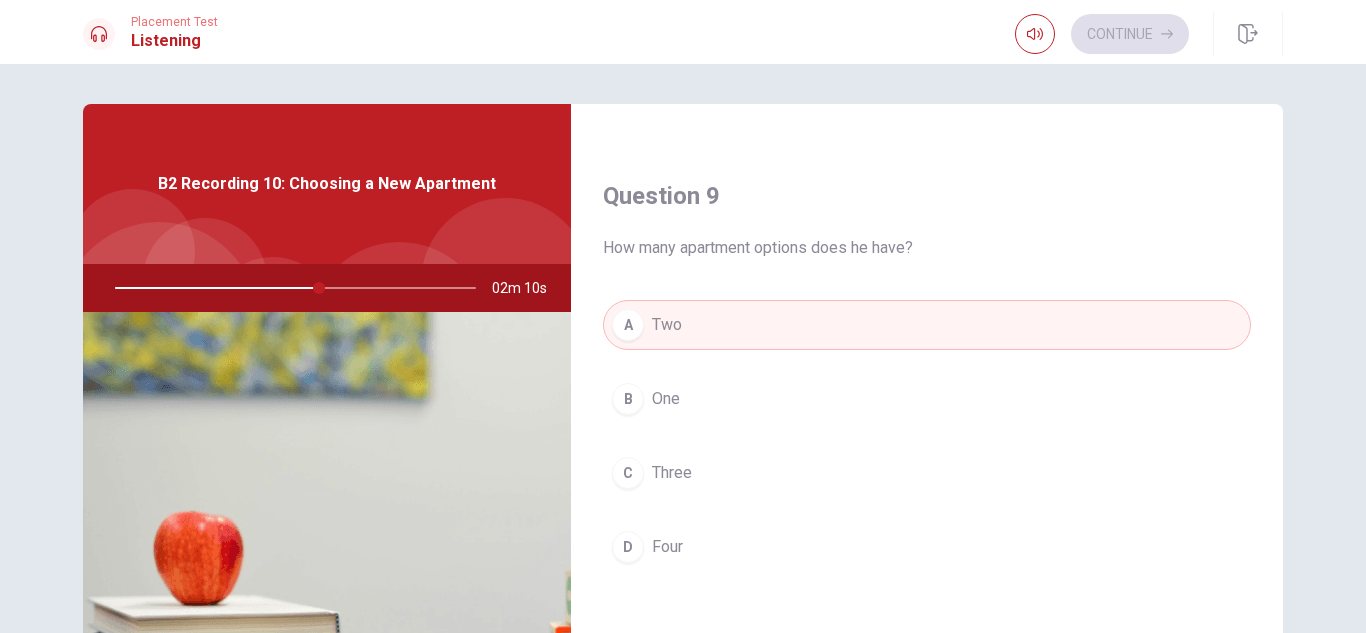 scroll, scrollTop: 1865, scrollLeft: 0, axis: vertical 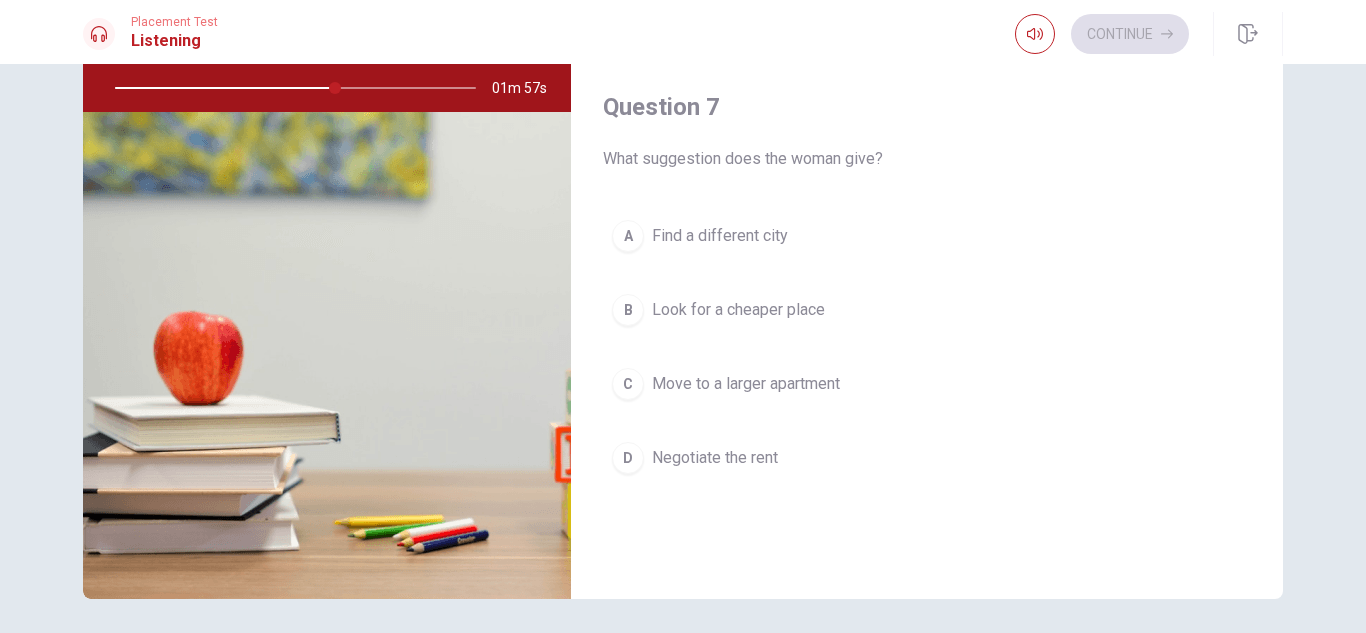 click on "D Negotiate the rent" at bounding box center (927, 458) 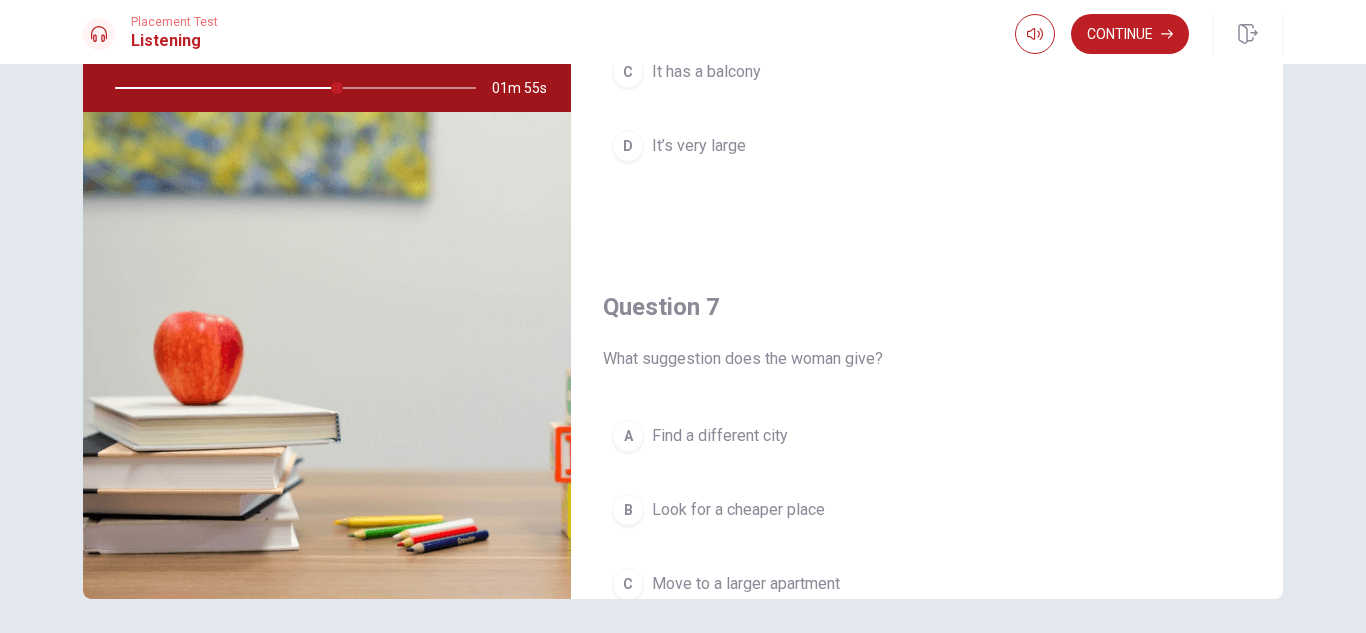 scroll, scrollTop: 0, scrollLeft: 0, axis: both 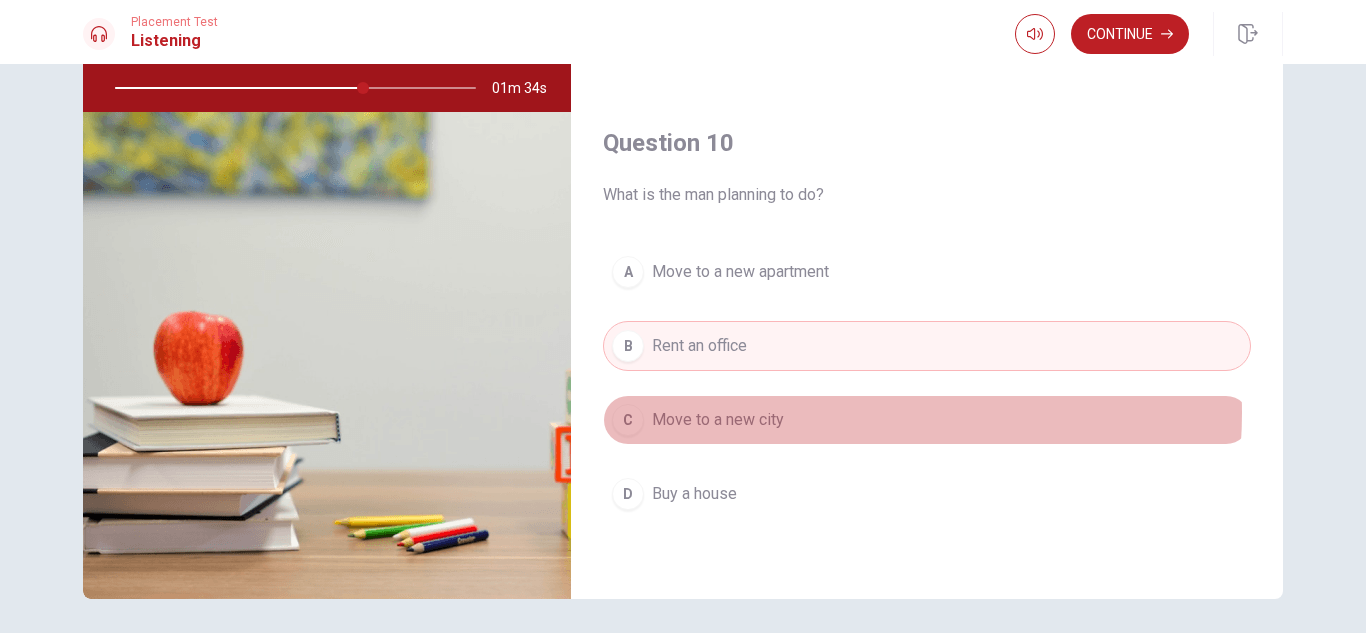 click on "C Move to a new city" at bounding box center [927, 420] 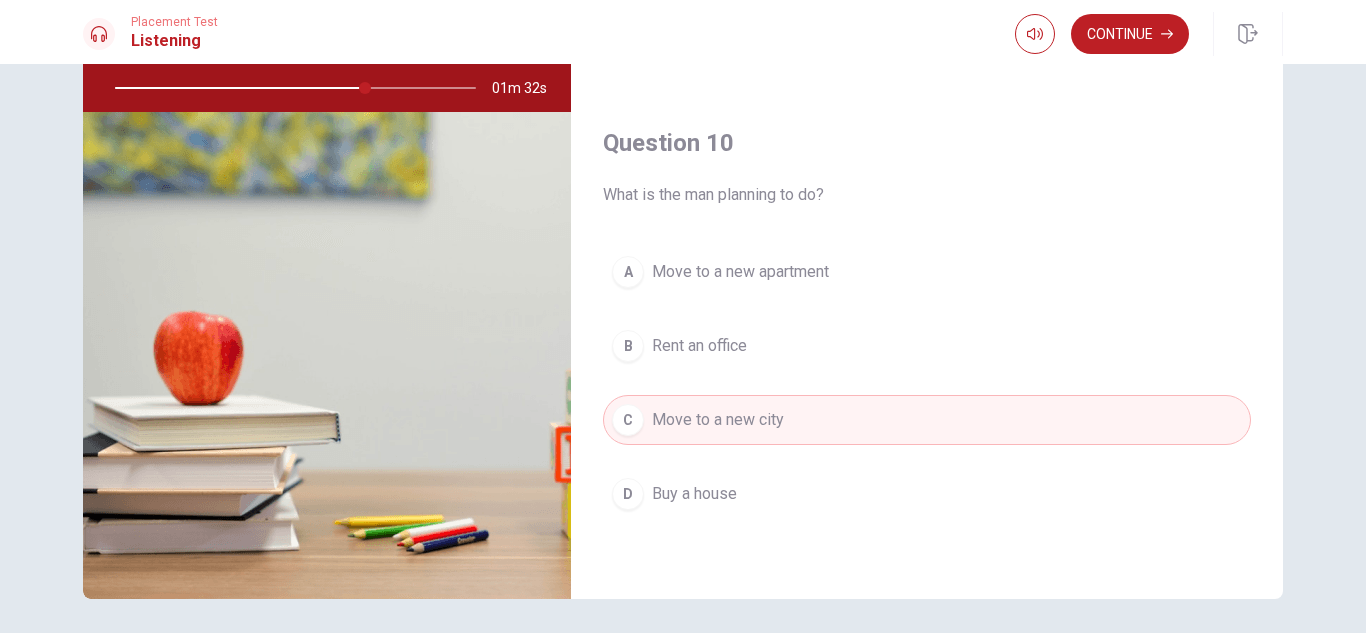 click on "Move to a new apartment" at bounding box center (740, 272) 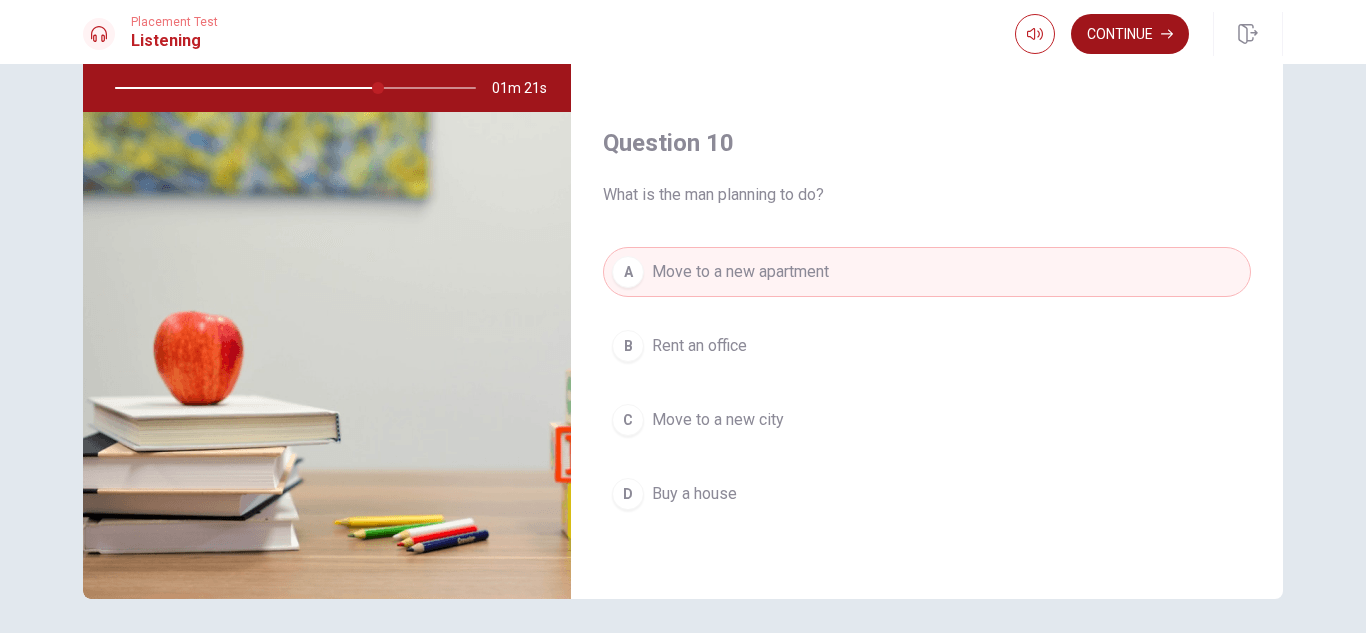 click on "Continue" at bounding box center [1130, 34] 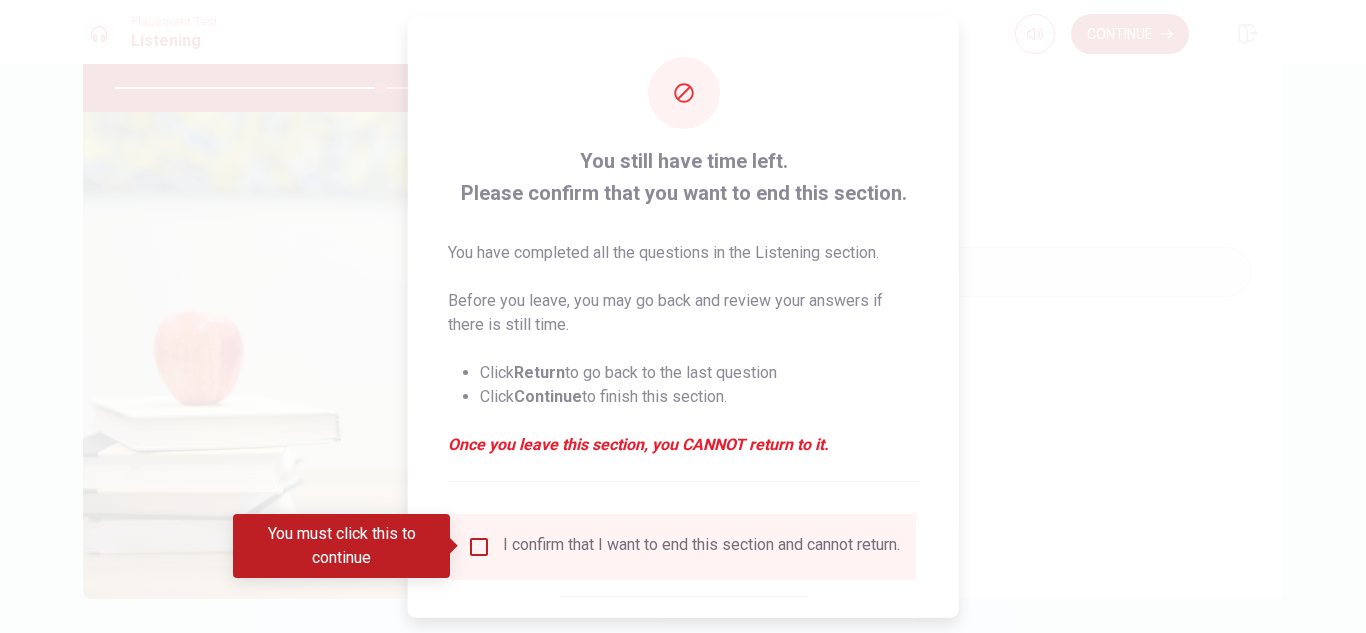 click at bounding box center [479, 546] 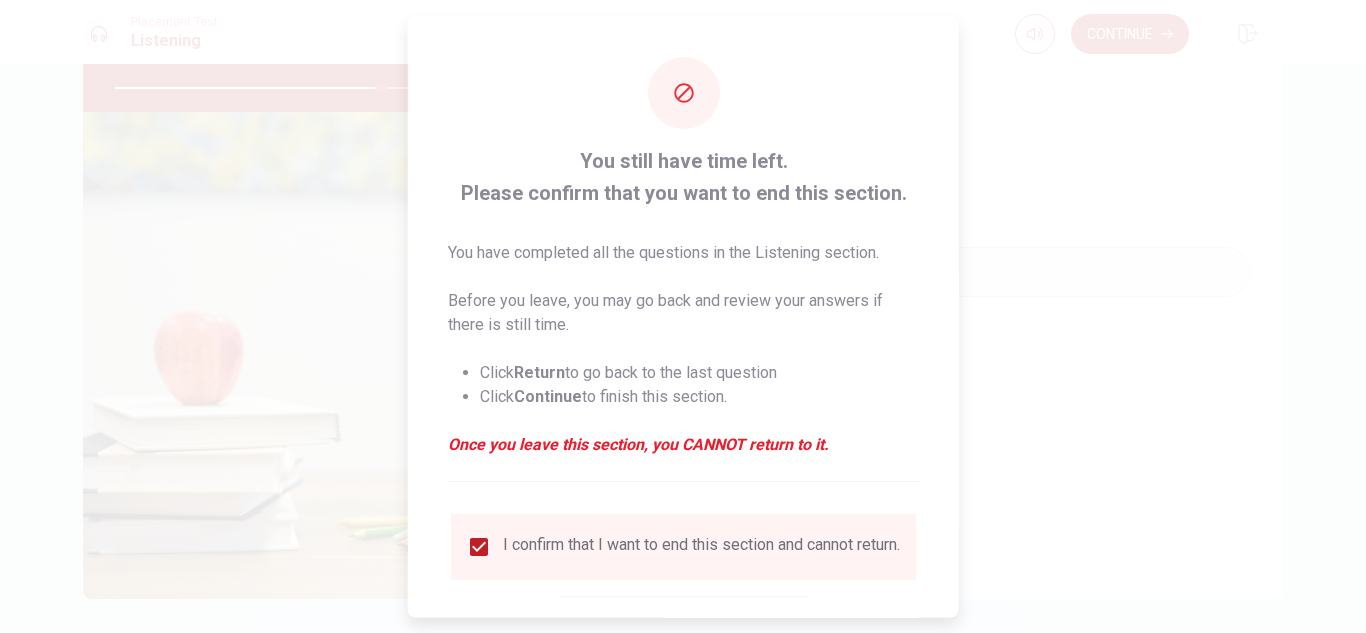 scroll, scrollTop: 113, scrollLeft: 0, axis: vertical 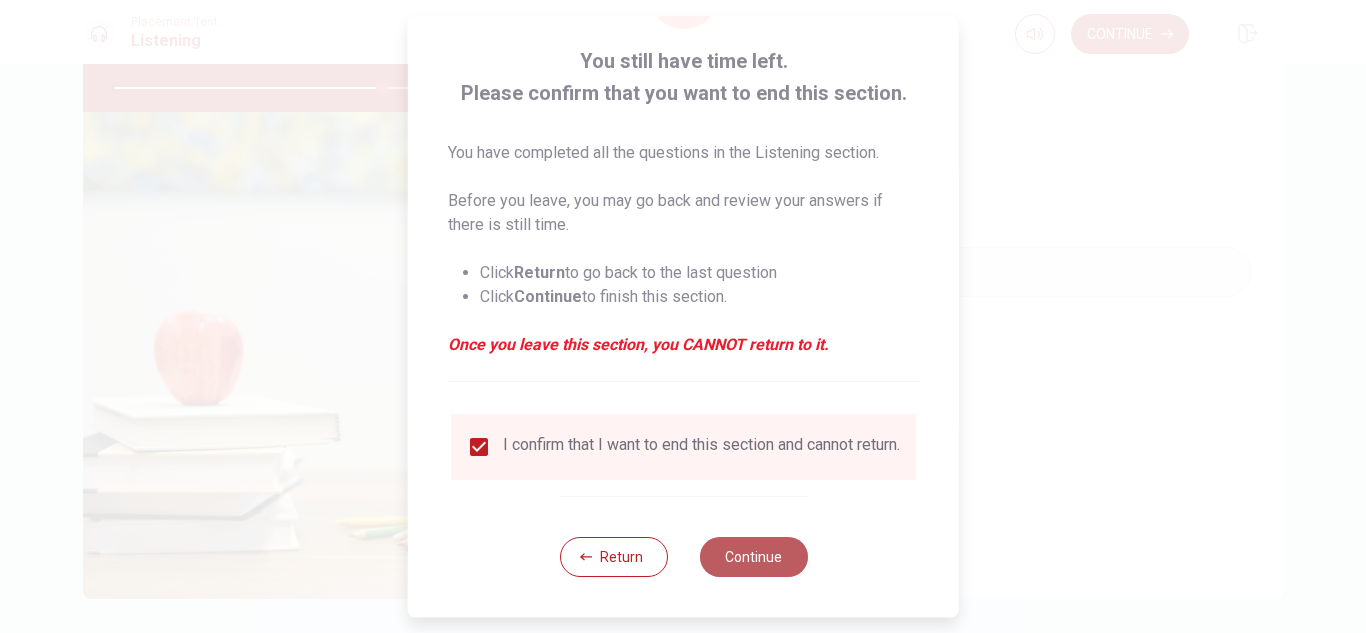 click on "Continue" at bounding box center (753, 557) 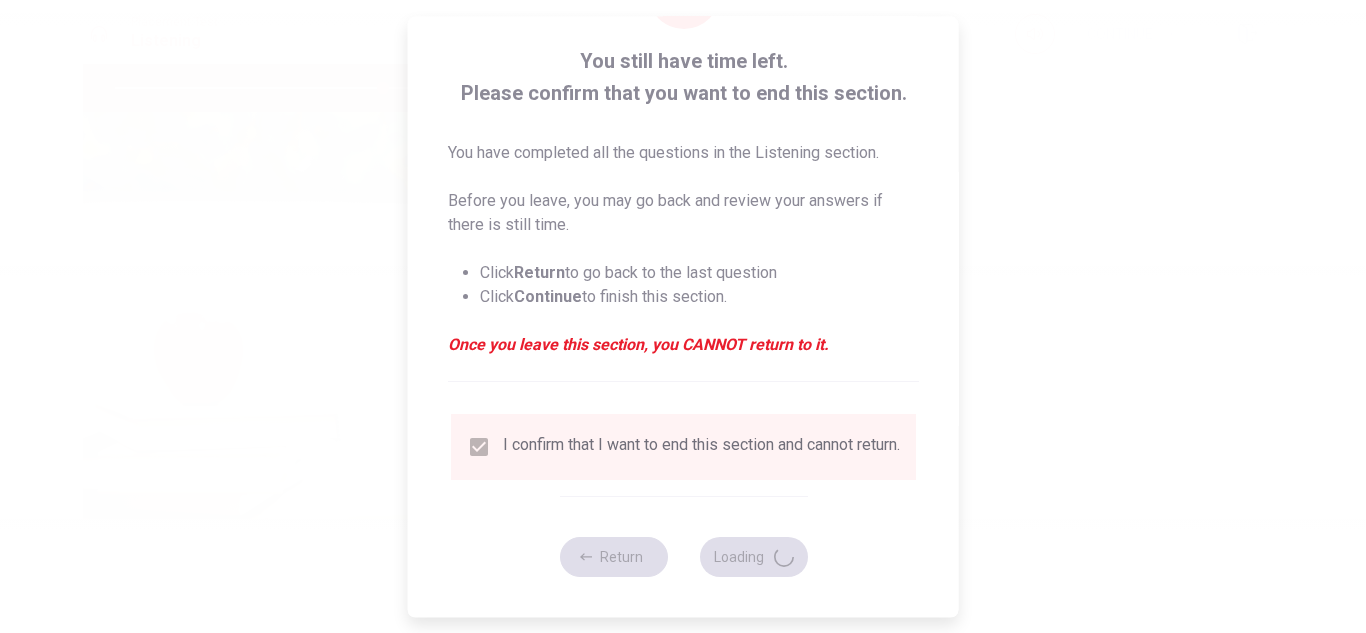 type on "75" 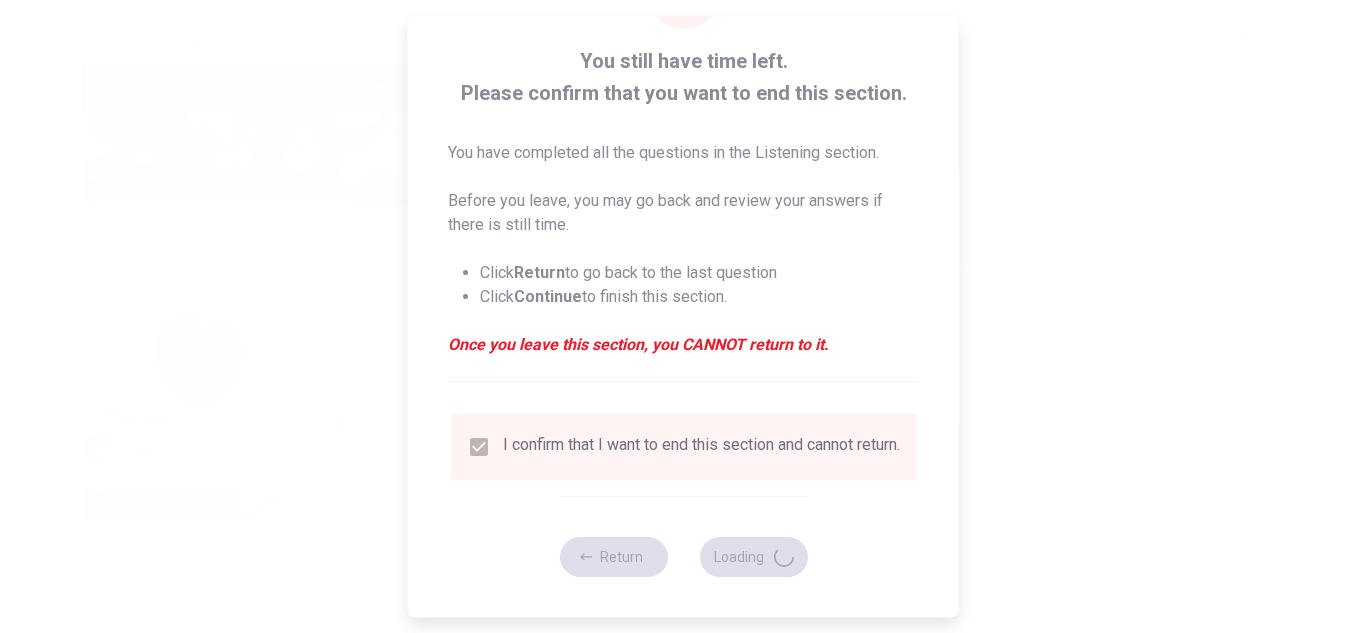 scroll, scrollTop: 0, scrollLeft: 0, axis: both 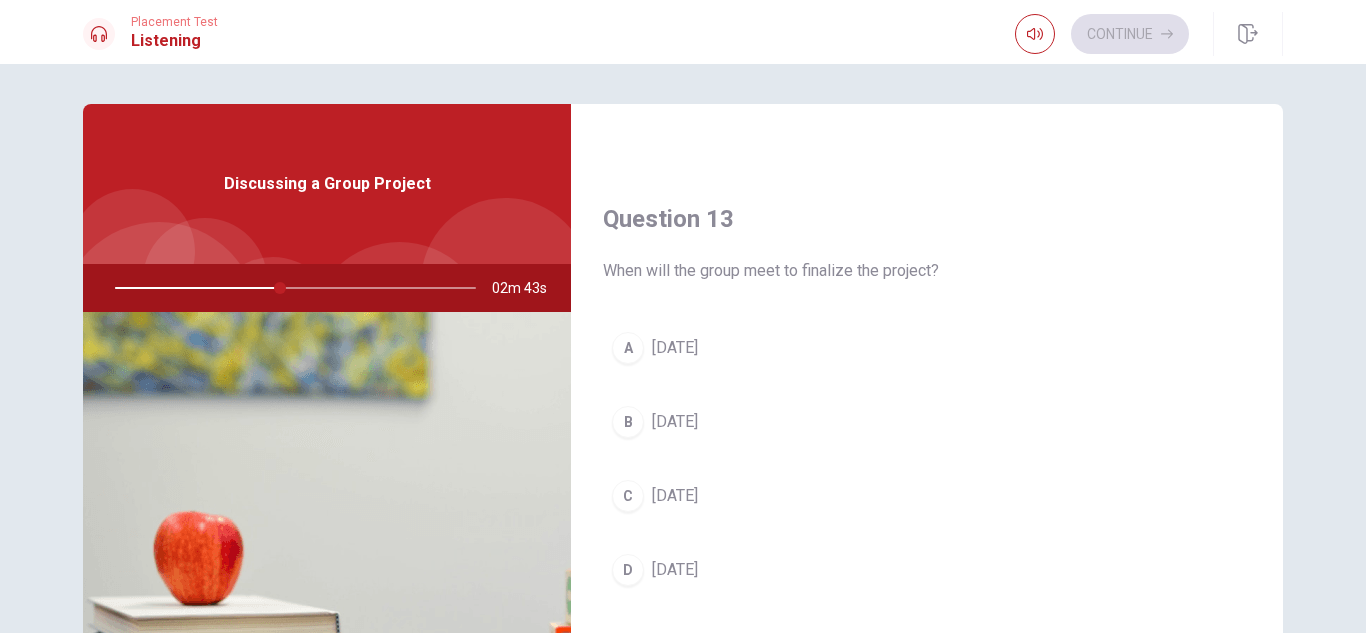 click on "[DATE]" at bounding box center (675, 422) 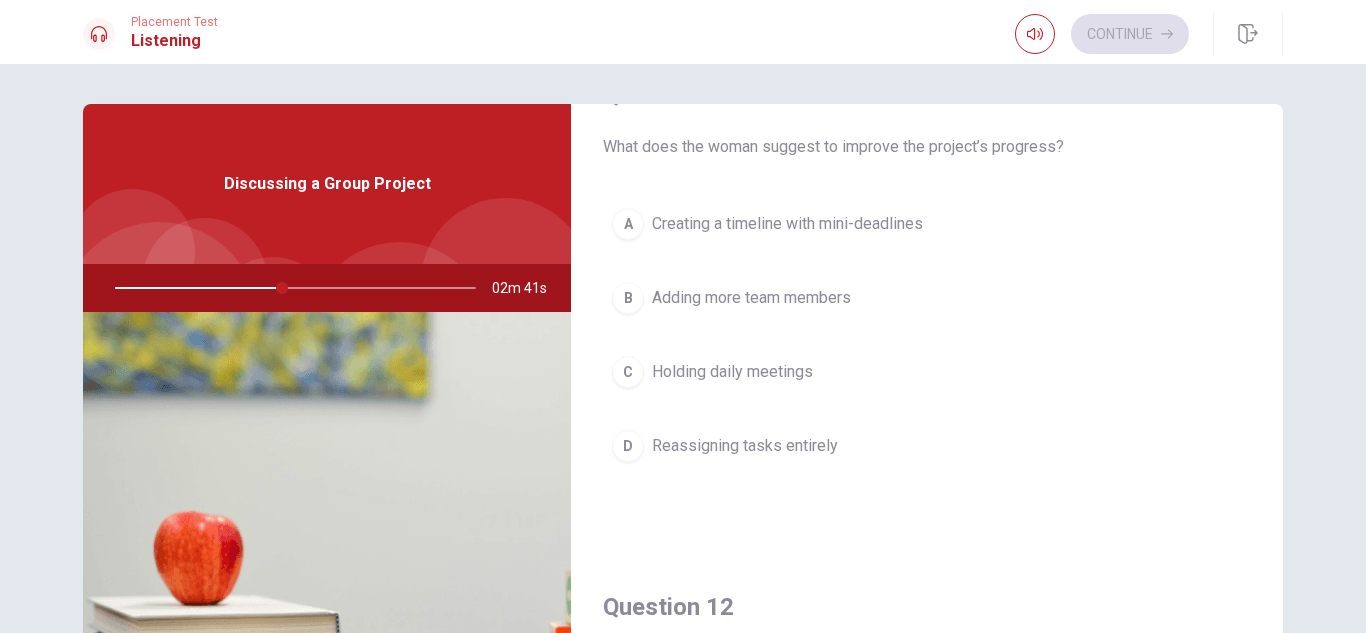 scroll, scrollTop: 0, scrollLeft: 0, axis: both 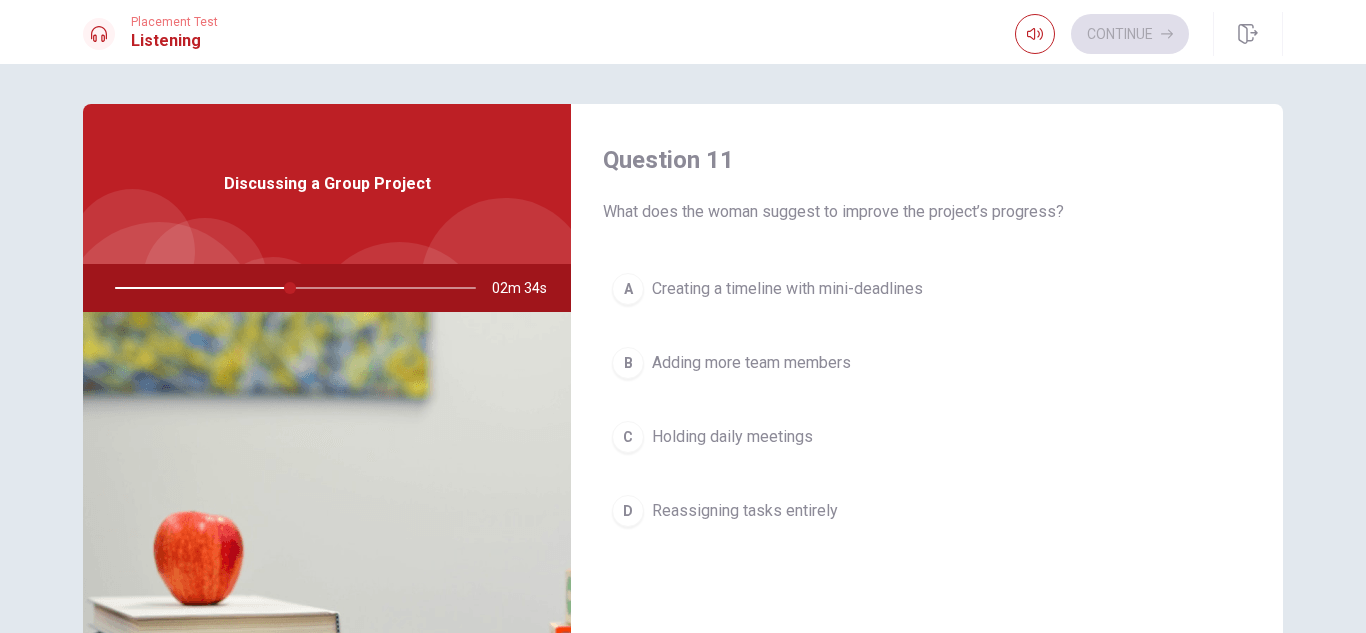 click on "A Creating a timeline with mini-deadlines" at bounding box center [927, 289] 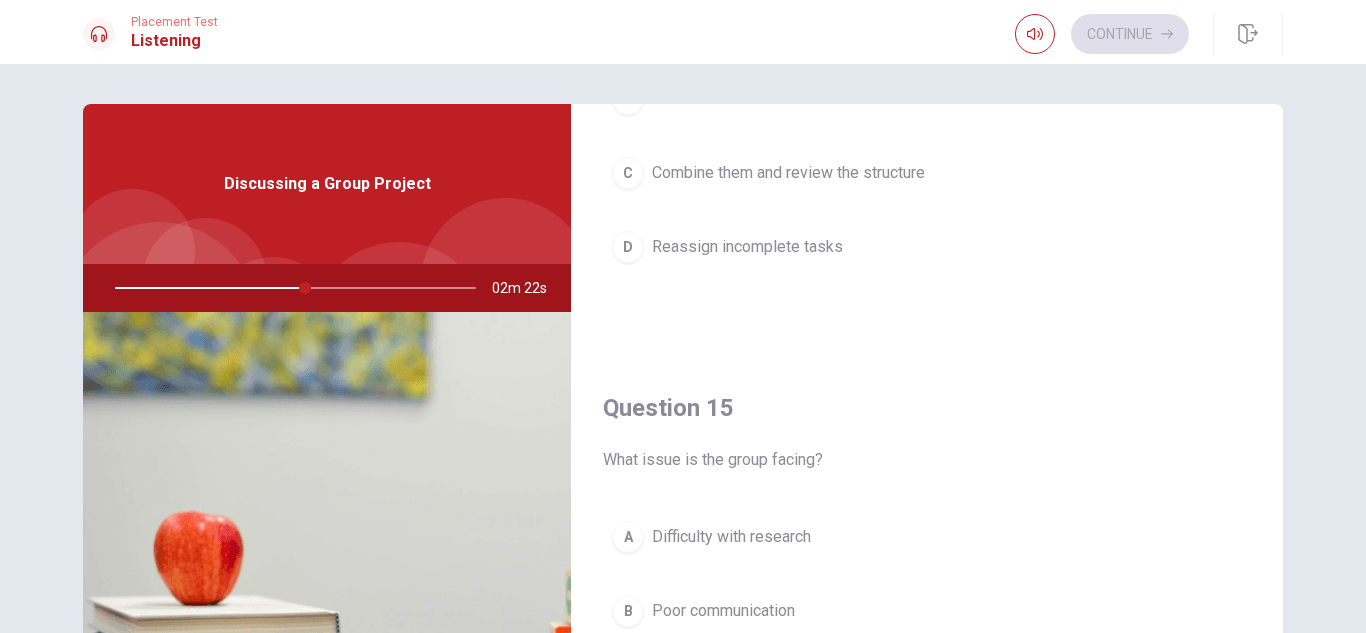 scroll, scrollTop: 1865, scrollLeft: 0, axis: vertical 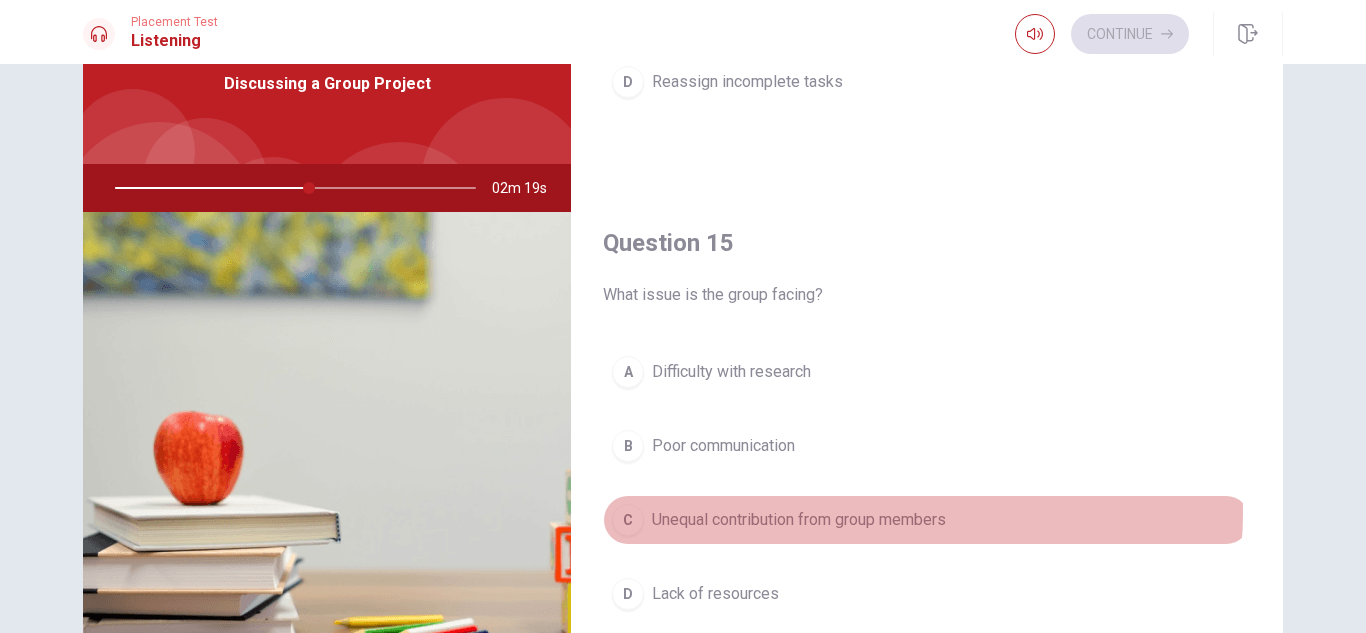 click on "Unequal contribution from group members" at bounding box center (799, 520) 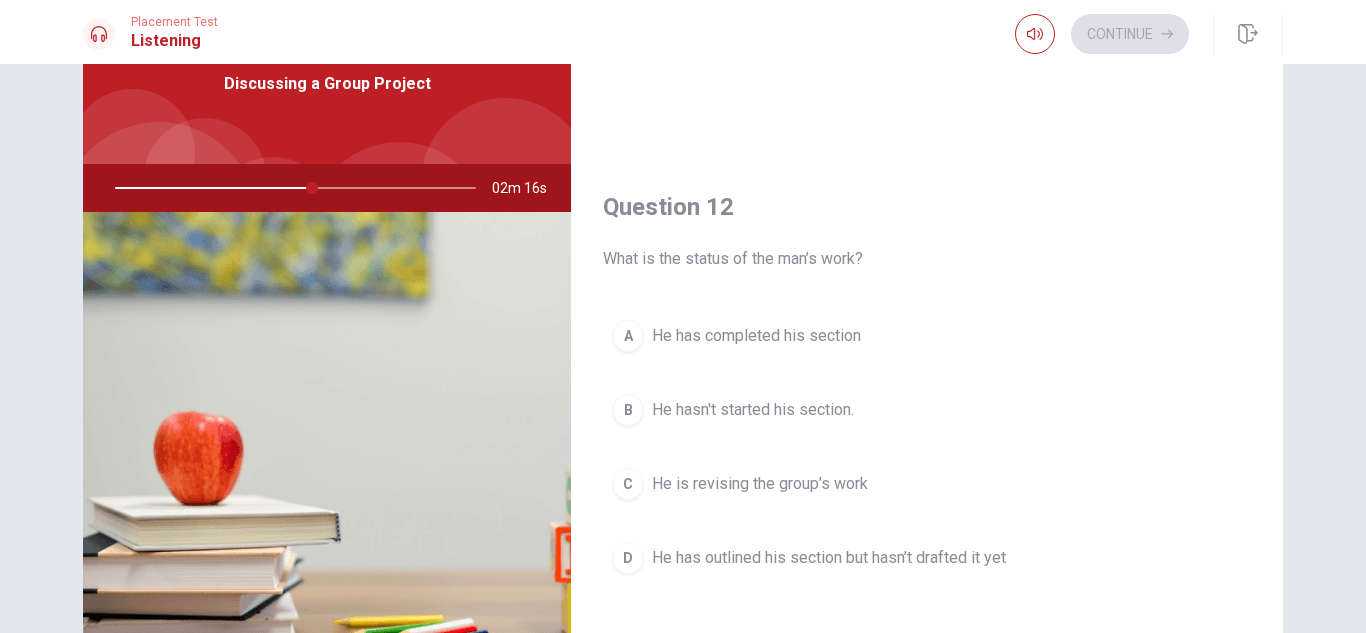 scroll, scrollTop: 0, scrollLeft: 0, axis: both 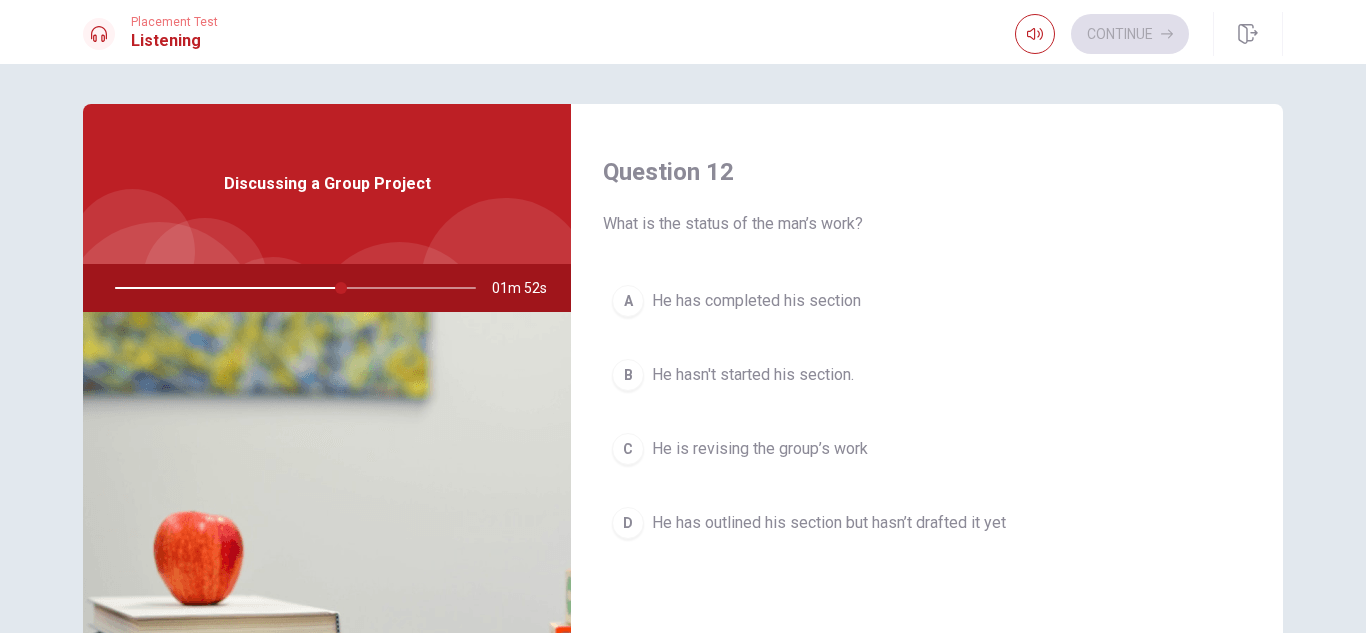 click on "He has outlined his section but hasn’t drafted it yet" at bounding box center (829, 523) 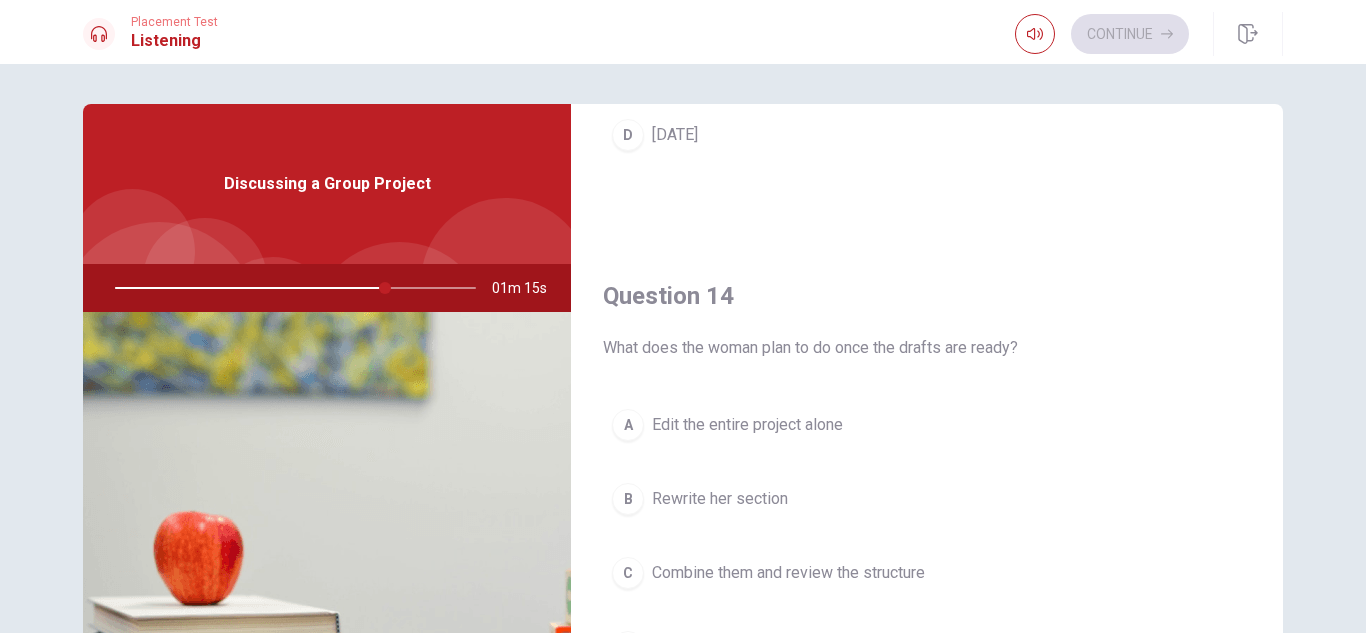 scroll, scrollTop: 1500, scrollLeft: 0, axis: vertical 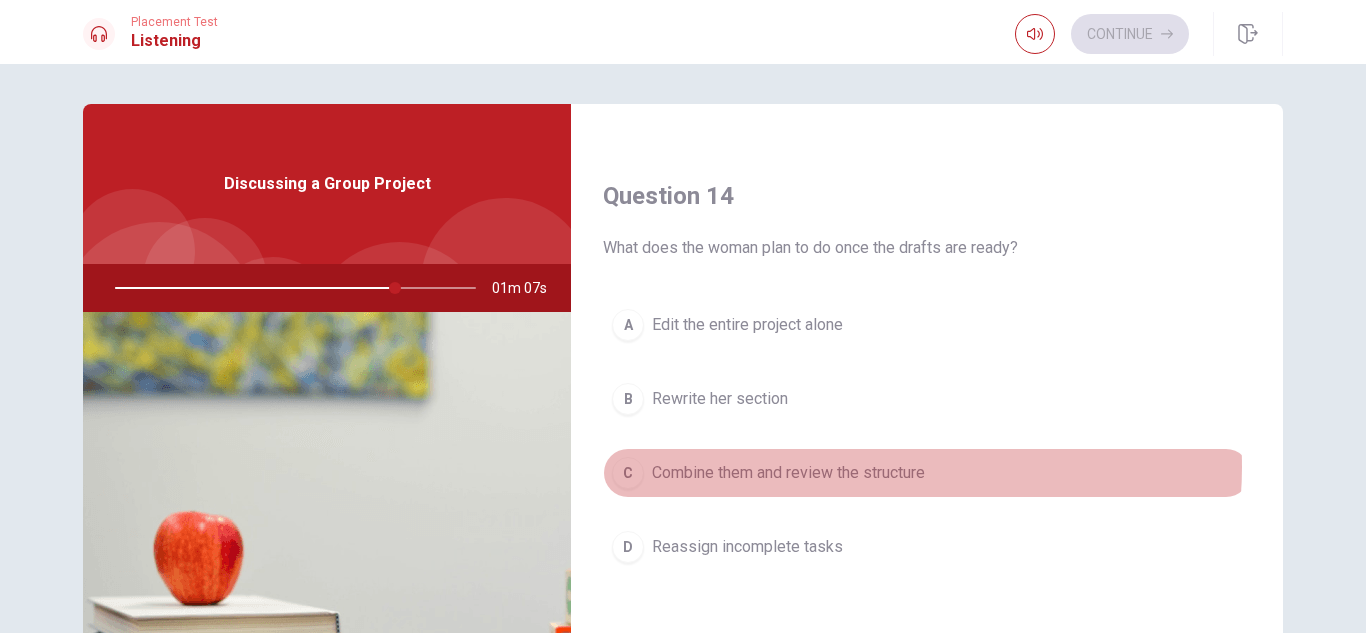 click on "Combine them and review the structure" at bounding box center [788, 473] 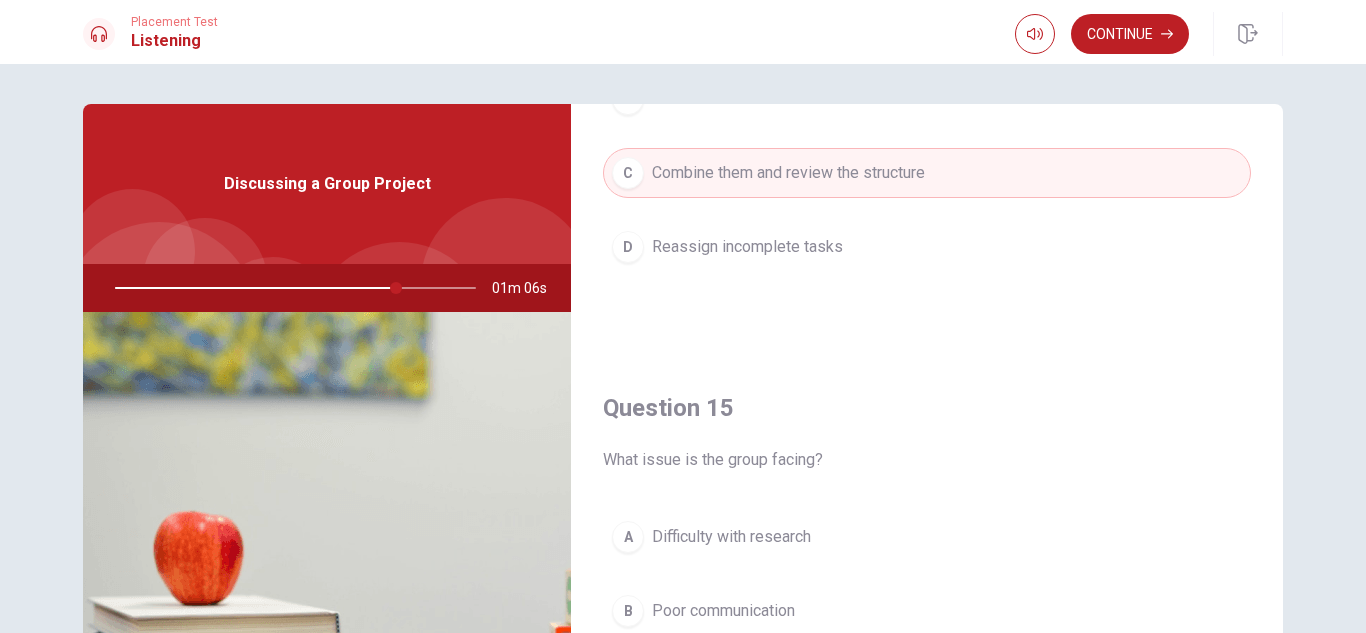 scroll, scrollTop: 1865, scrollLeft: 0, axis: vertical 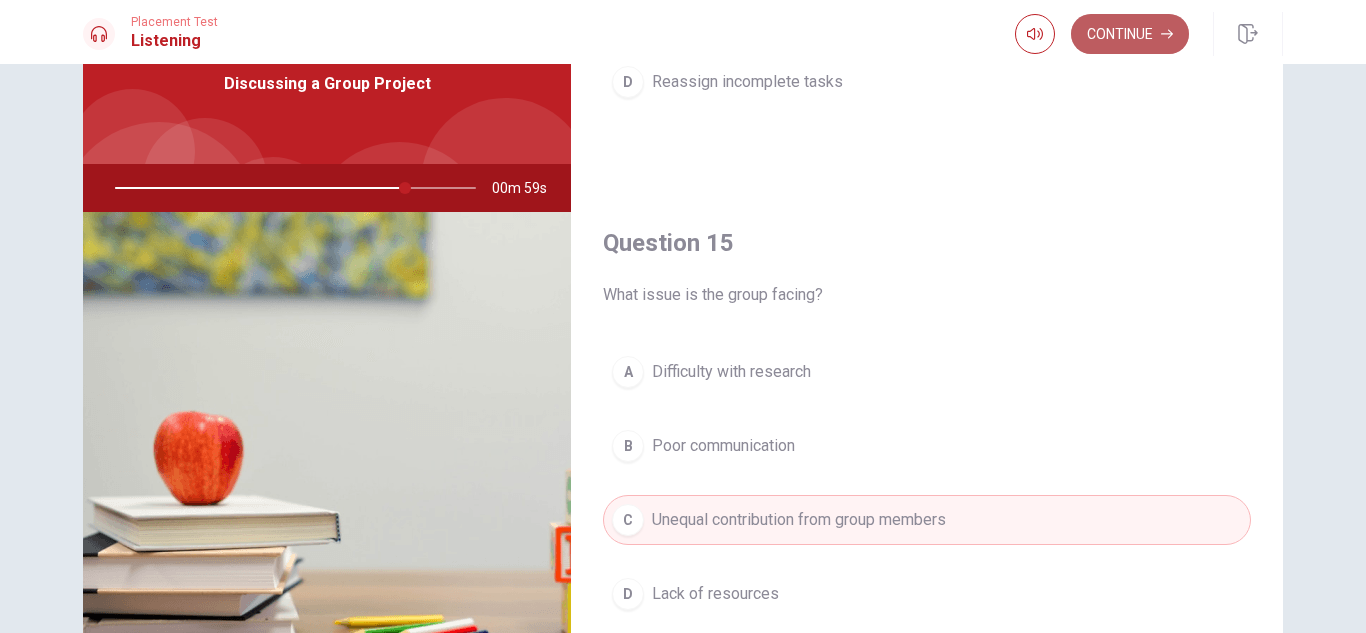 click on "Continue" at bounding box center (1130, 34) 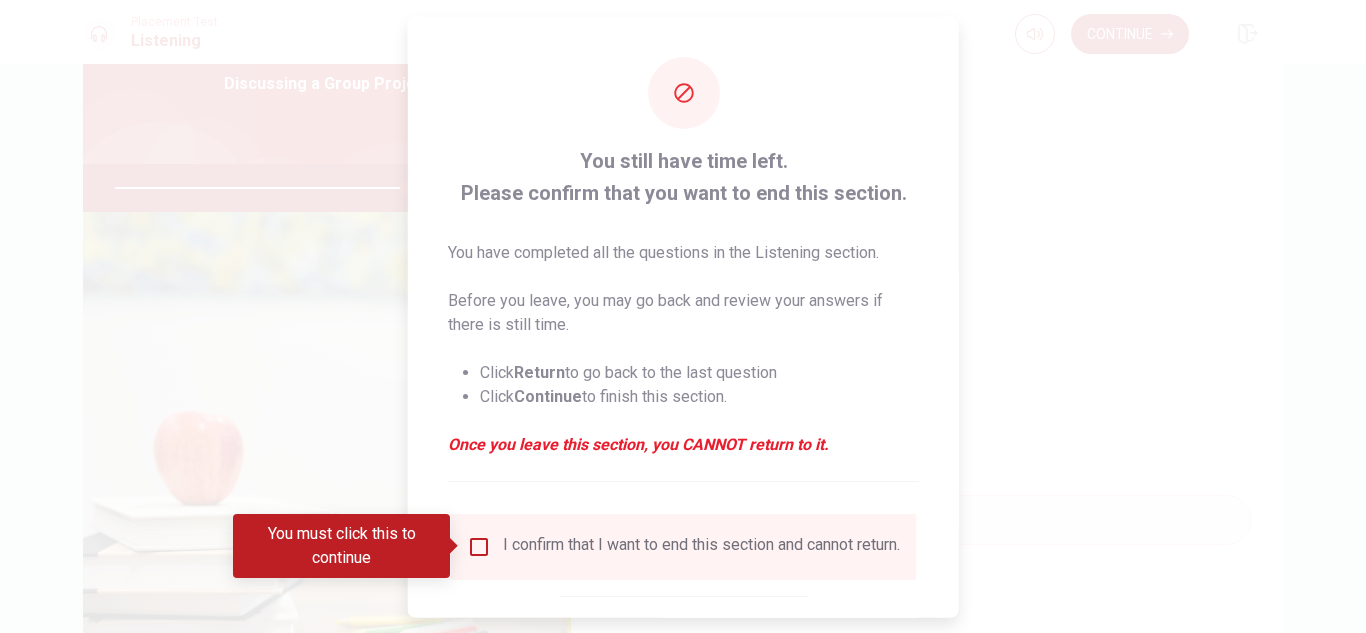 click at bounding box center (479, 546) 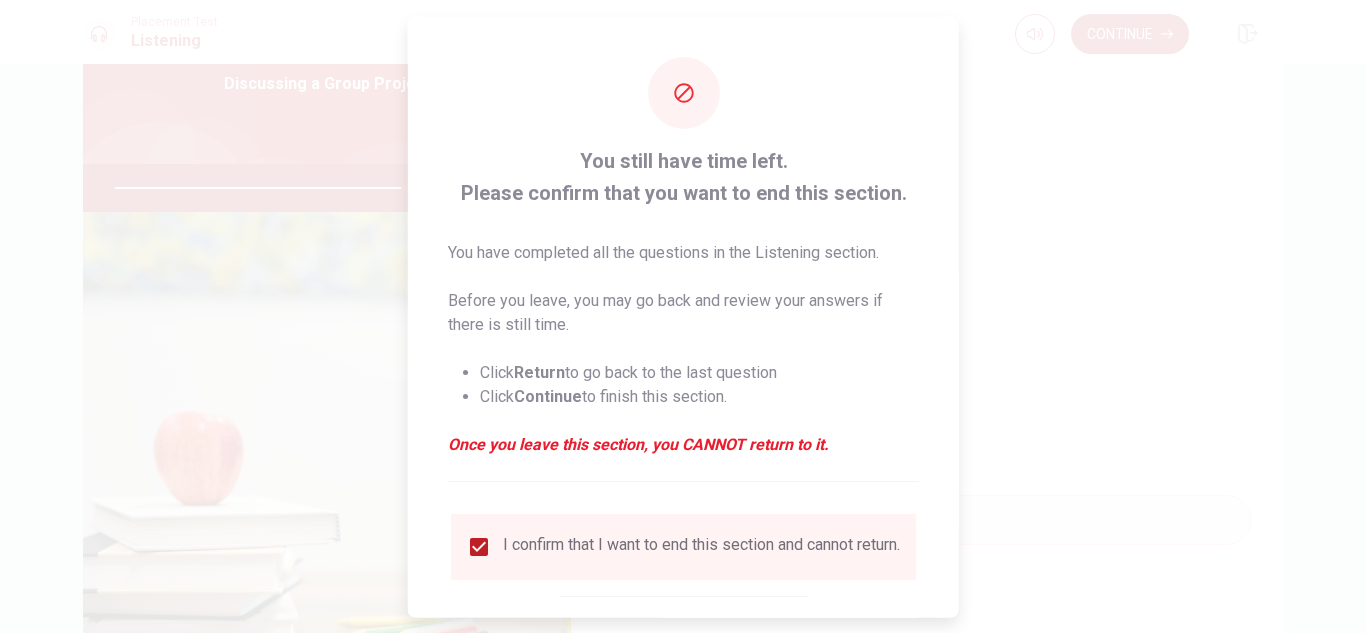 scroll, scrollTop: 100, scrollLeft: 0, axis: vertical 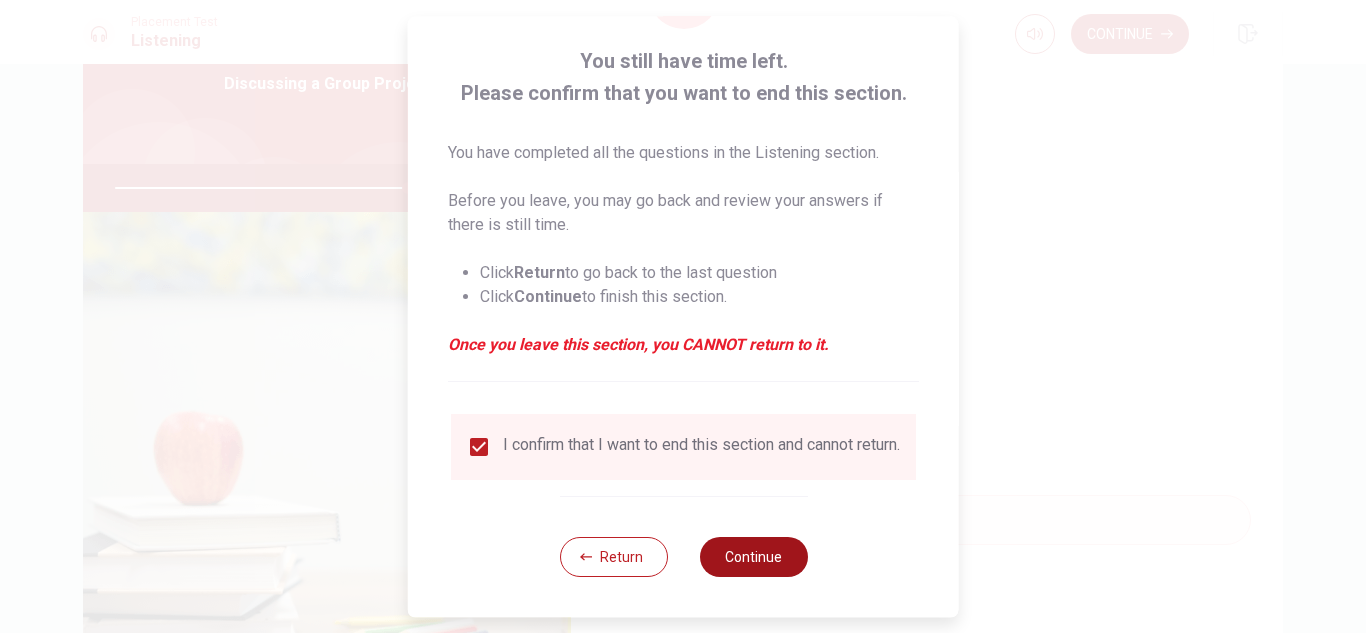 click on "Continue" at bounding box center (753, 557) 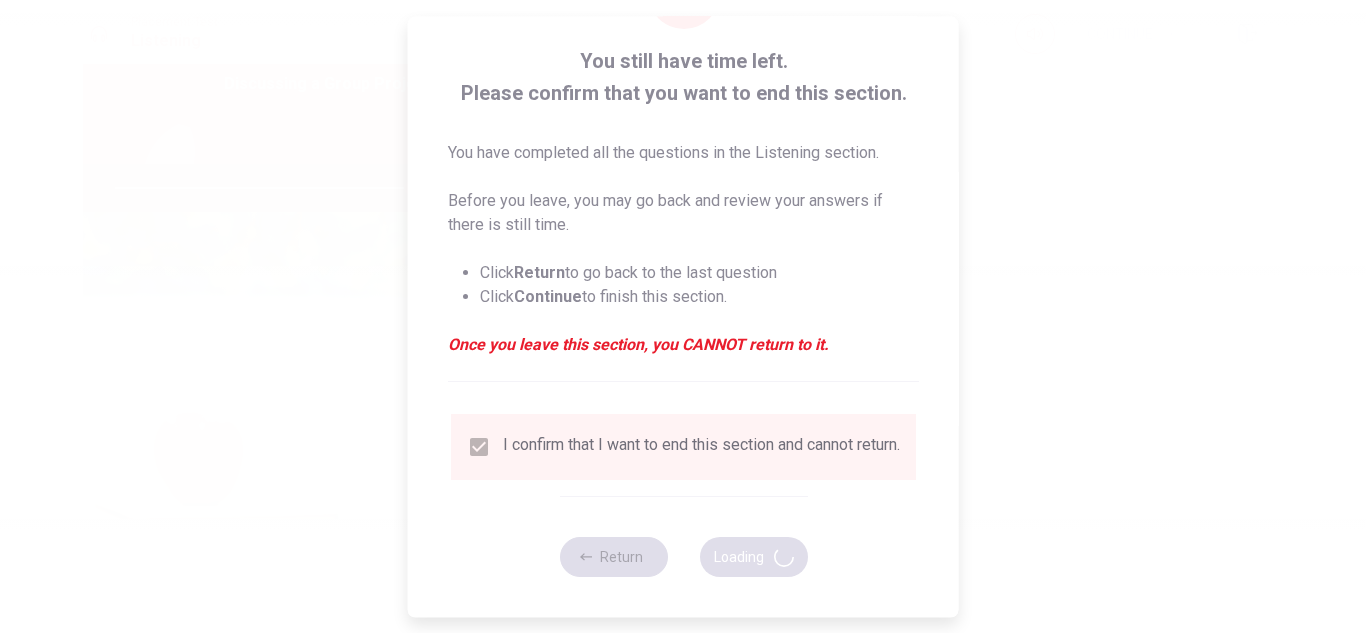 type on "82" 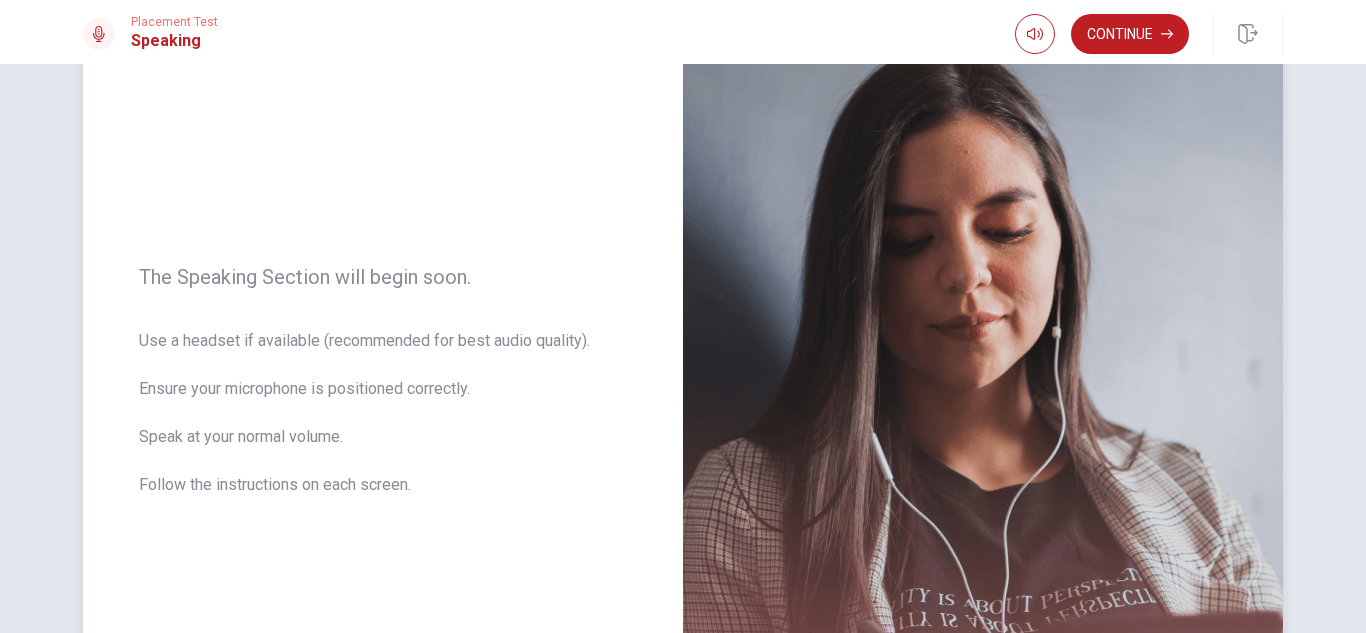 scroll, scrollTop: 47, scrollLeft: 0, axis: vertical 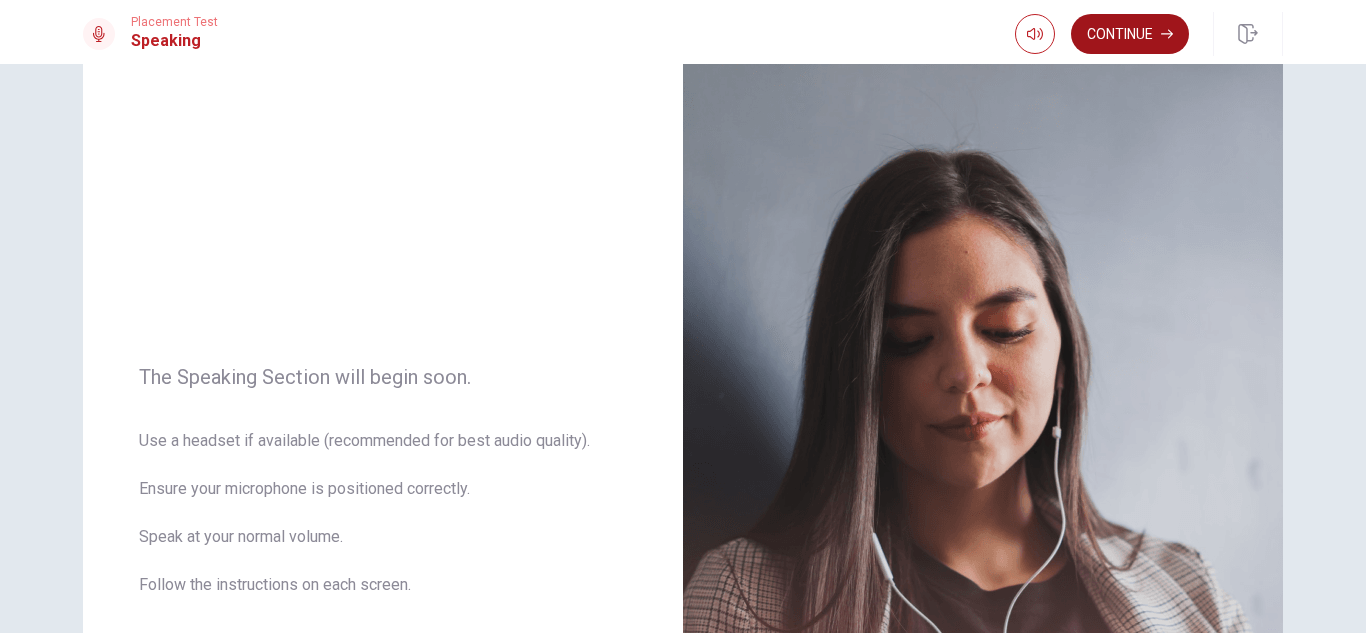 click on "Continue" at bounding box center (1130, 34) 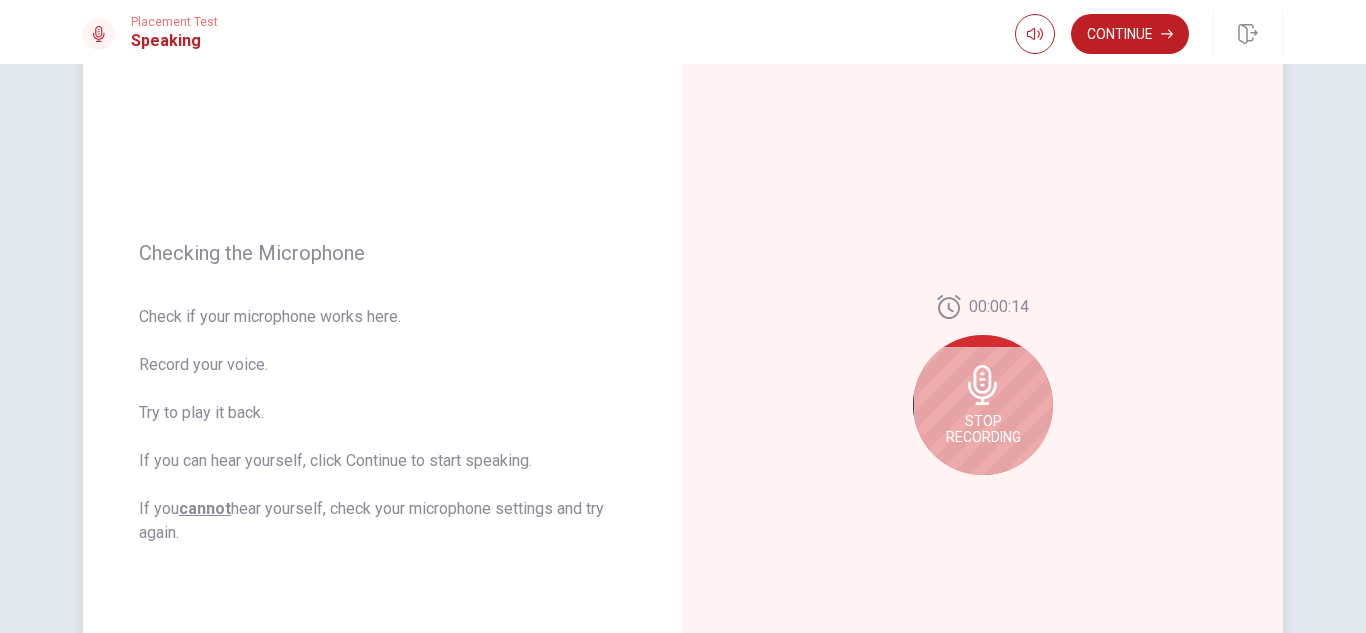 scroll, scrollTop: 247, scrollLeft: 0, axis: vertical 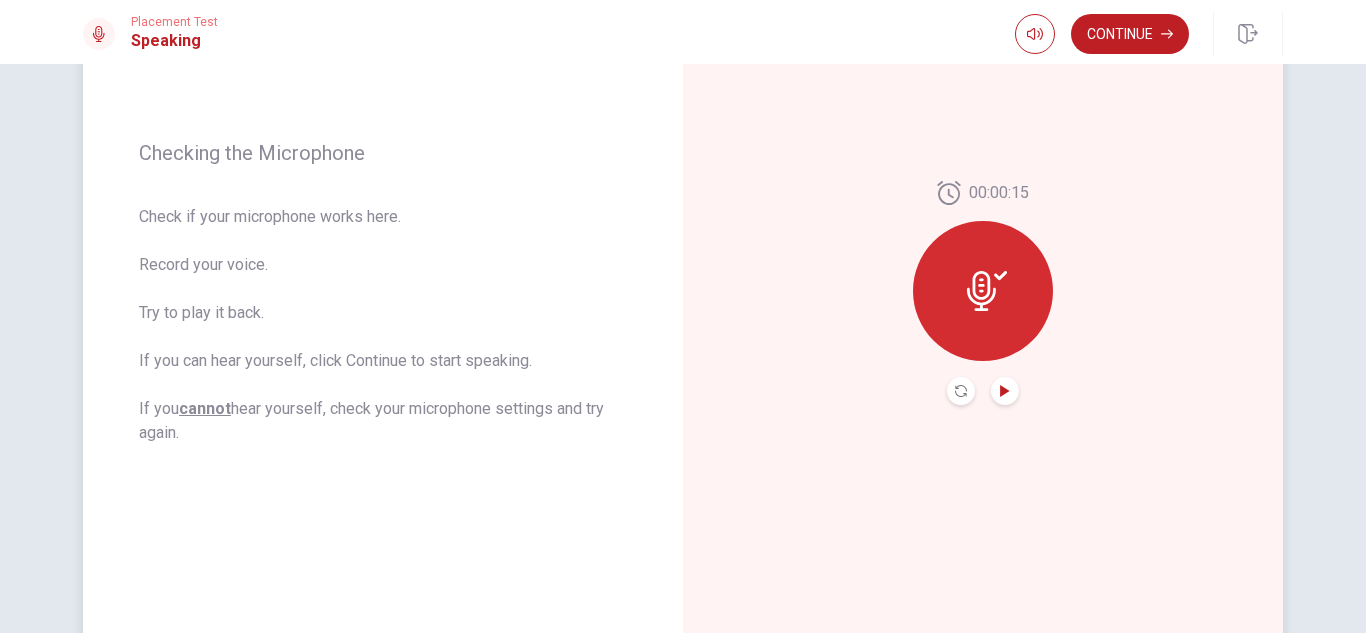 click 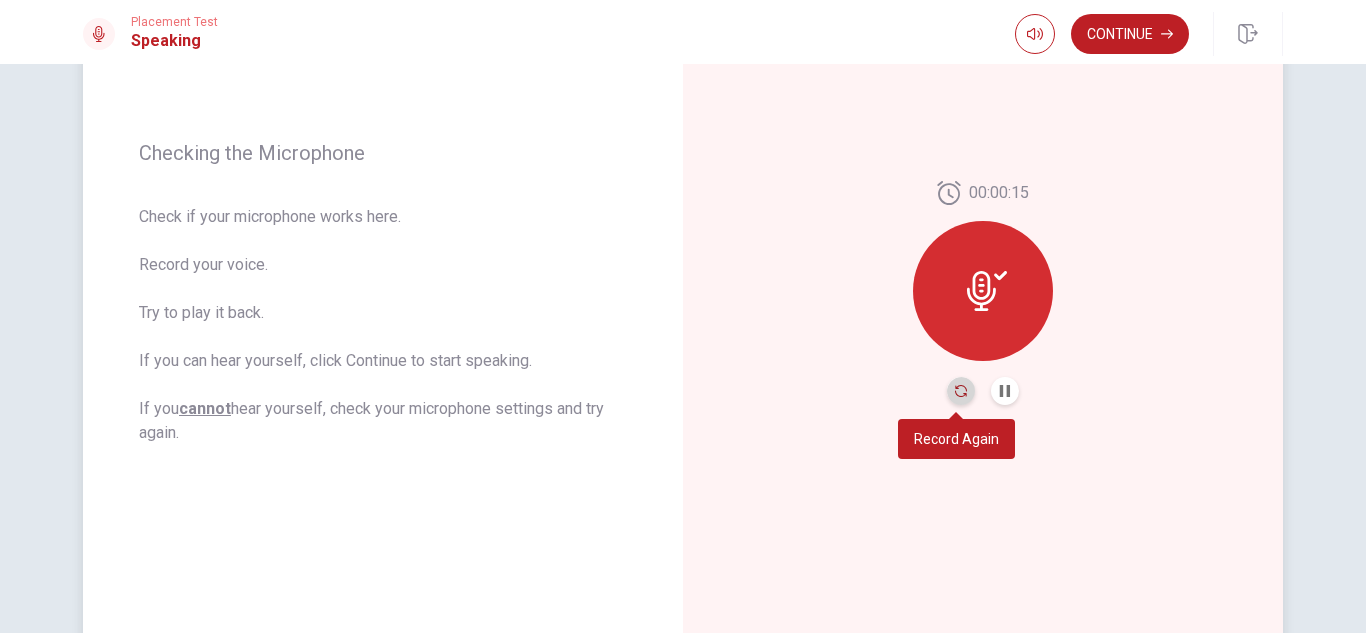 click 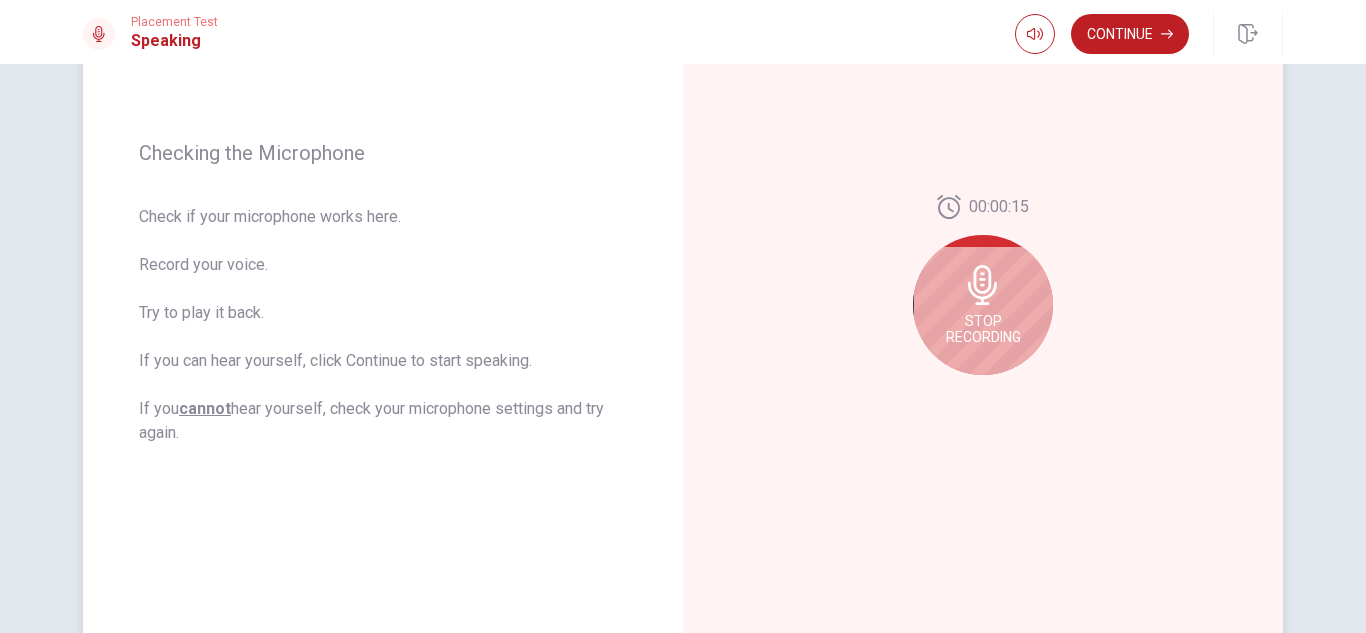 click 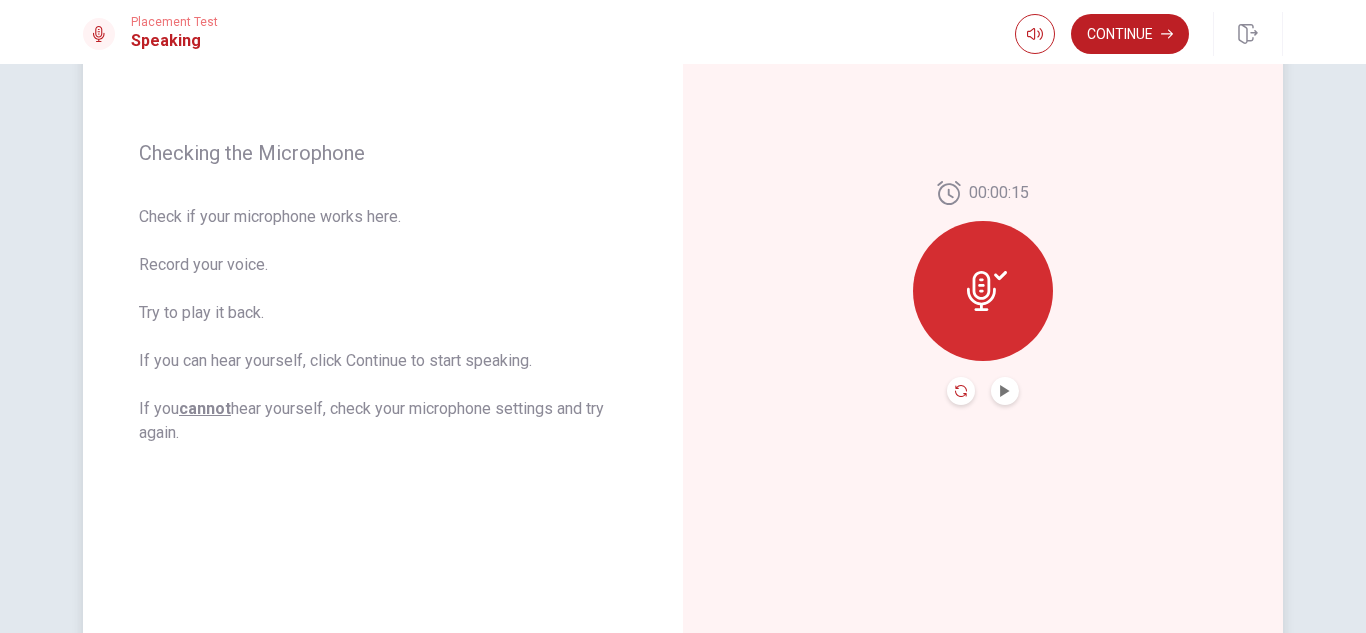 click 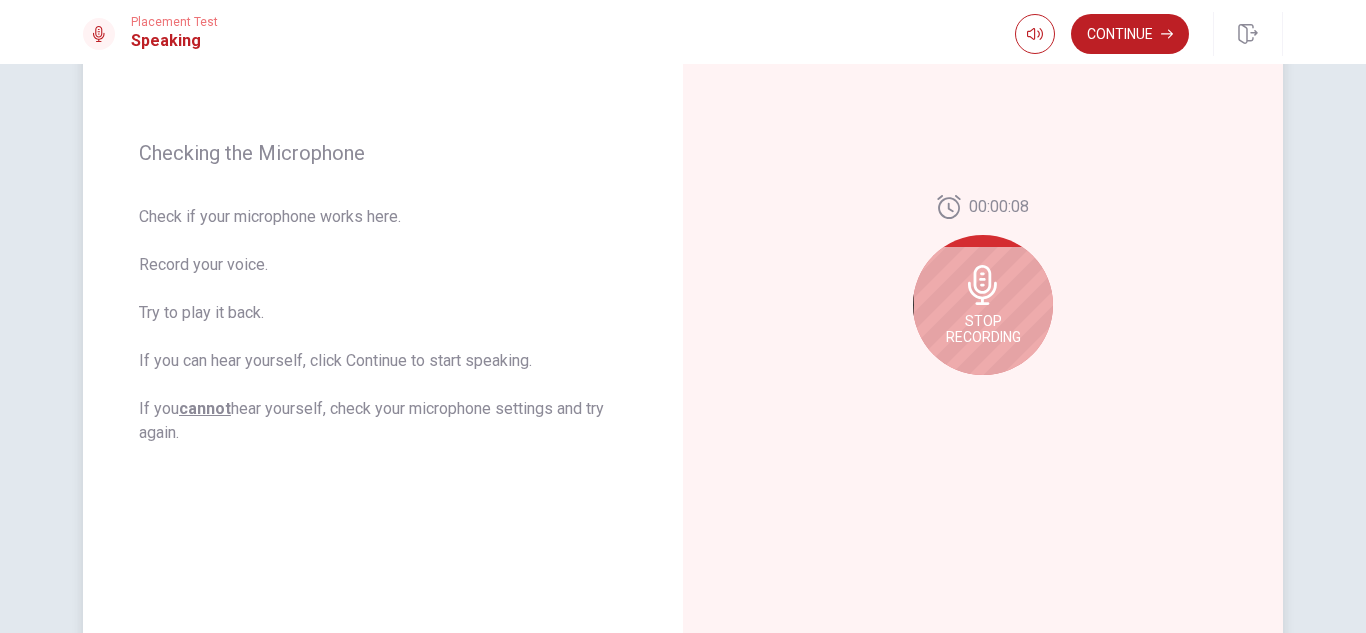 click on "Stop   Recording" at bounding box center (983, 305) 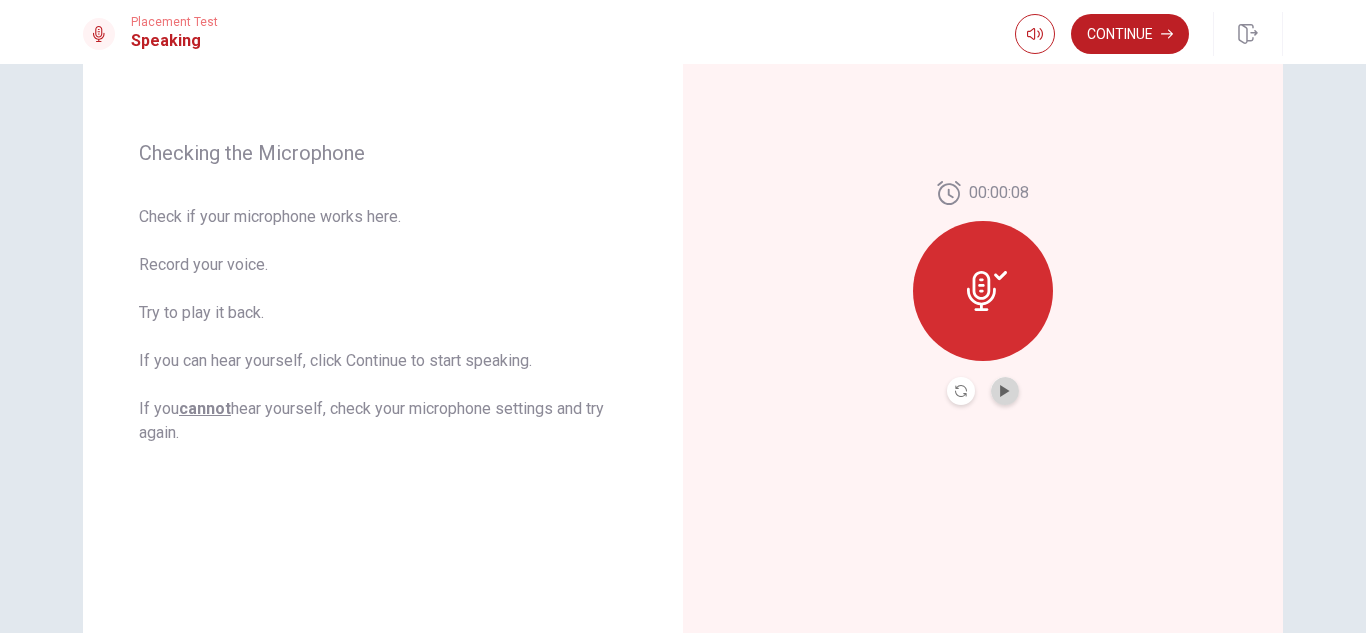 click at bounding box center [1005, 391] 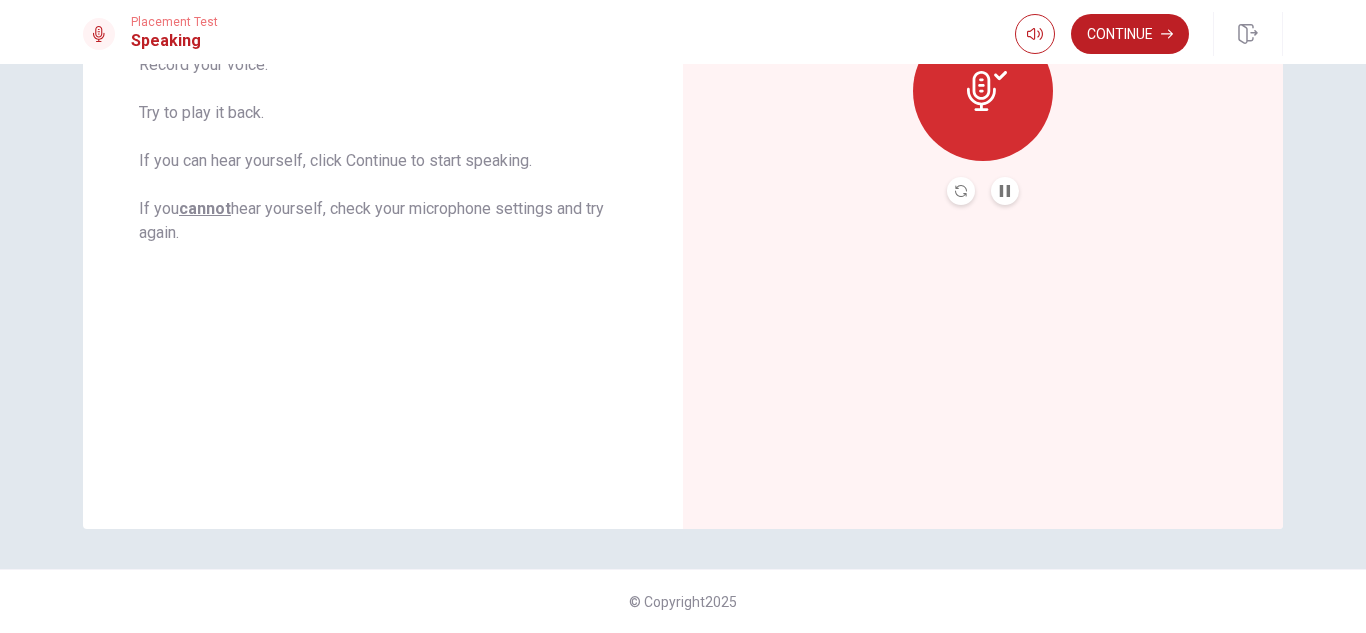 scroll, scrollTop: 247, scrollLeft: 0, axis: vertical 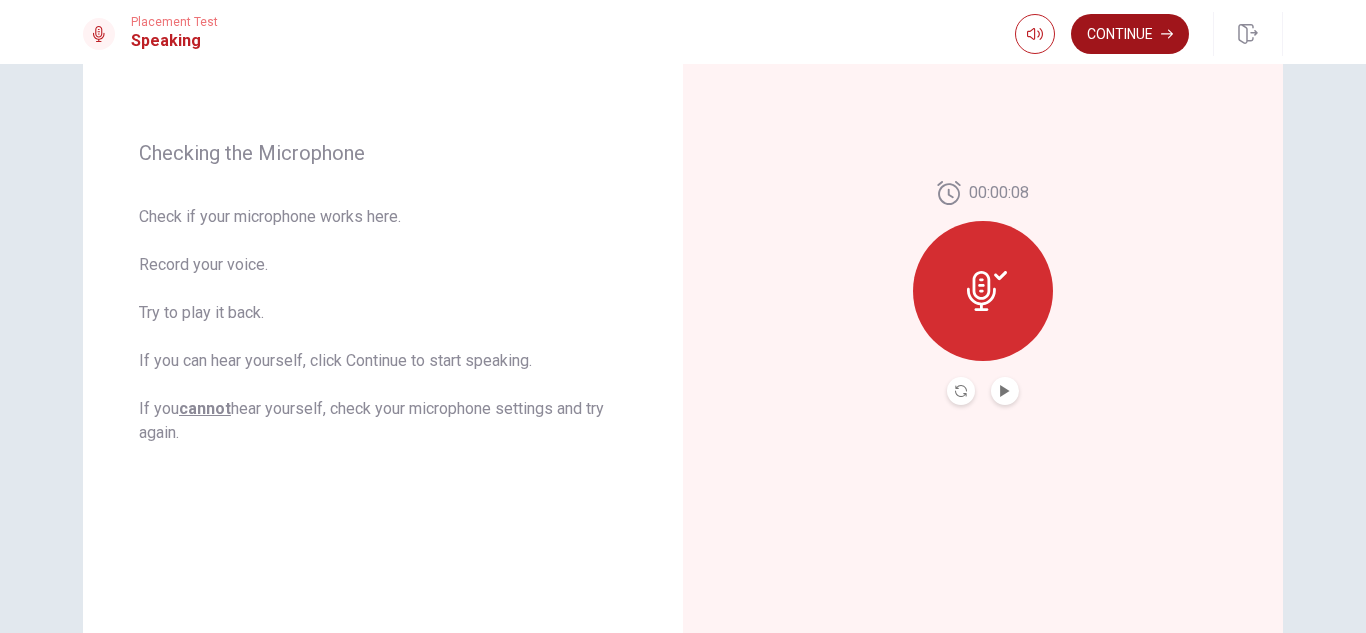 click on "Continue" at bounding box center (1130, 34) 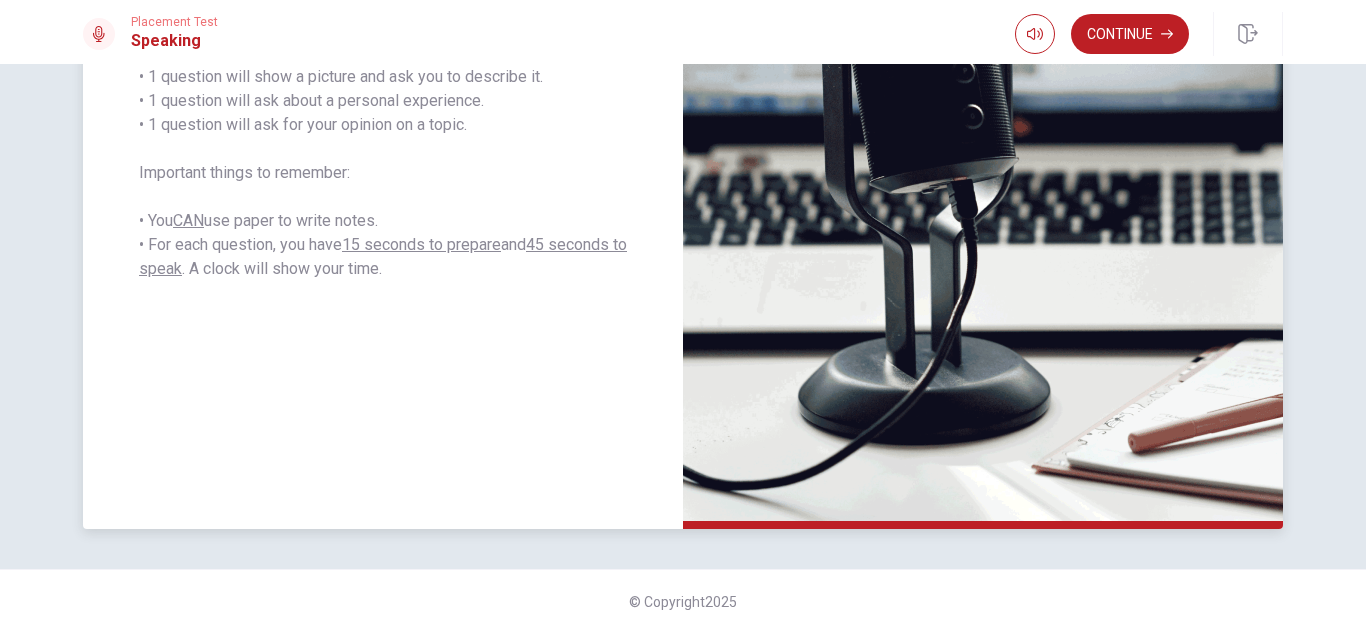 scroll, scrollTop: 147, scrollLeft: 0, axis: vertical 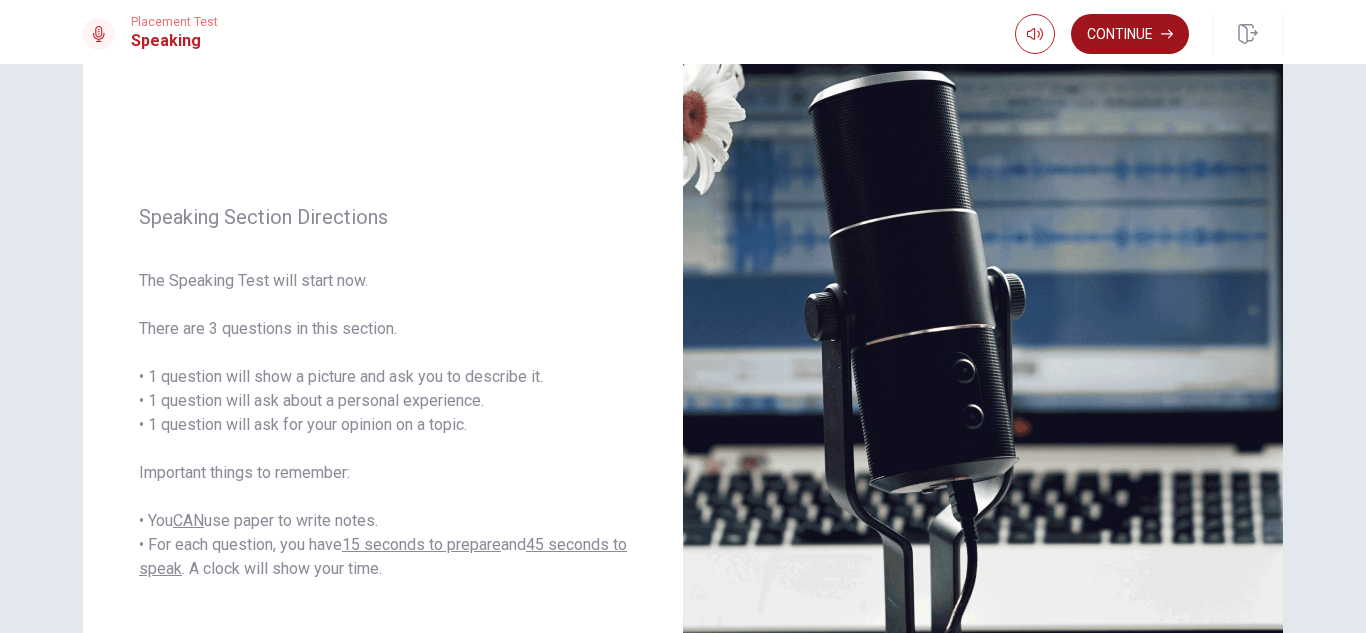 click on "Continue" at bounding box center [1130, 34] 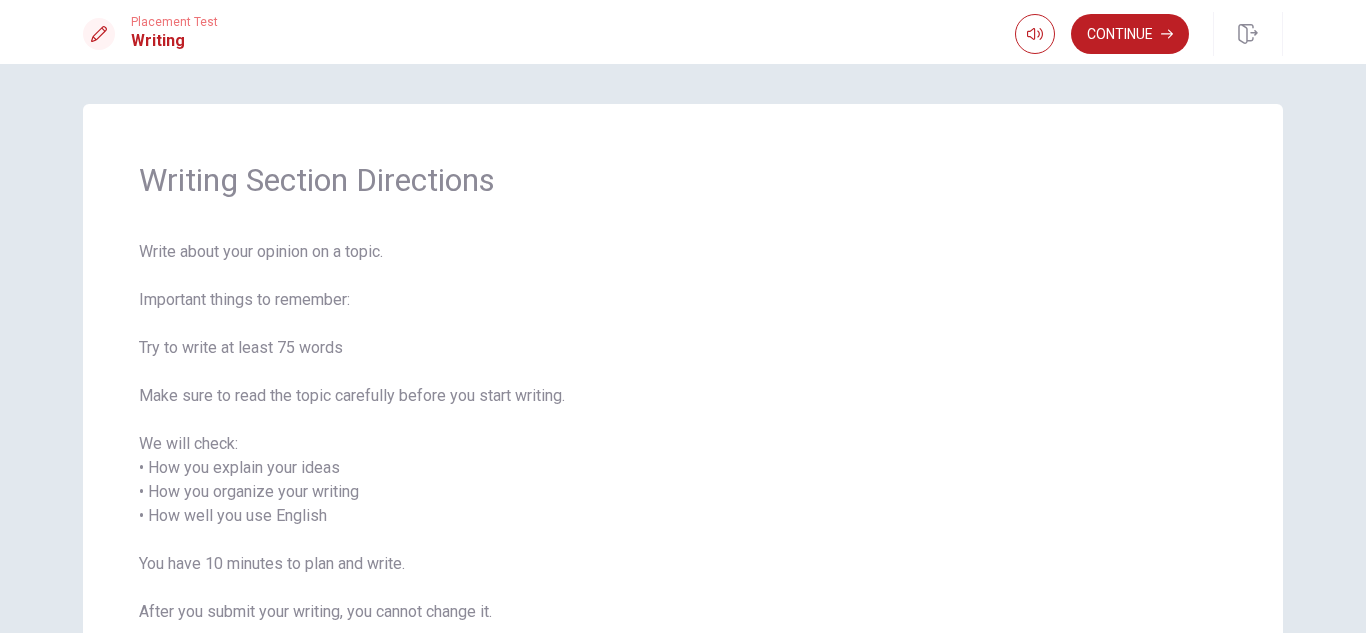 scroll, scrollTop: 100, scrollLeft: 0, axis: vertical 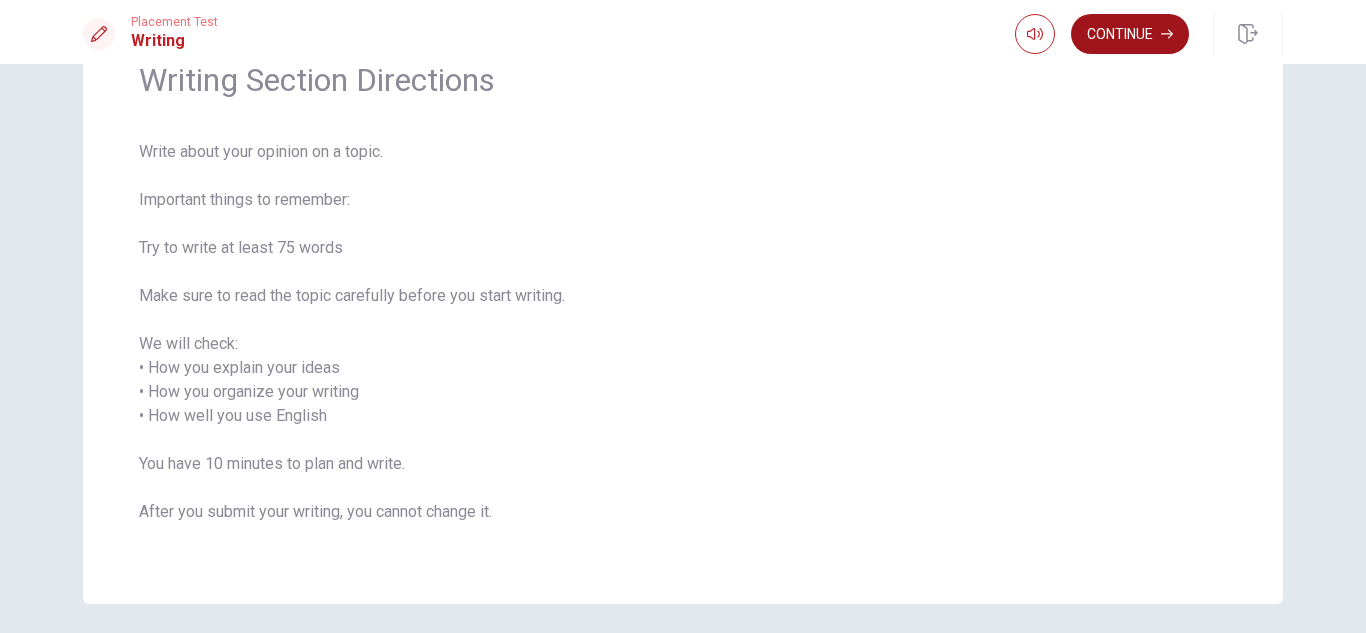 click on "Continue" at bounding box center [1130, 34] 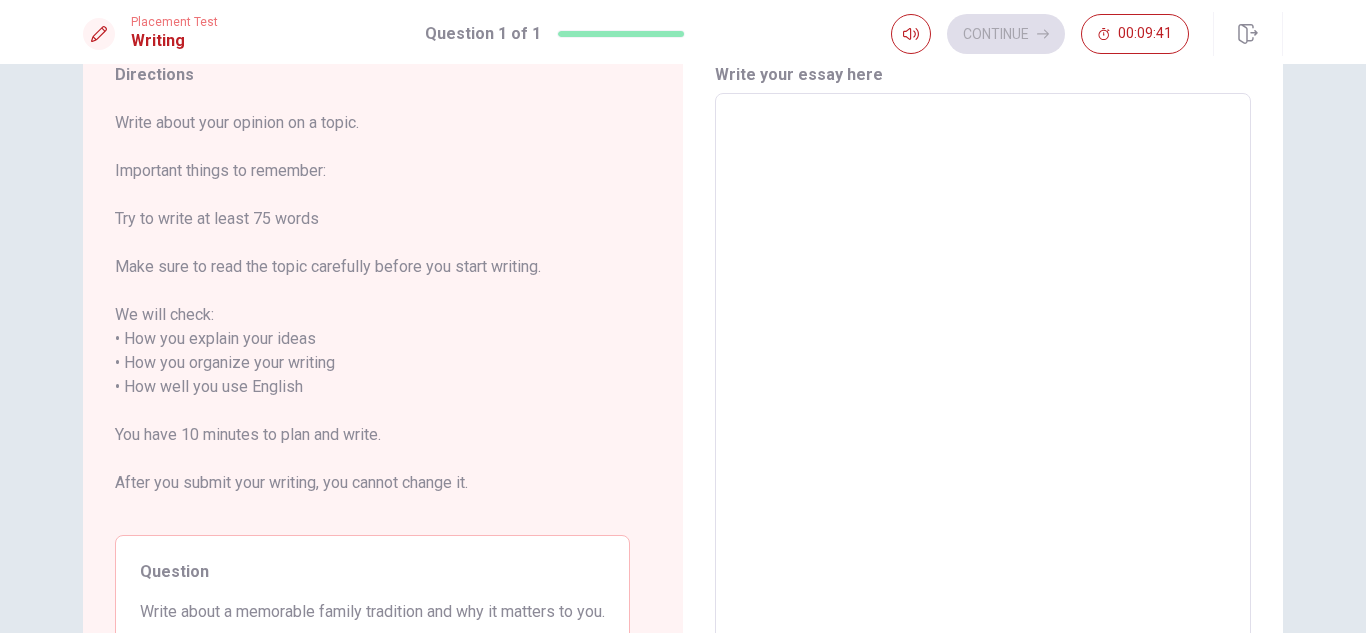 scroll, scrollTop: 181, scrollLeft: 0, axis: vertical 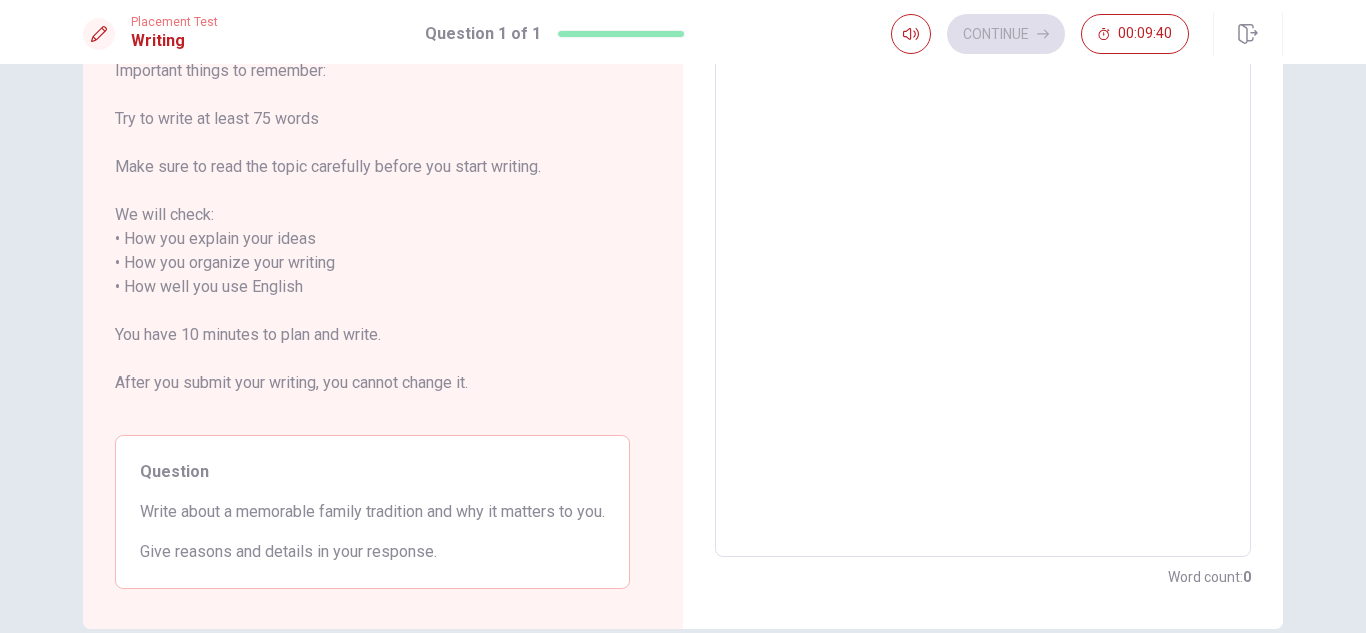 click at bounding box center [983, 275] 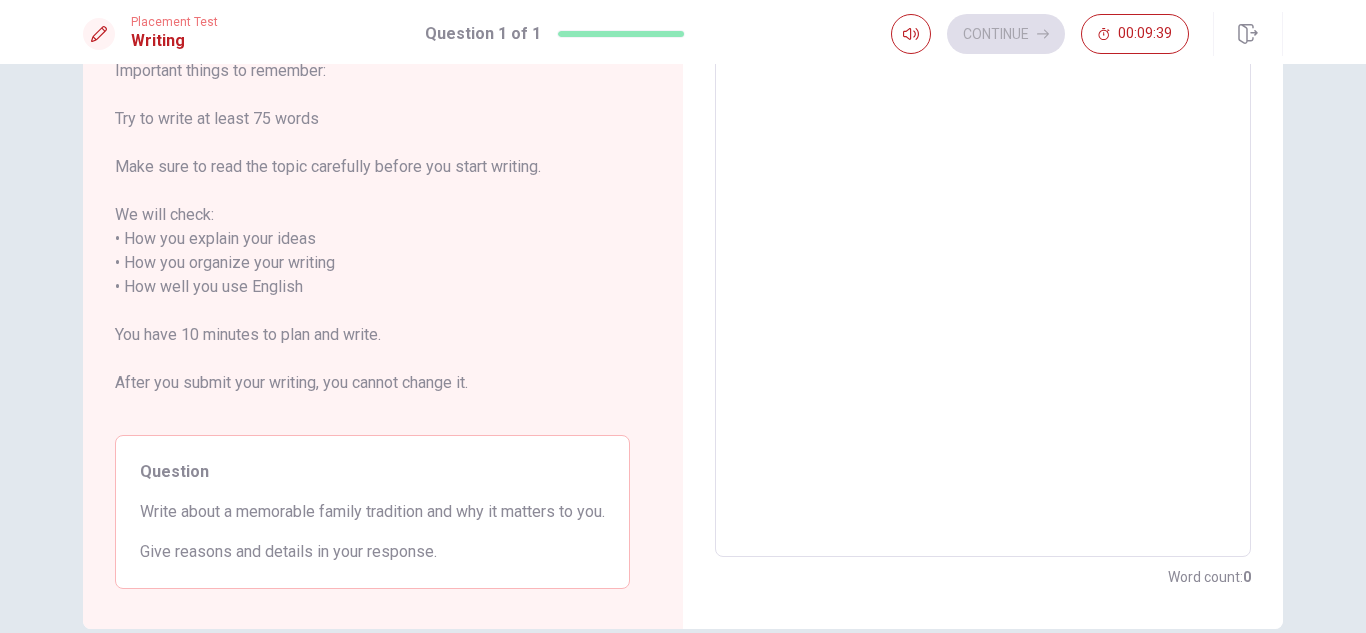 scroll, scrollTop: 0, scrollLeft: 0, axis: both 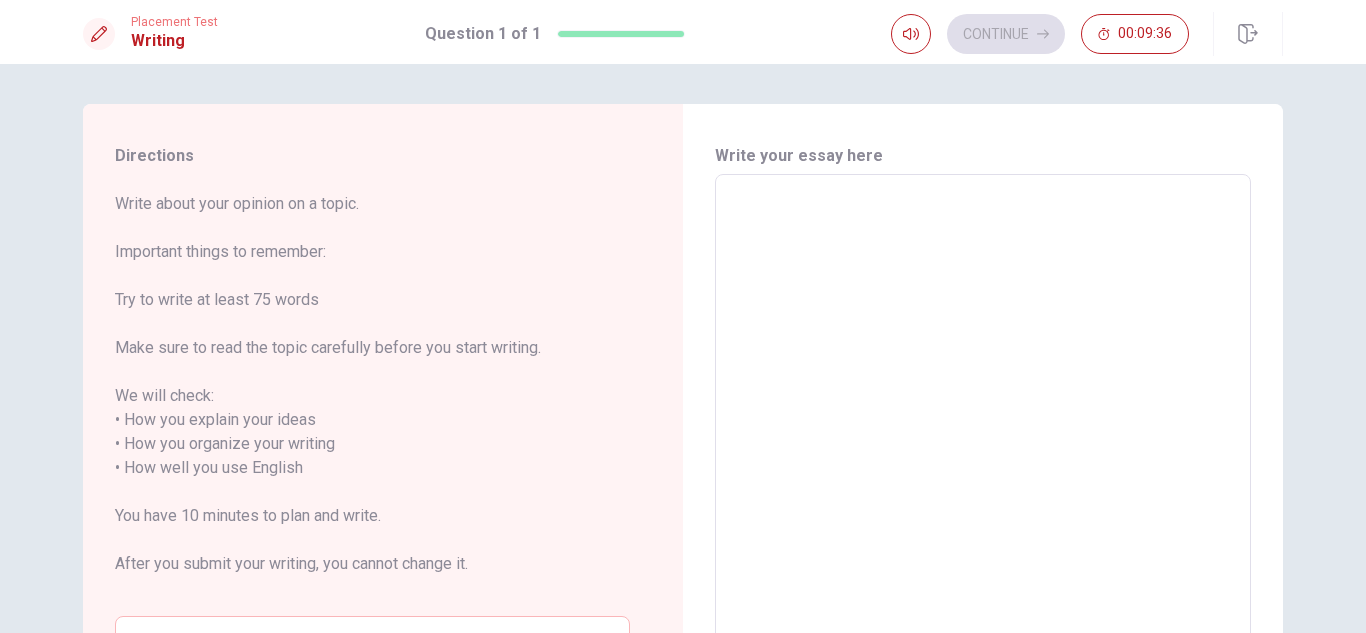 type on "A" 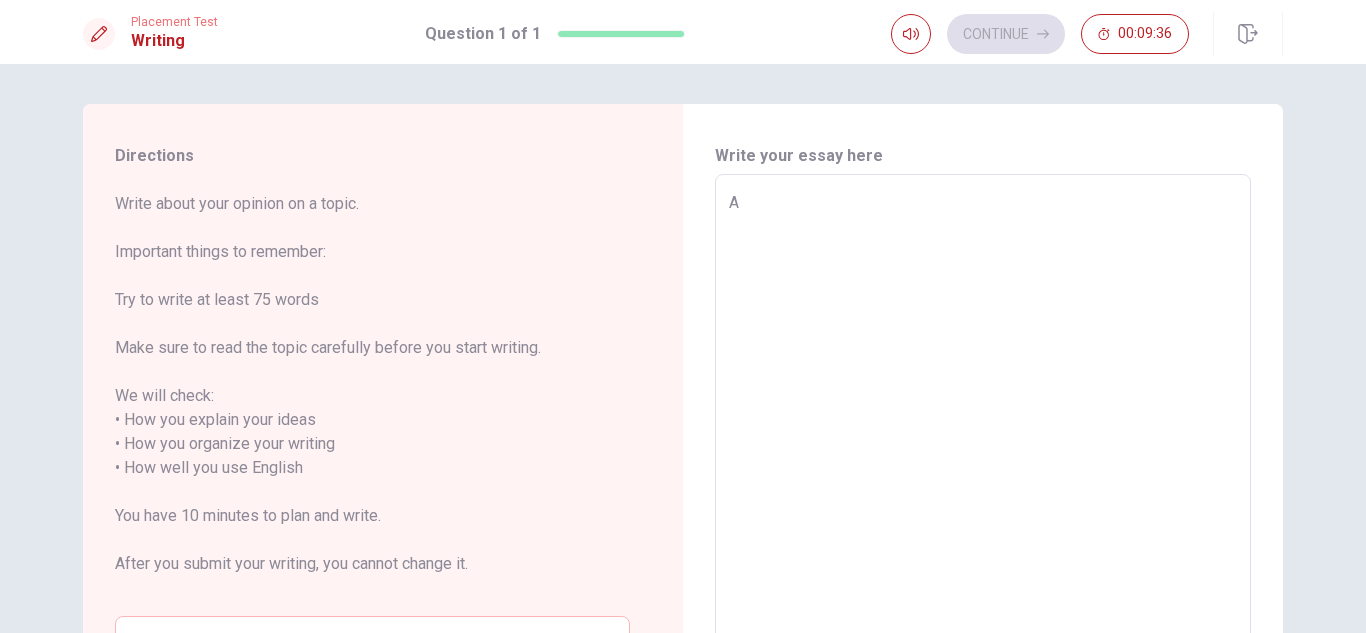 type on "x" 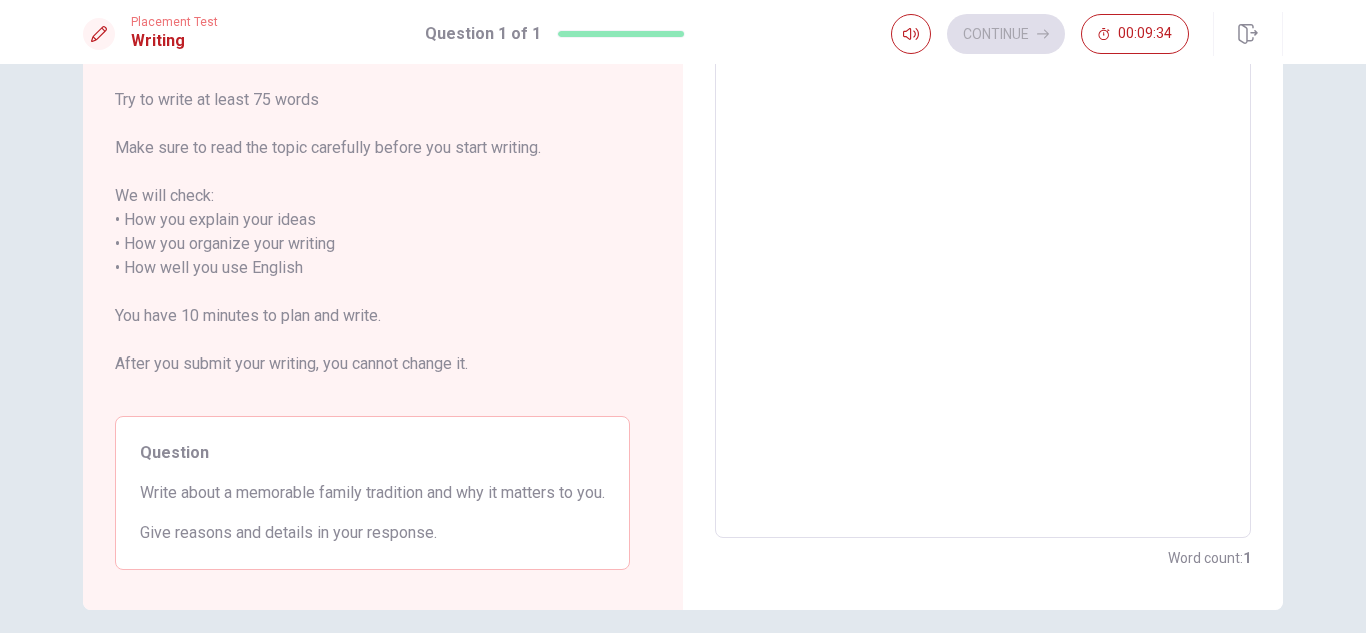 scroll, scrollTop: 100, scrollLeft: 0, axis: vertical 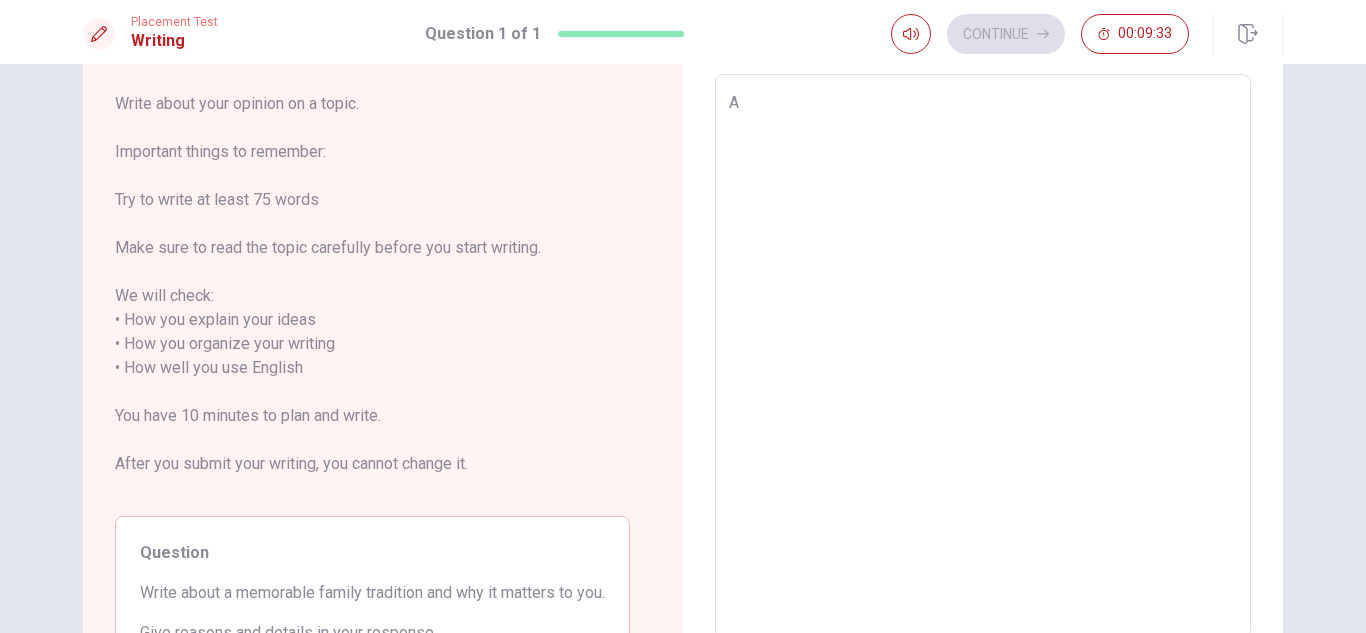 type on "x" 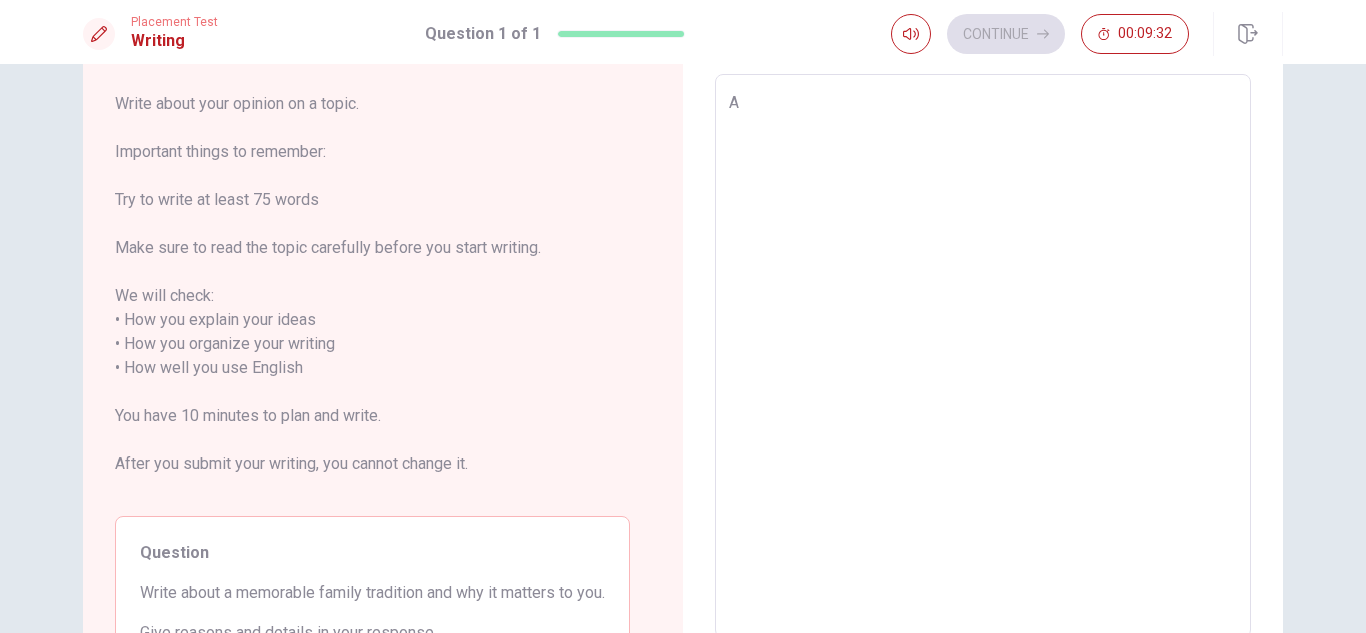 type on "A m" 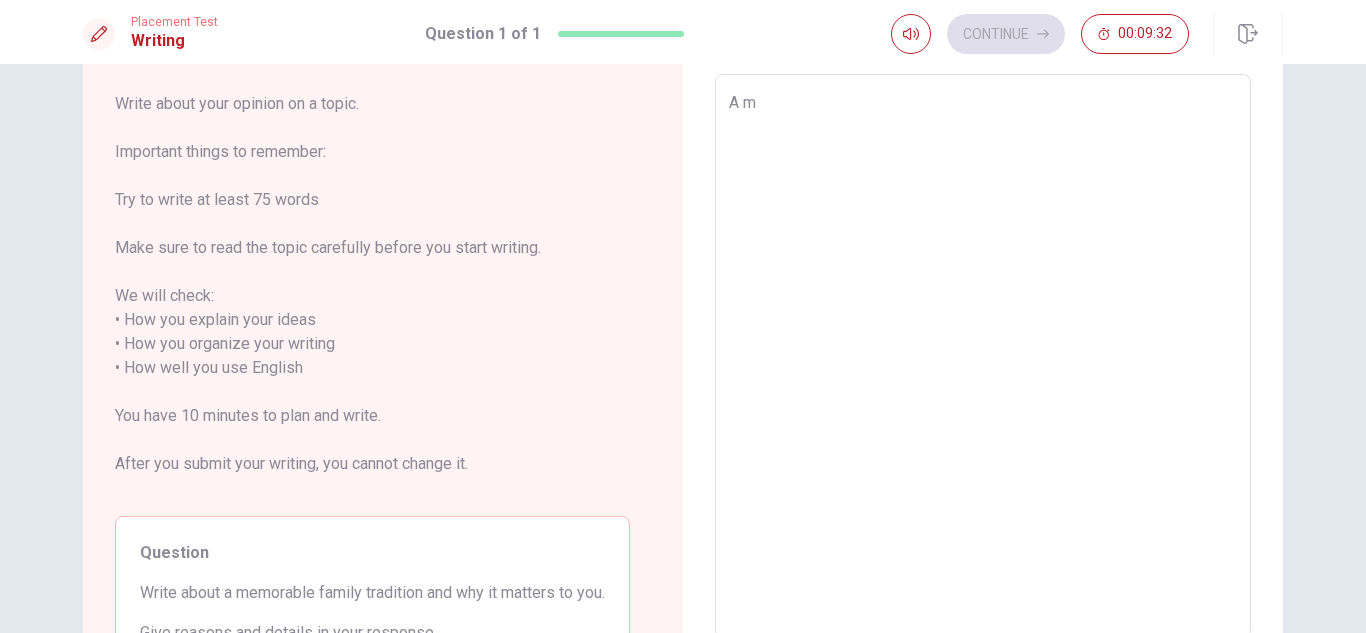 type on "x" 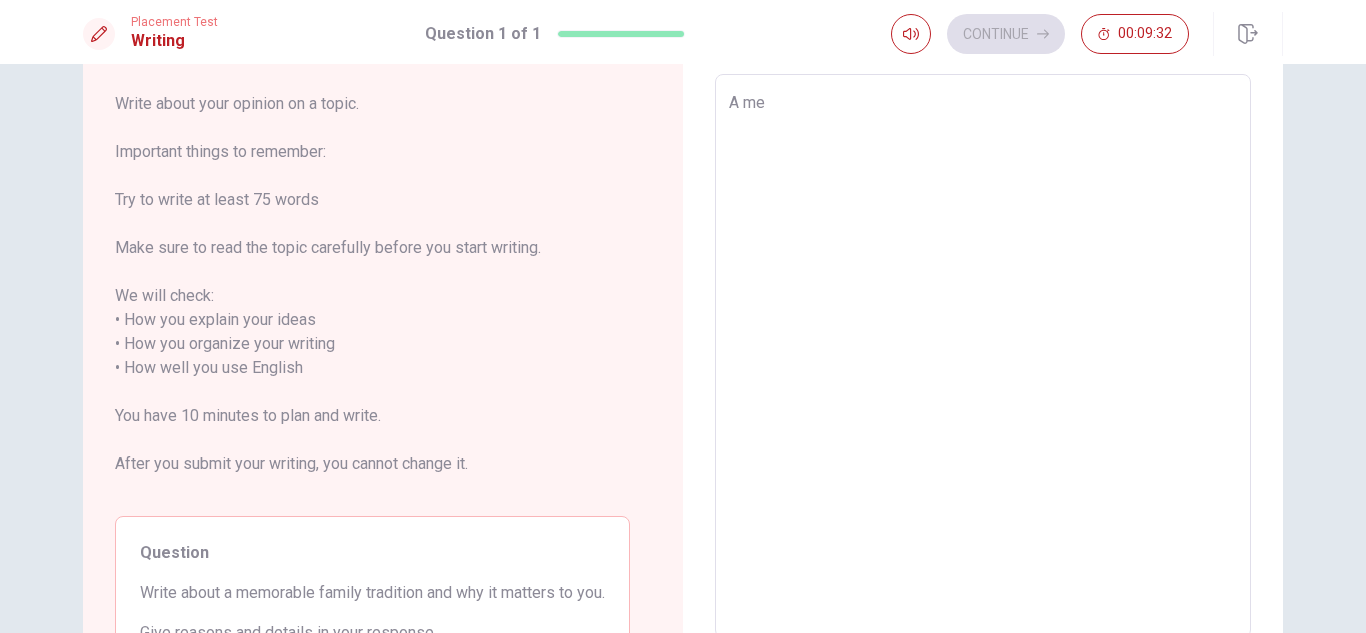 type on "x" 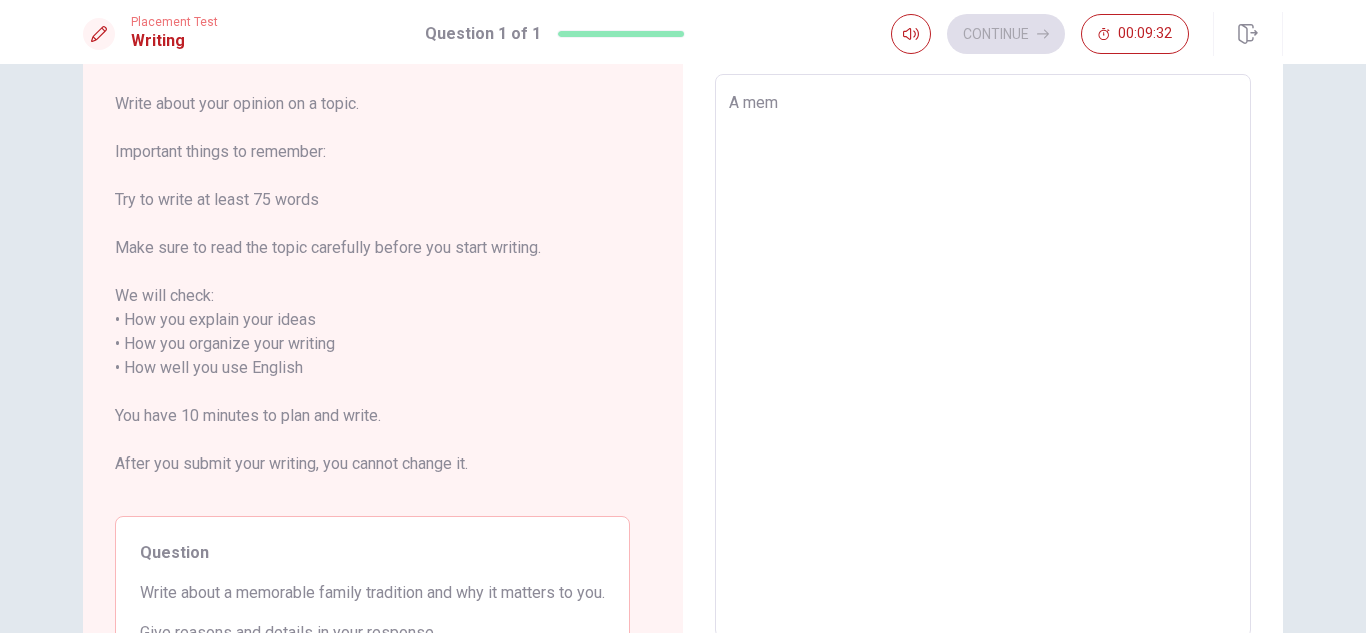 type on "x" 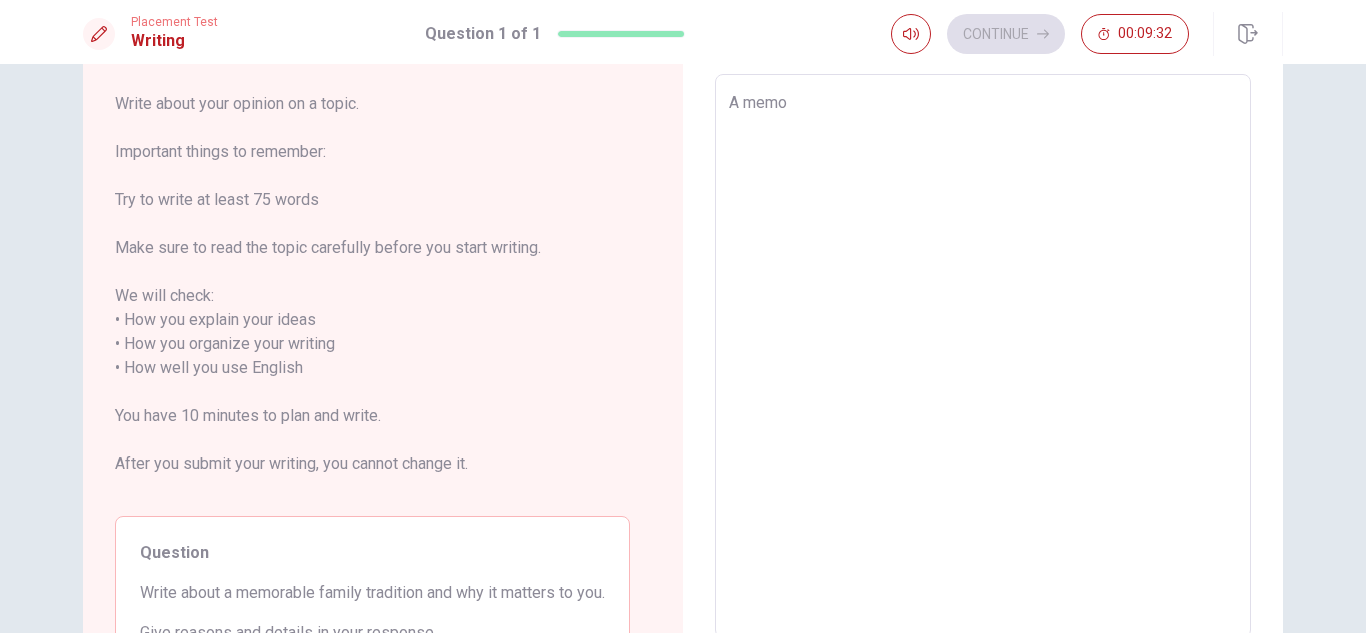 type on "x" 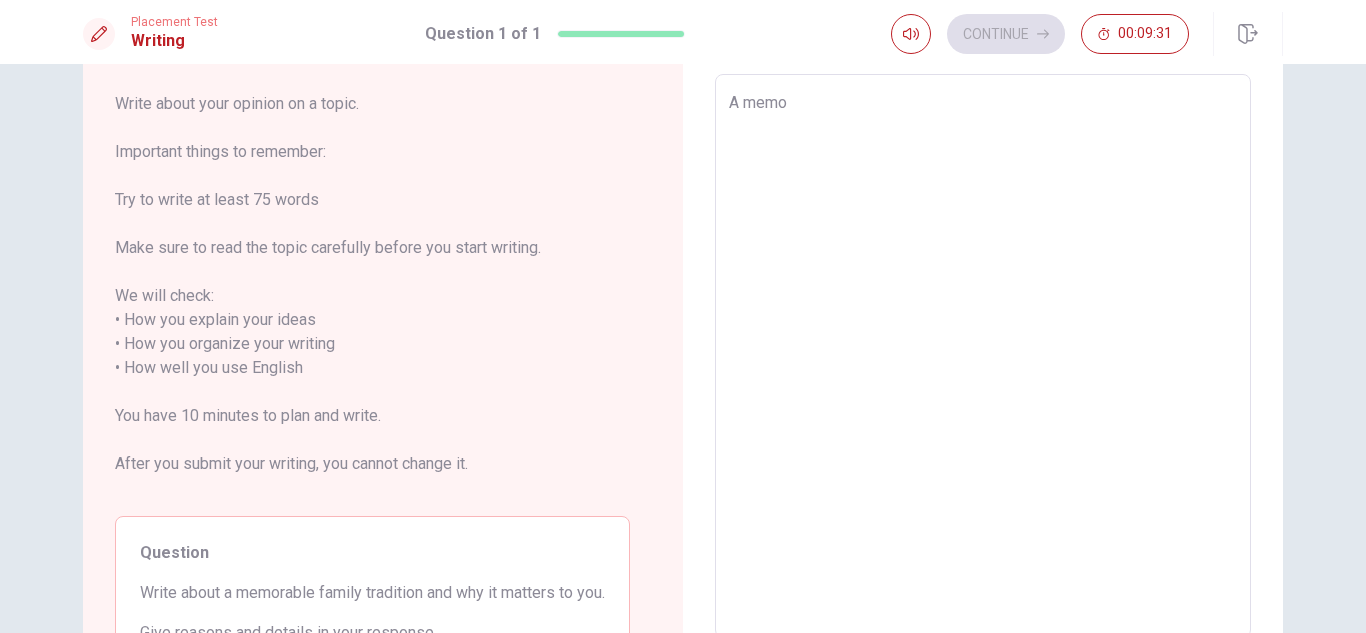 type on "A memor" 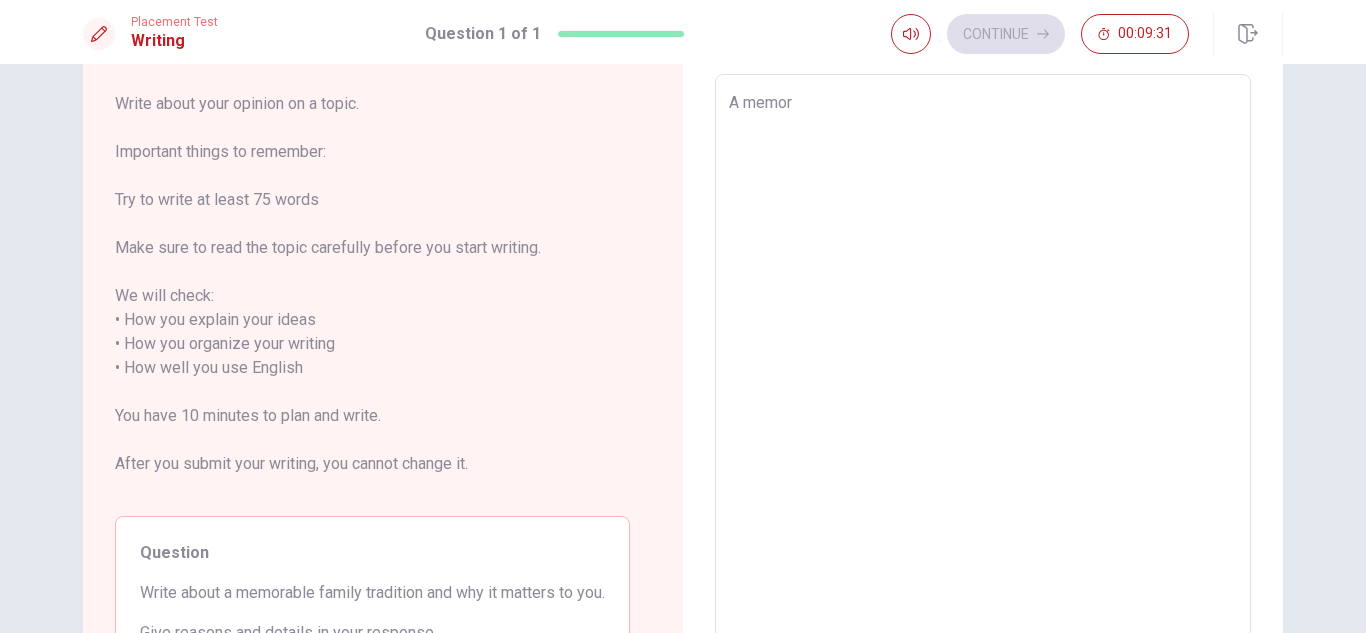 type on "x" 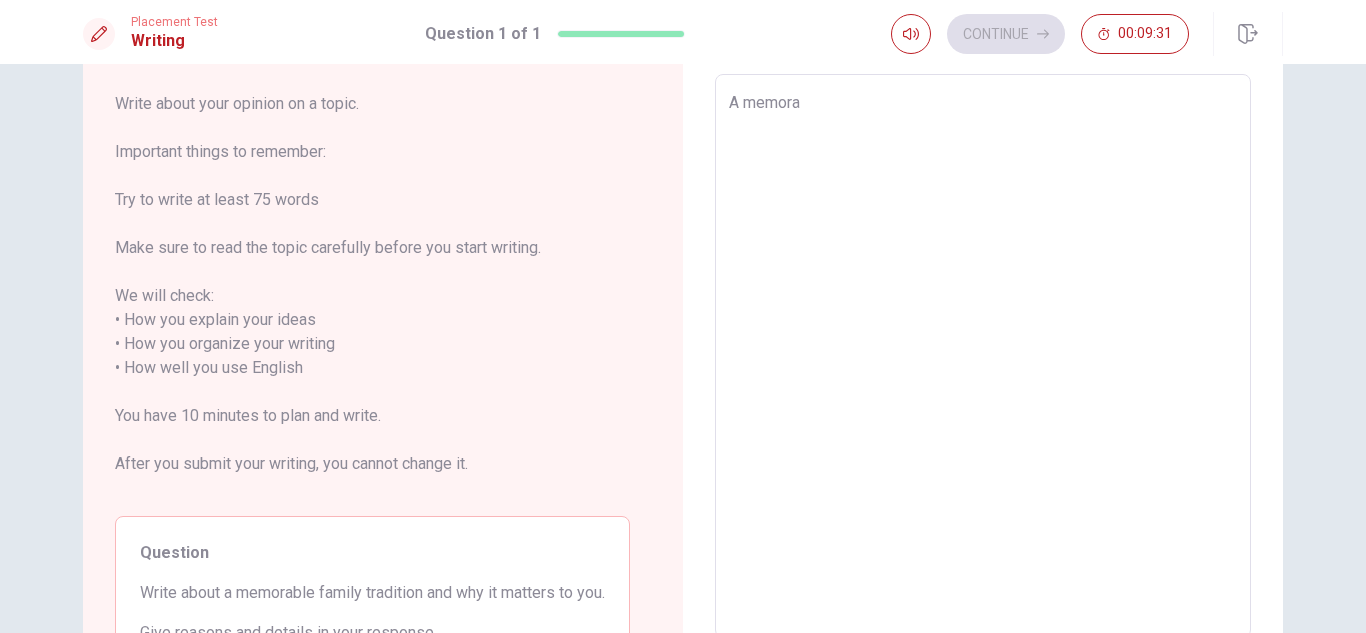 type on "x" 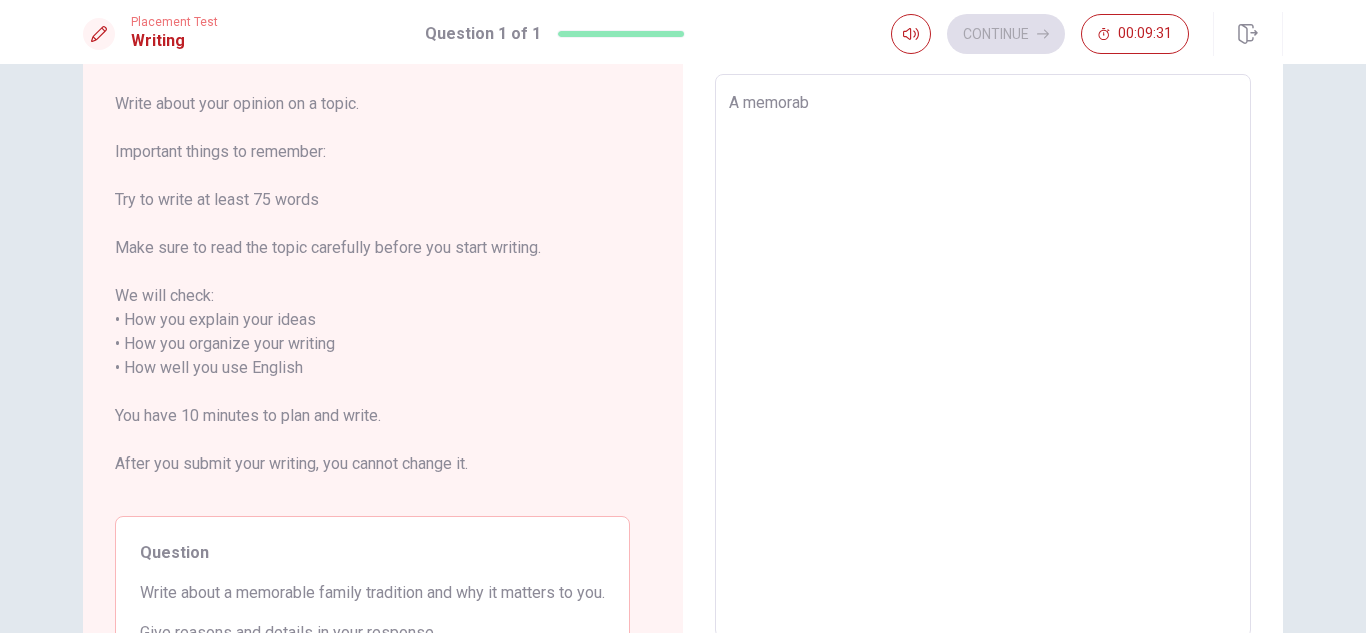 type on "x" 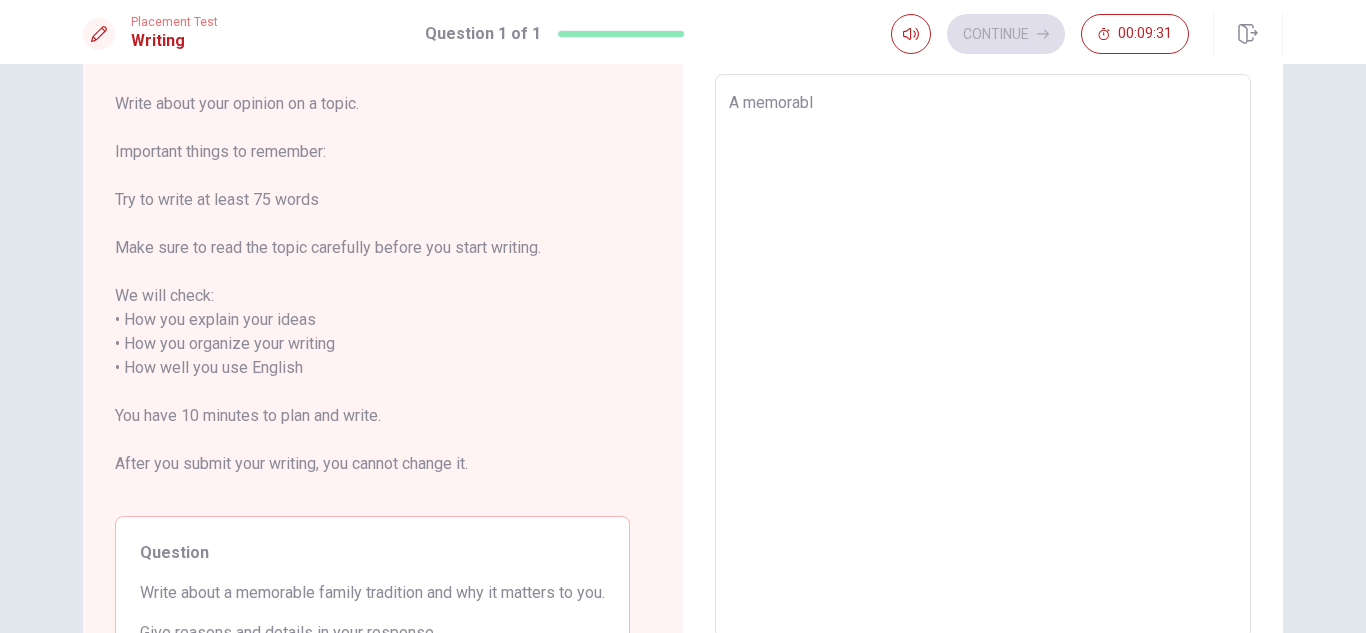 type on "x" 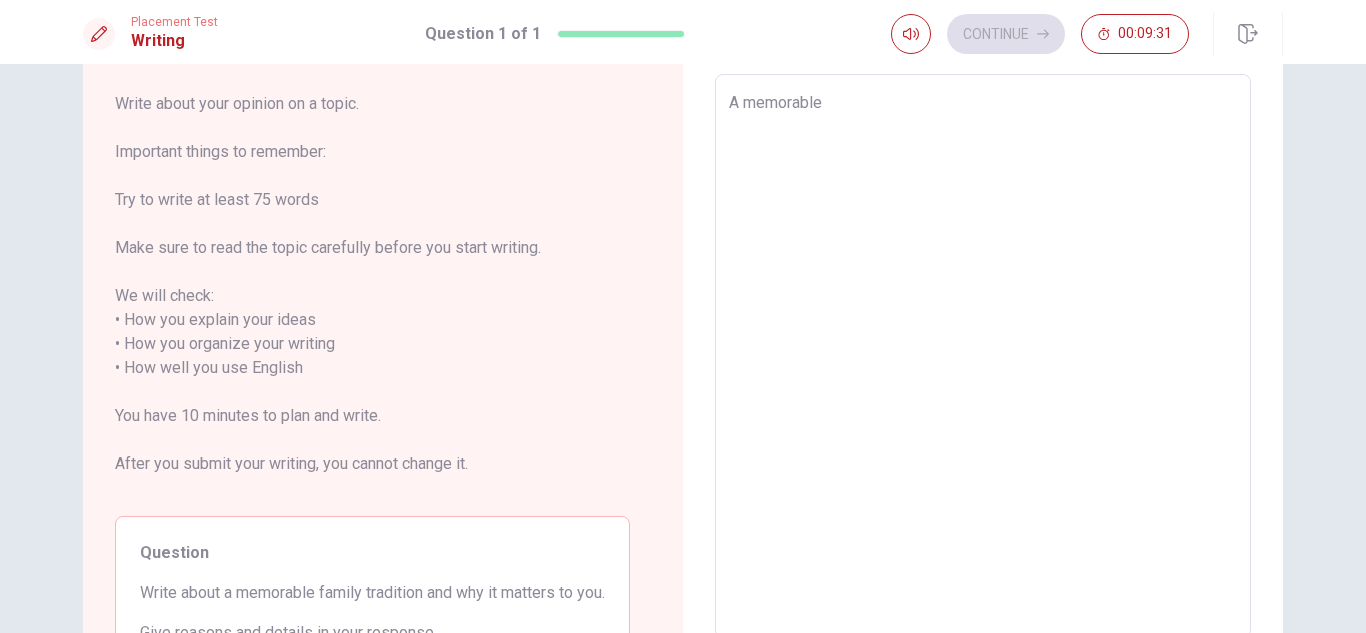 type on "x" 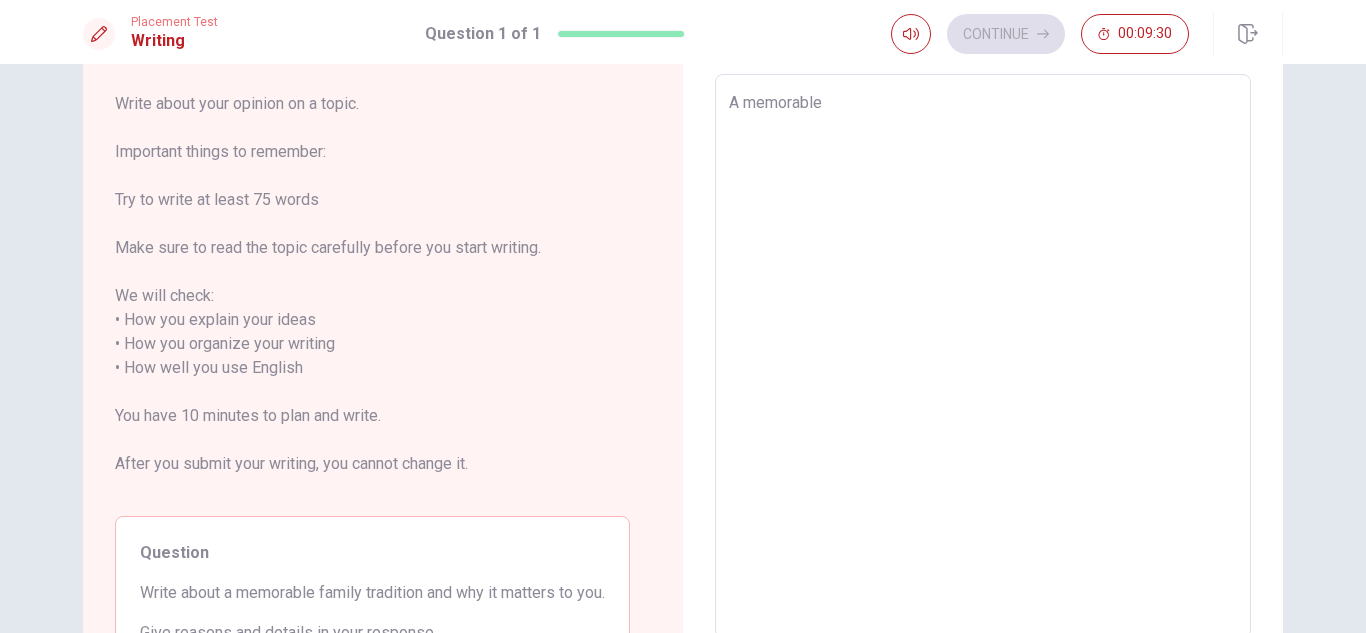 type on "A memorable f" 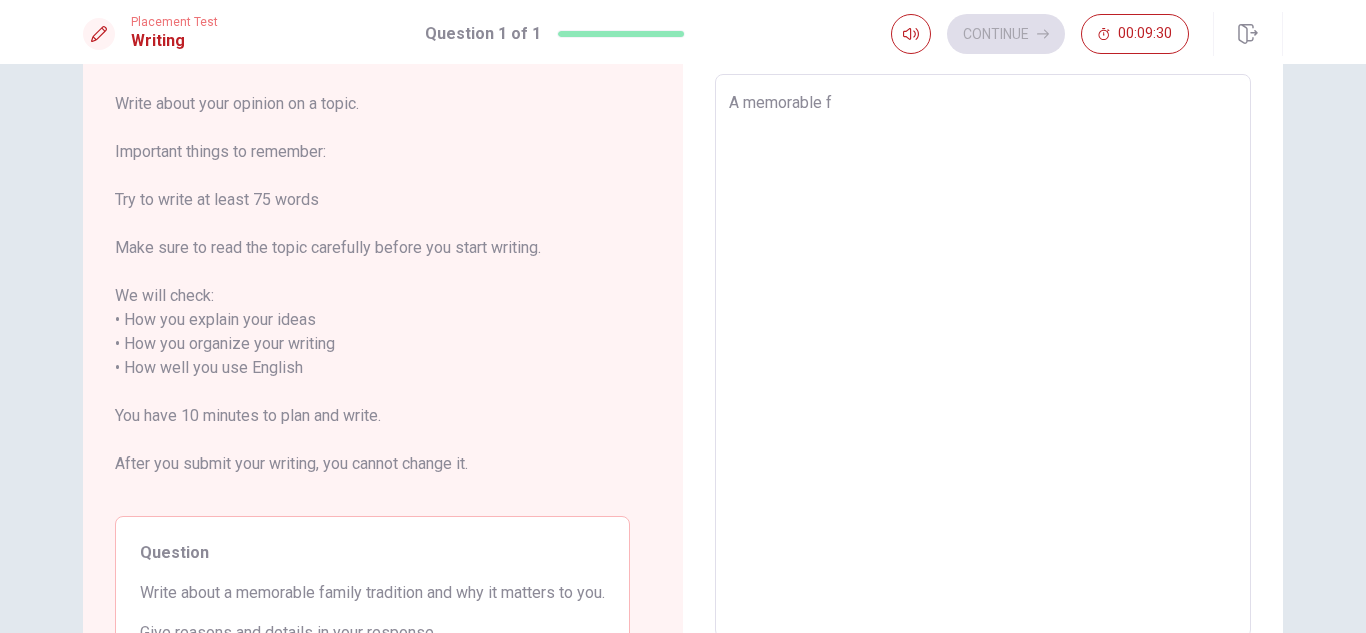 type on "x" 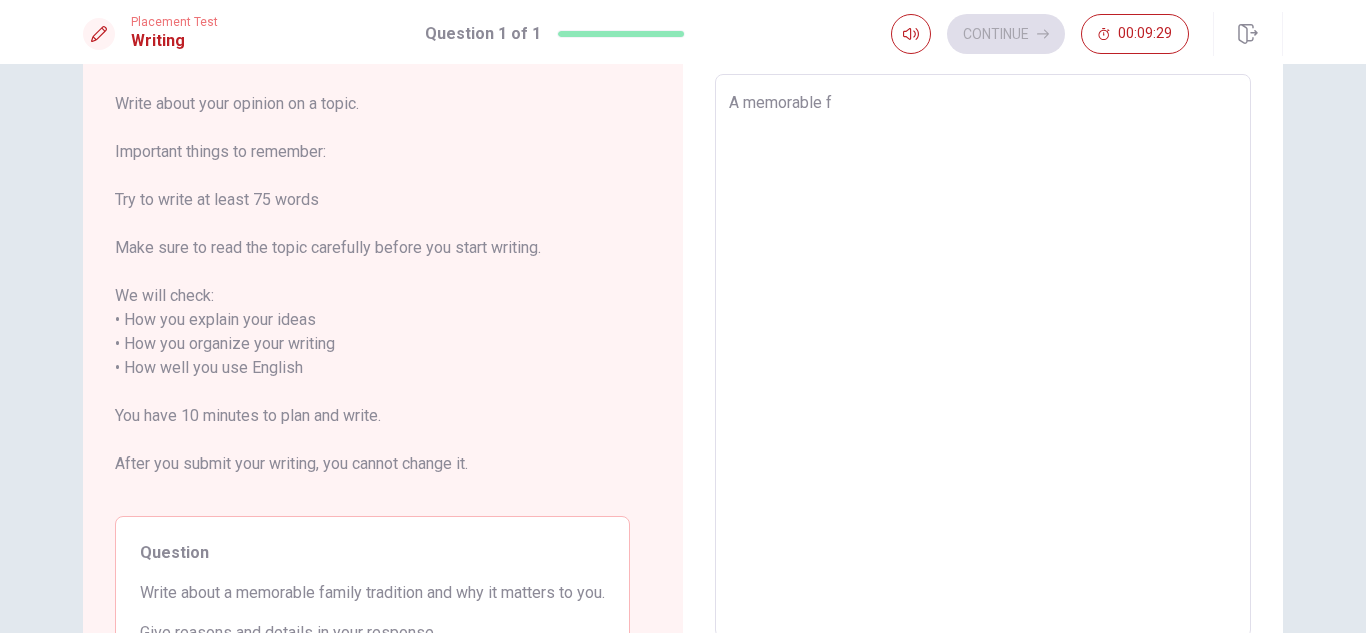 type on "A memorable fa" 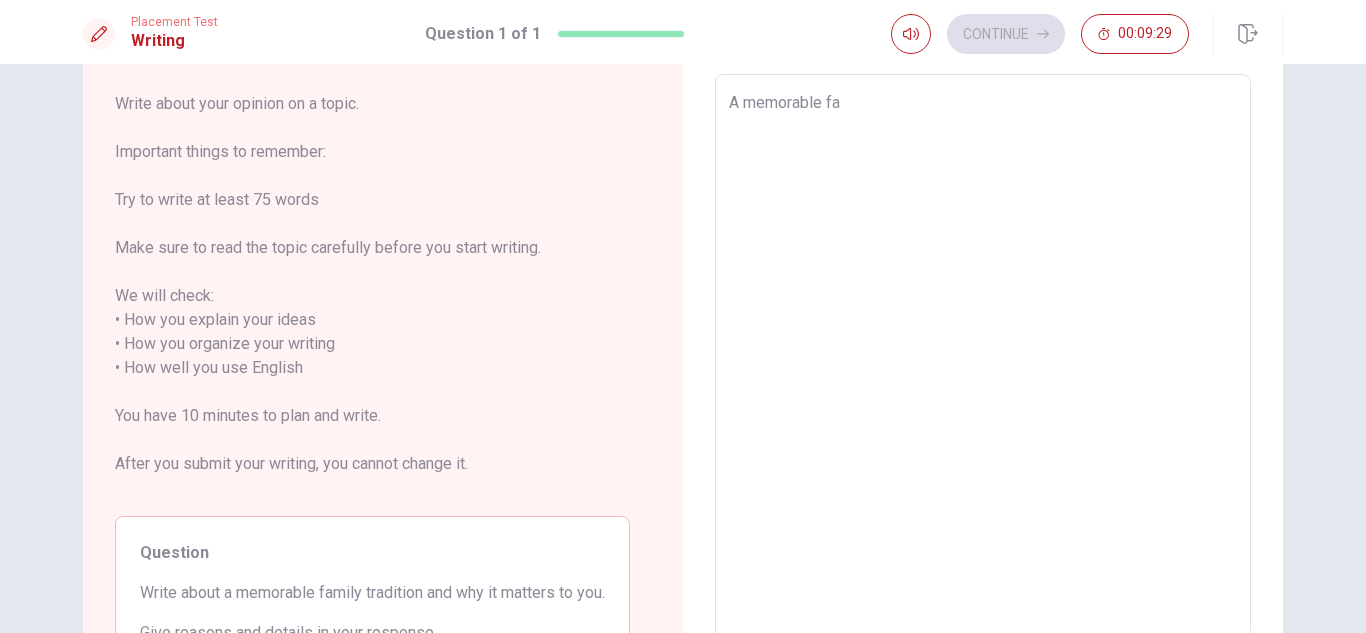 type on "x" 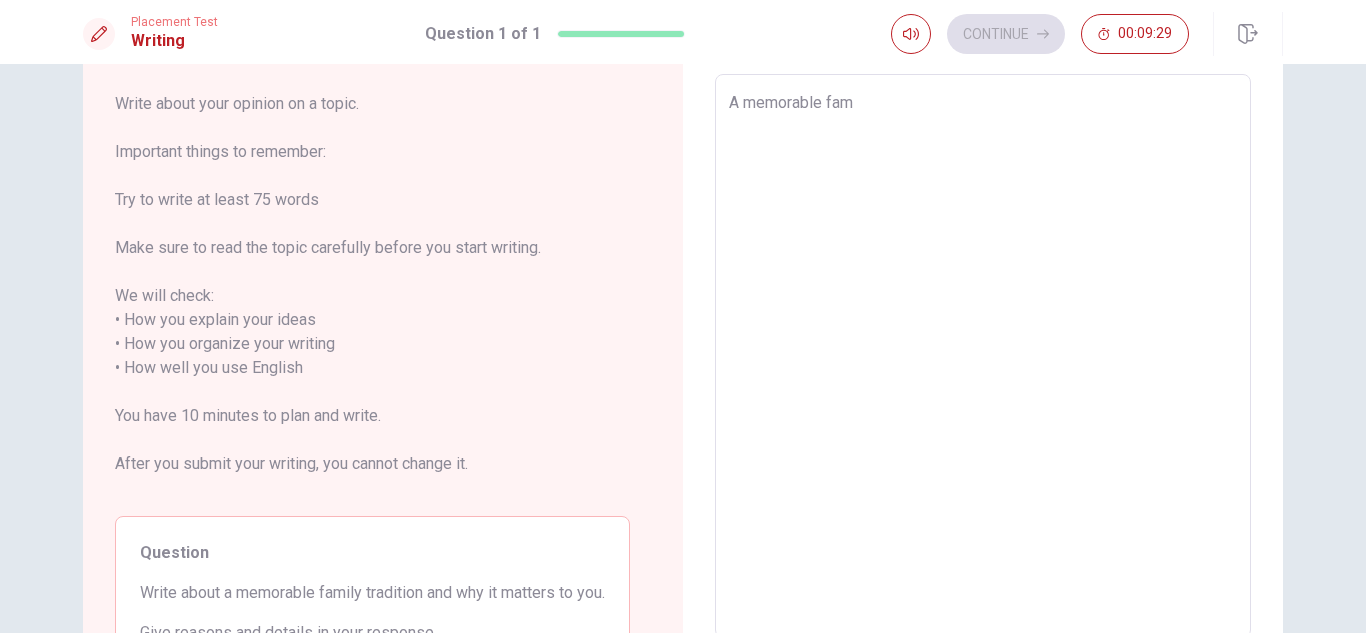 type on "x" 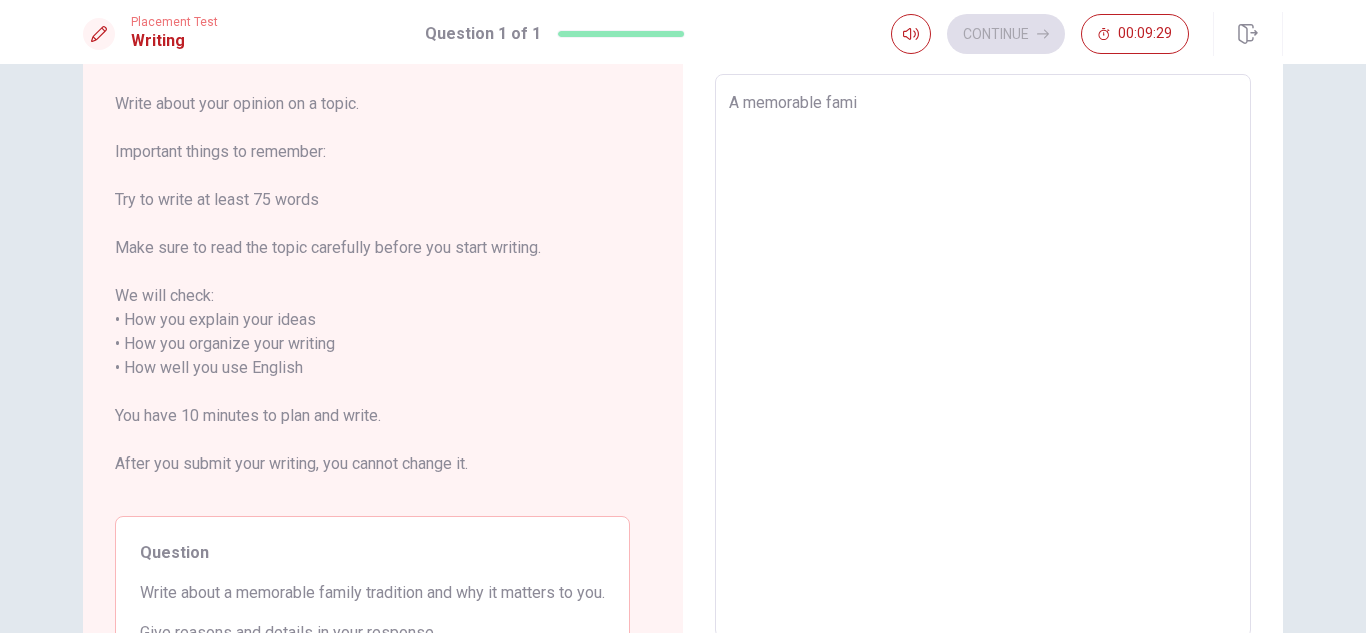 type on "x" 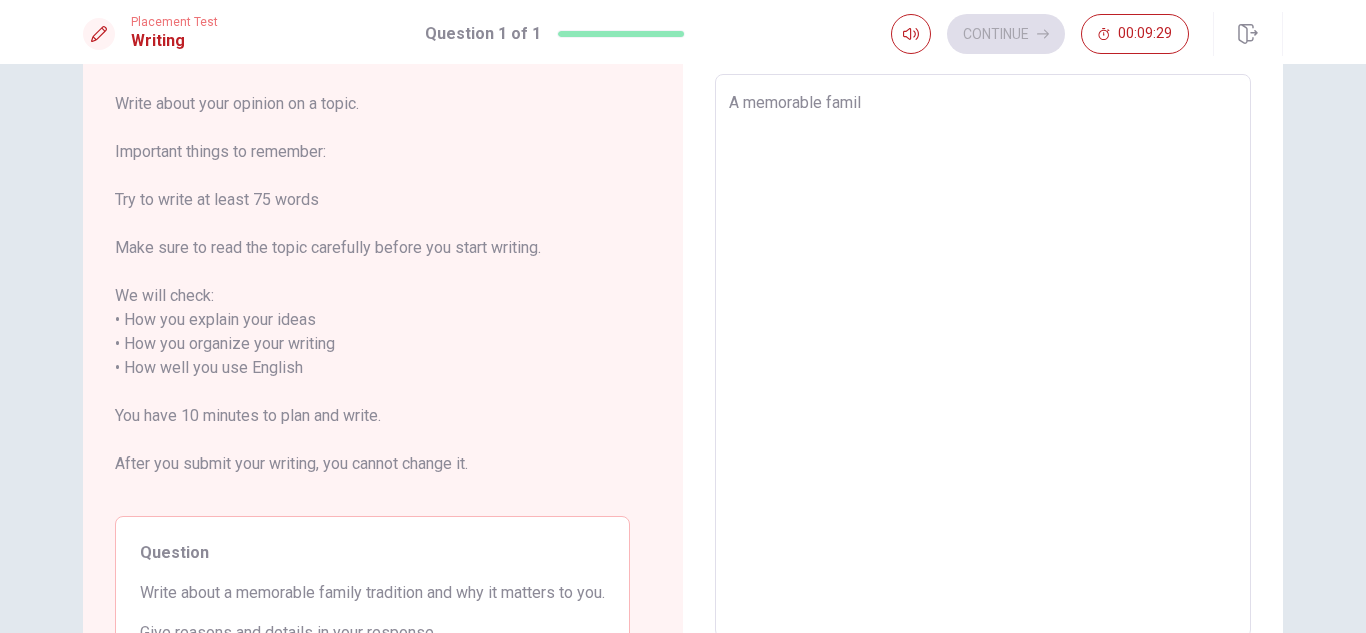 type on "x" 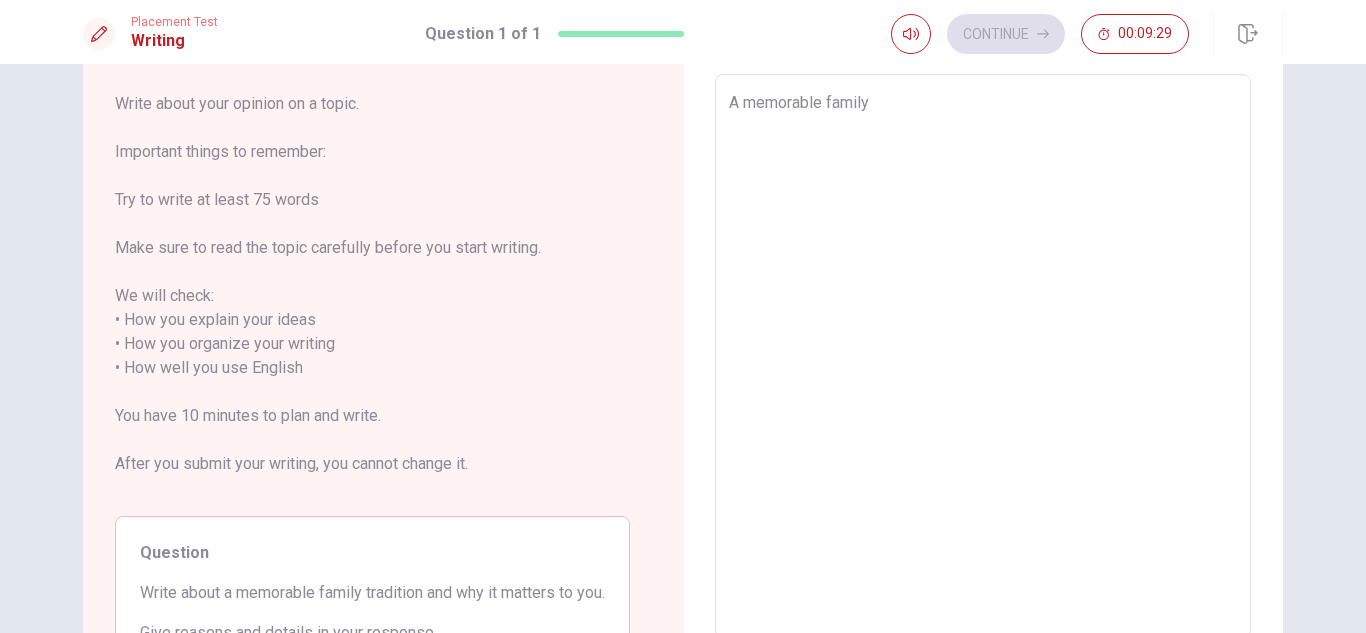 type on "x" 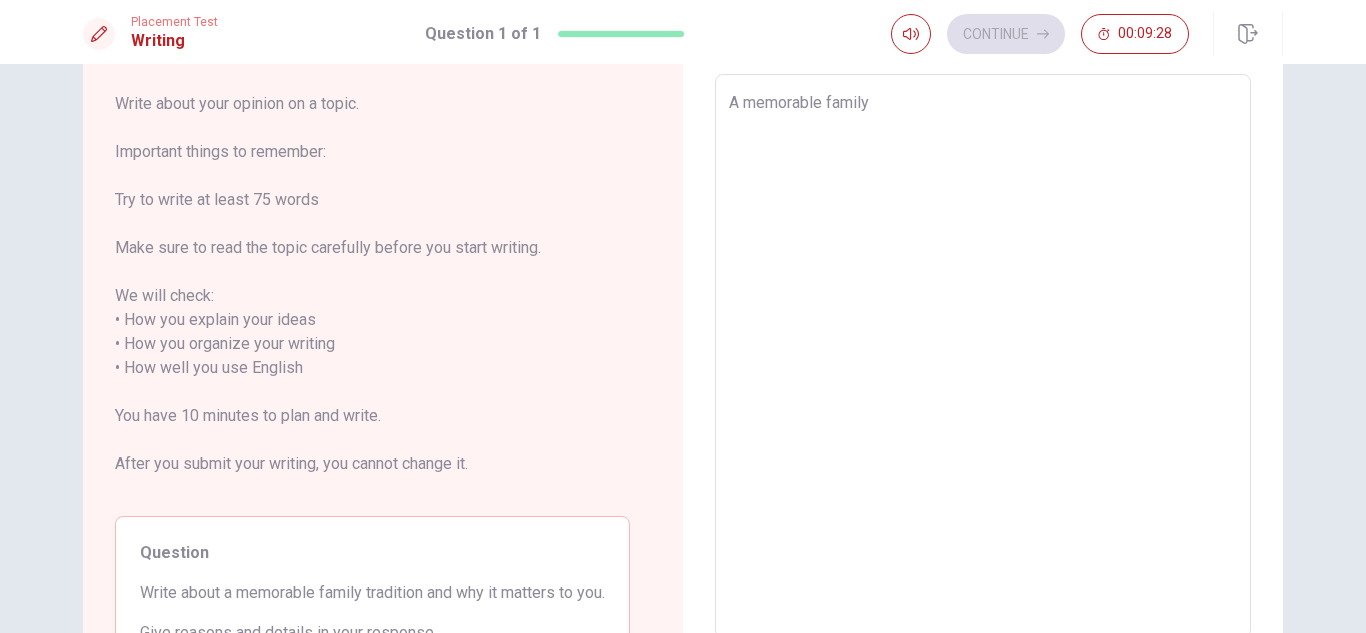 type on "A memorable family" 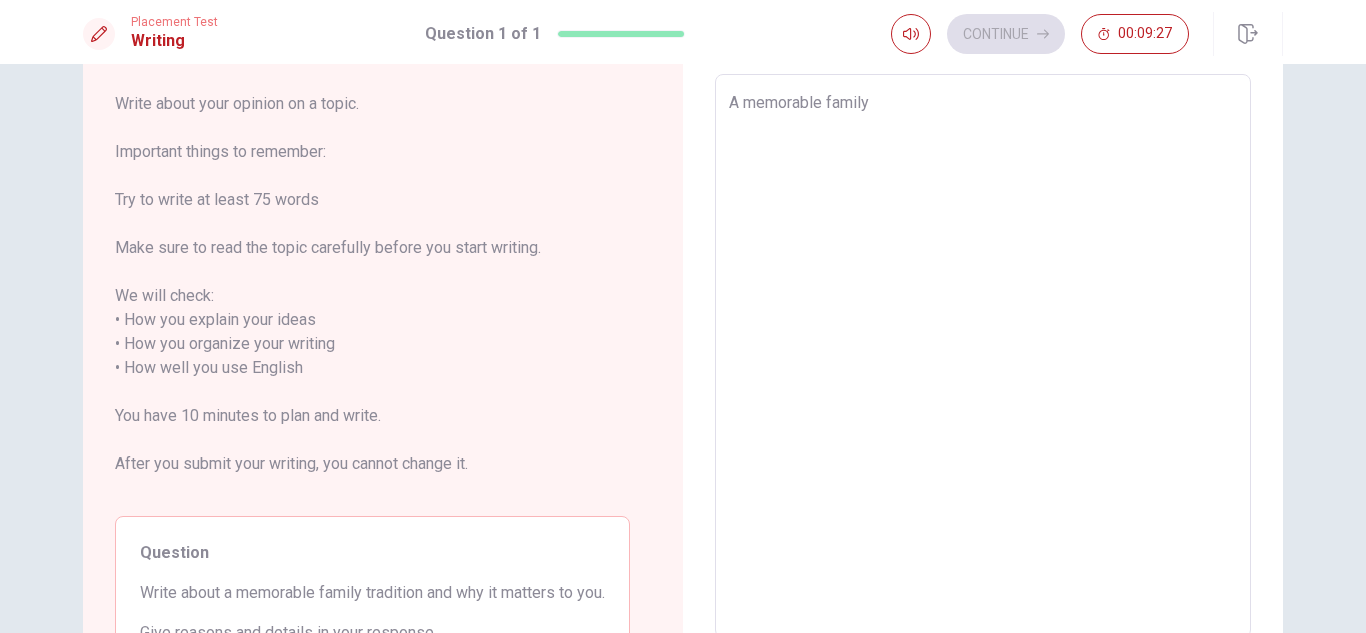 type on "A memorable family t" 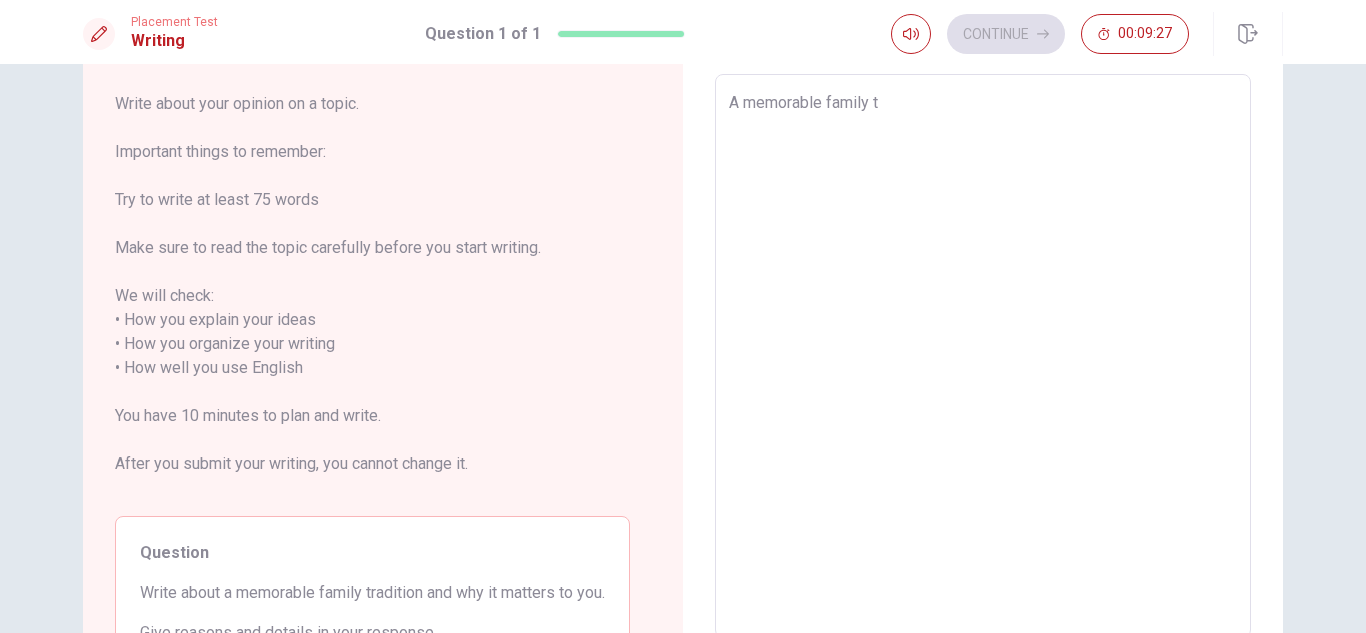 type on "x" 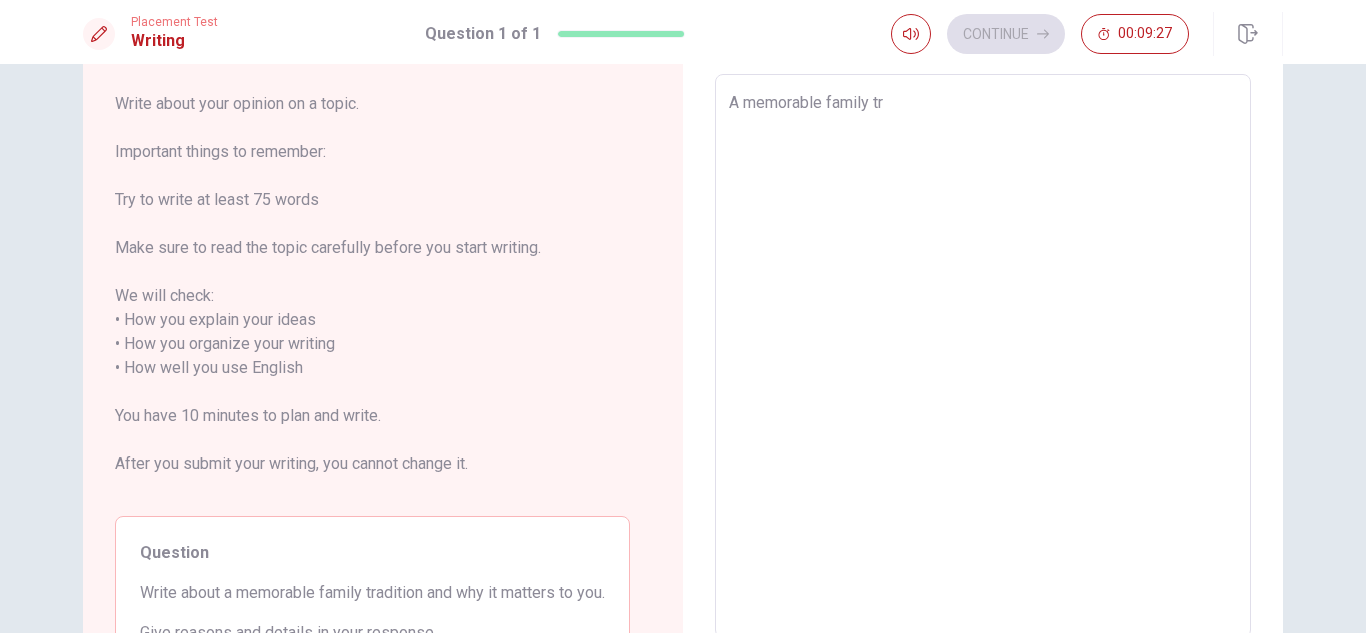 type on "x" 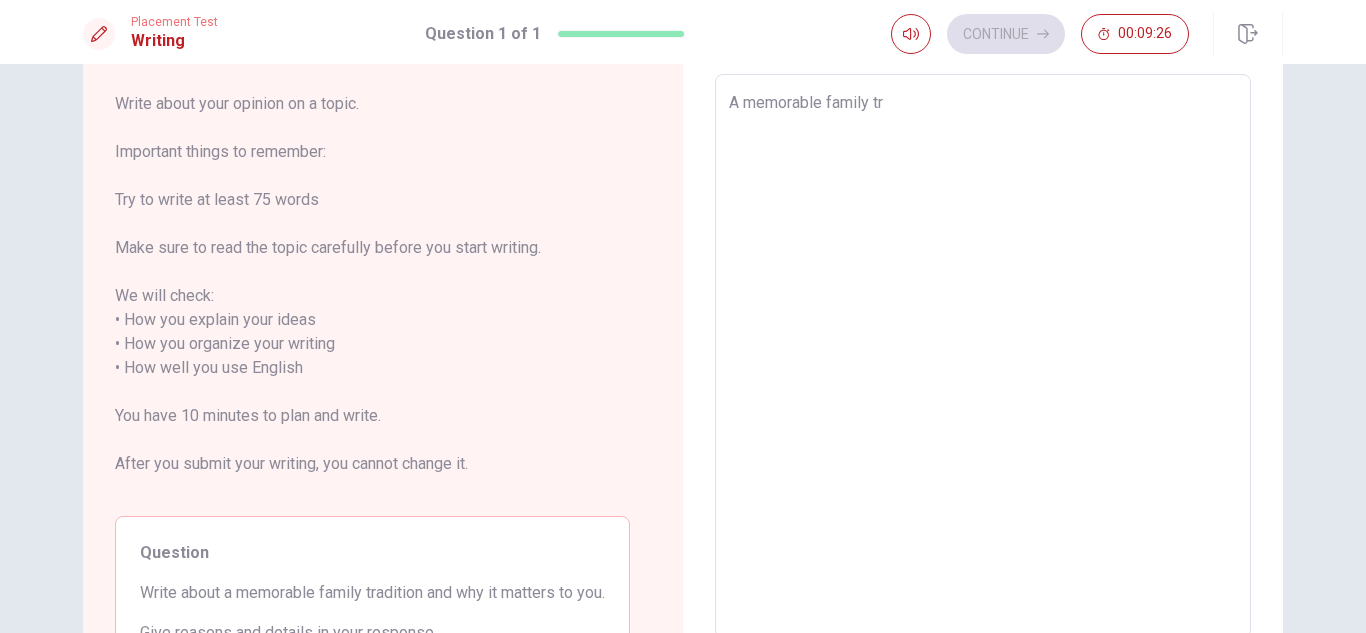 type on "A memorable family tra" 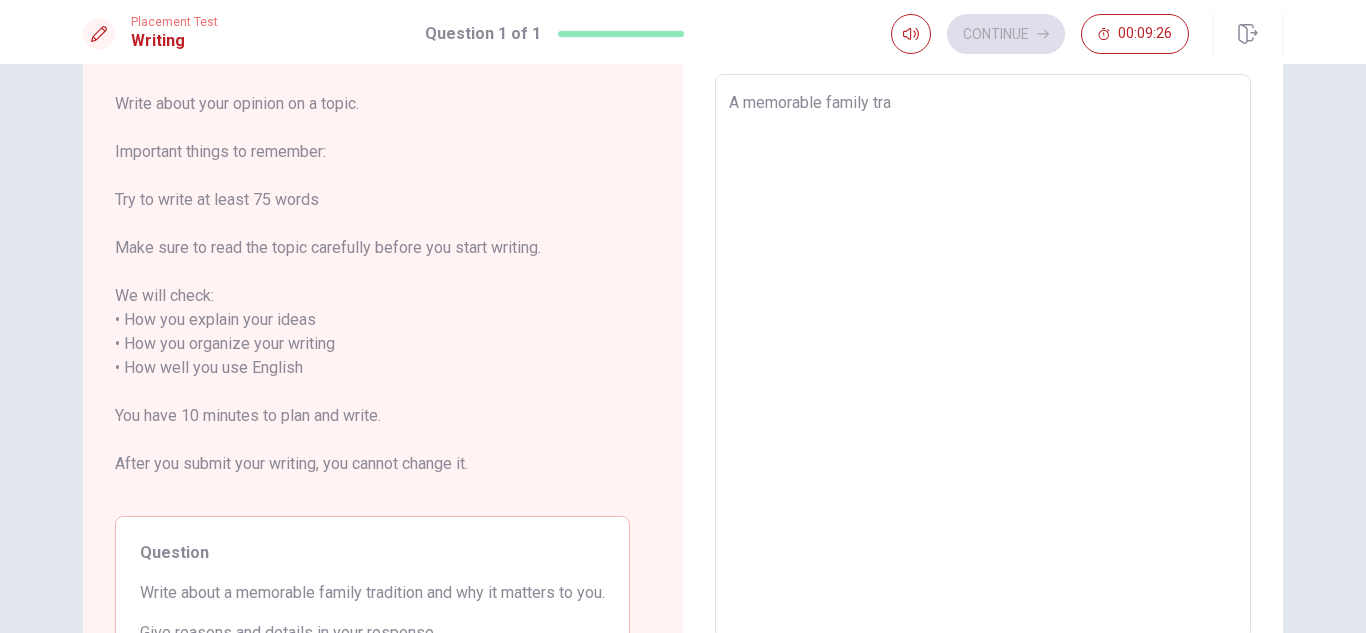 type on "x" 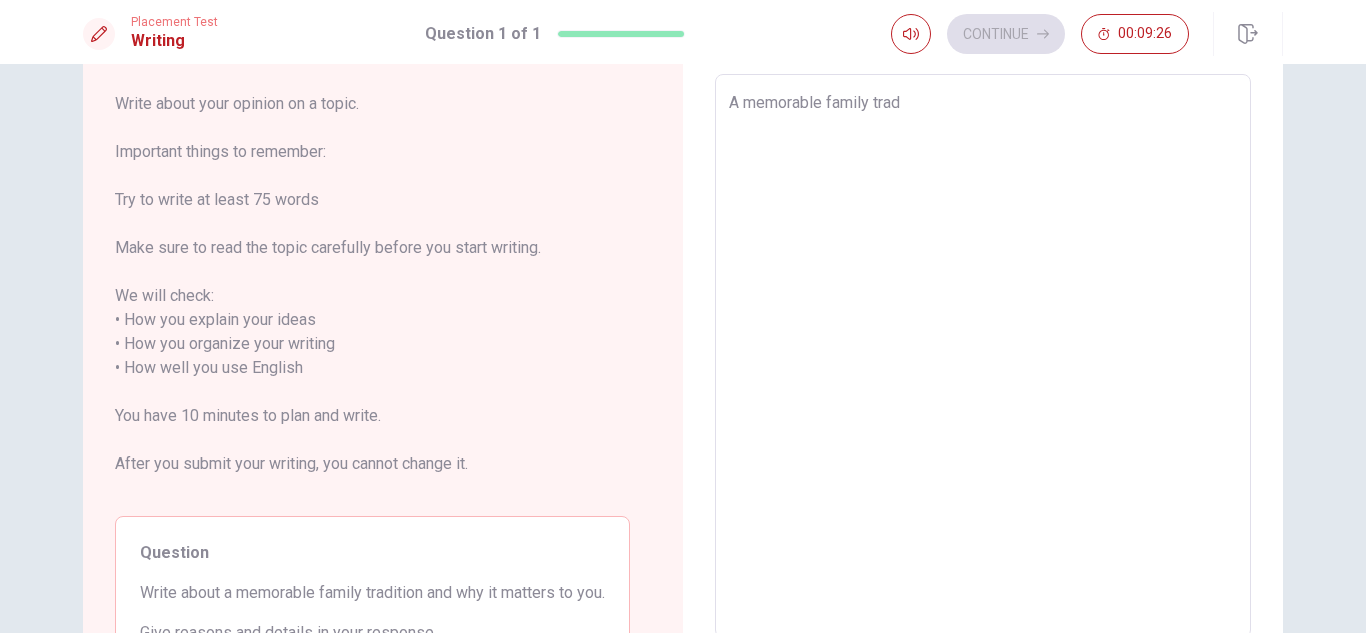 type on "x" 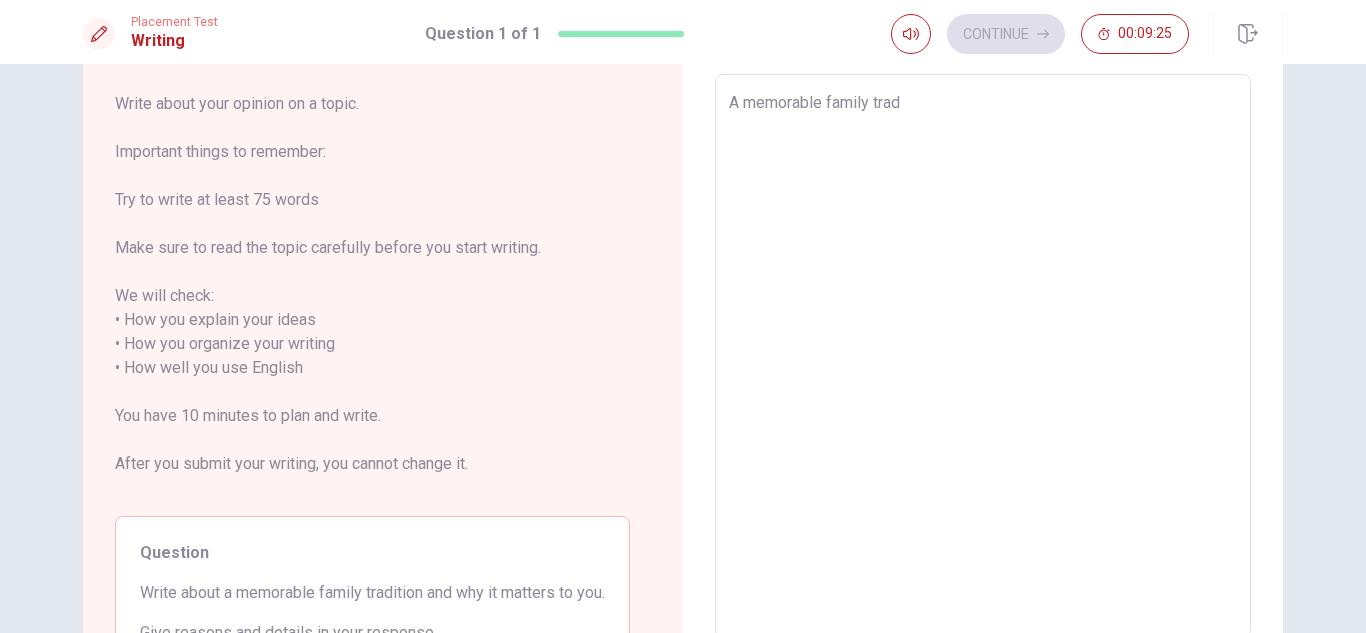 type on "A memorable family tradi" 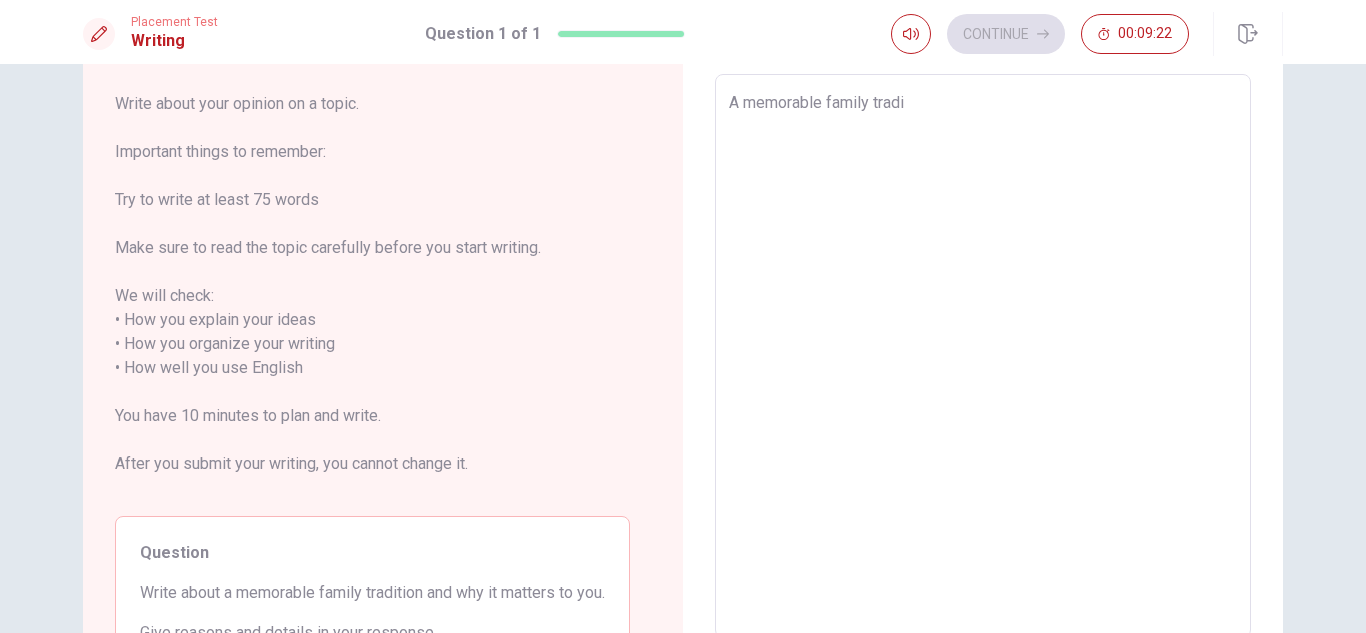 type on "x" 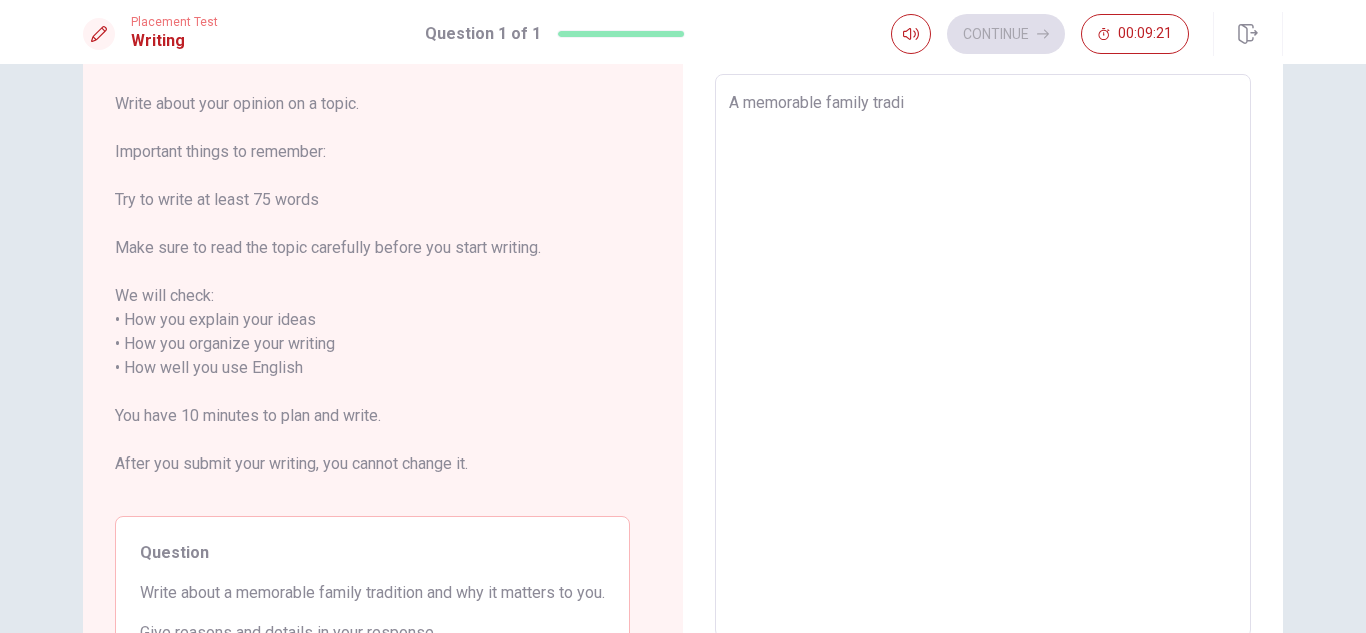 type on "A memorable family tradit" 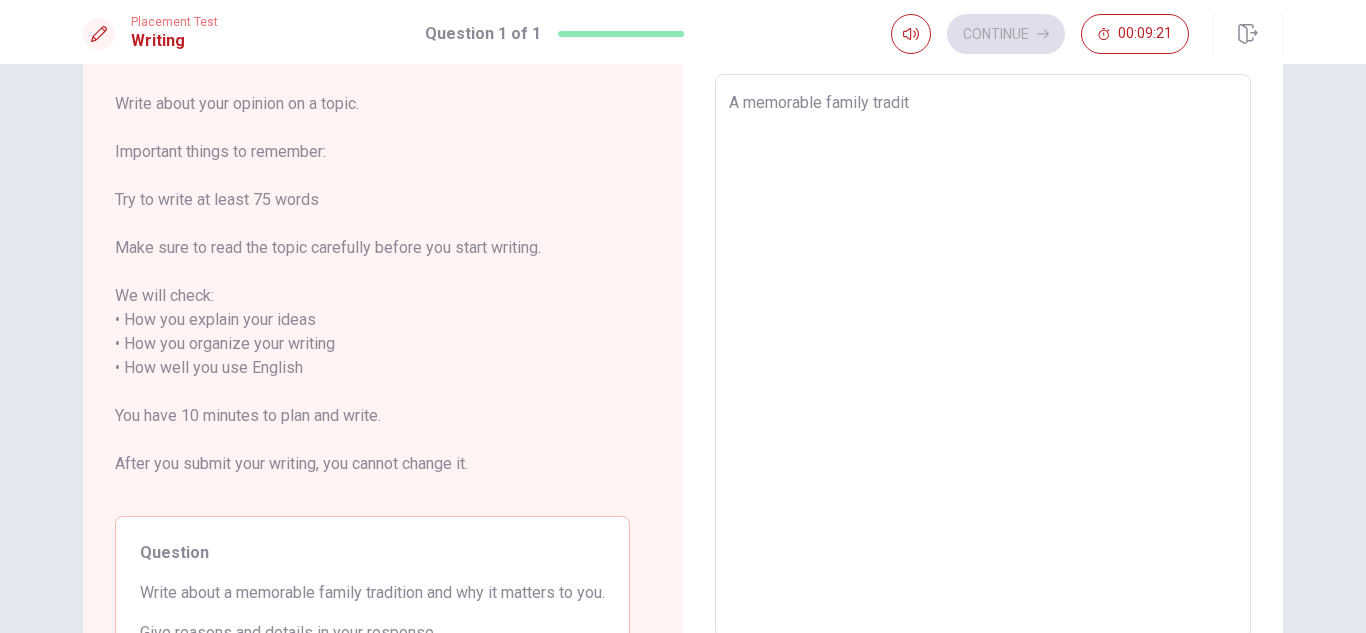 type on "x" 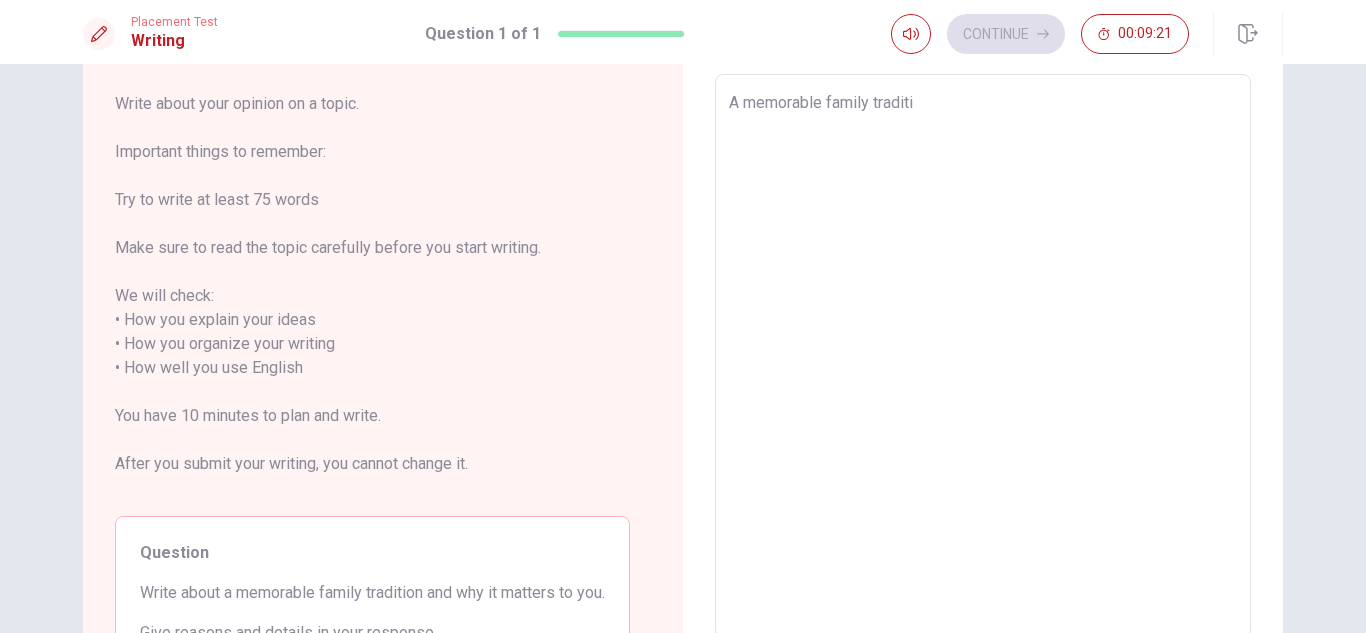 type on "x" 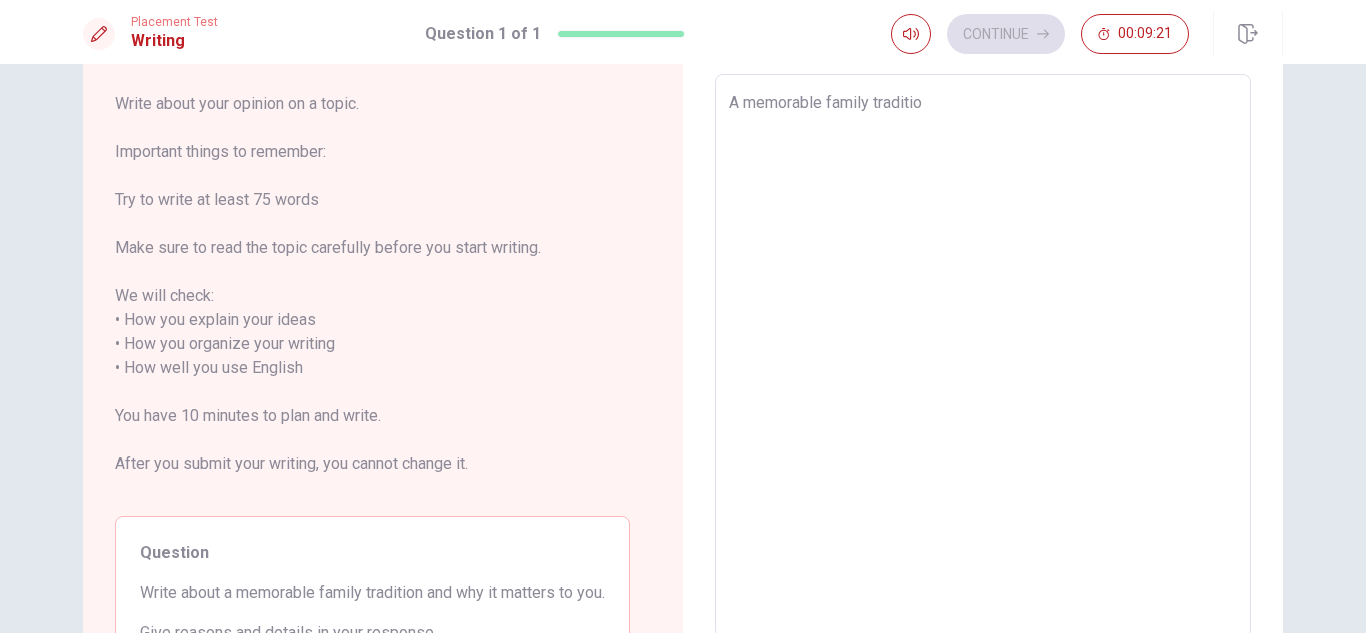 type on "x" 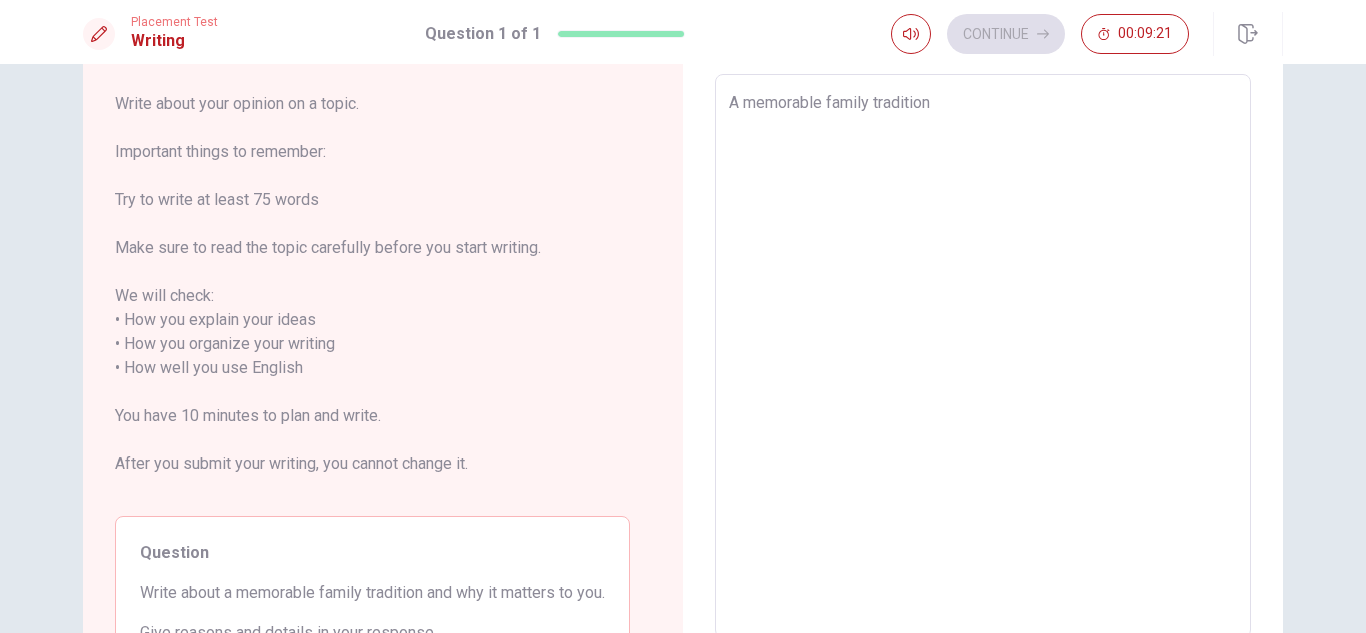 type on "x" 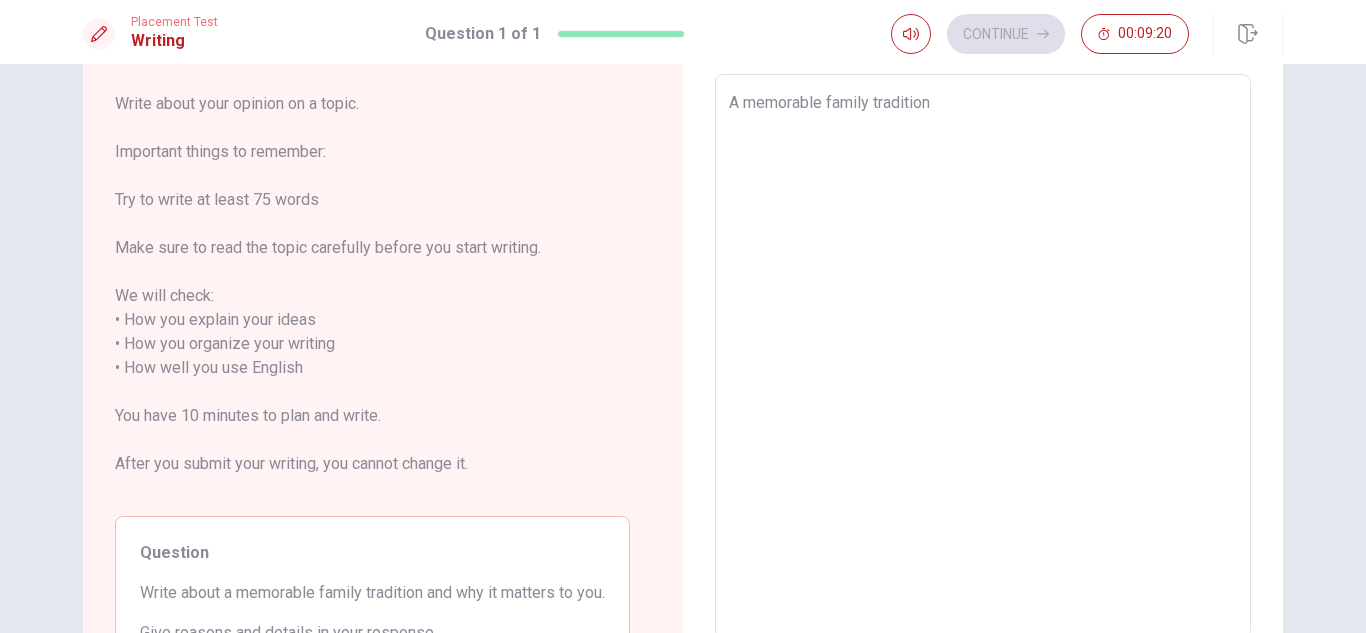 type on "A memorable family tradition" 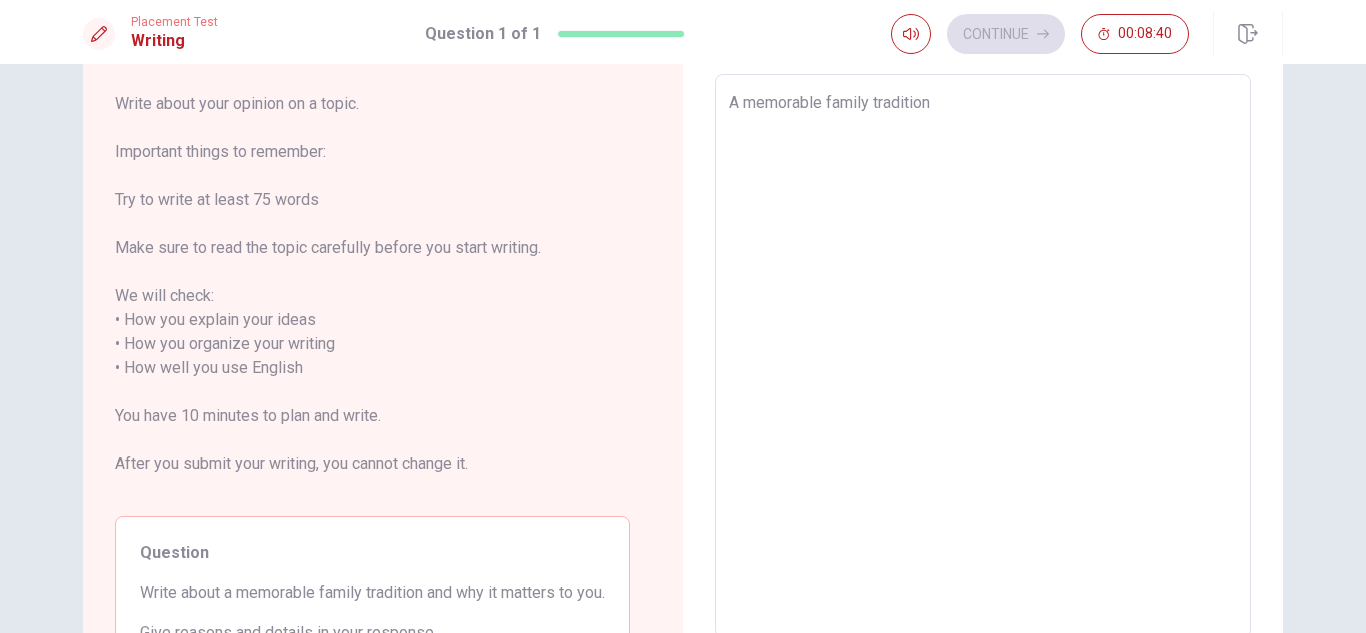 type on "x" 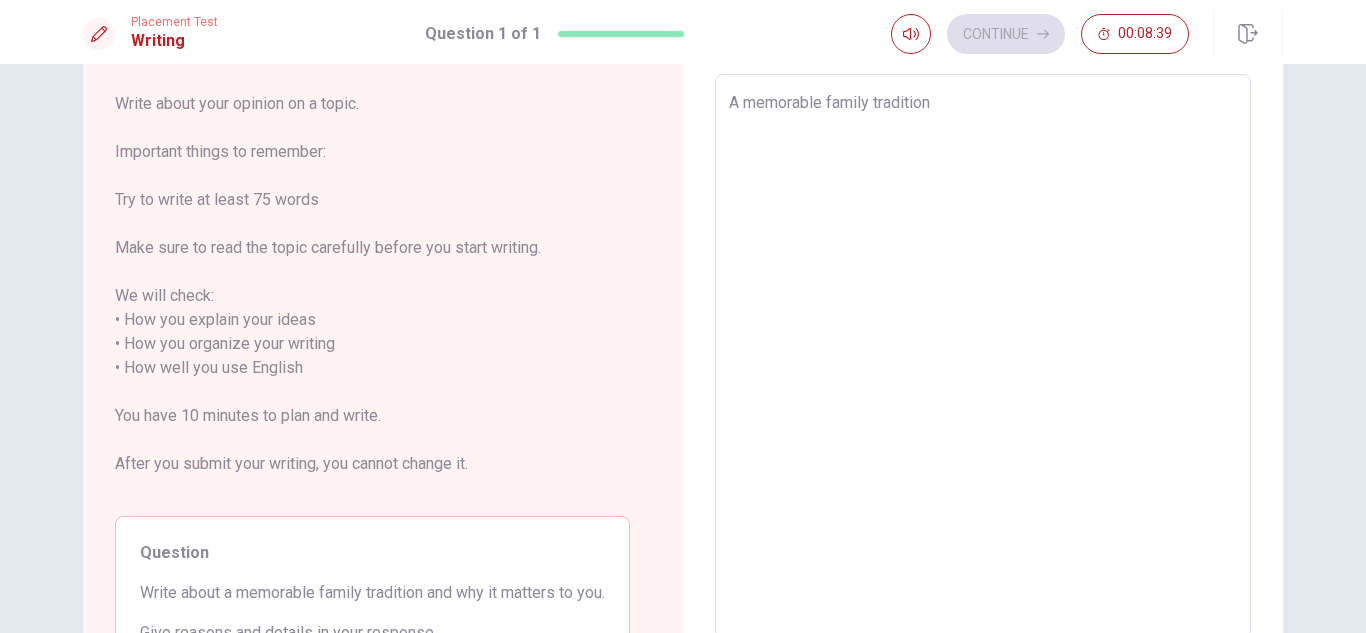 type on "A memorable family tradition f" 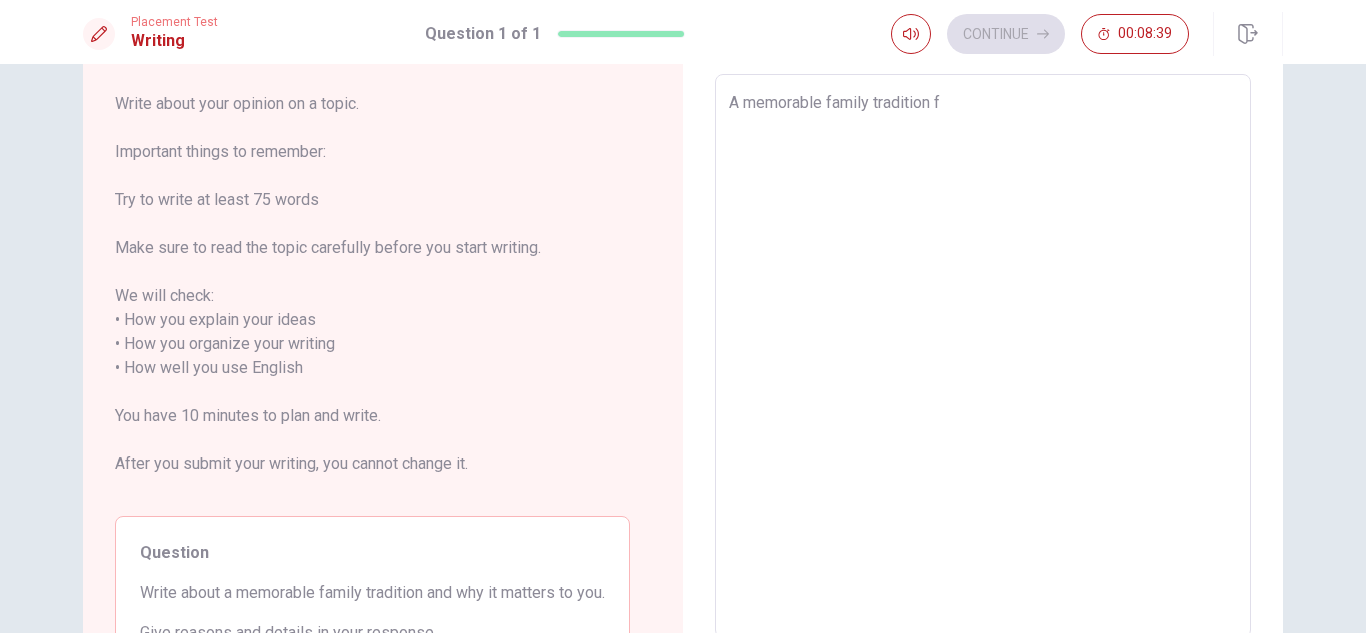 type on "x" 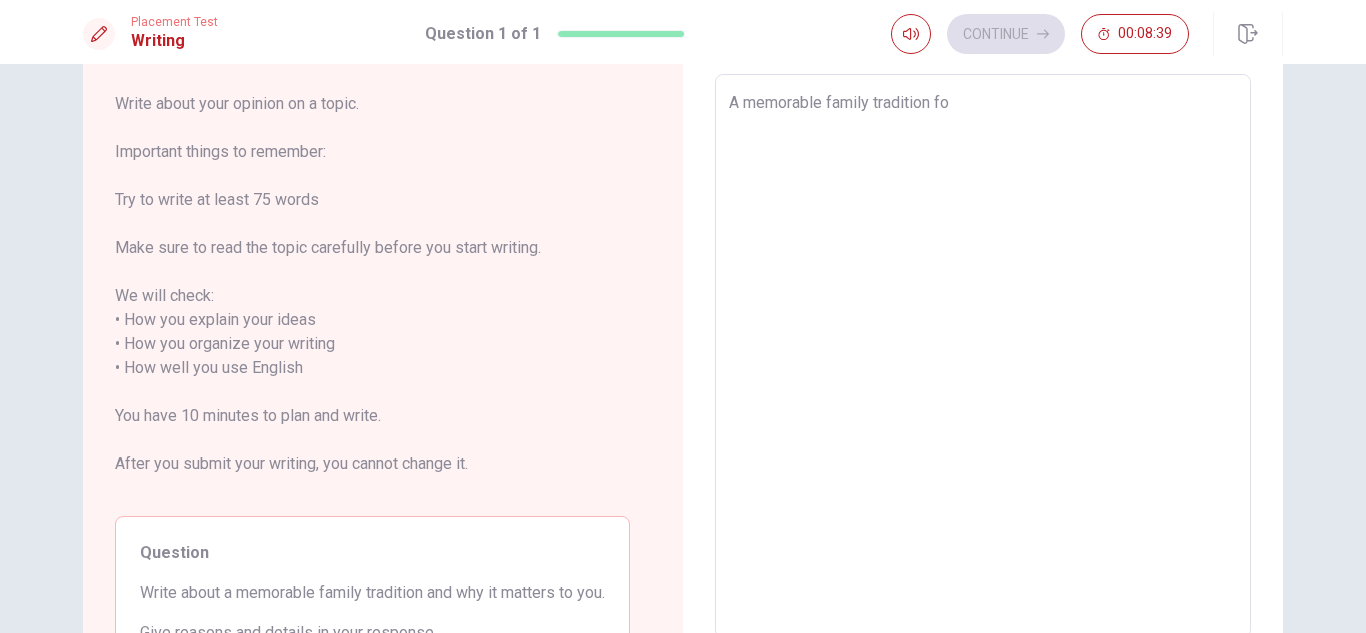 type on "x" 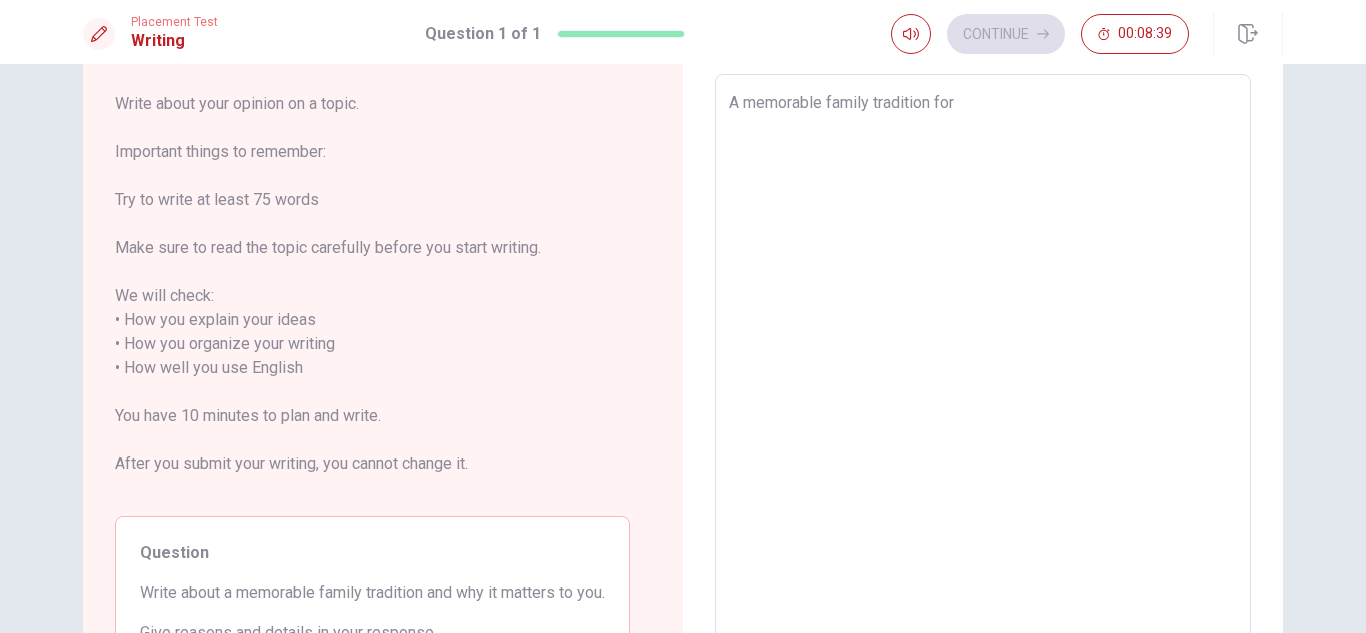 type on "x" 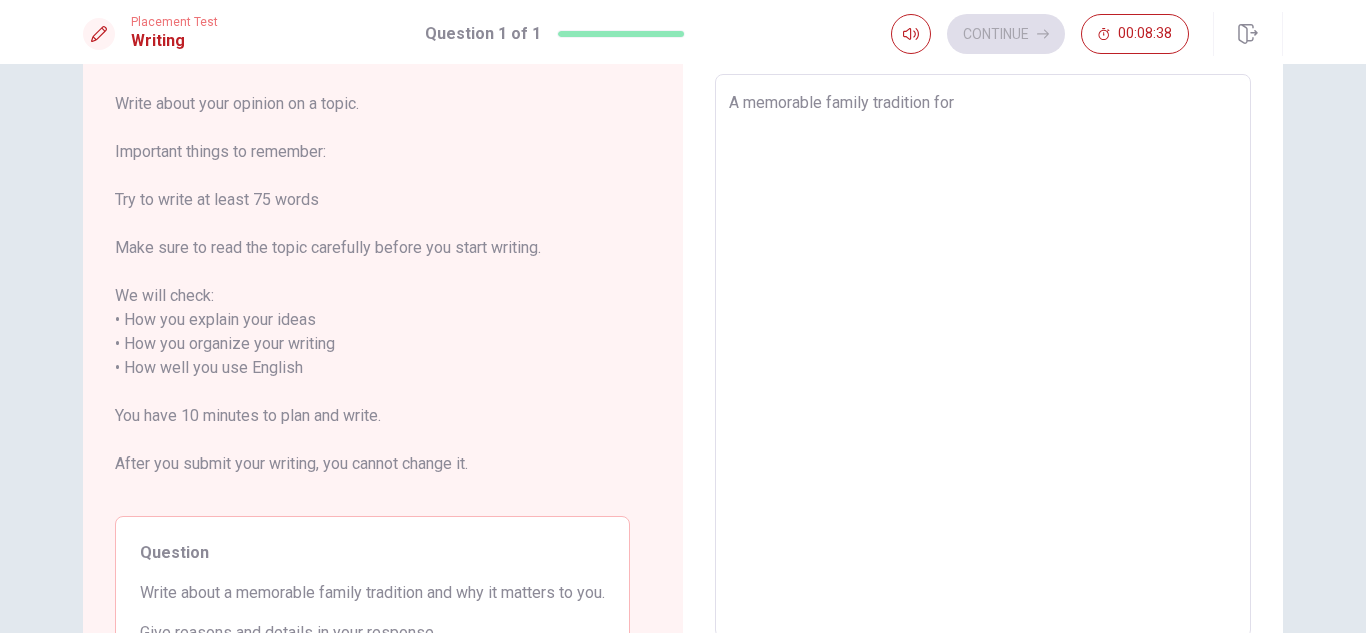 type on "A memorable family tradition for m" 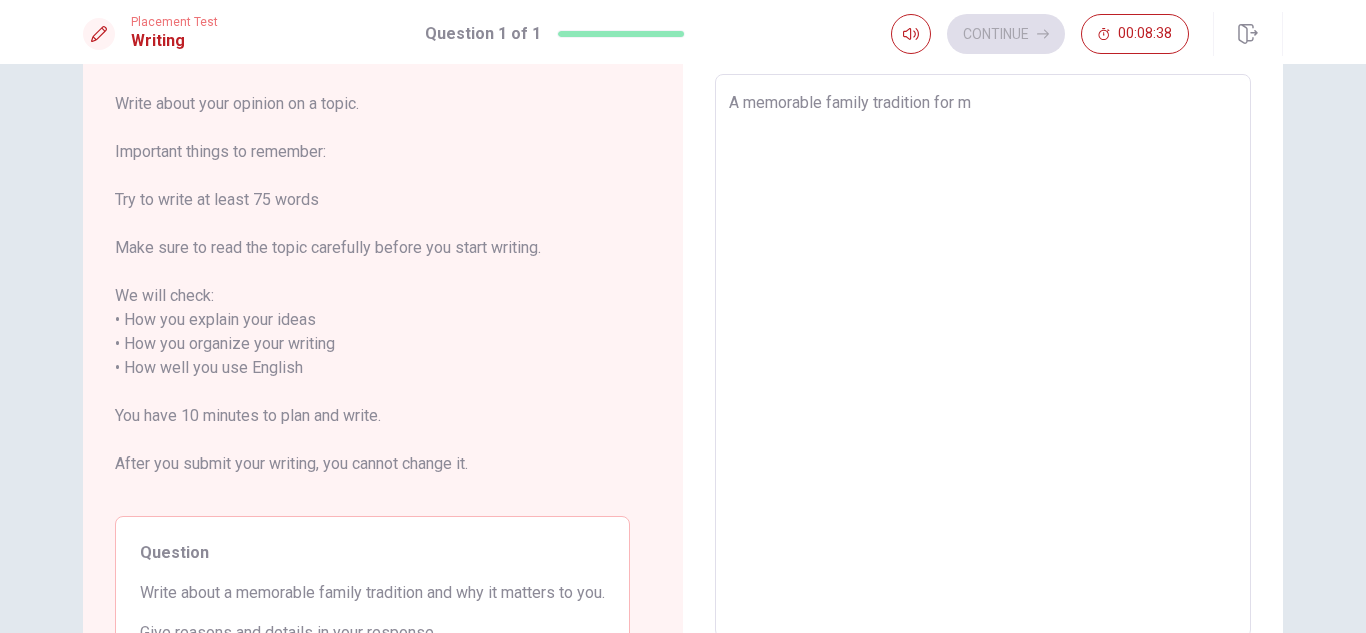 type on "x" 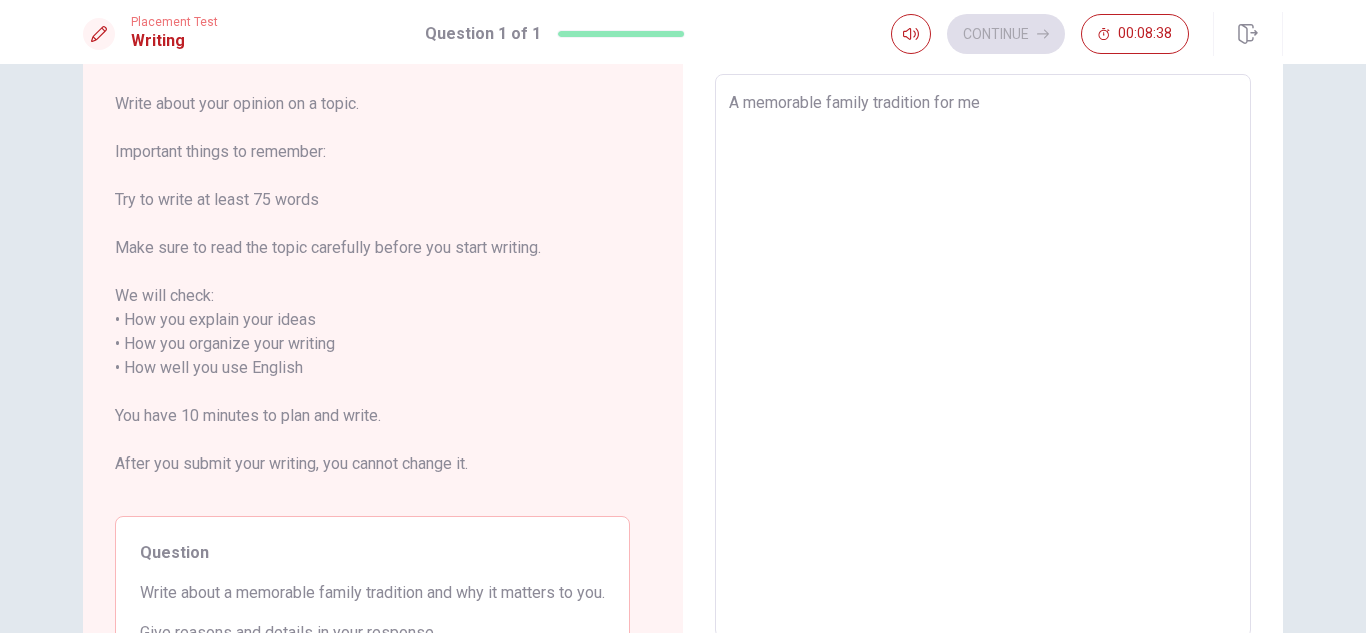 type on "x" 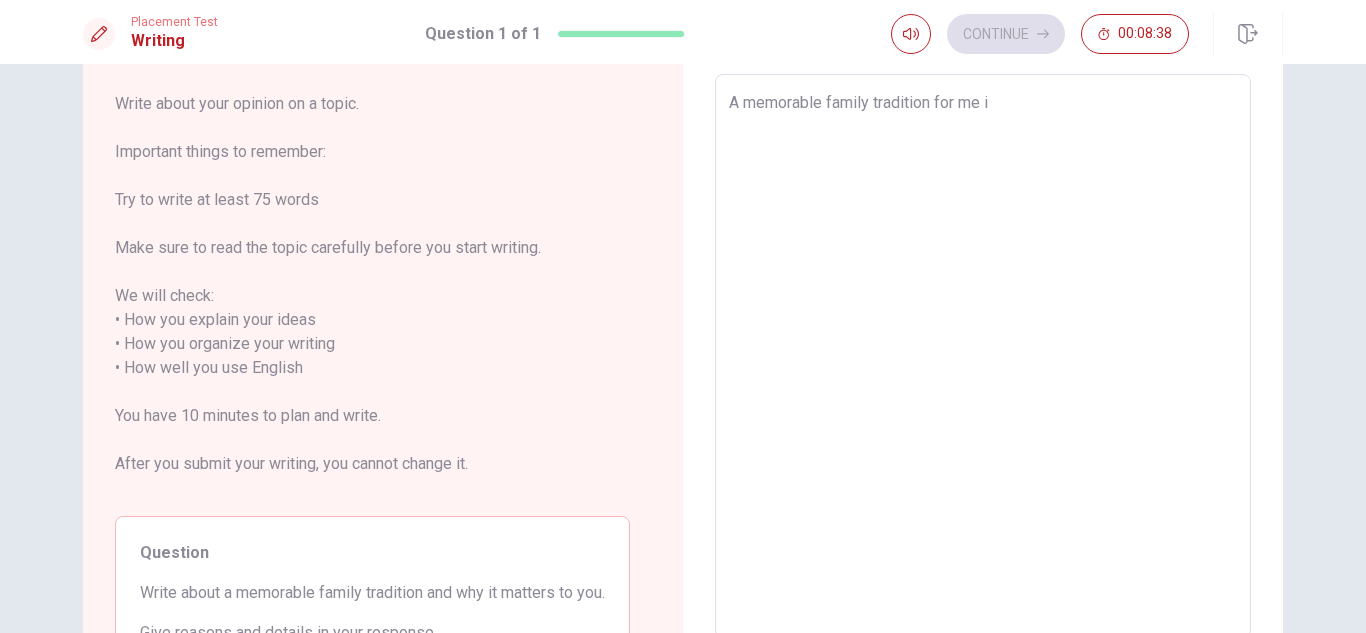 type on "x" 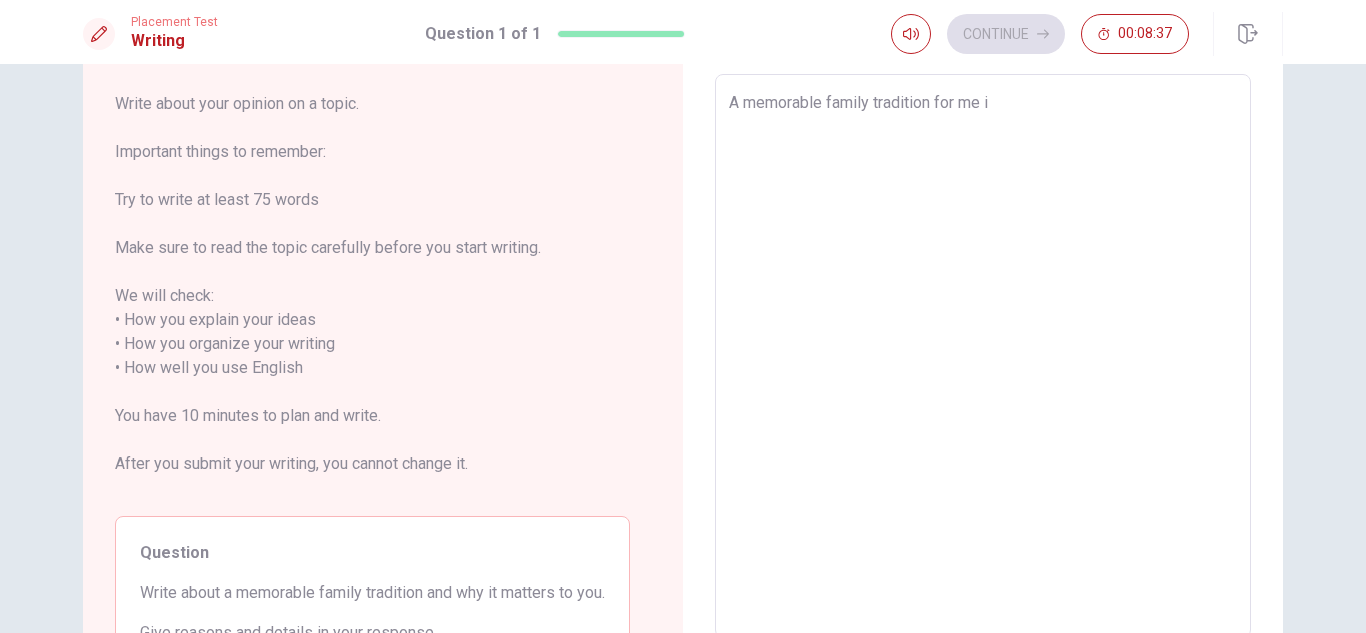 type on "A memorable family tradition for me is" 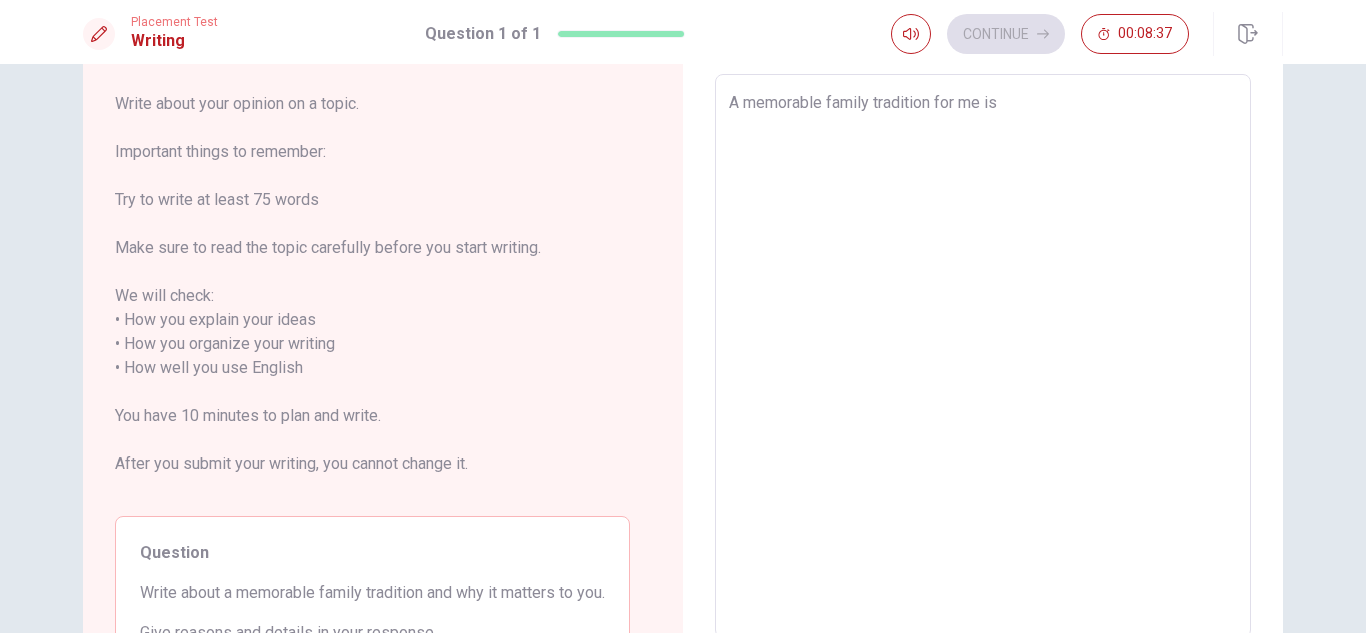 type on "x" 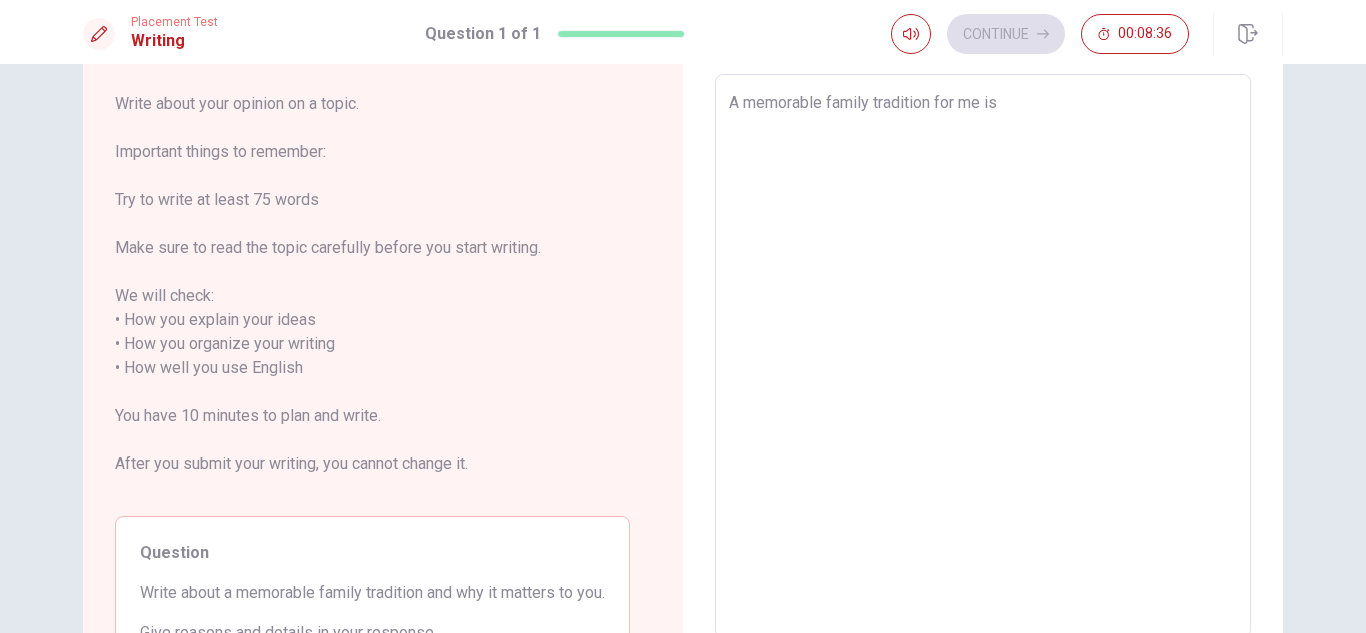 type on "A memorable family tradition for me is t" 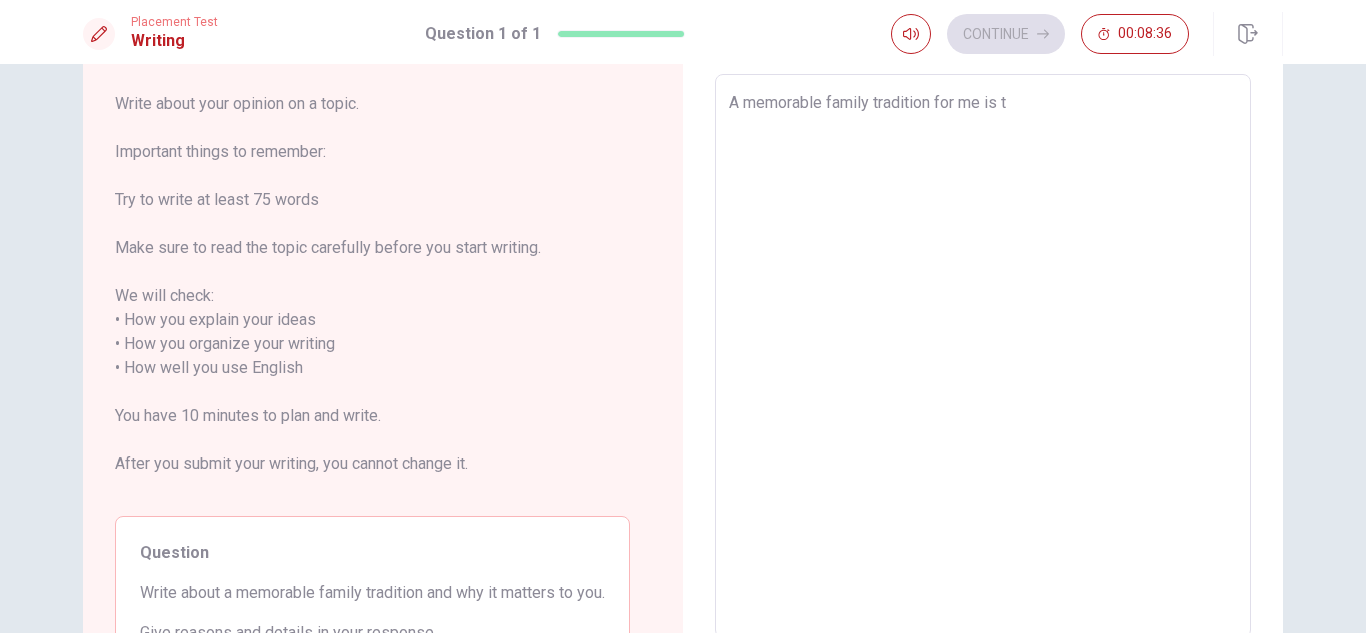 type on "x" 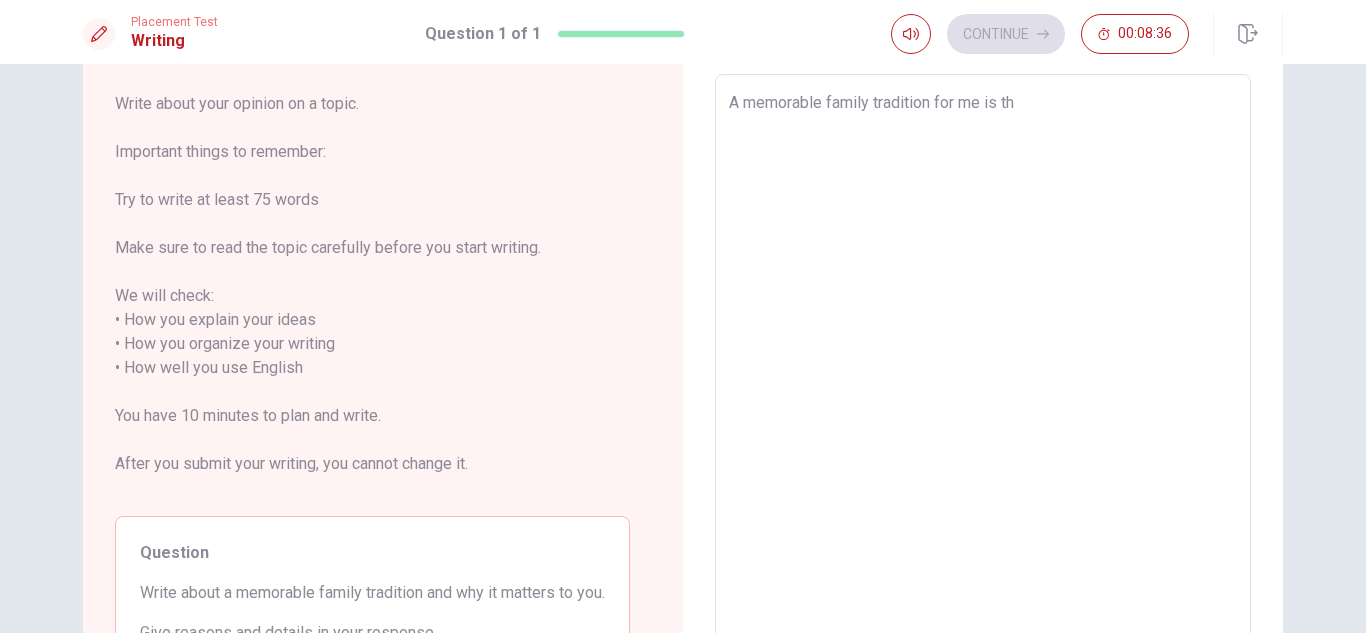 type on "x" 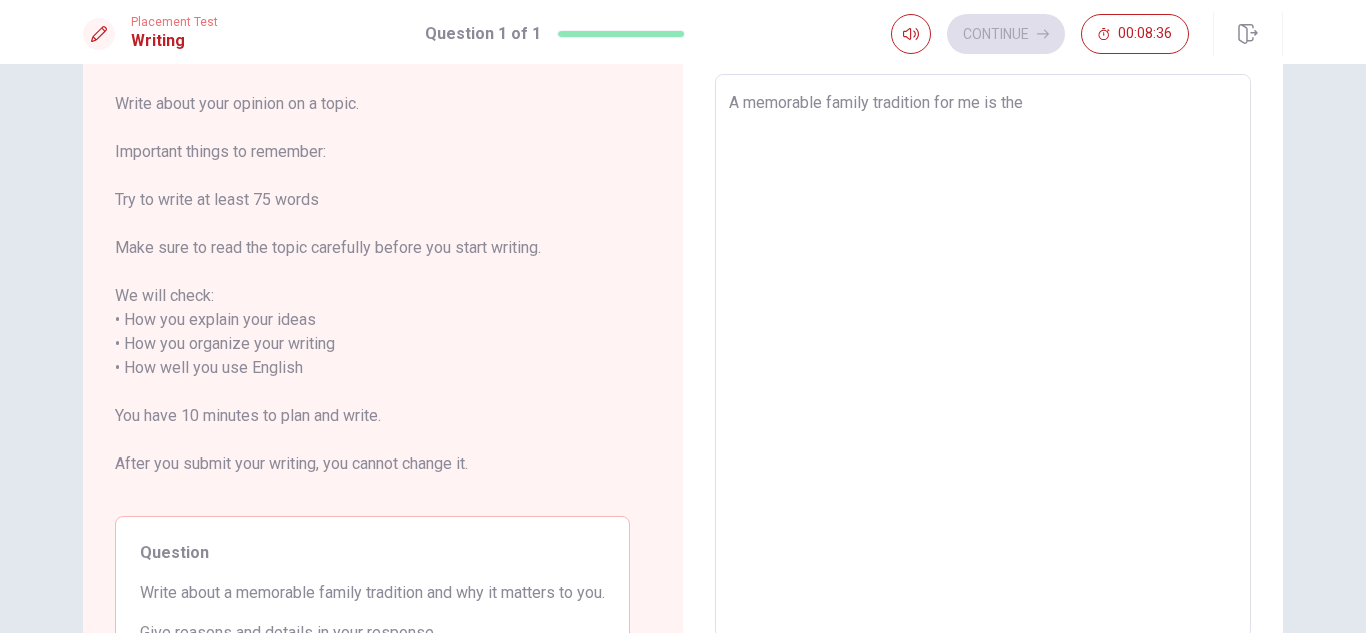 type on "x" 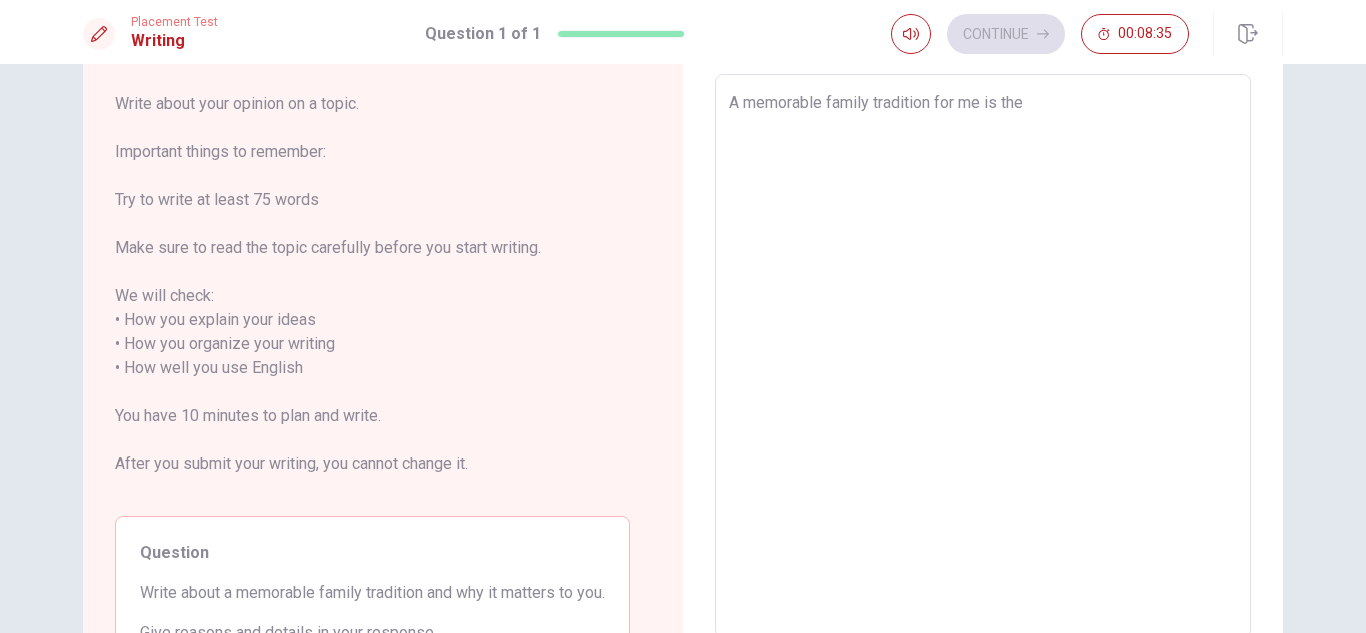 type on "A memorable family tradition for me is the" 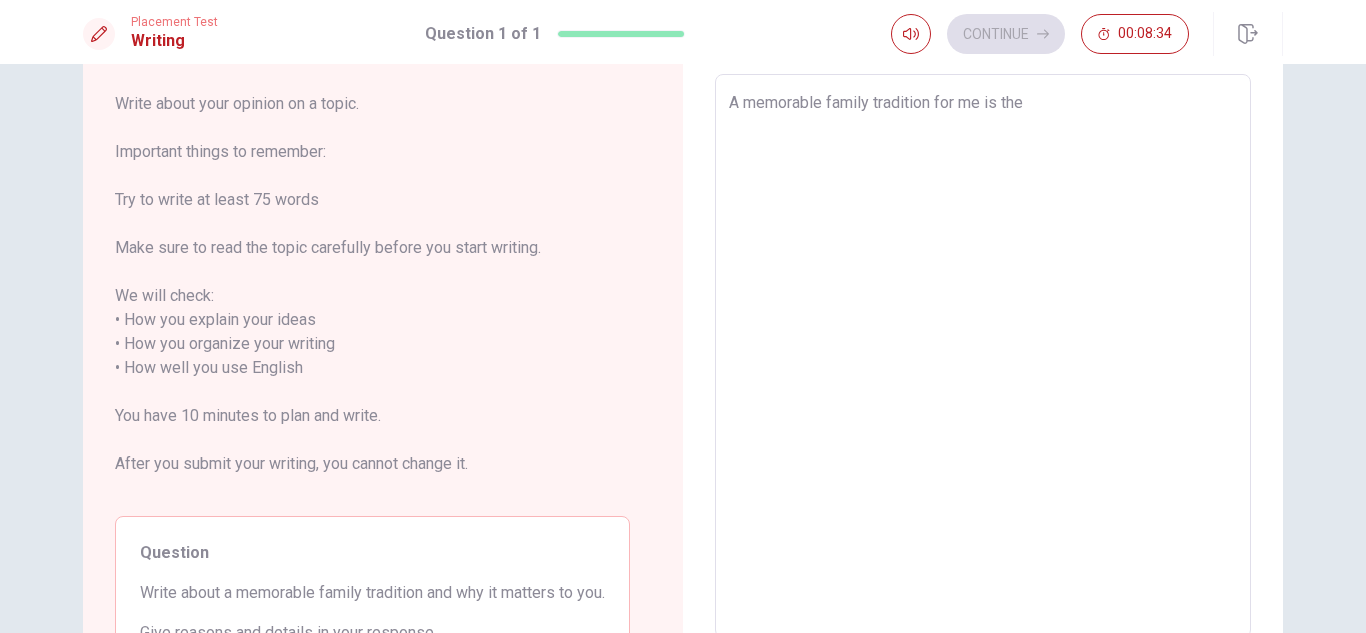 type on "x" 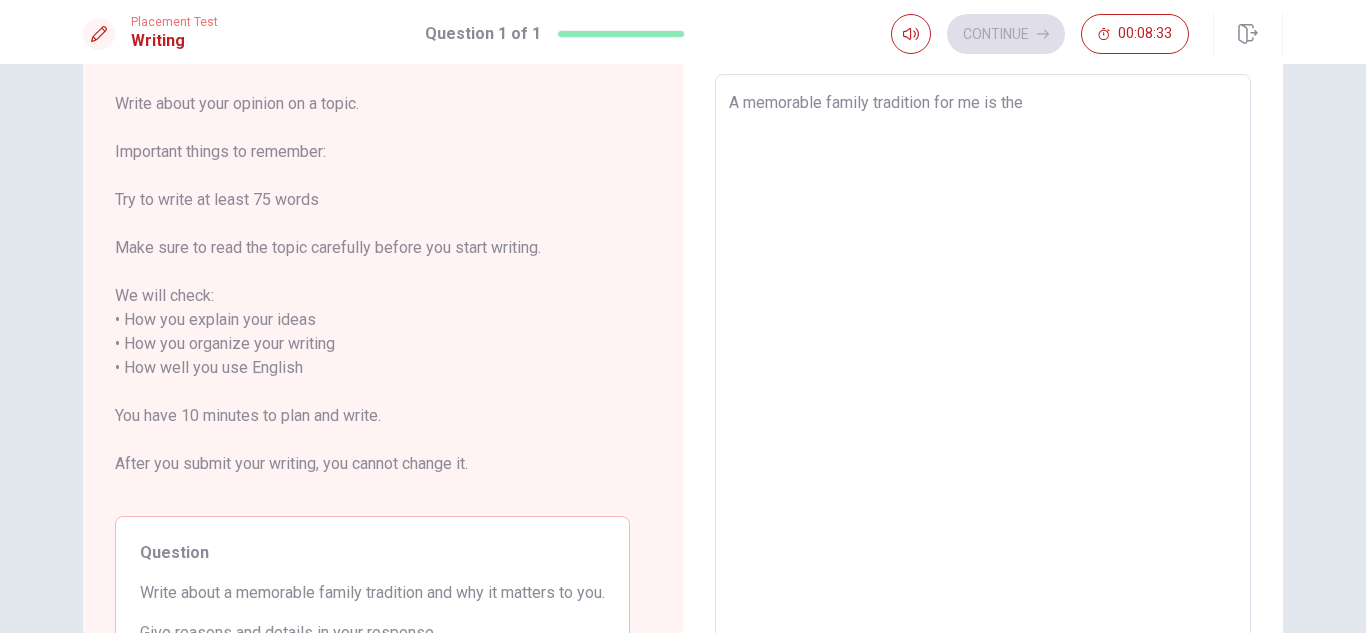 type on "A memorable family tradition for me is the C" 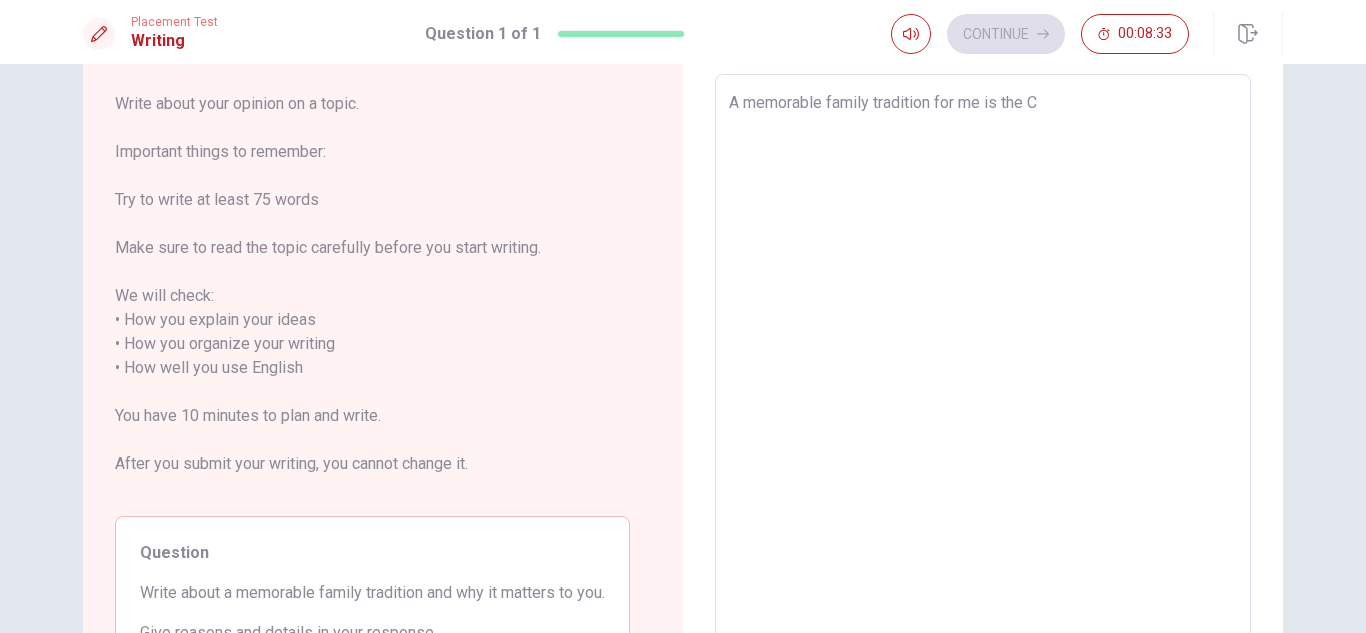 type on "x" 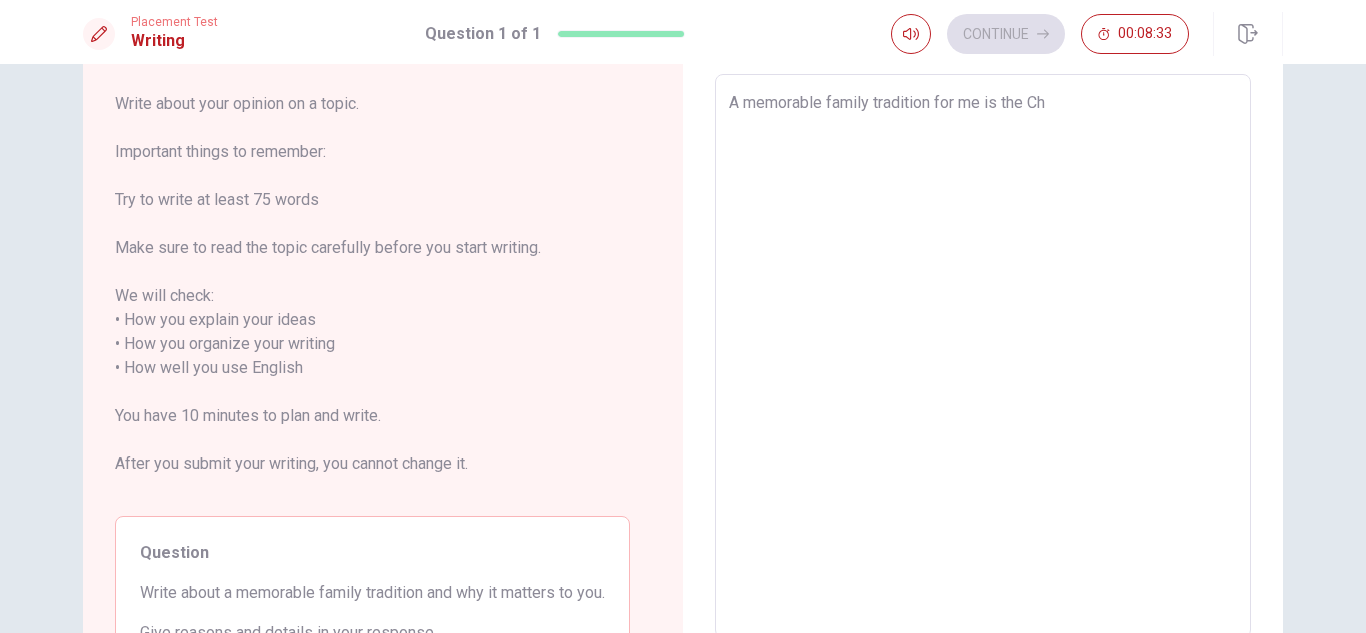 type on "x" 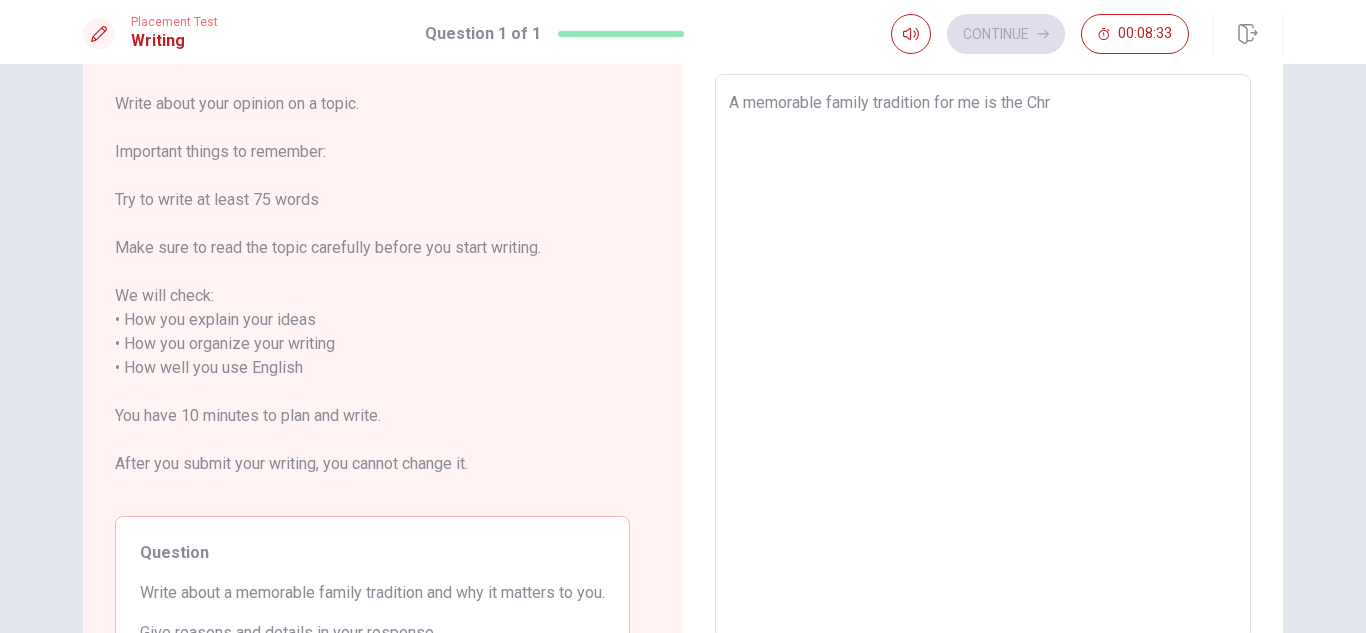 type on "x" 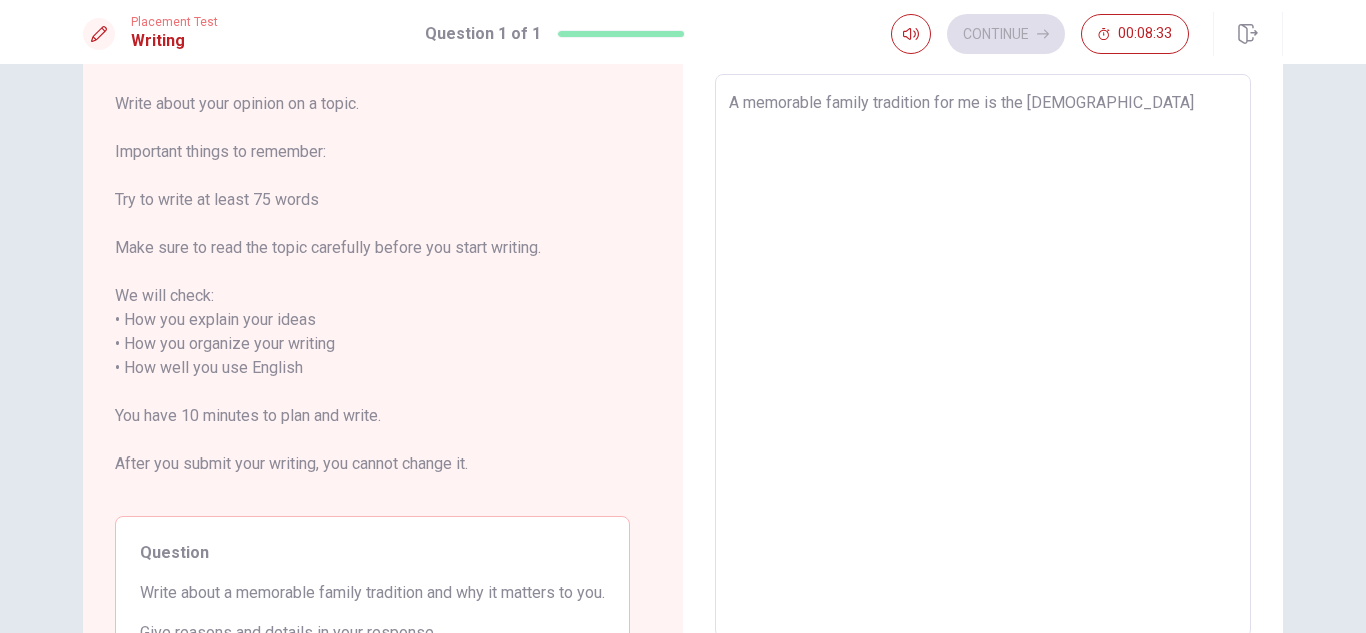 type on "x" 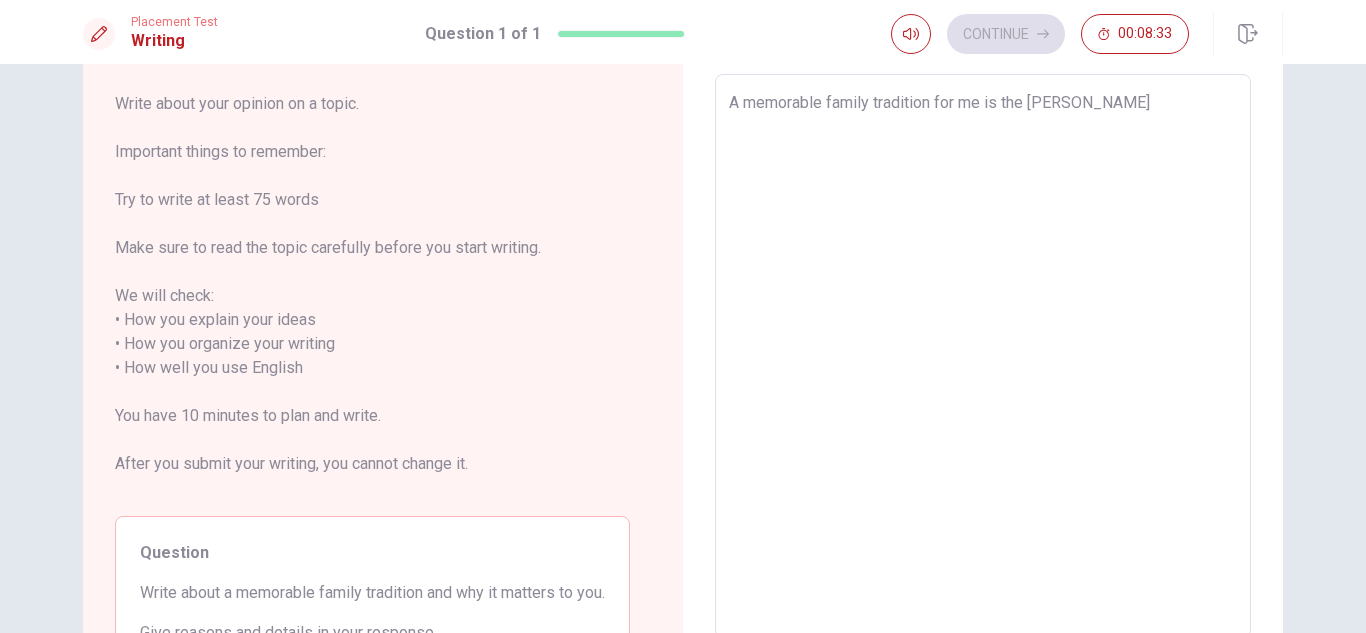 type on "x" 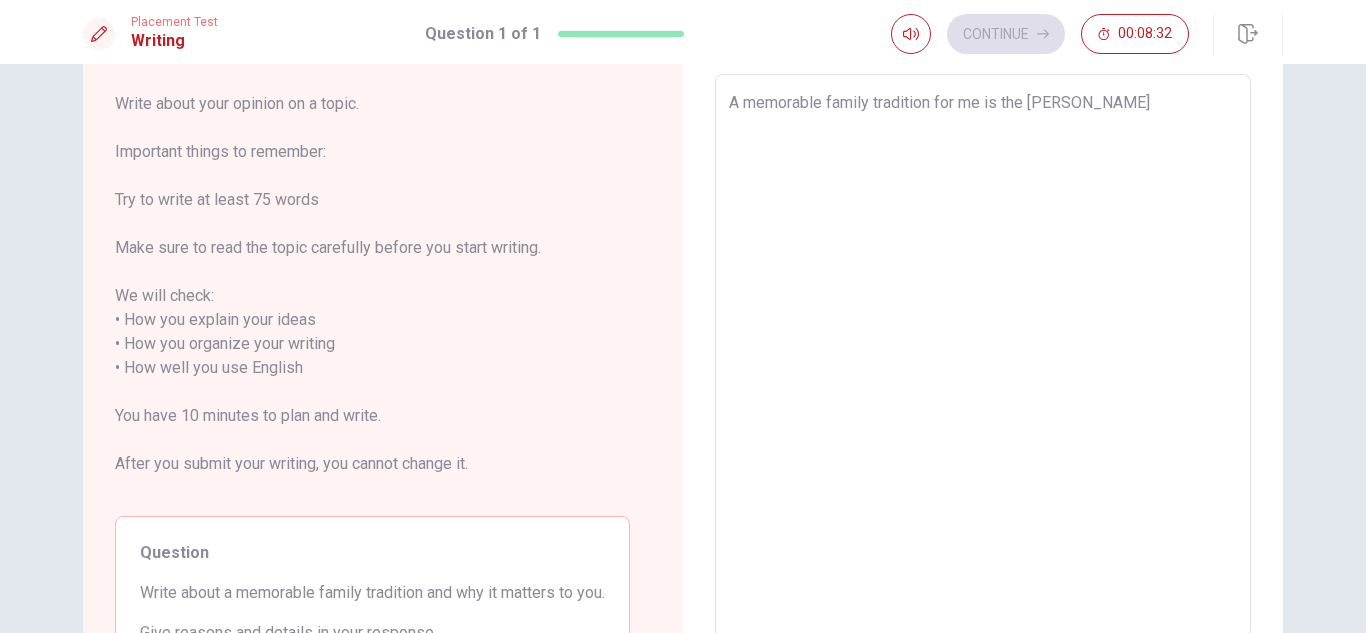 type on "A memorable family tradition for me is the [DEMOGRAPHIC_DATA]" 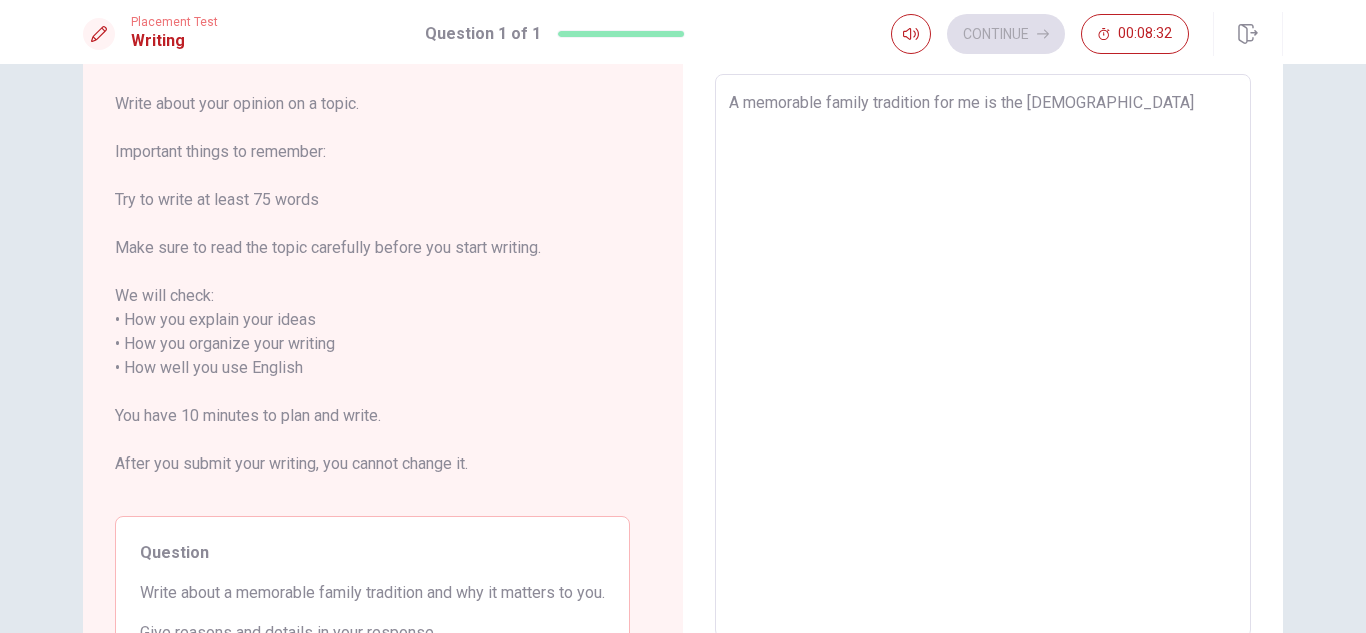 type on "x" 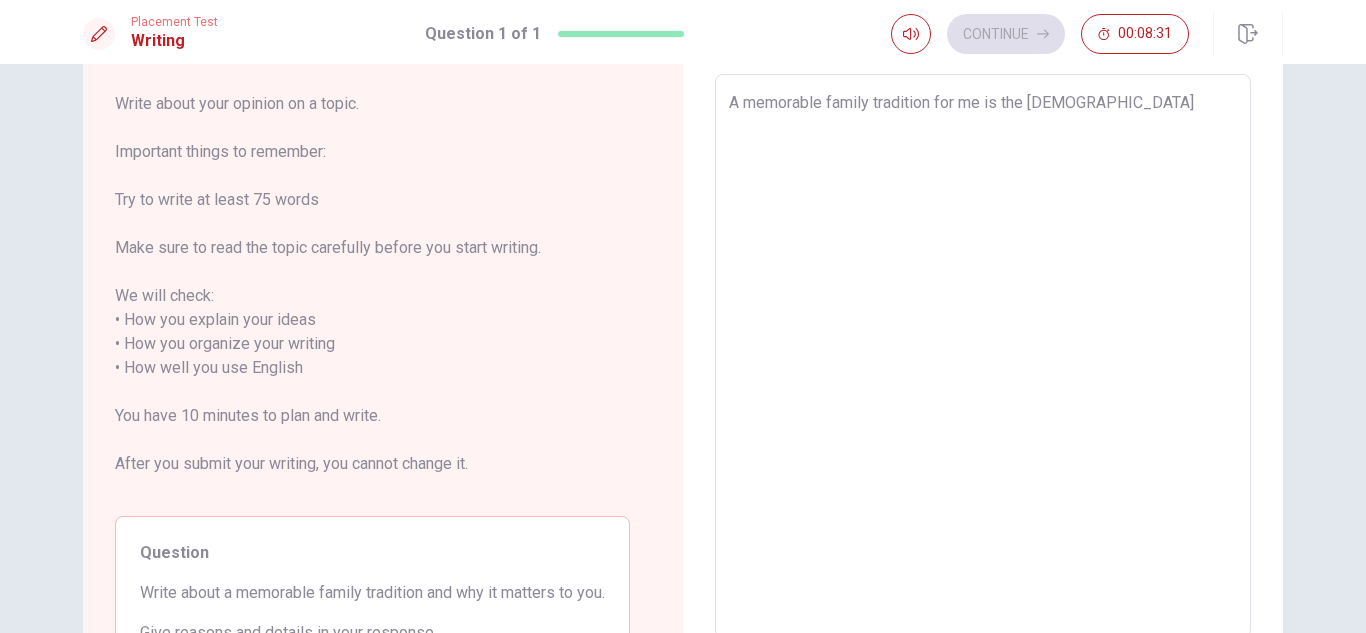 type on "A memorable family tradition for me is the [DEMOGRAPHIC_DATA]" 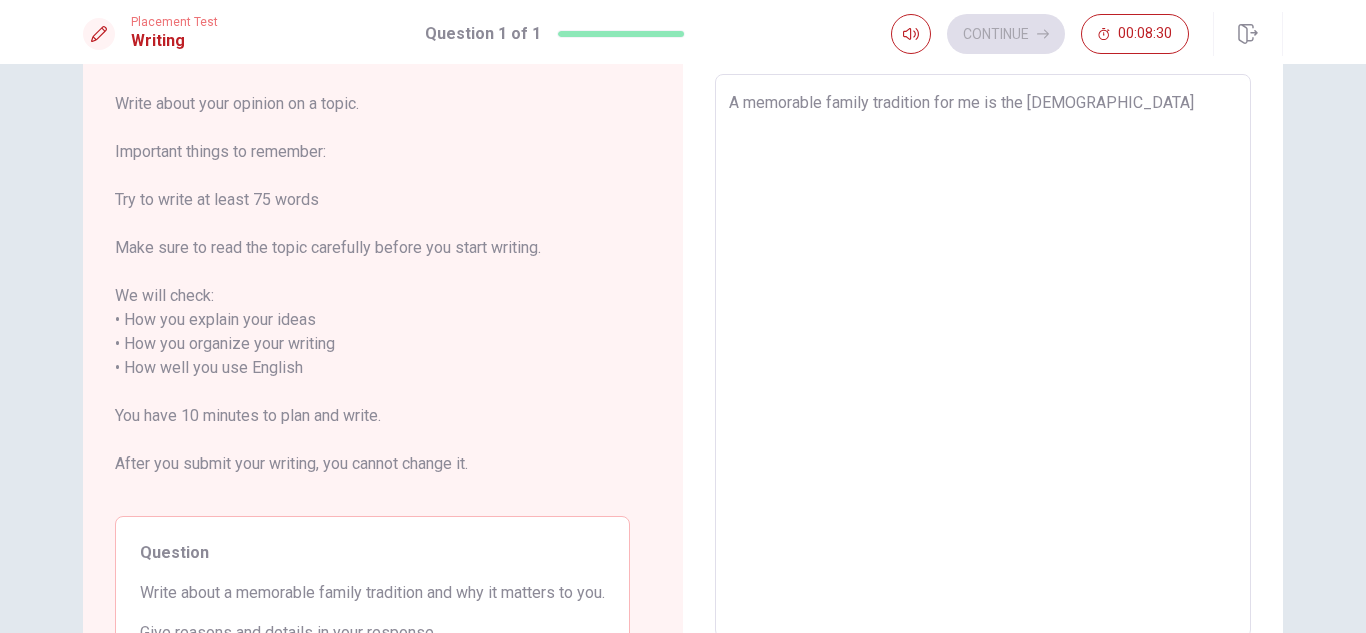 type on "A memorable family tradition for me is the [DEMOGRAPHIC_DATA]" 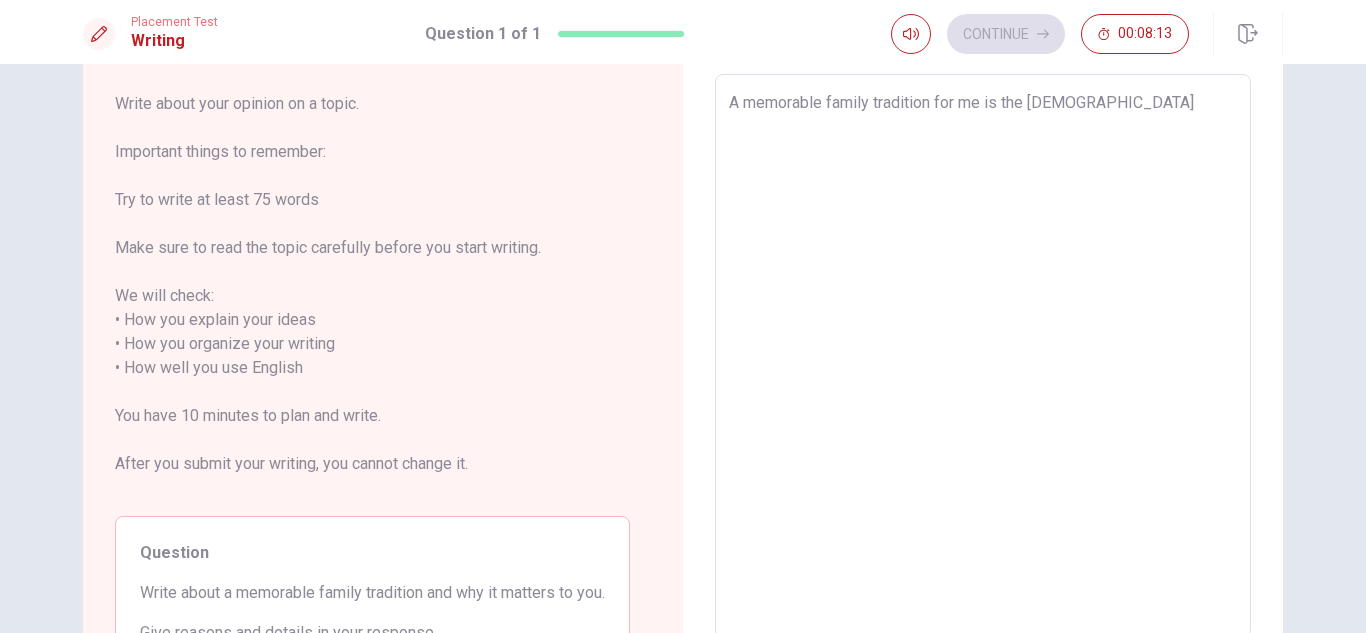 click on "A memorable family tradition for me is the [DEMOGRAPHIC_DATA]" at bounding box center [983, 356] 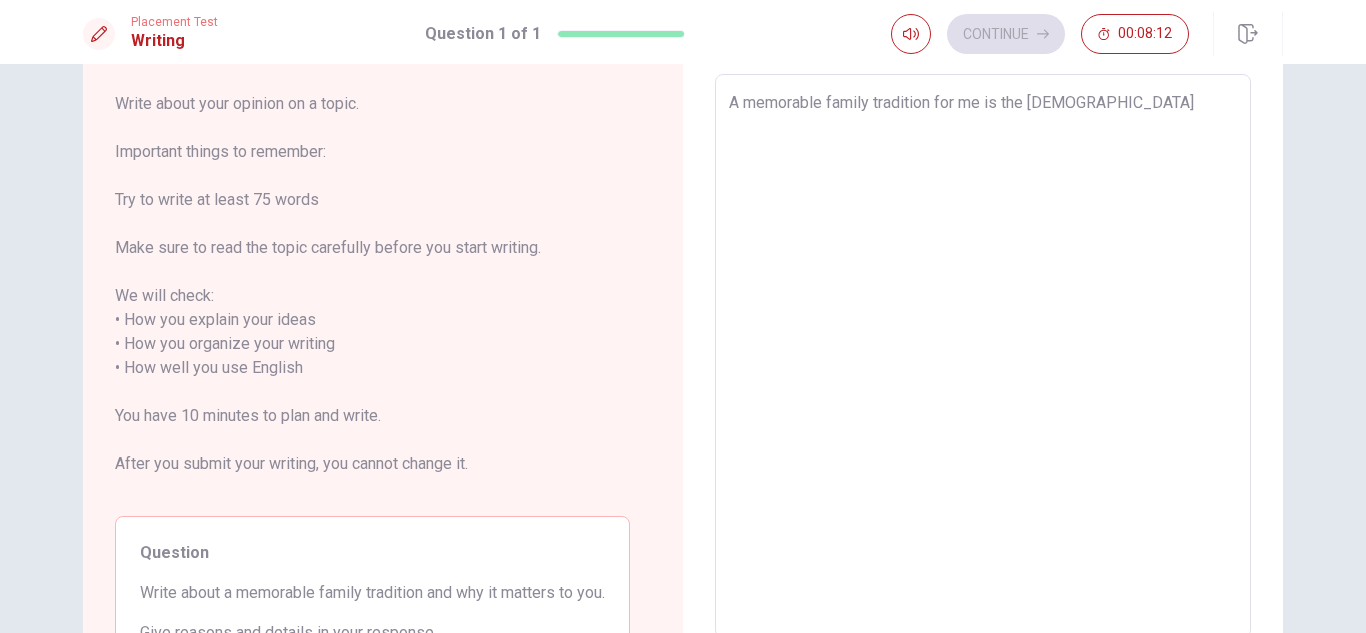 type on "A memorable family tradition for me is the Christmas" 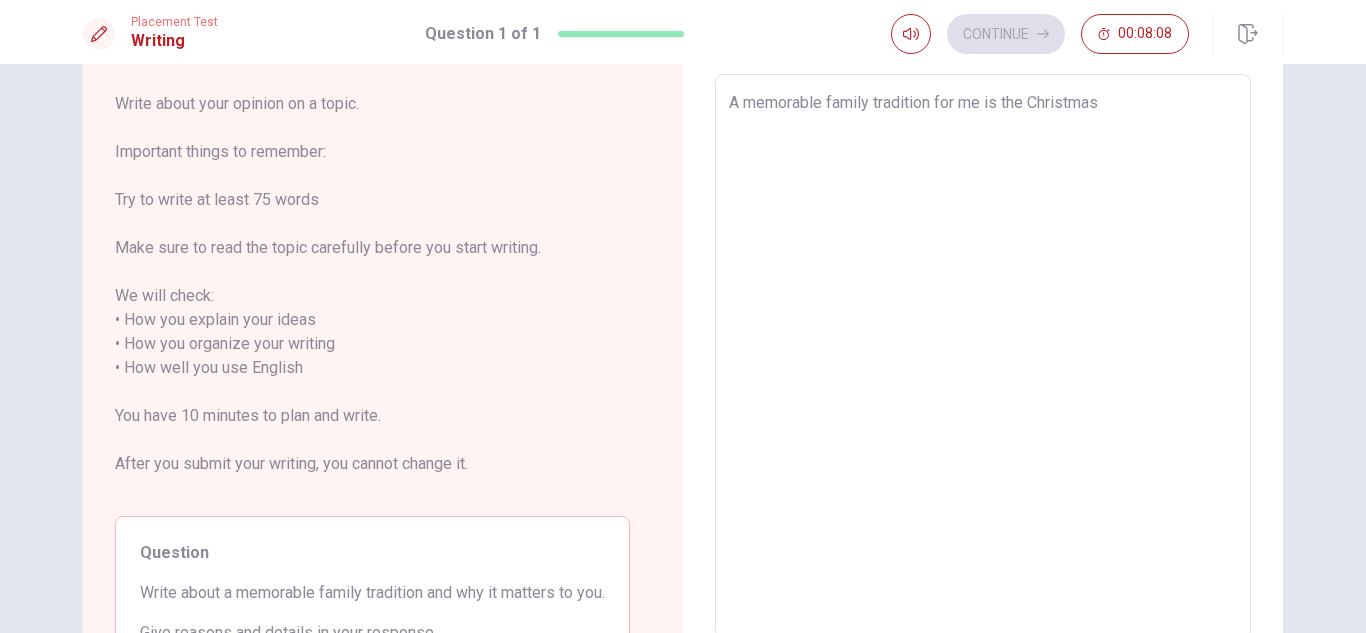 click on "A memorable family tradition for me is the Christmas" at bounding box center [983, 356] 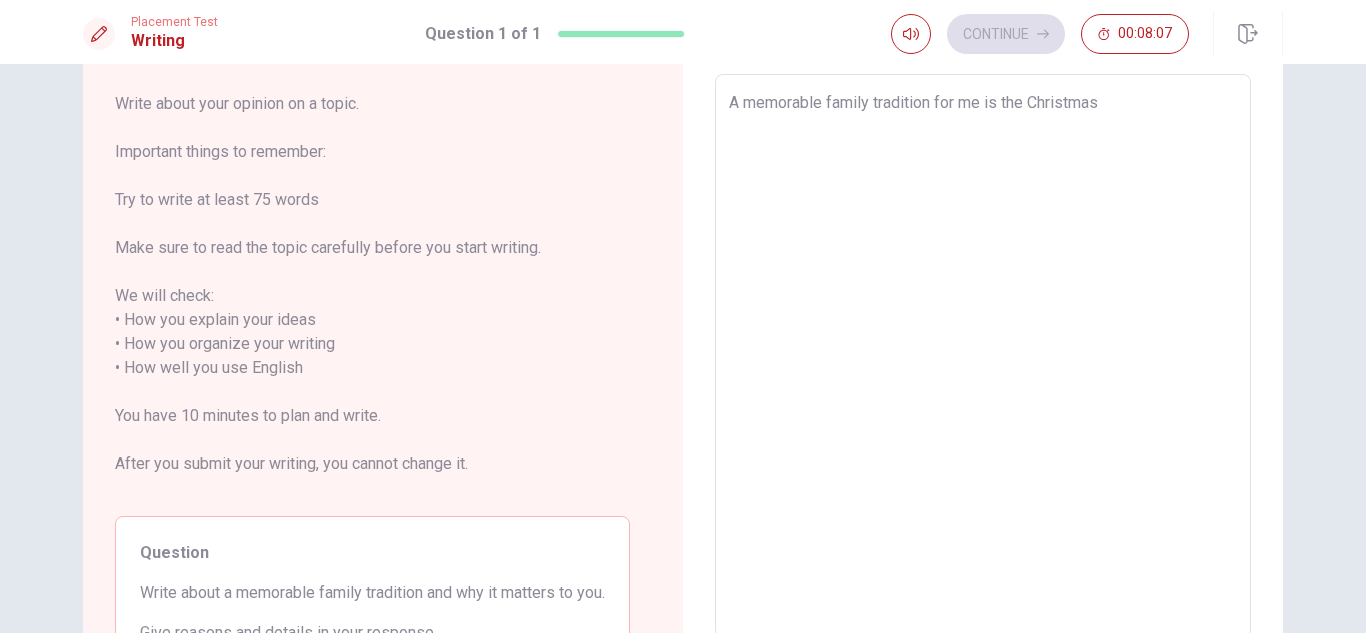 type on "A memorable family tradition for me is the Christmas," 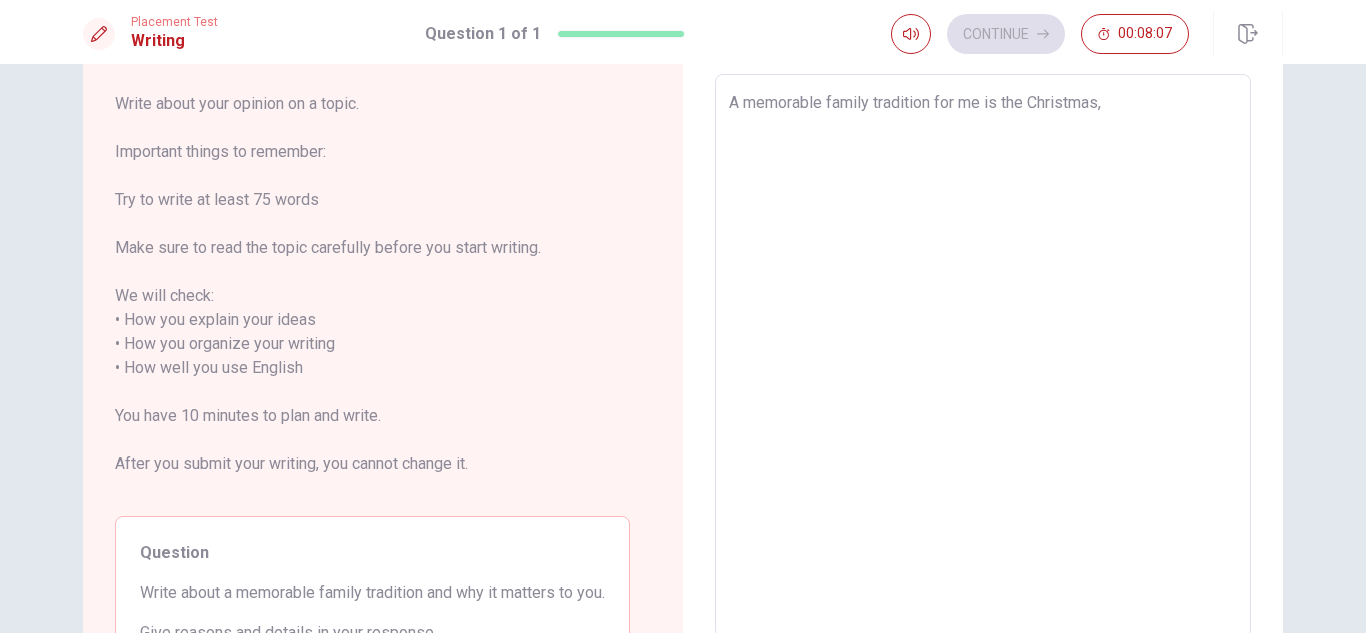 type on "x" 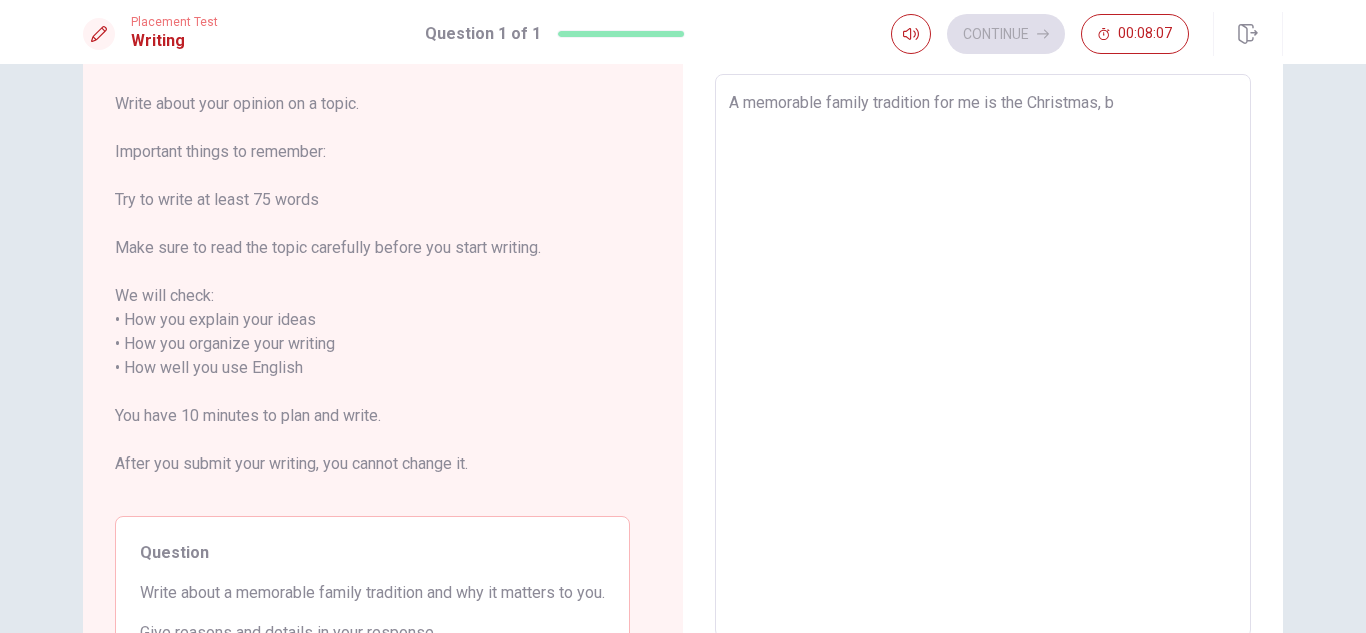 type on "x" 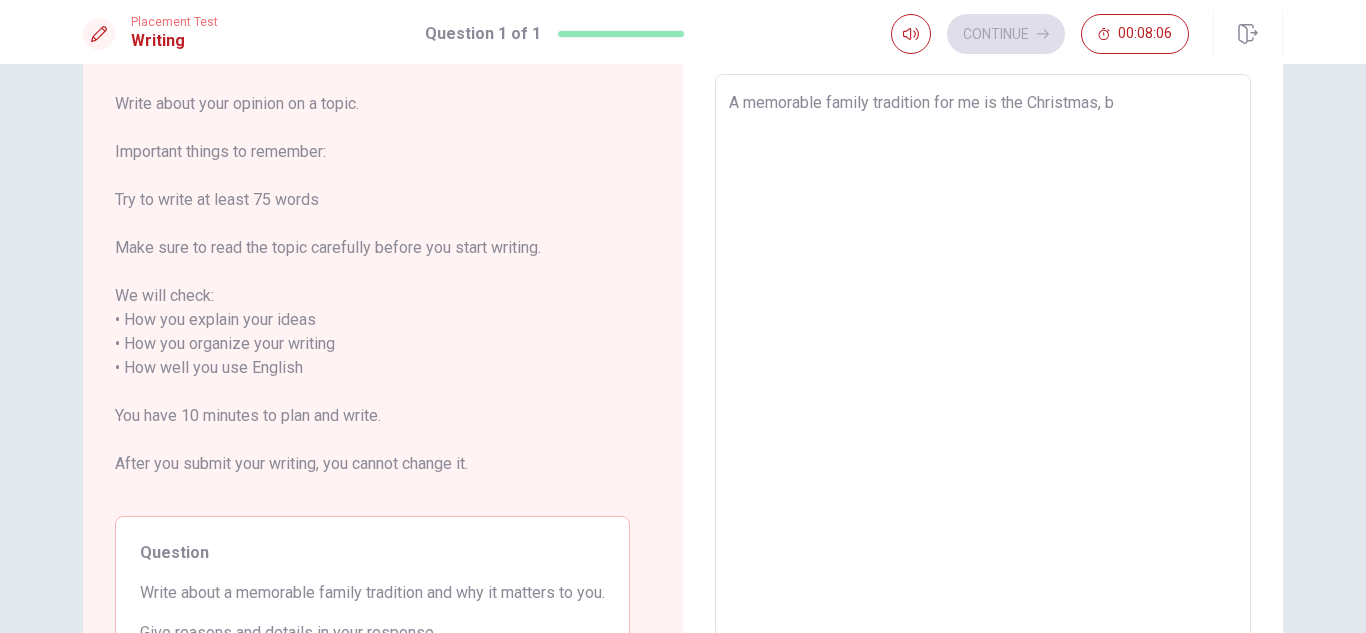 type on "A memorable family tradition for me is the Christmas, bu" 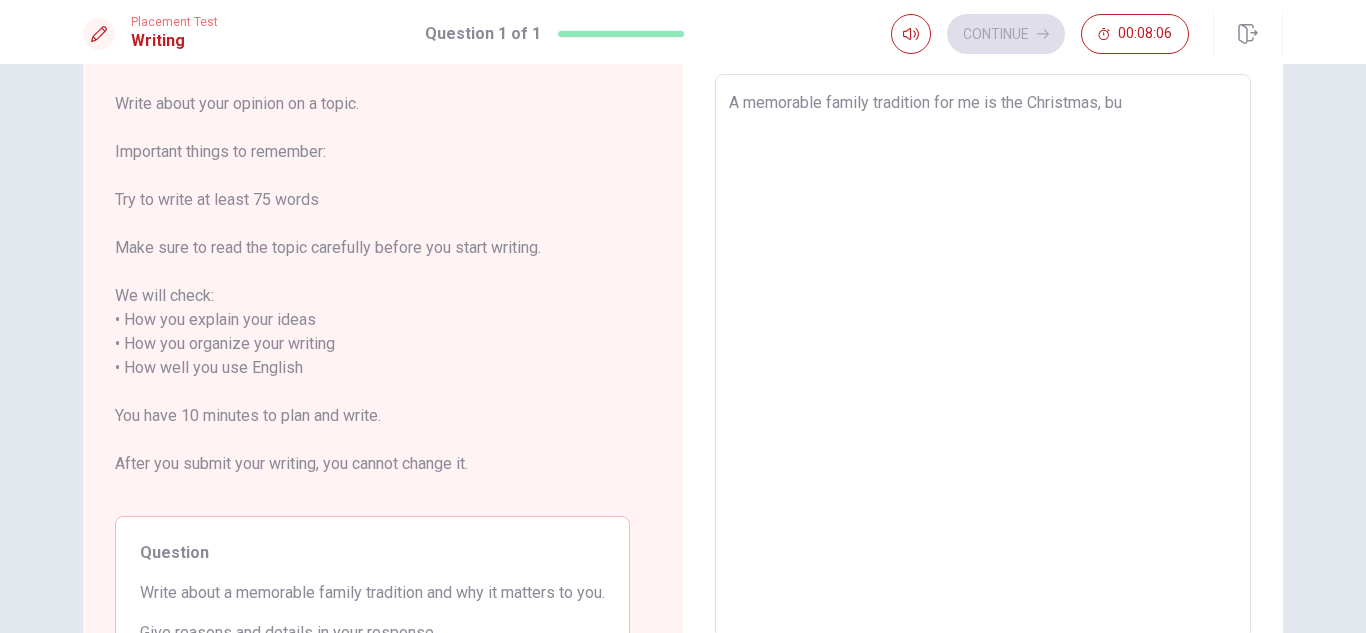 type on "x" 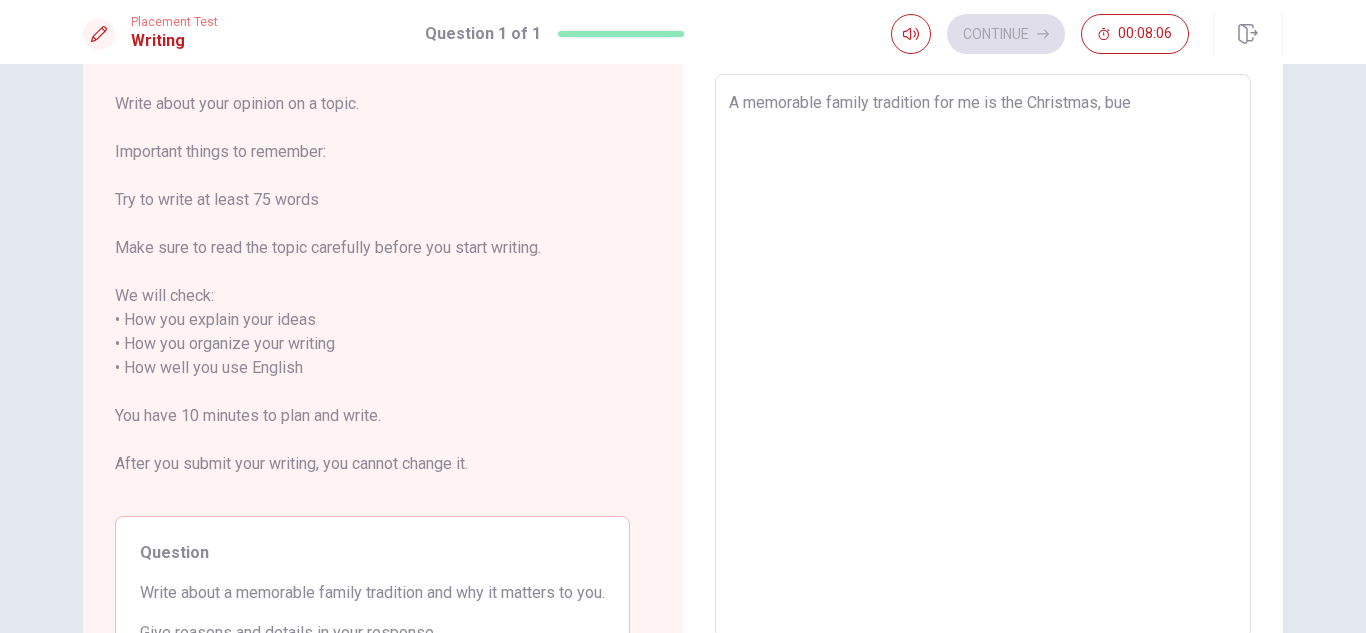 type on "x" 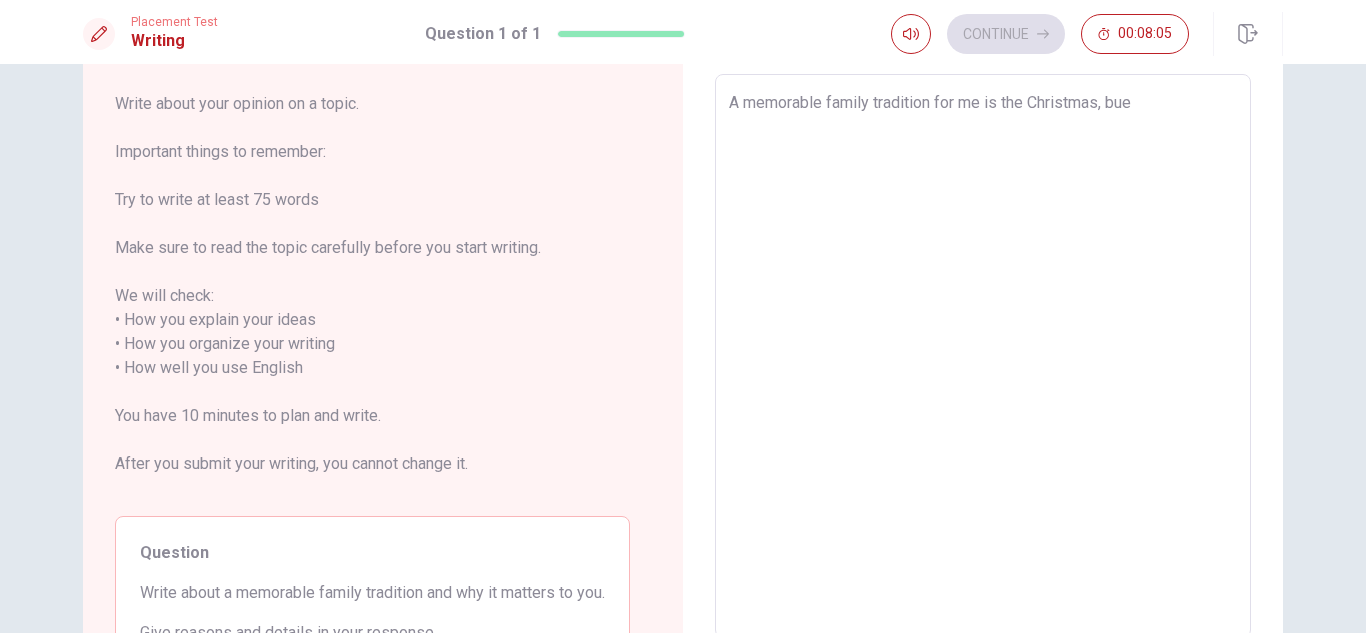 type on "A memorable family tradition for me is the Christmas, bu" 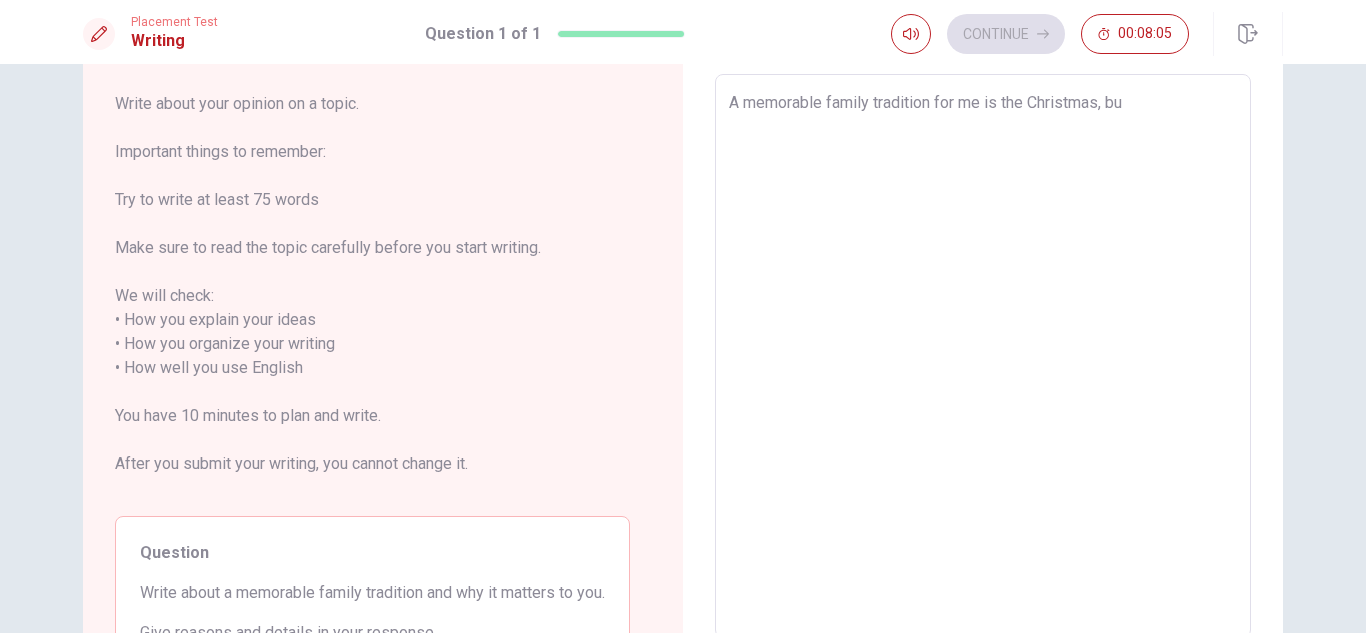 type on "x" 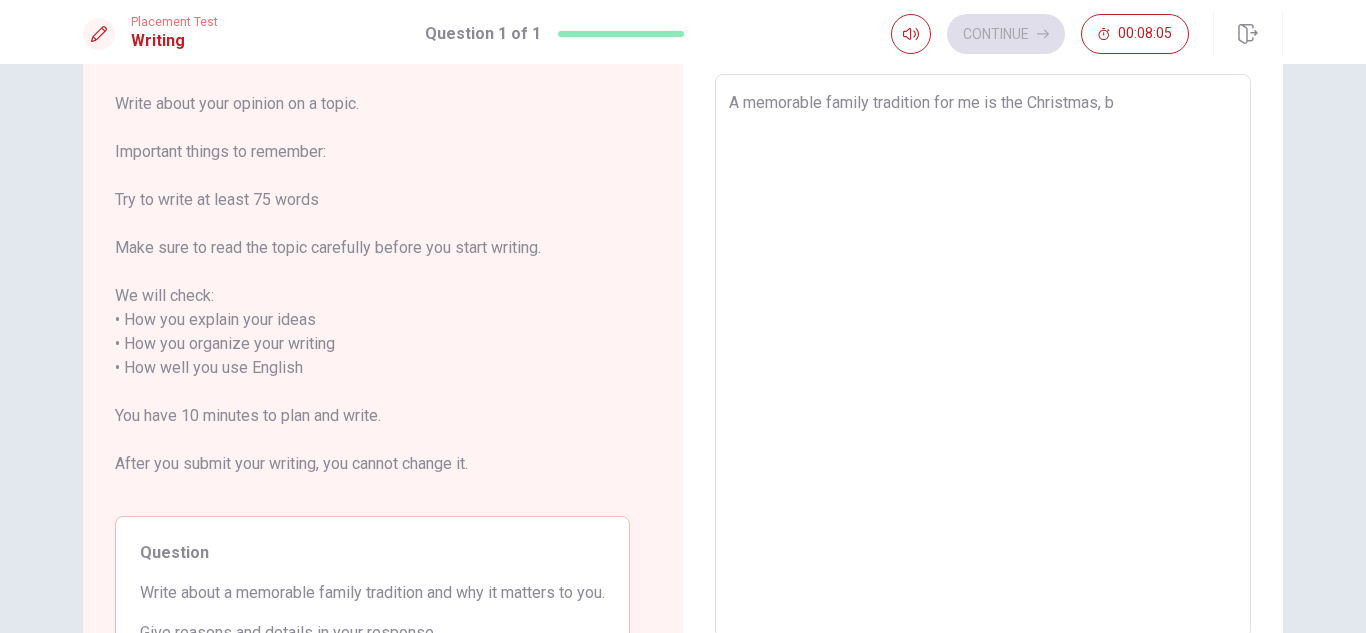 type on "x" 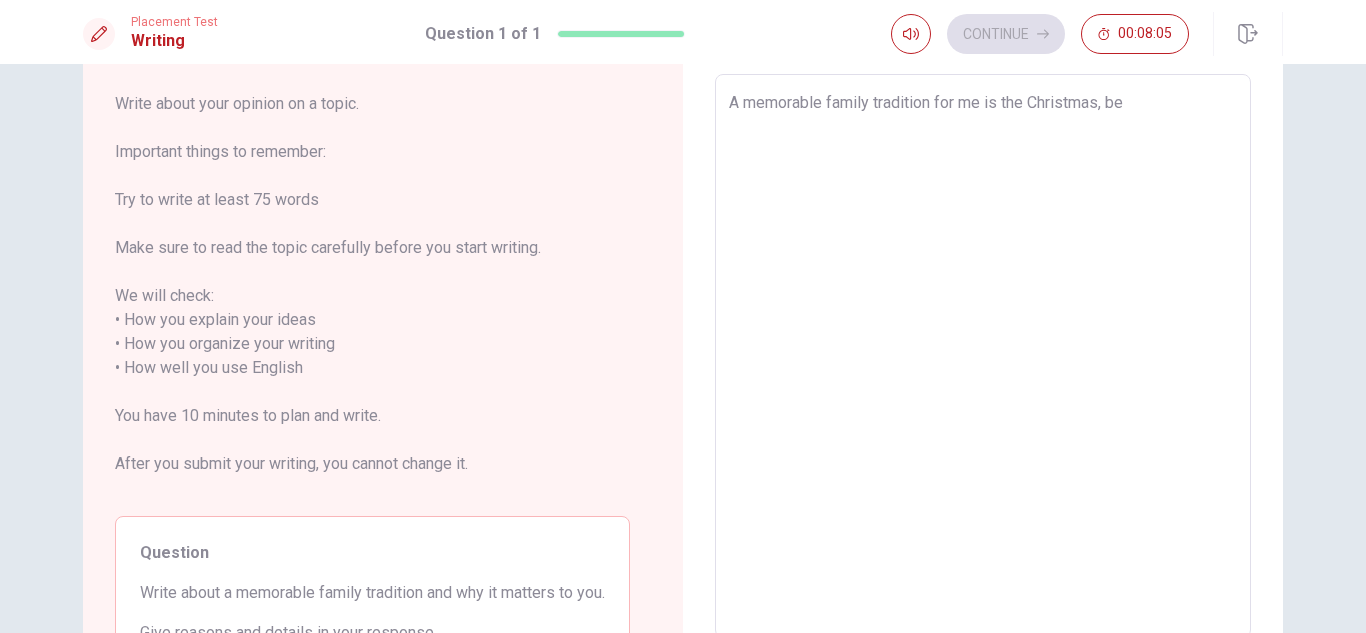 type on "x" 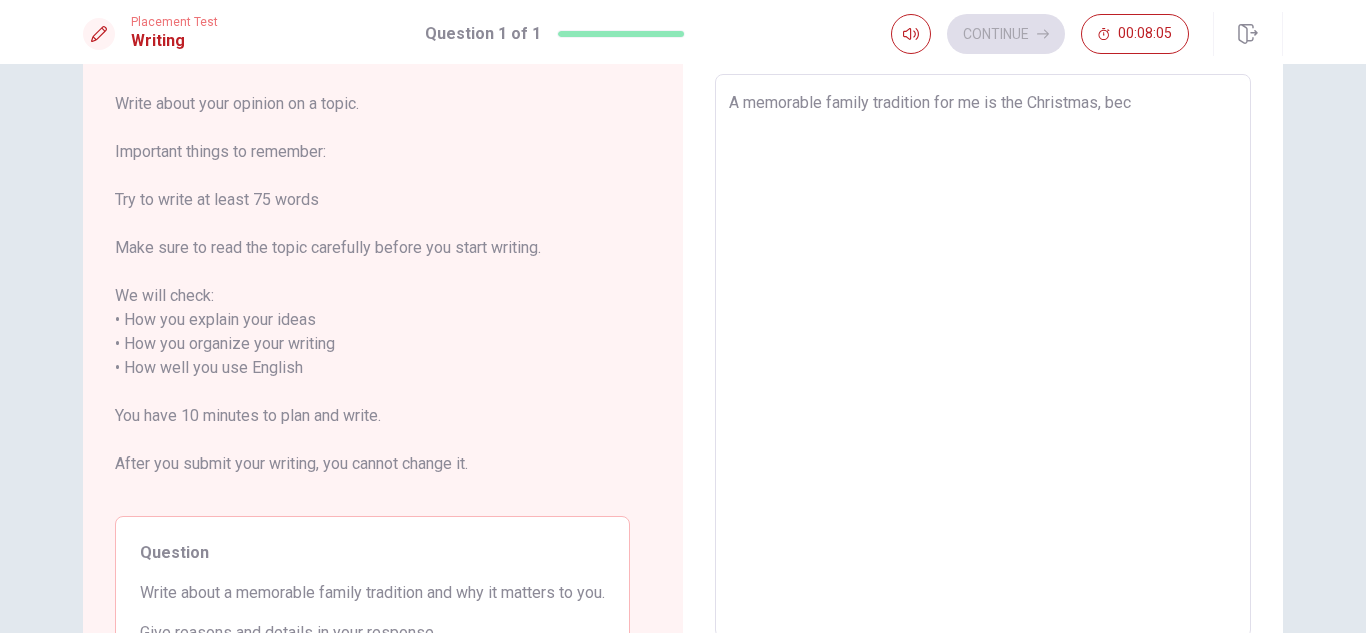 type on "x" 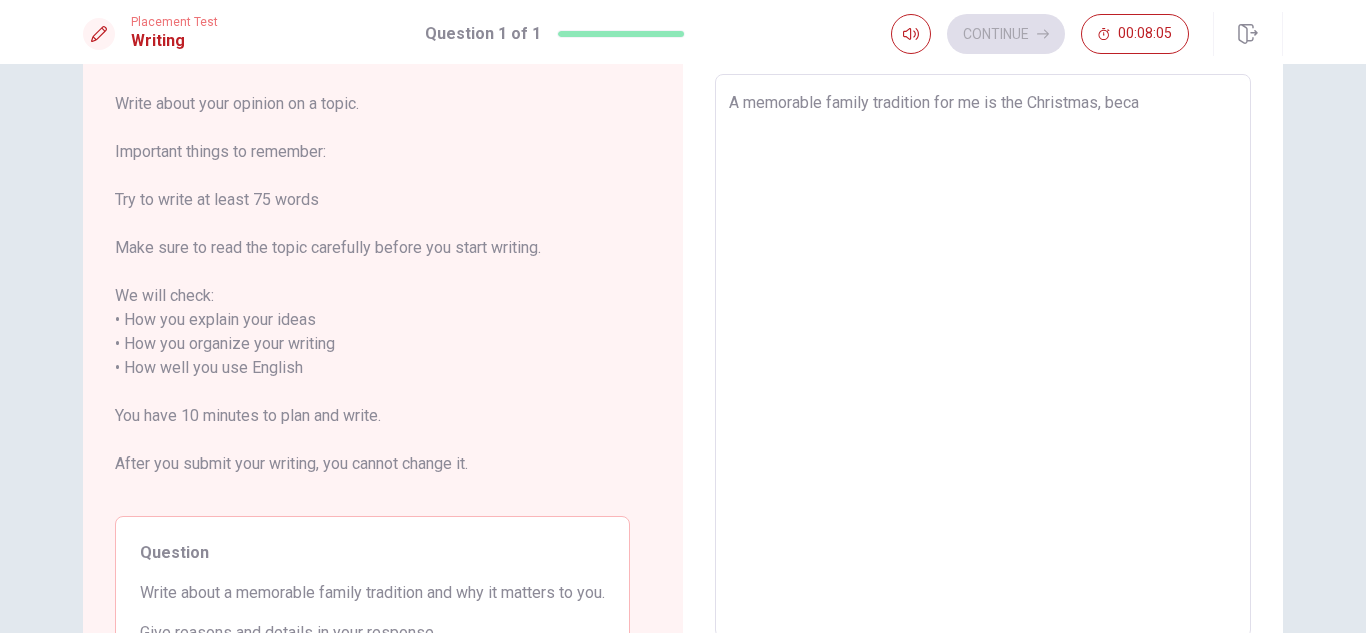 type on "x" 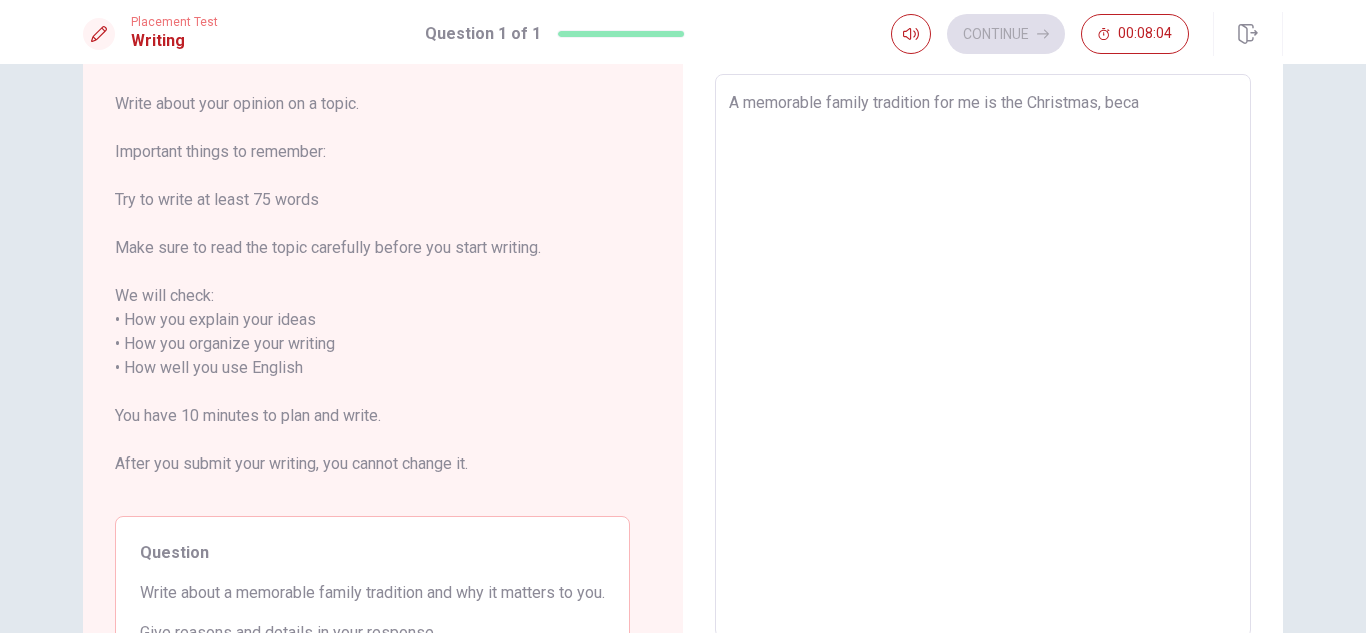type on "A memorable family tradition for me is the Christmas, becau" 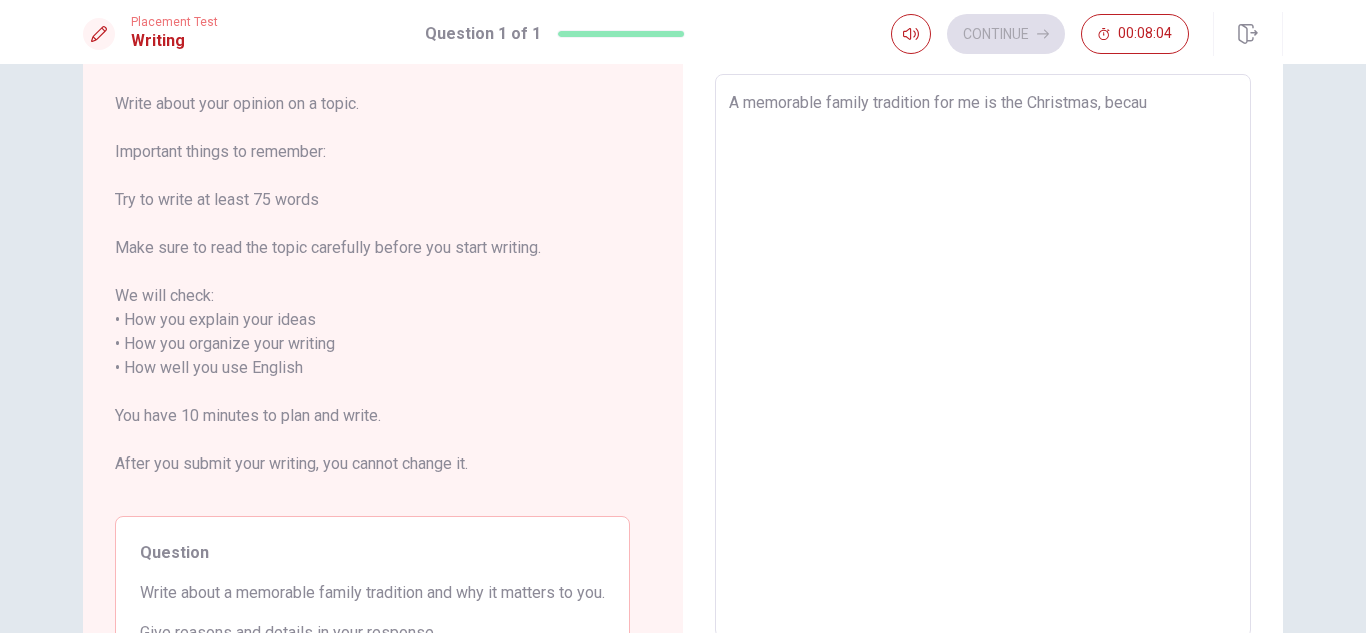 type on "x" 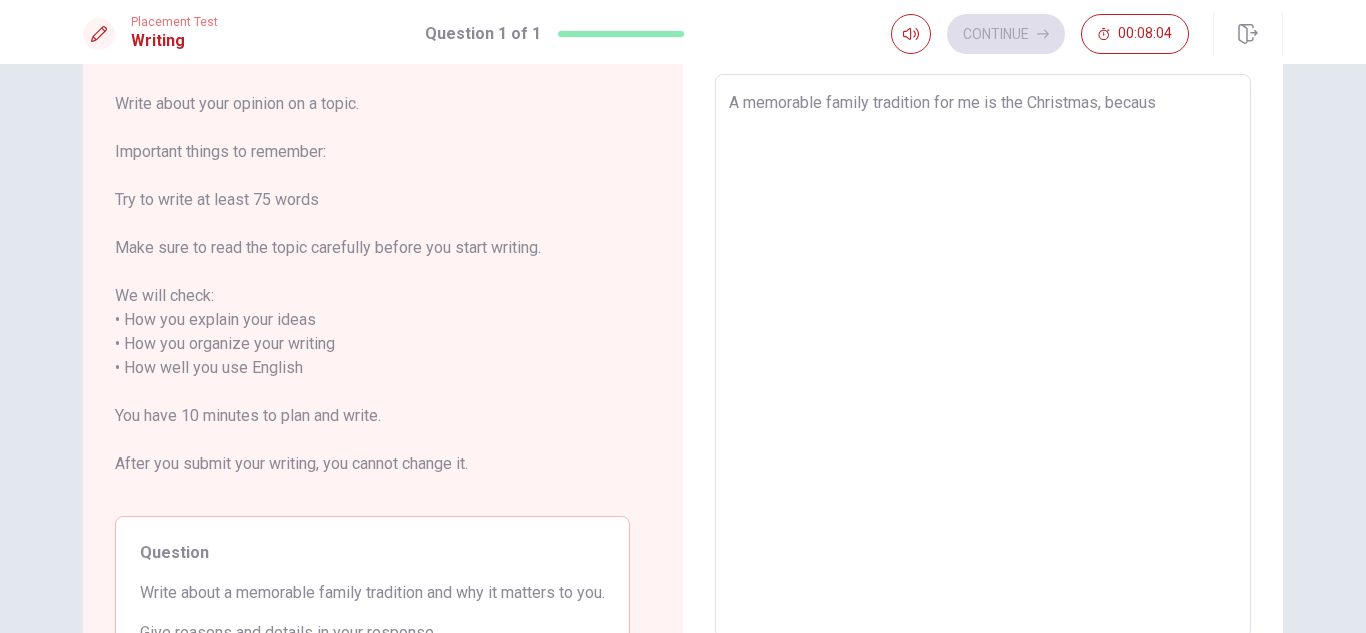 type on "x" 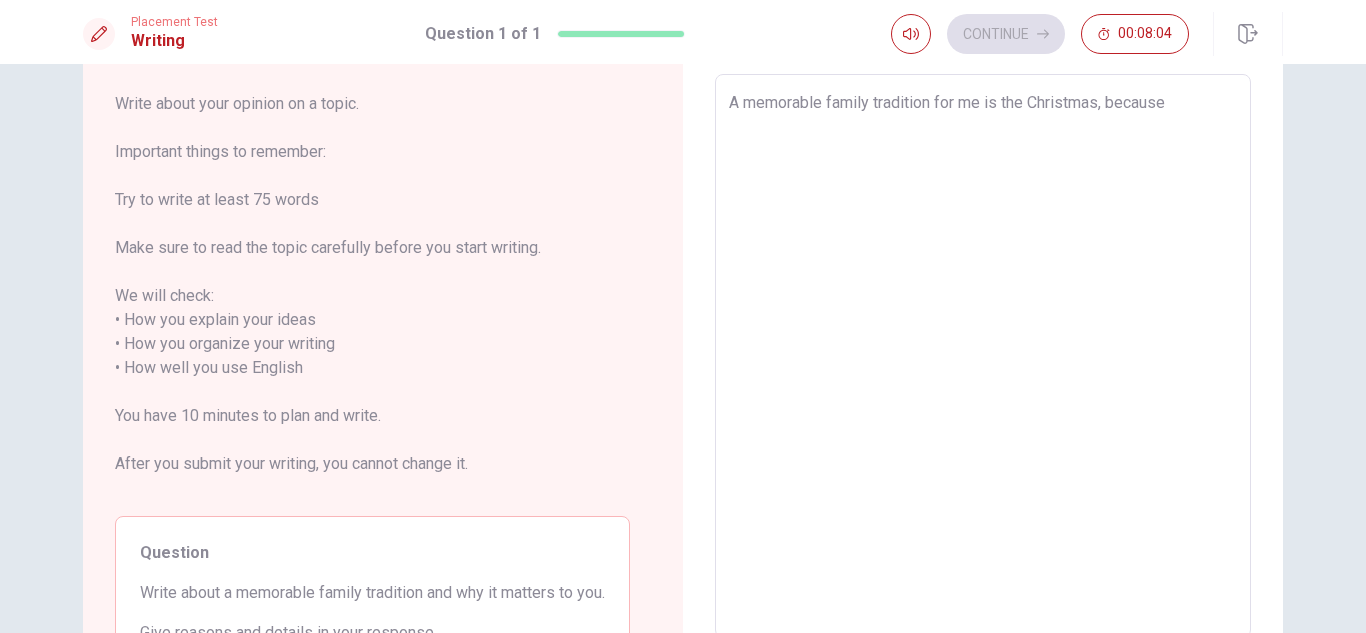 type on "x" 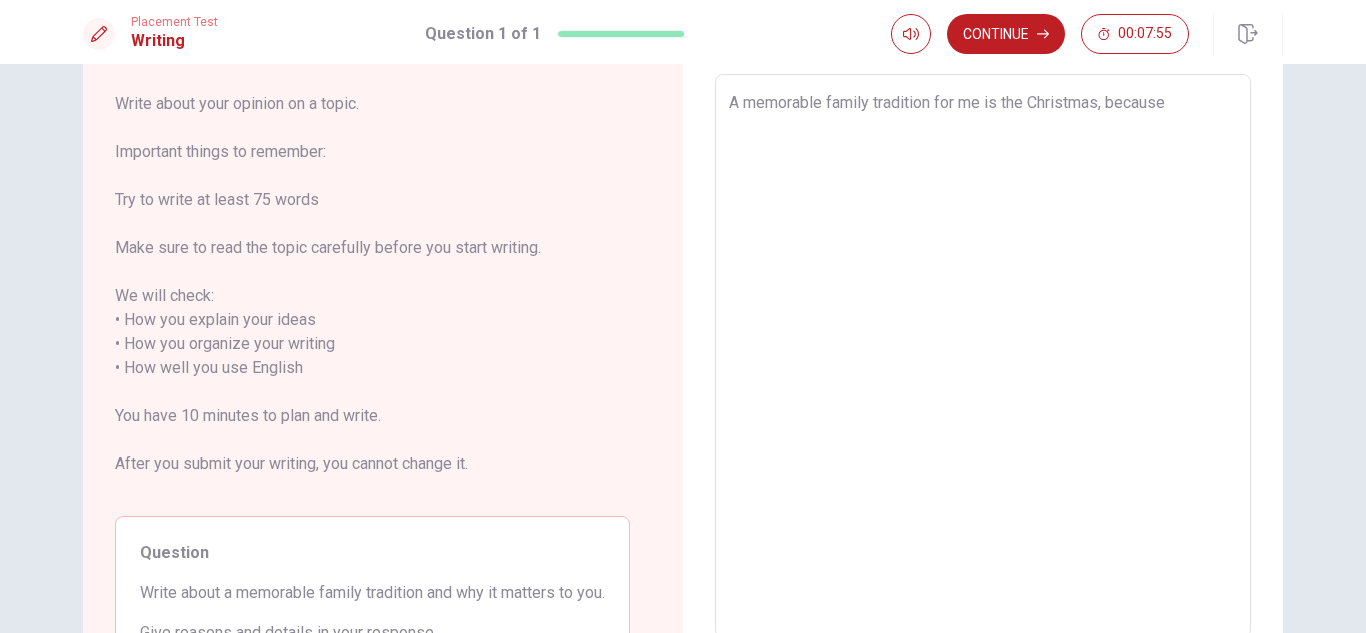 type on "x" 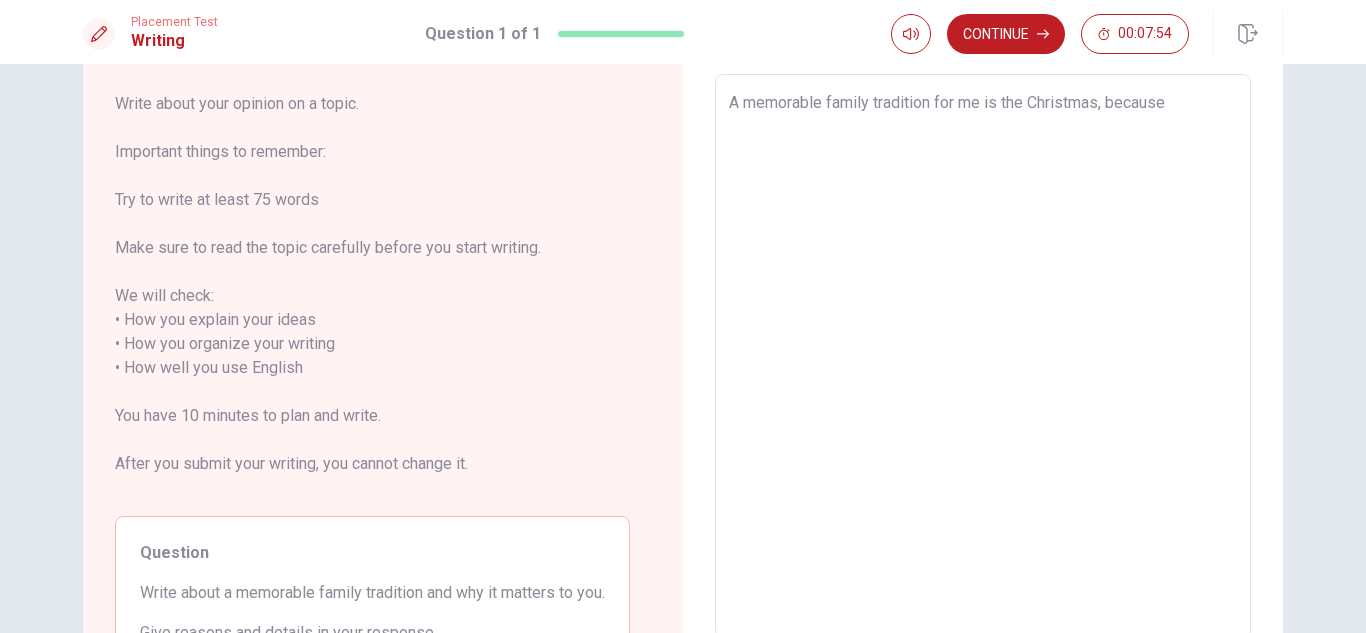 type on "A memorable family tradition for me is the Christmas, because i" 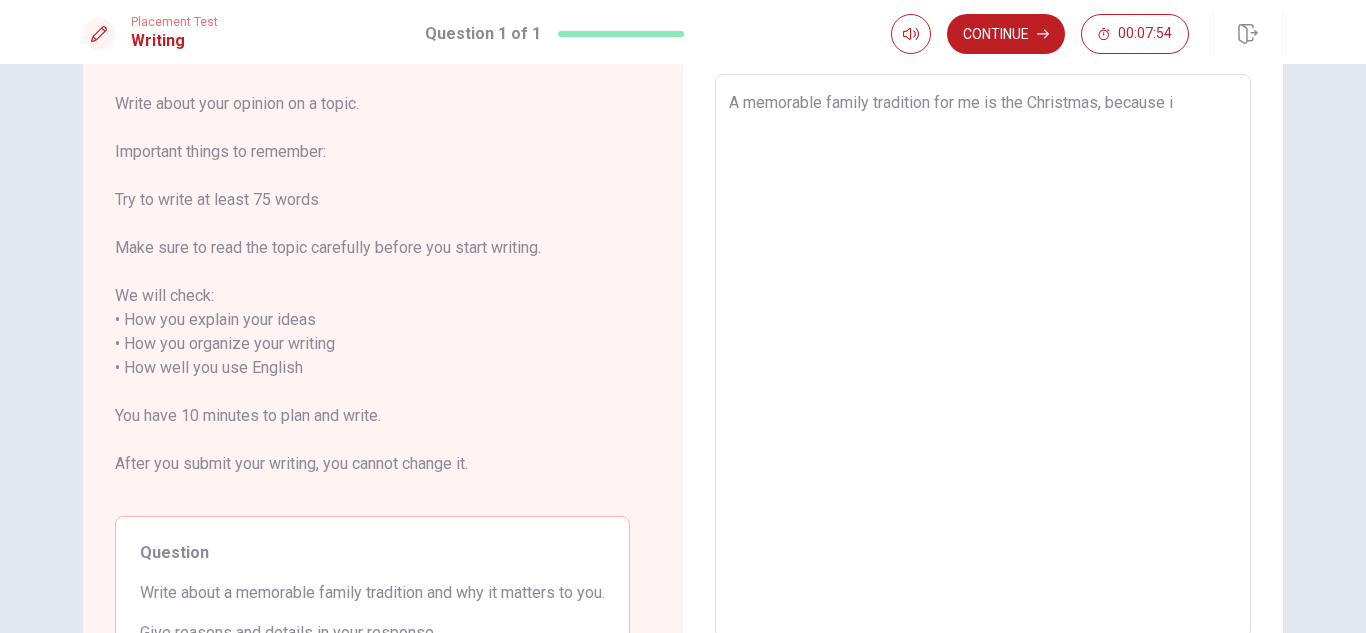 type on "x" 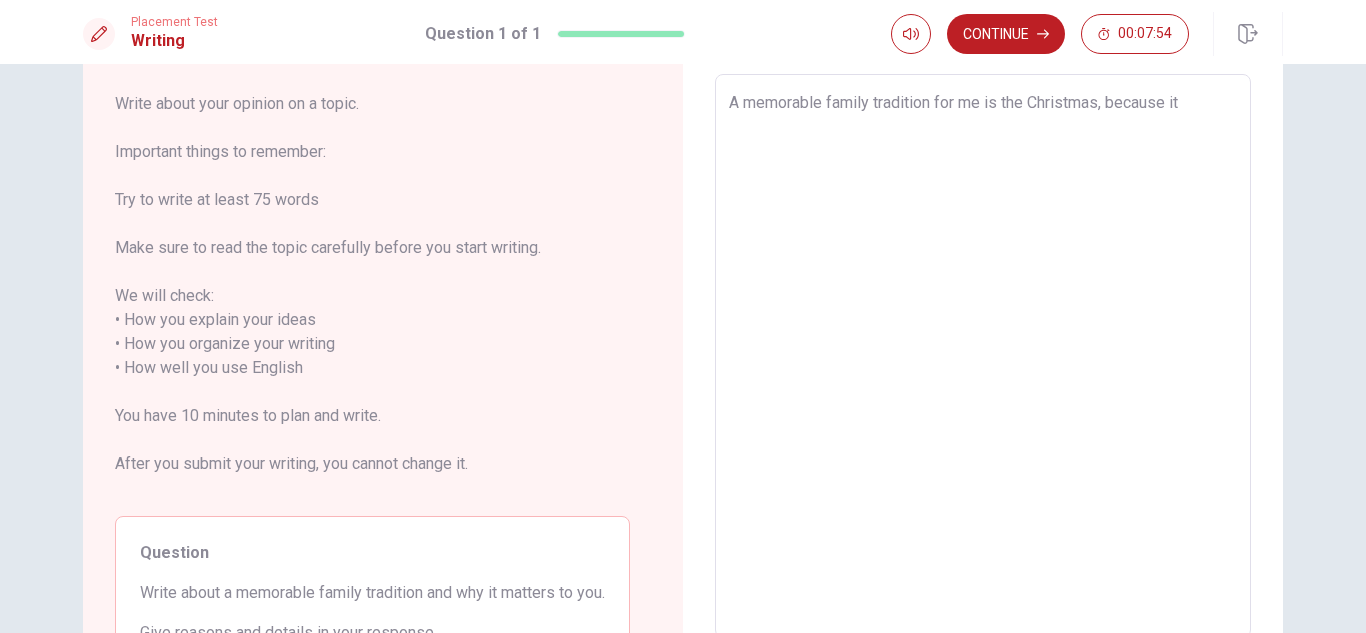 type on "x" 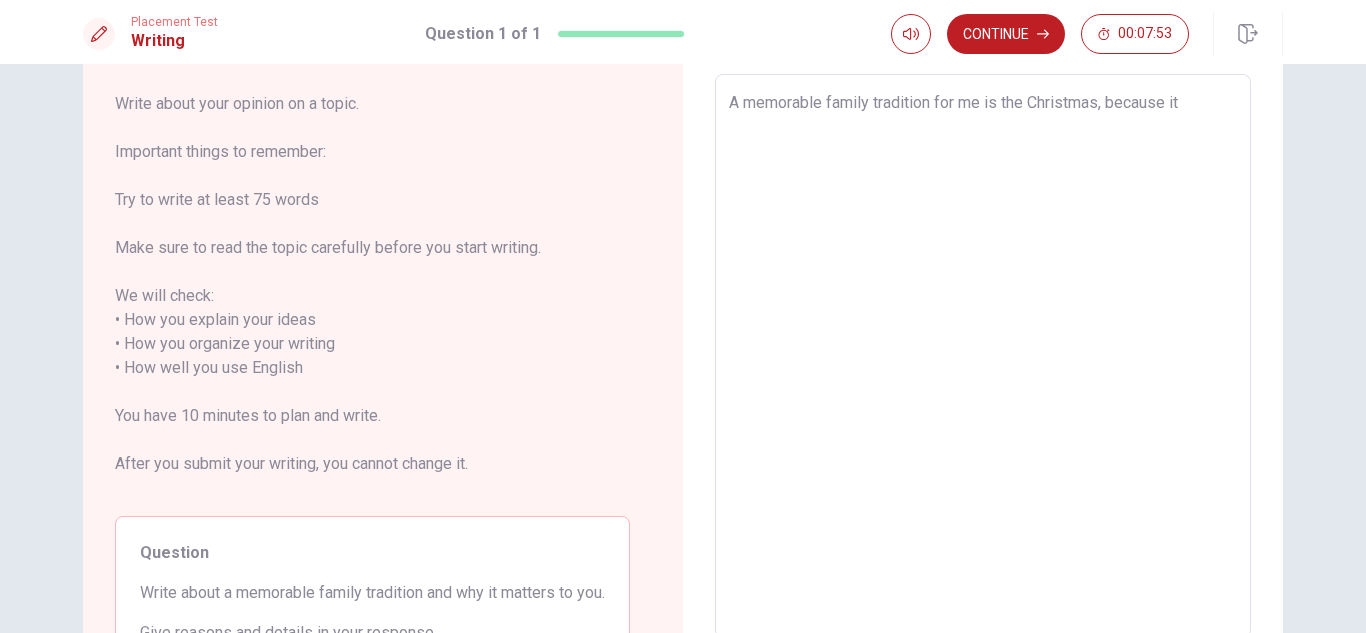 type on "A memorable family tradition for me is the Christmas, because it" 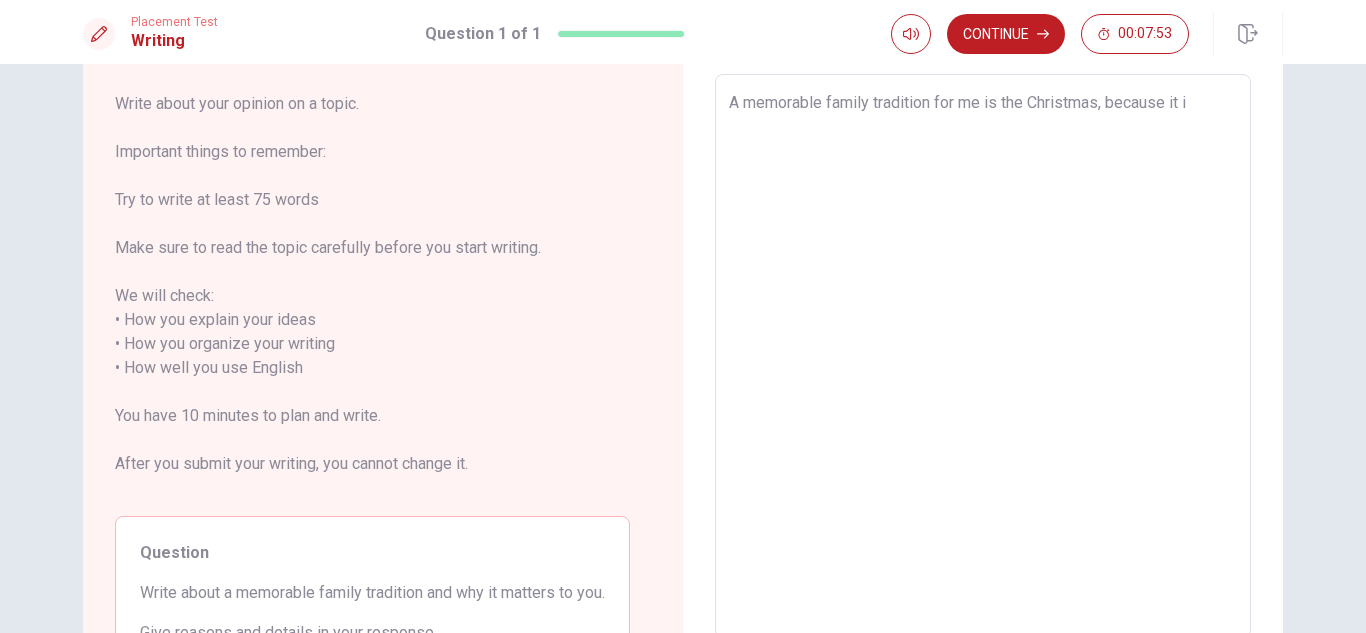 type on "x" 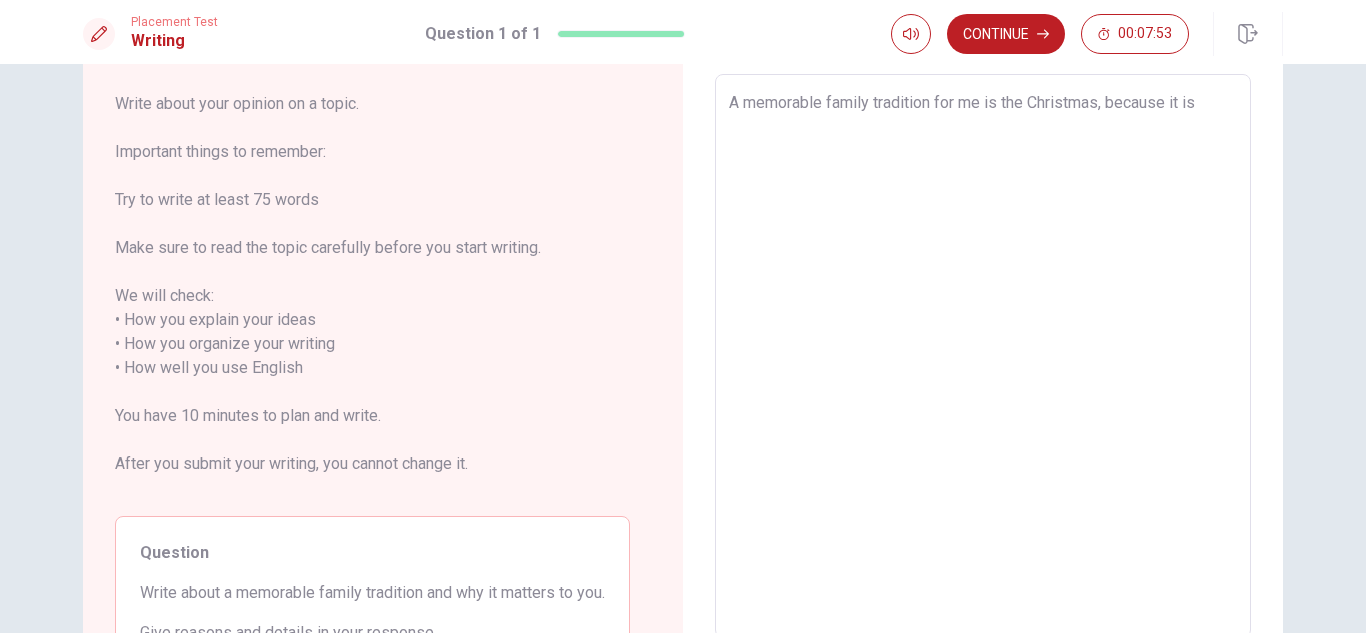 type on "A memorable family tradition for me is the Christmas, because it is" 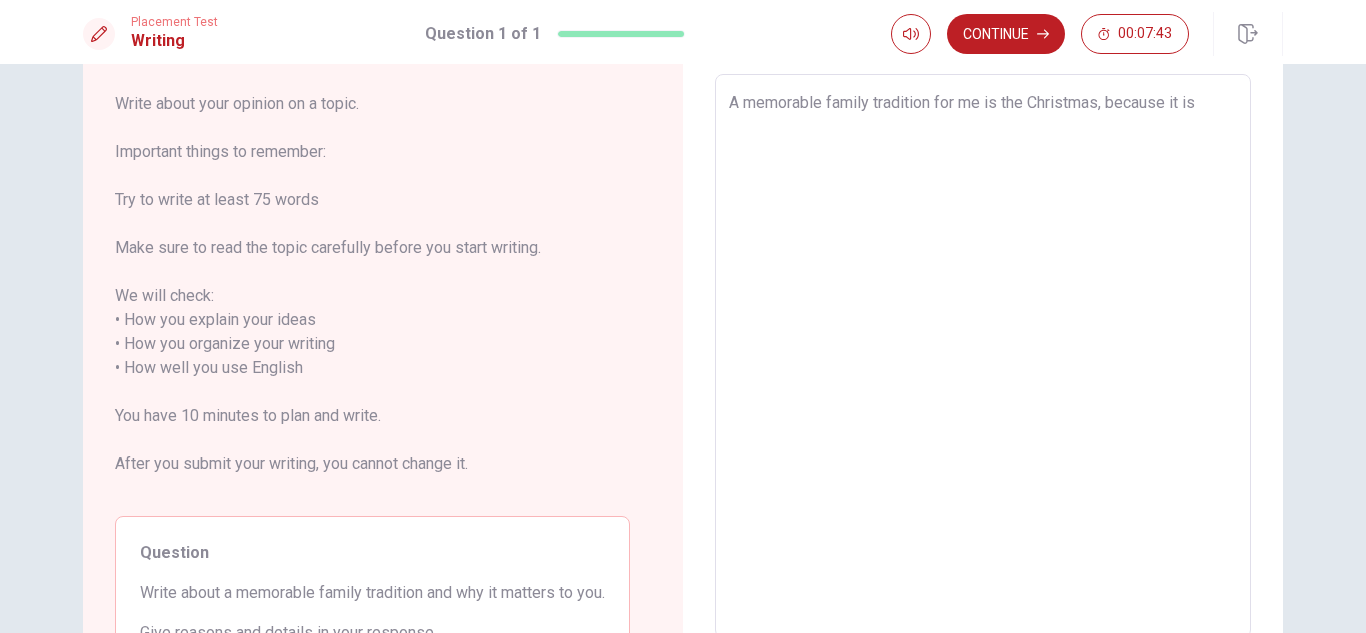 type on "x" 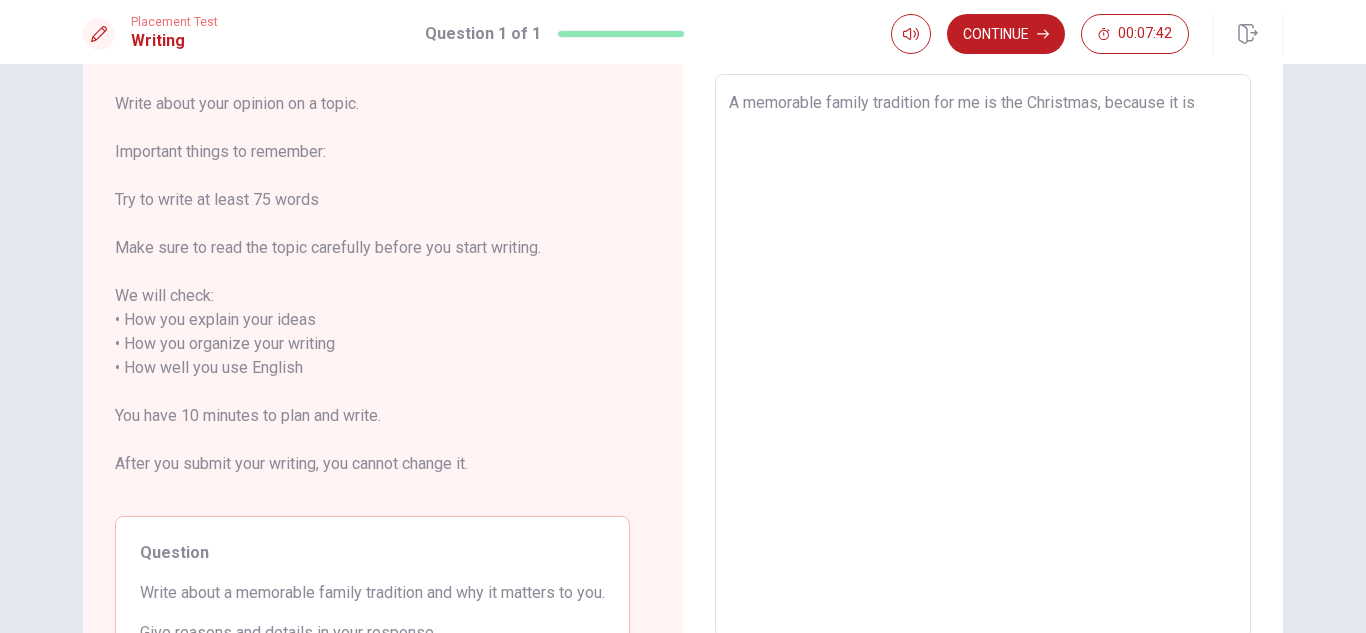 type on "A memorable family tradition for me is the Christmas, because it is" 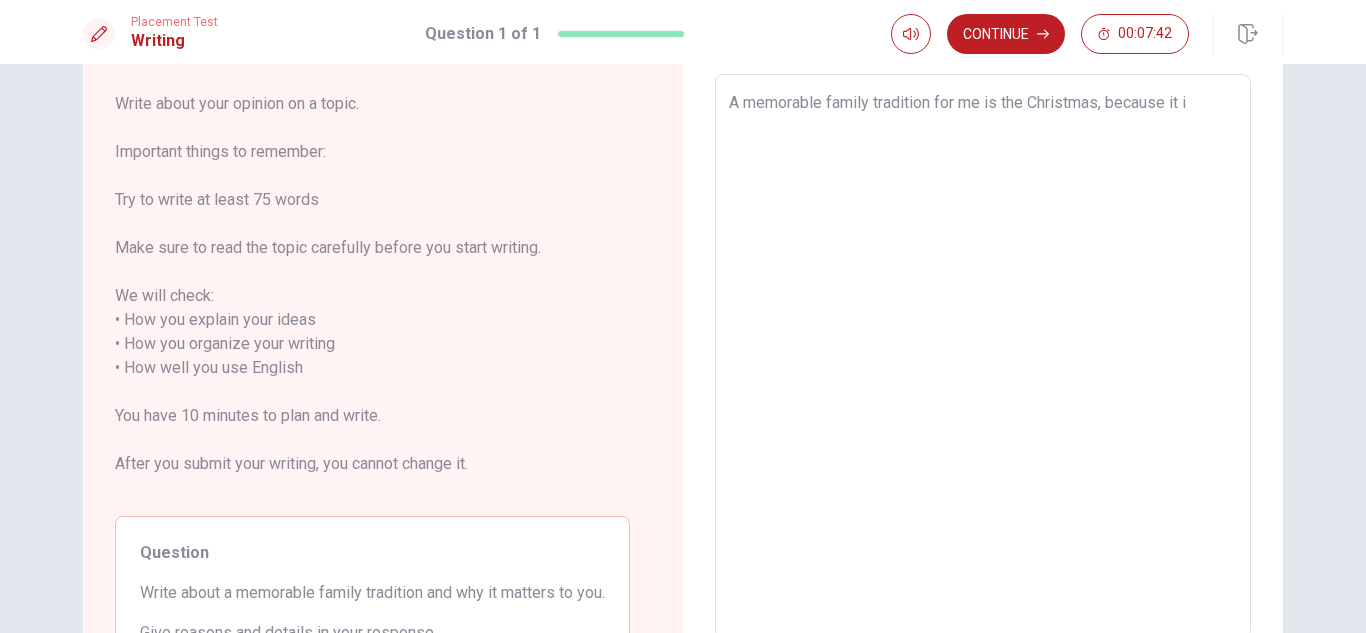 type on "x" 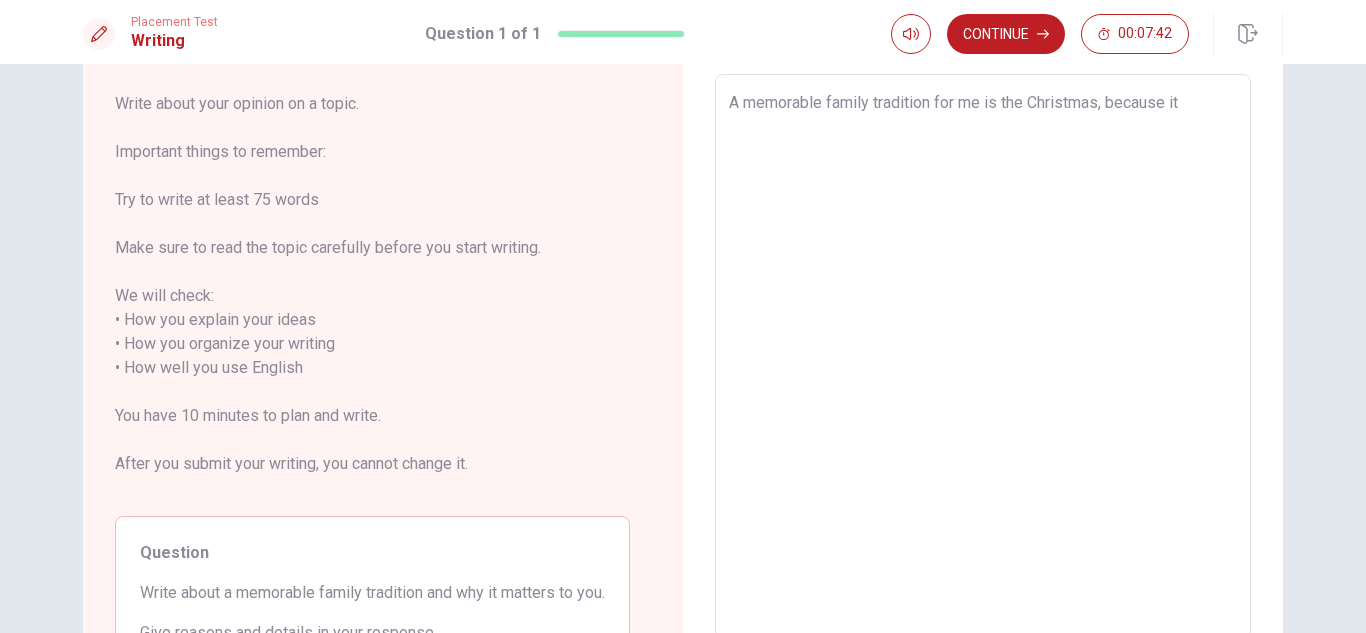 type on "x" 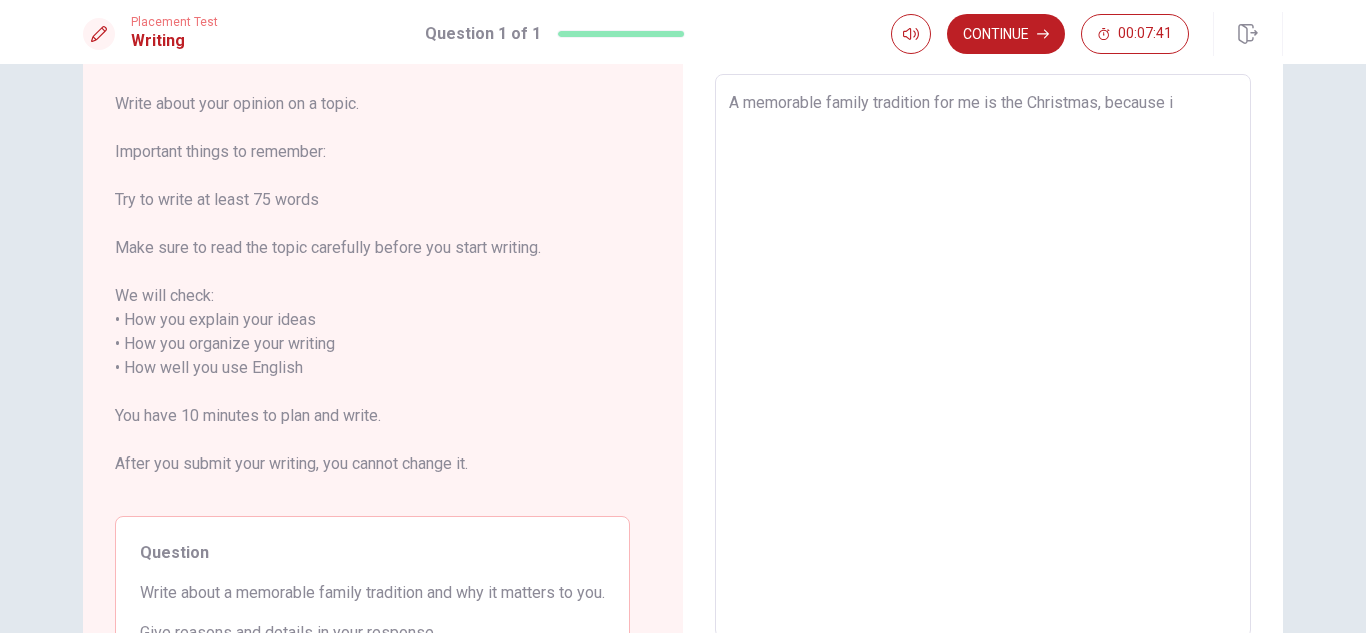 type on "x" 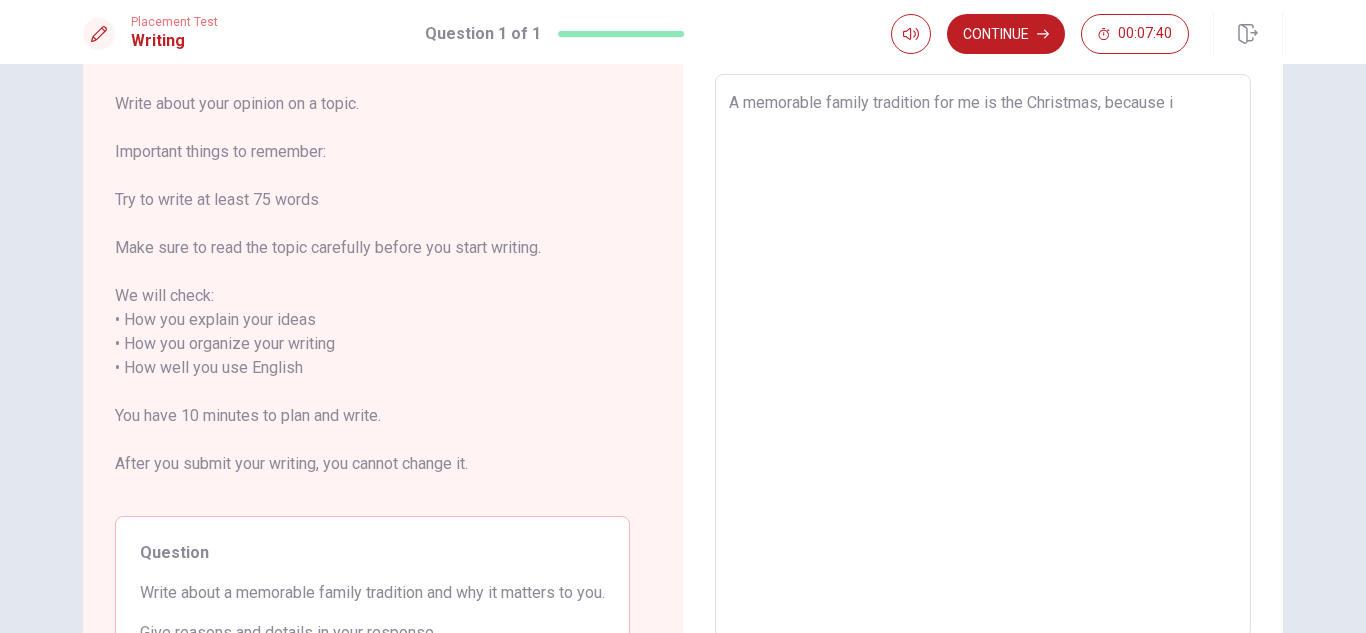 type on "A memorable family tradition for me is the Christmas, because" 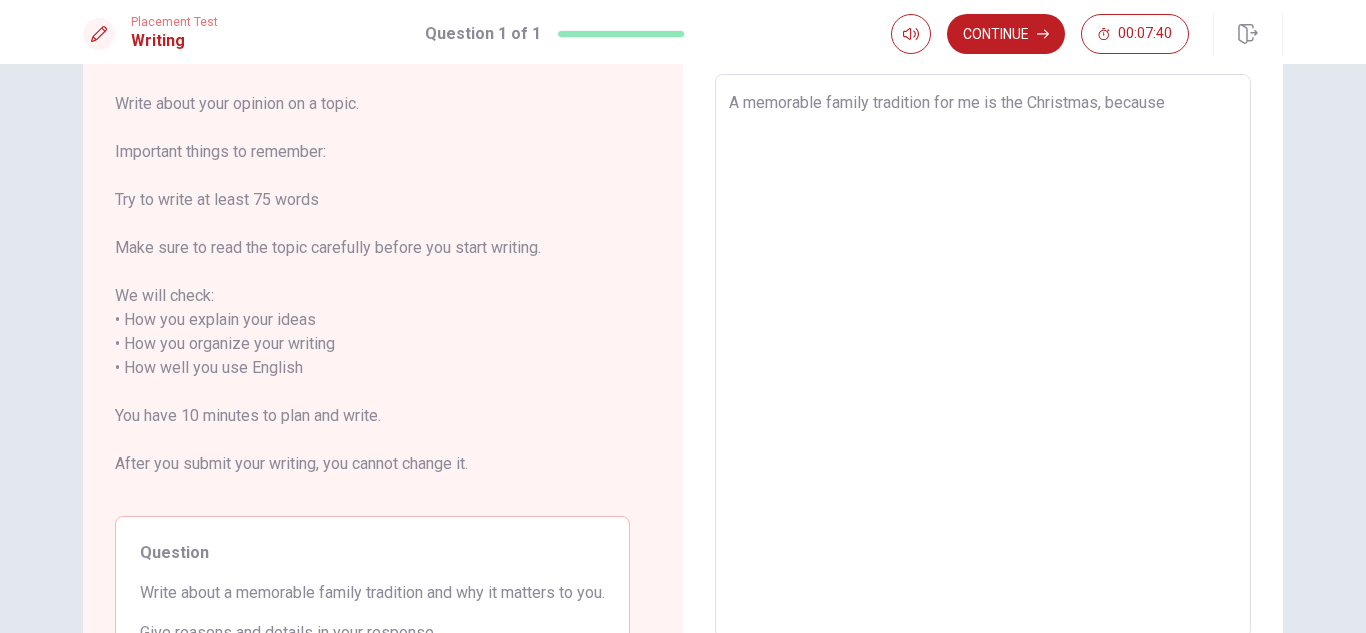type on "x" 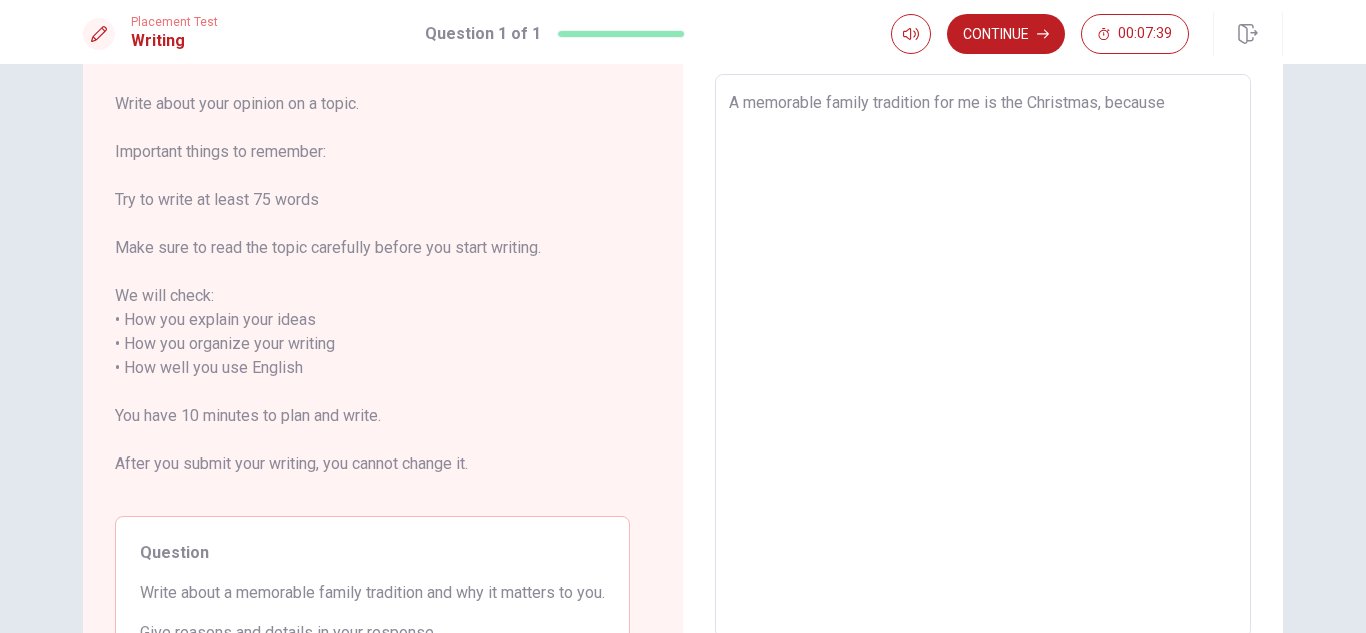 type on "A memorable family tradition for me is the Christmas, because w" 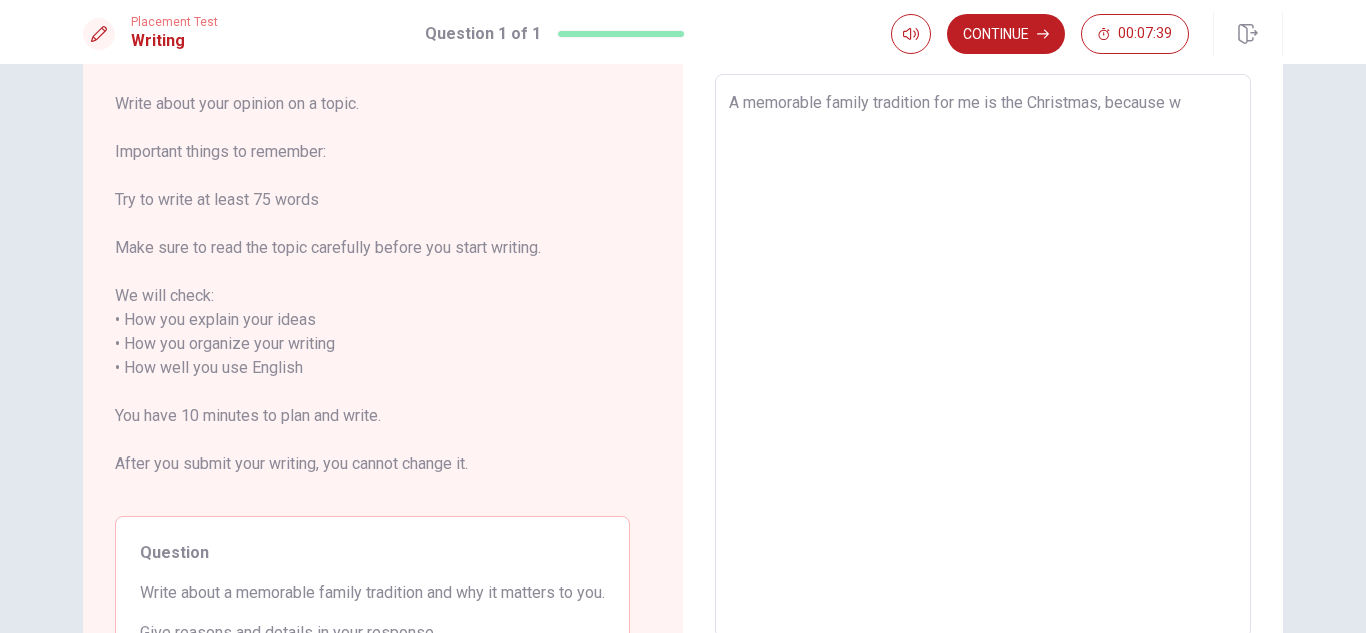 type on "x" 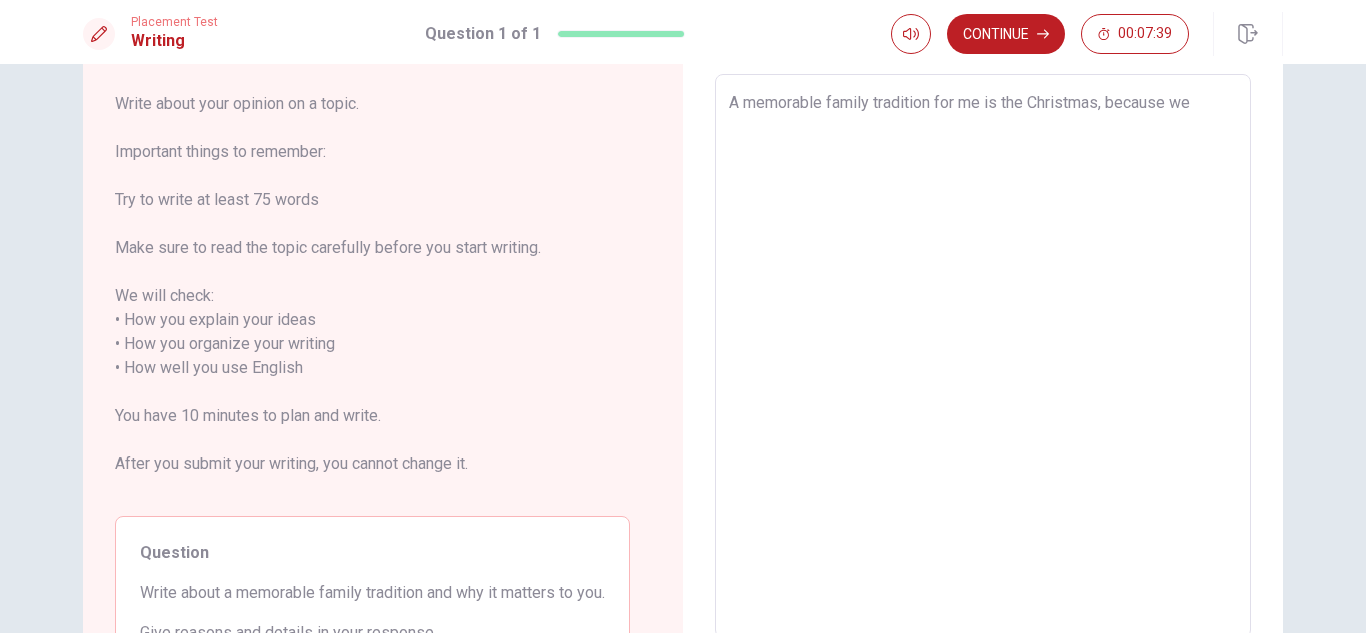type on "A memorable family tradition for me is the Christmas, because we" 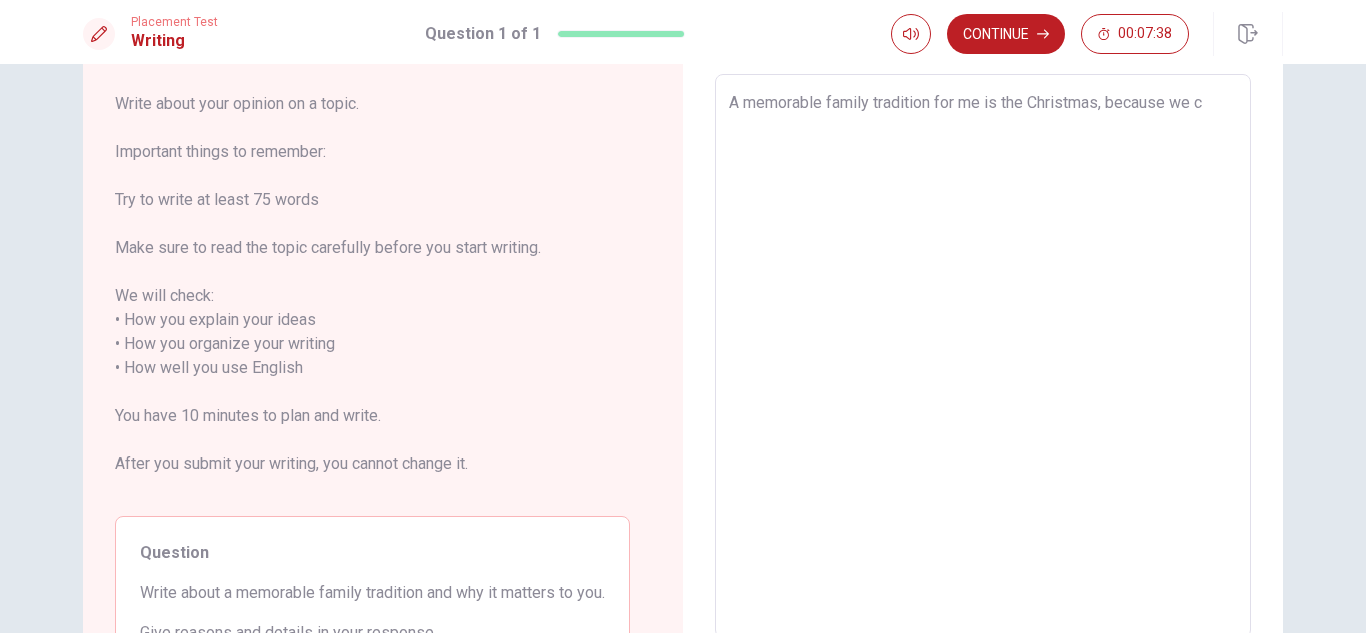 type on "x" 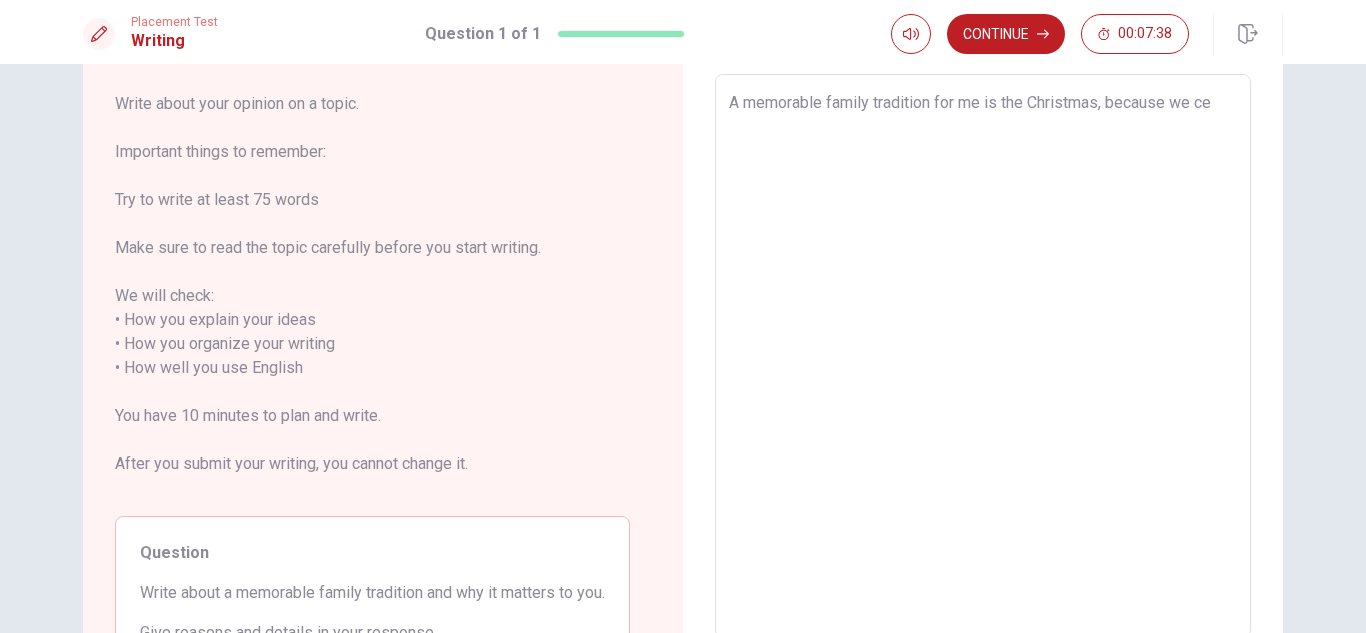 type on "x" 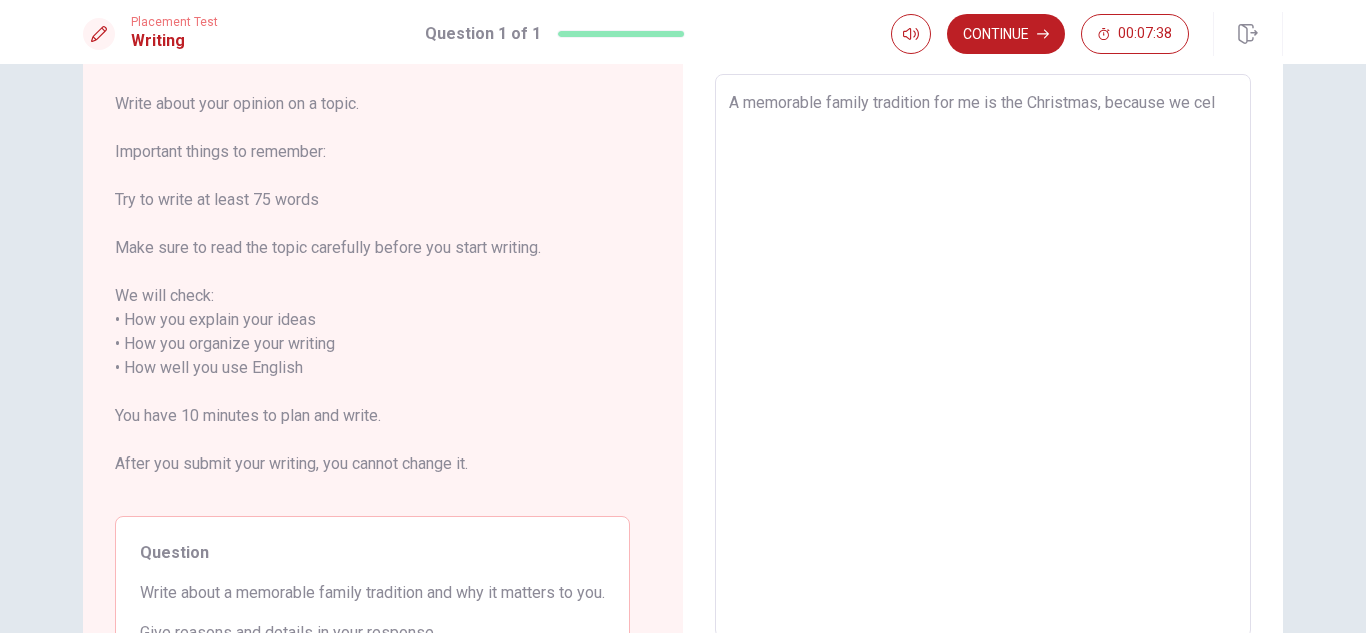 type on "x" 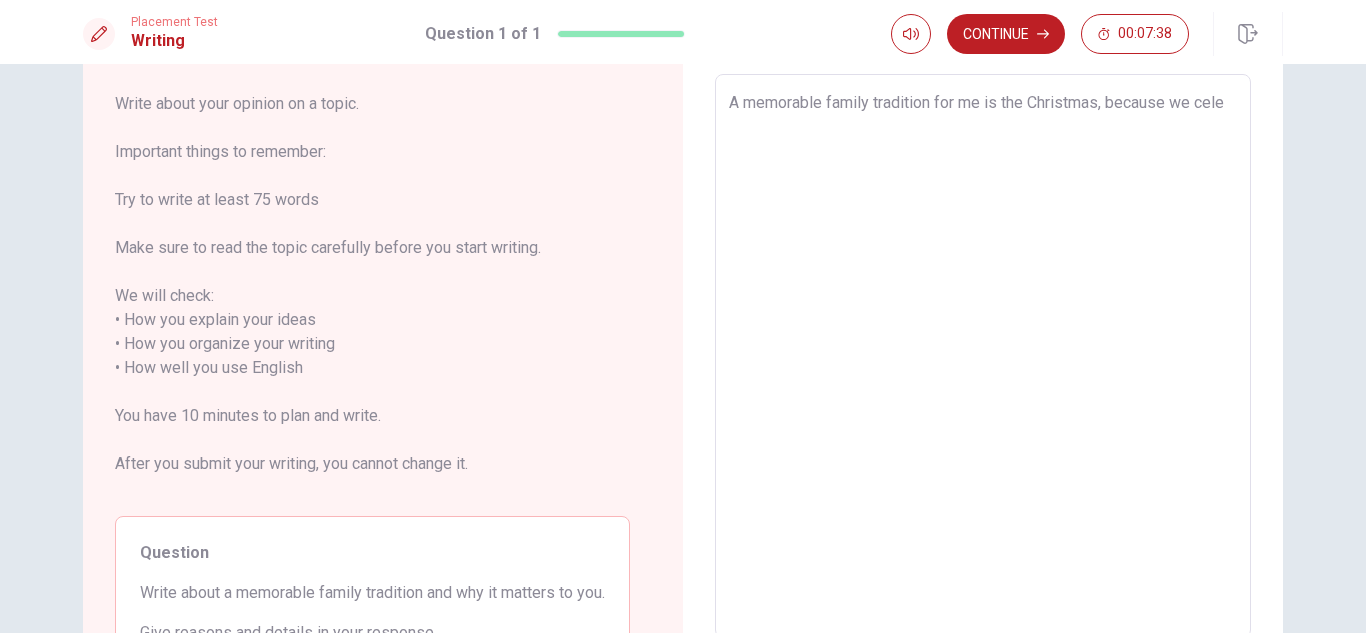 type on "x" 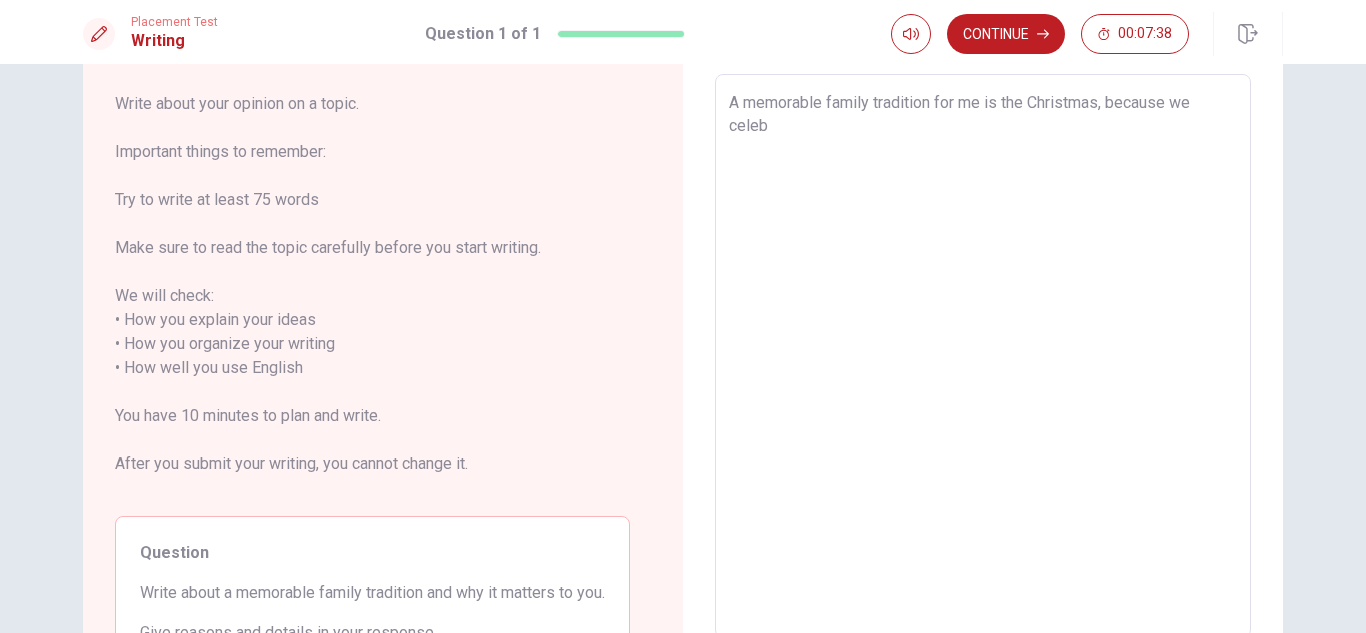 type on "x" 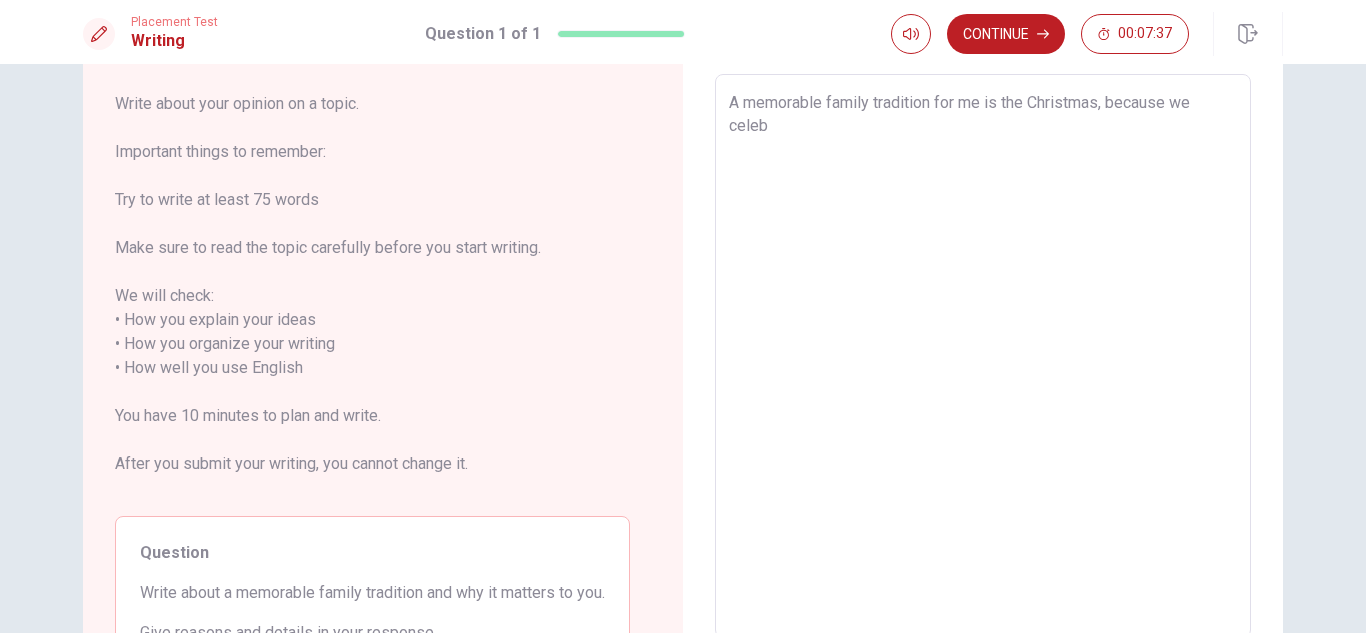 type on "A memorable family tradition for me is the Christmas, because we celebr" 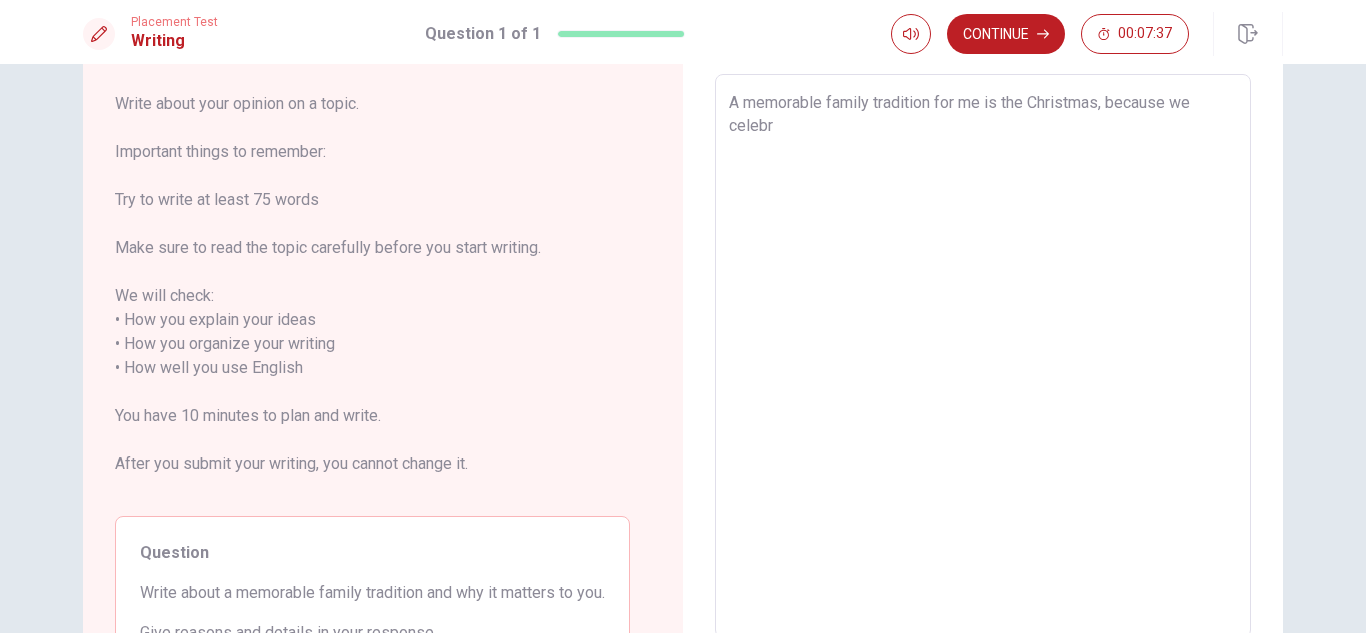 type on "x" 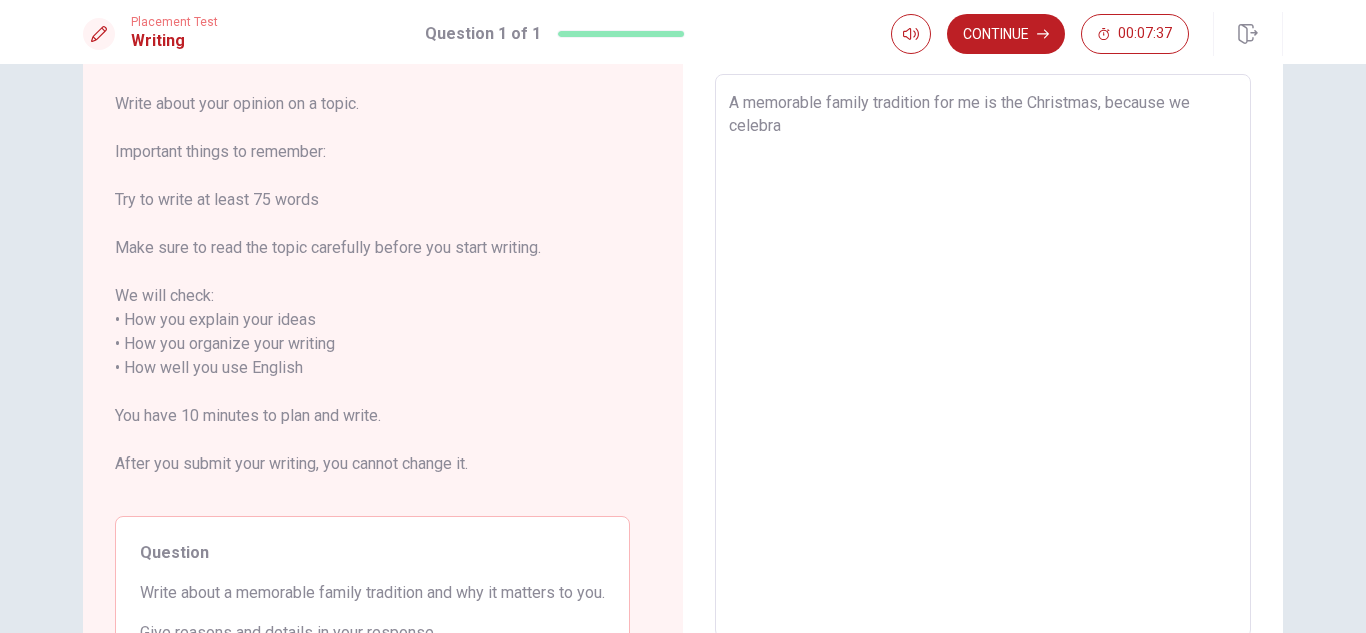 type on "x" 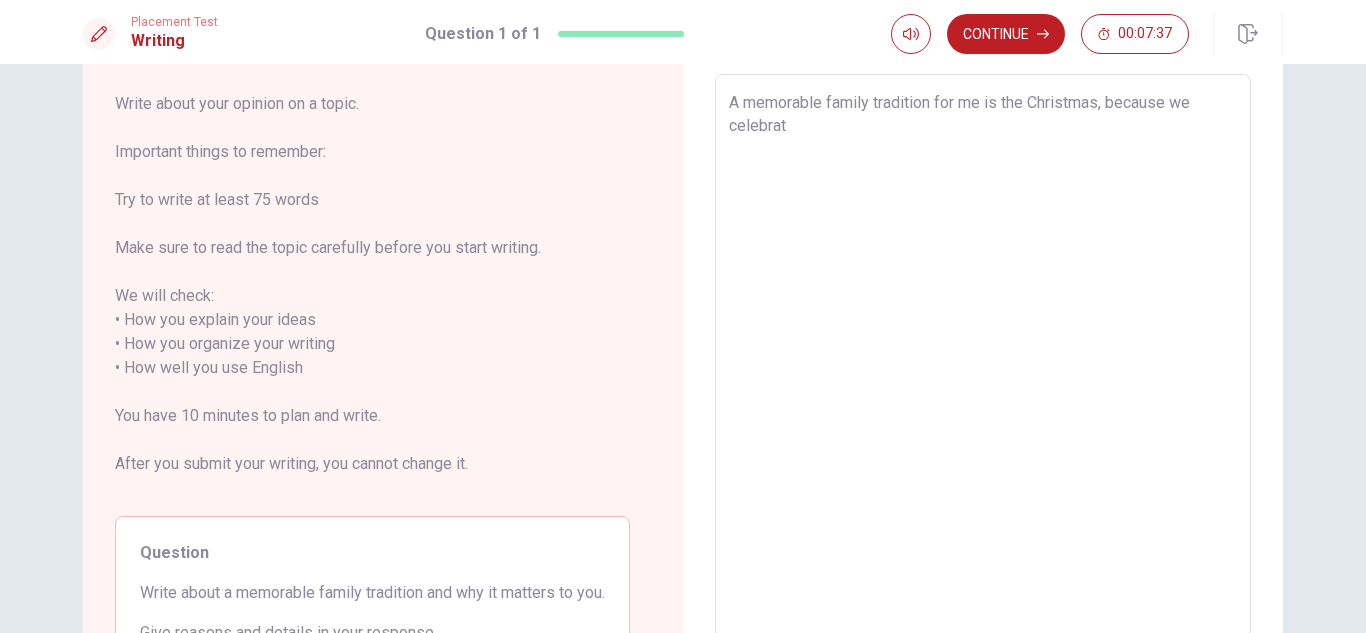 type on "x" 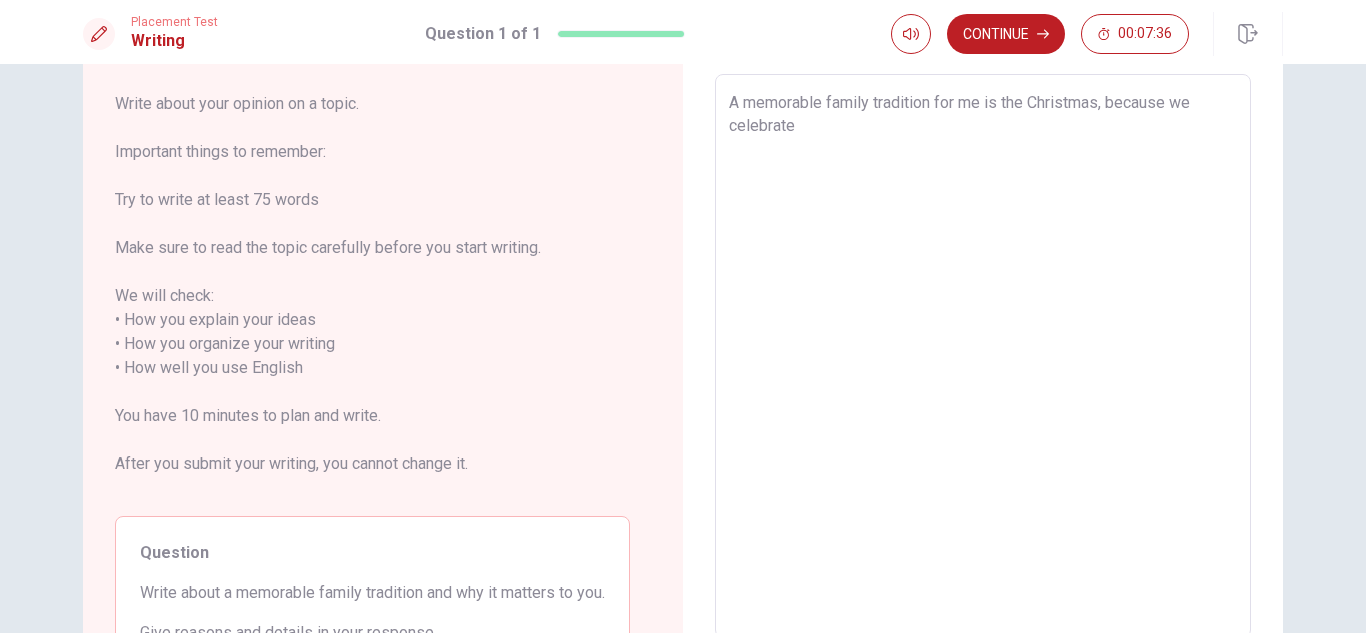 type on "x" 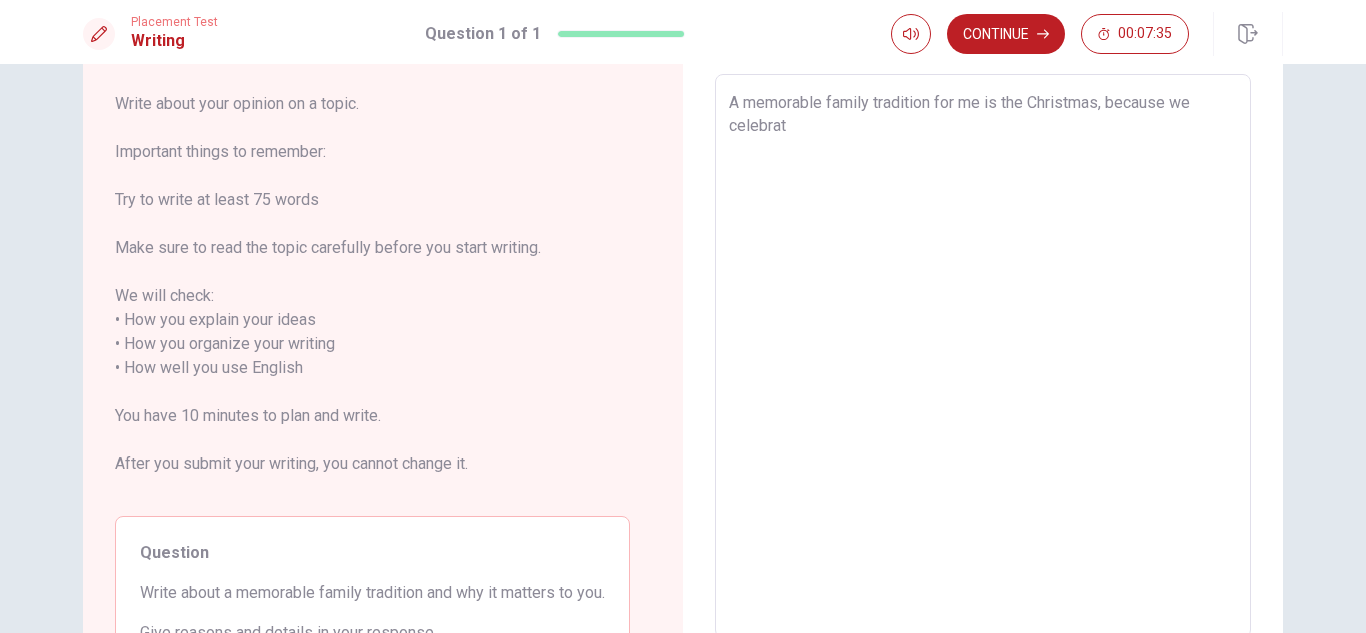 type on "x" 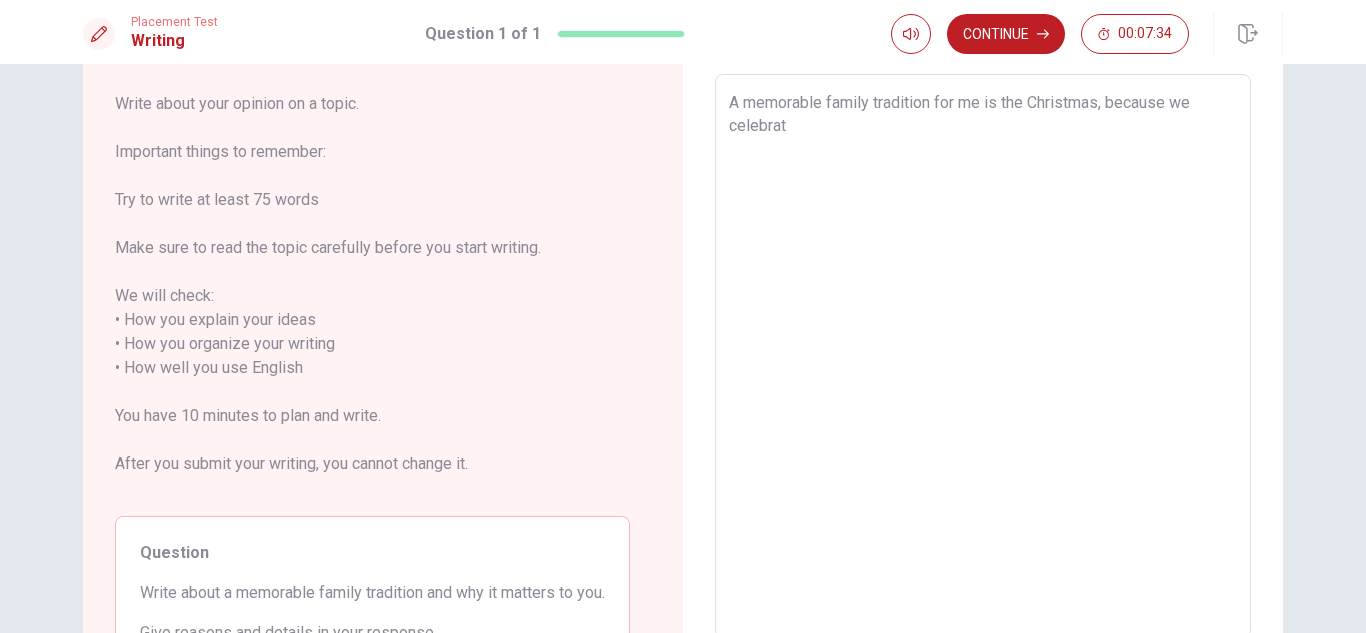 type on "A memorable family tradition for me is the Christmas, because we celebra" 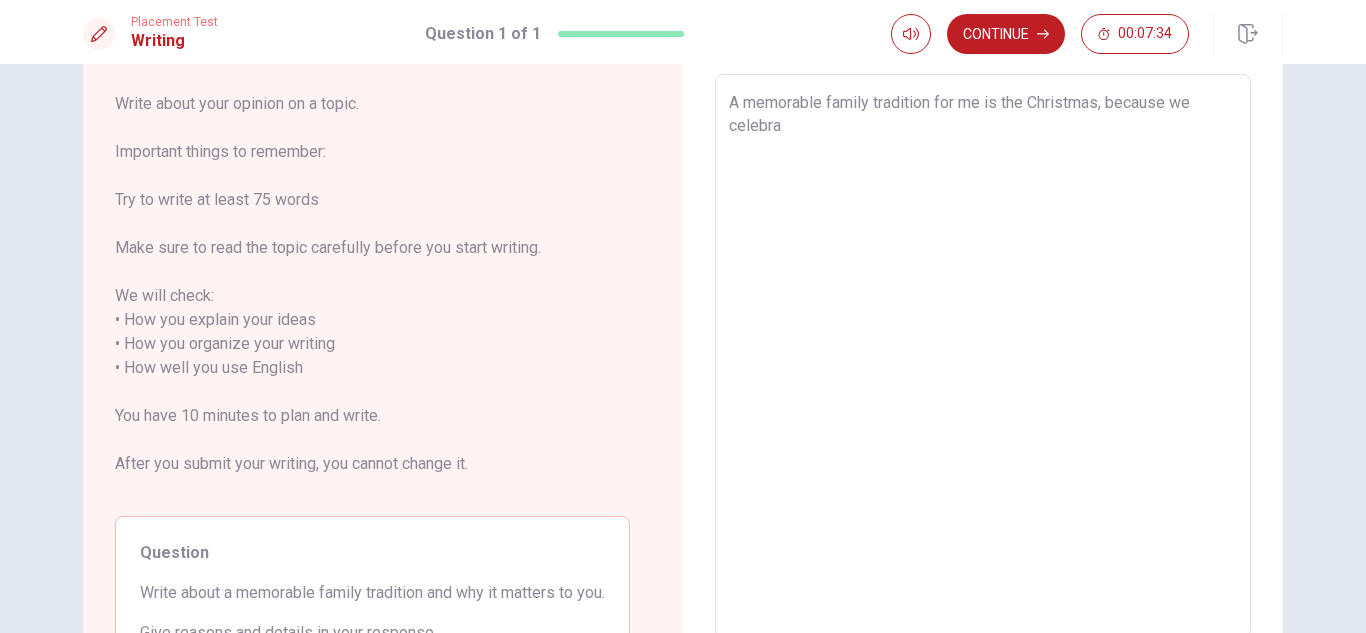 type on "x" 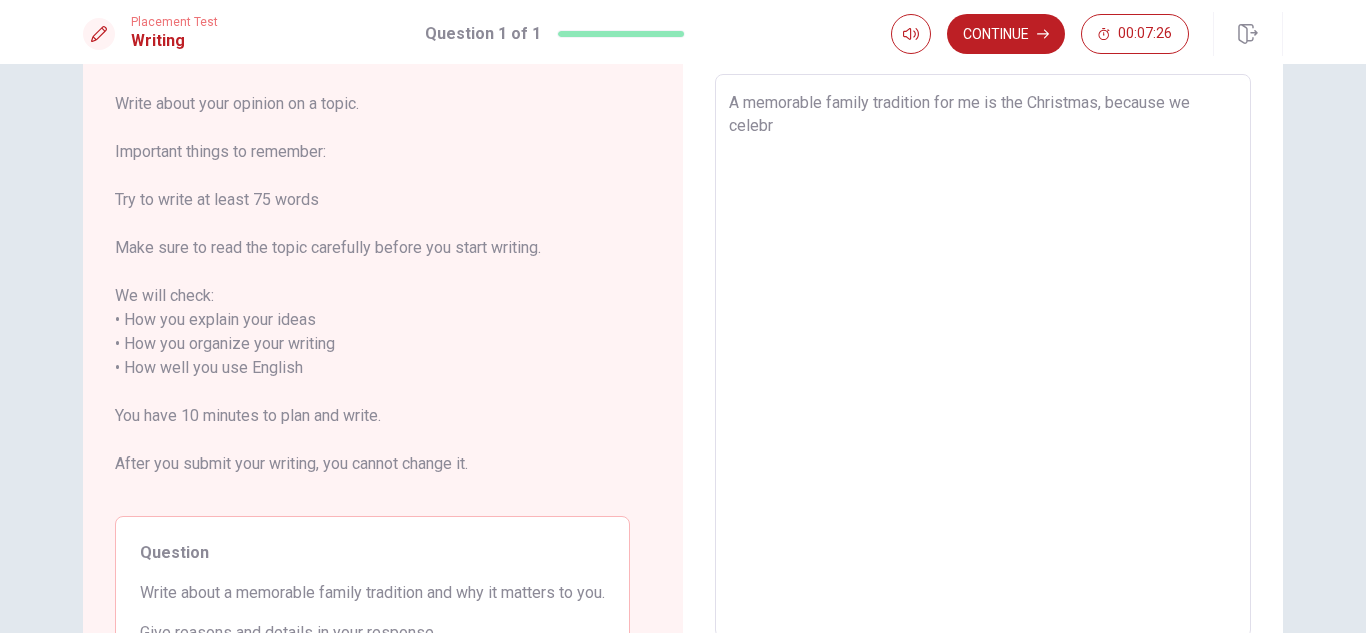 type 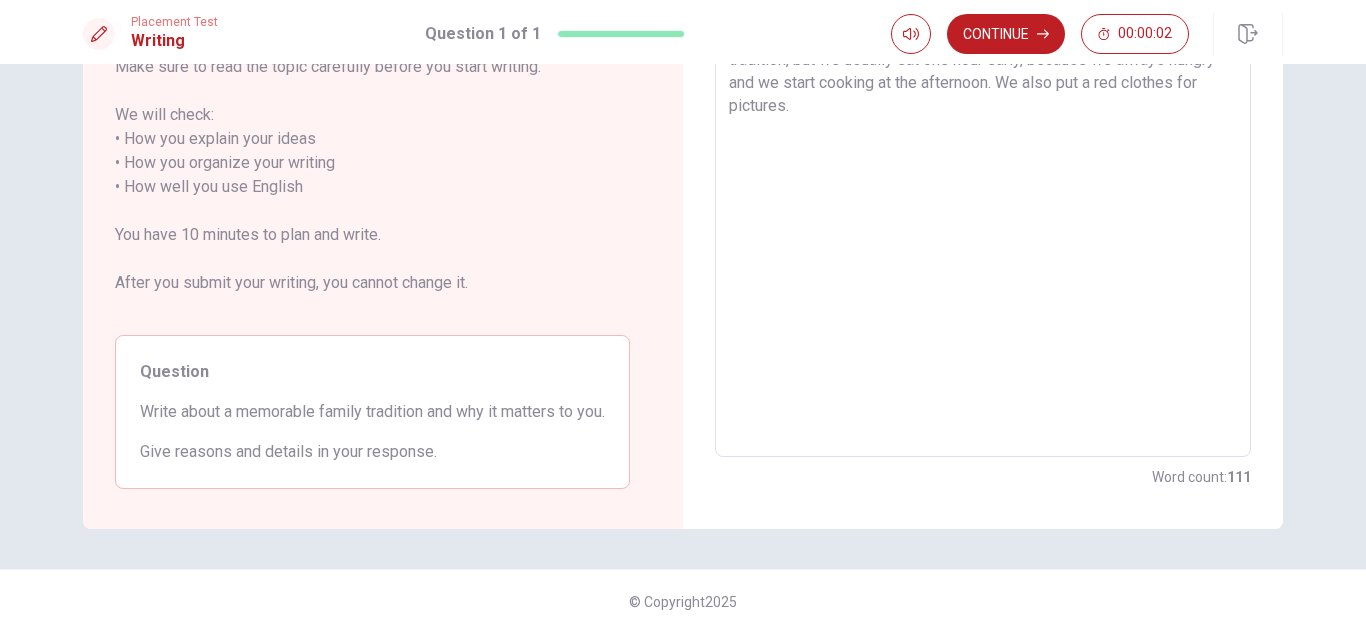 scroll, scrollTop: 81, scrollLeft: 0, axis: vertical 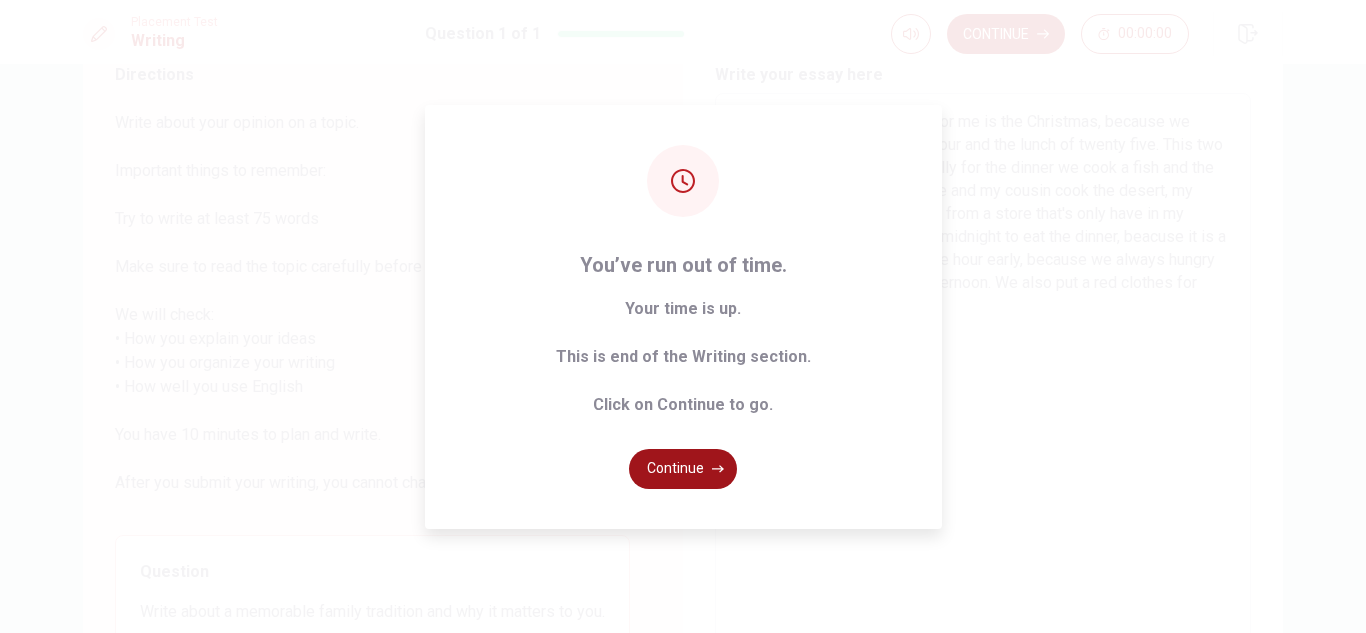 click on "Continue" at bounding box center [683, 469] 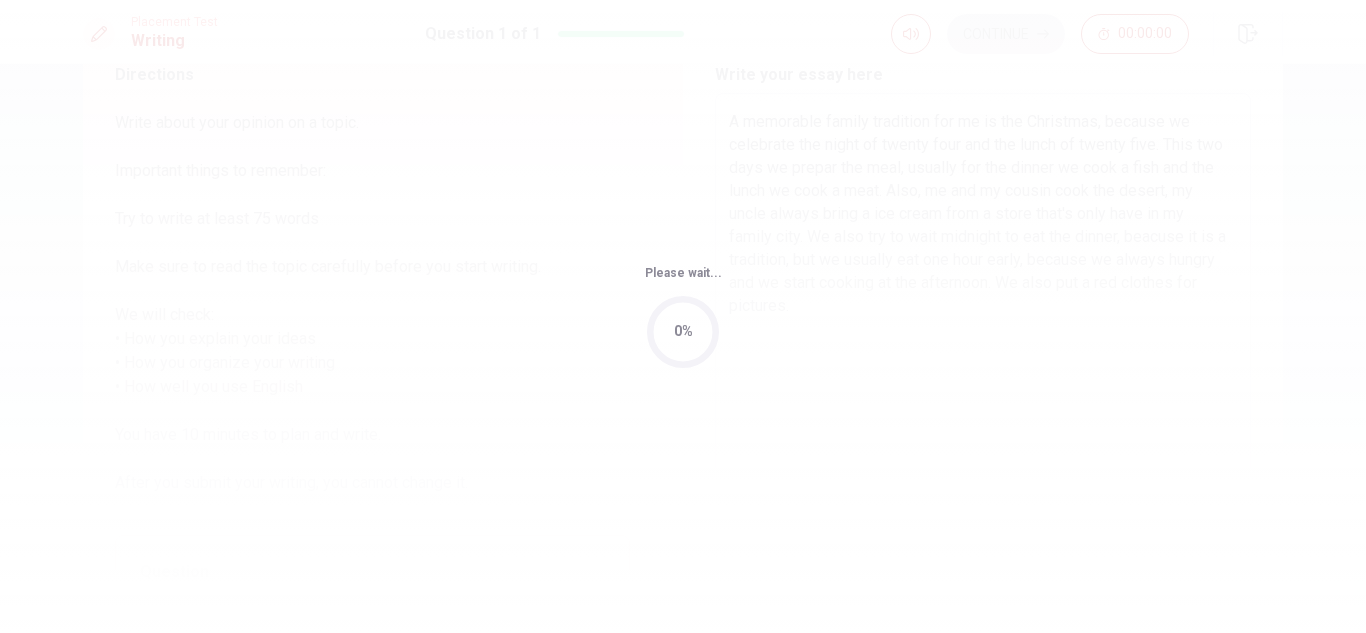 scroll, scrollTop: 0, scrollLeft: 0, axis: both 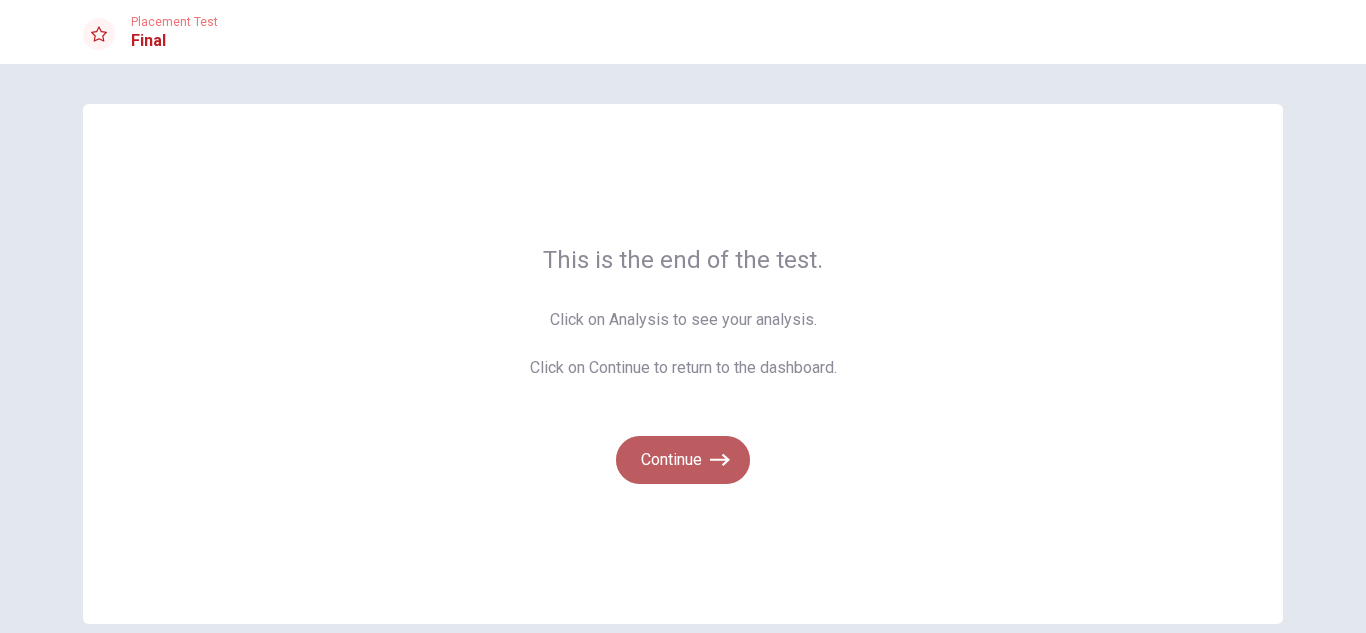 click on "Continue" at bounding box center (683, 460) 